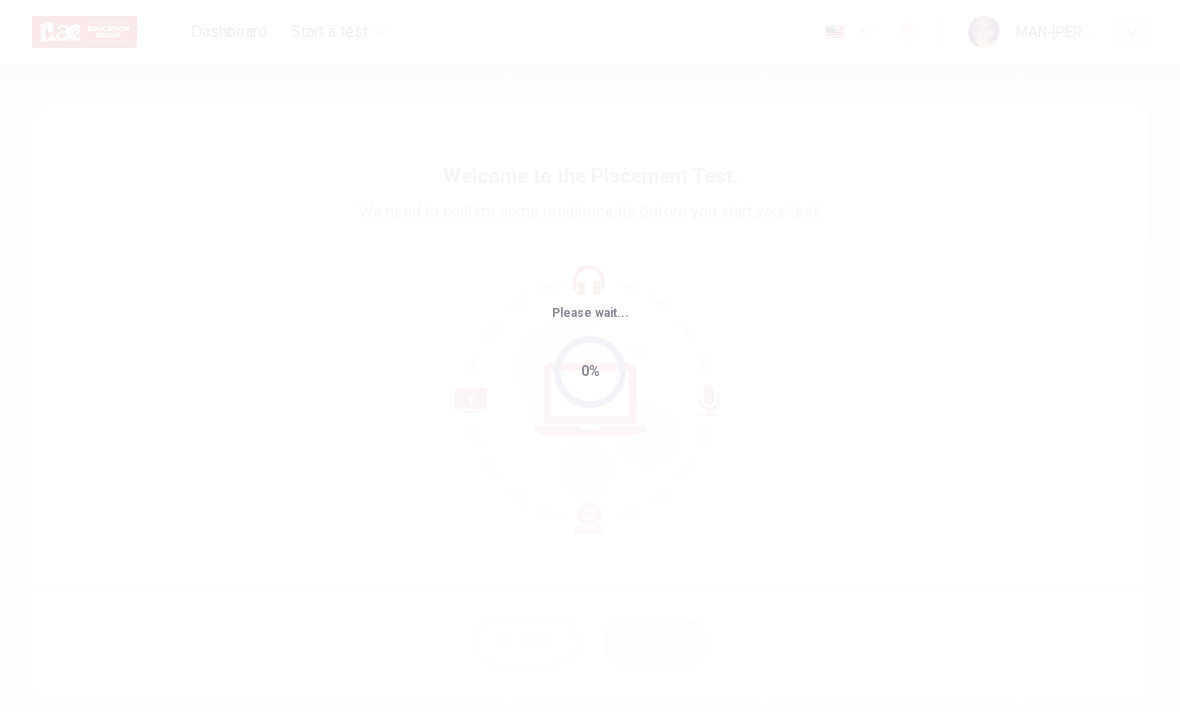 scroll, scrollTop: 0, scrollLeft: 0, axis: both 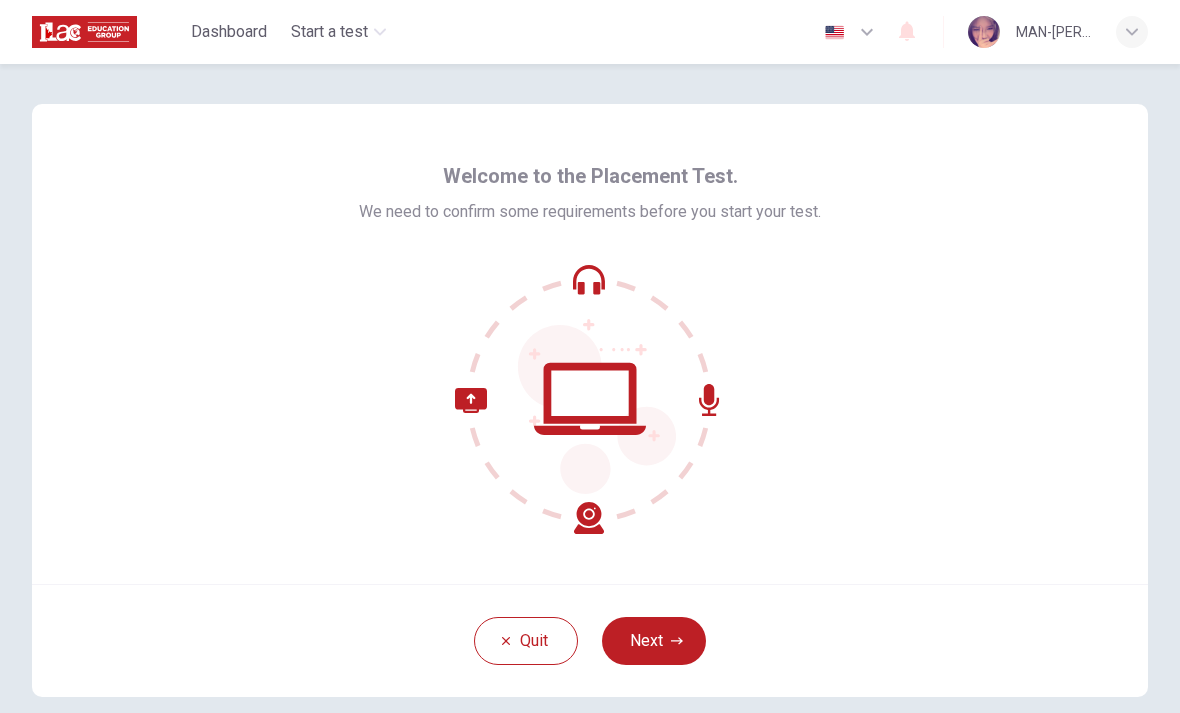 click on "Next" at bounding box center (654, 641) 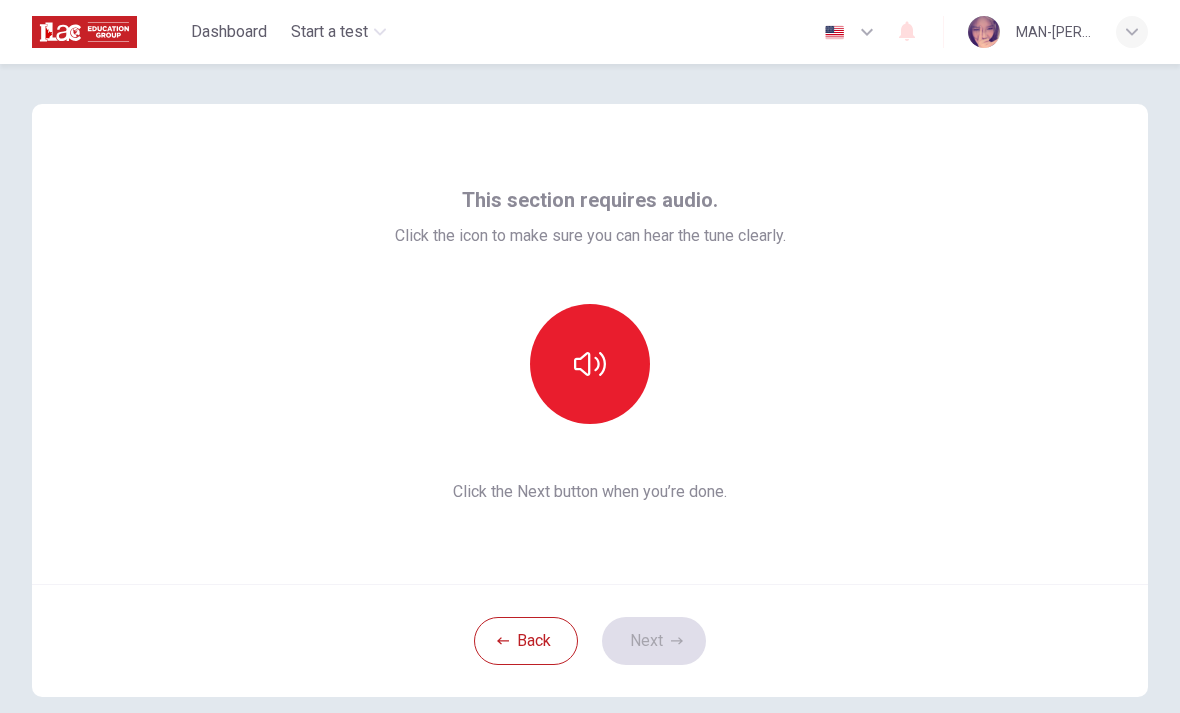 click 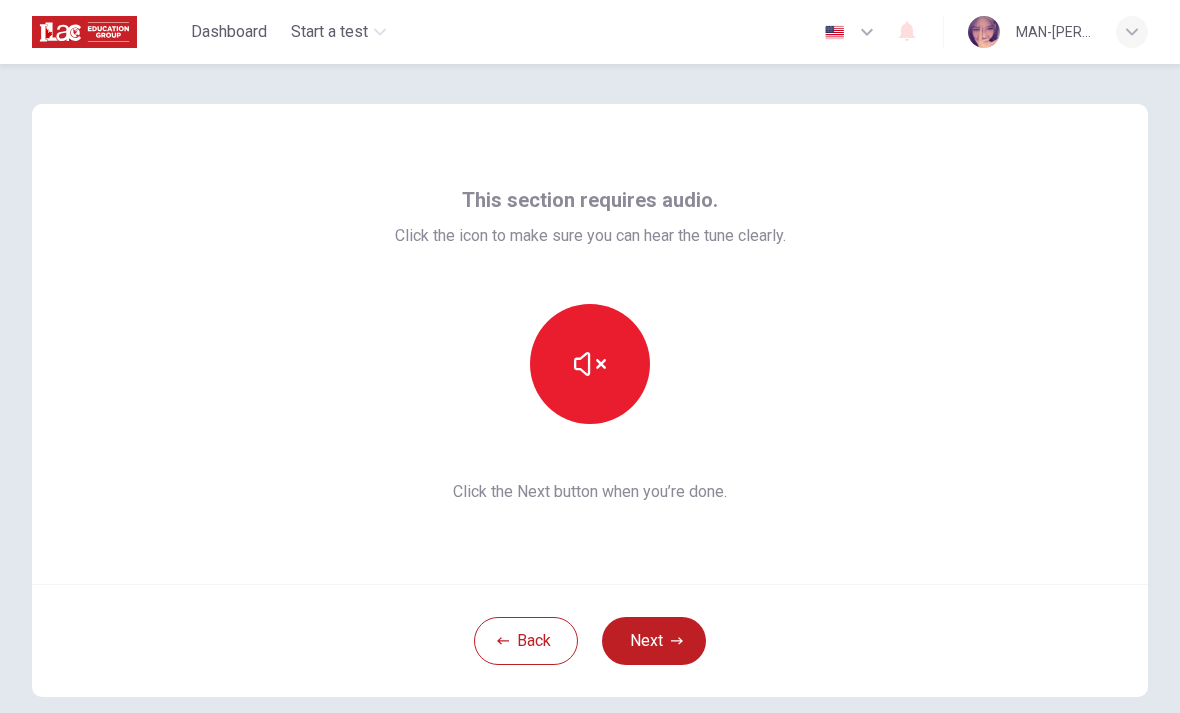 click on "Next" at bounding box center (654, 641) 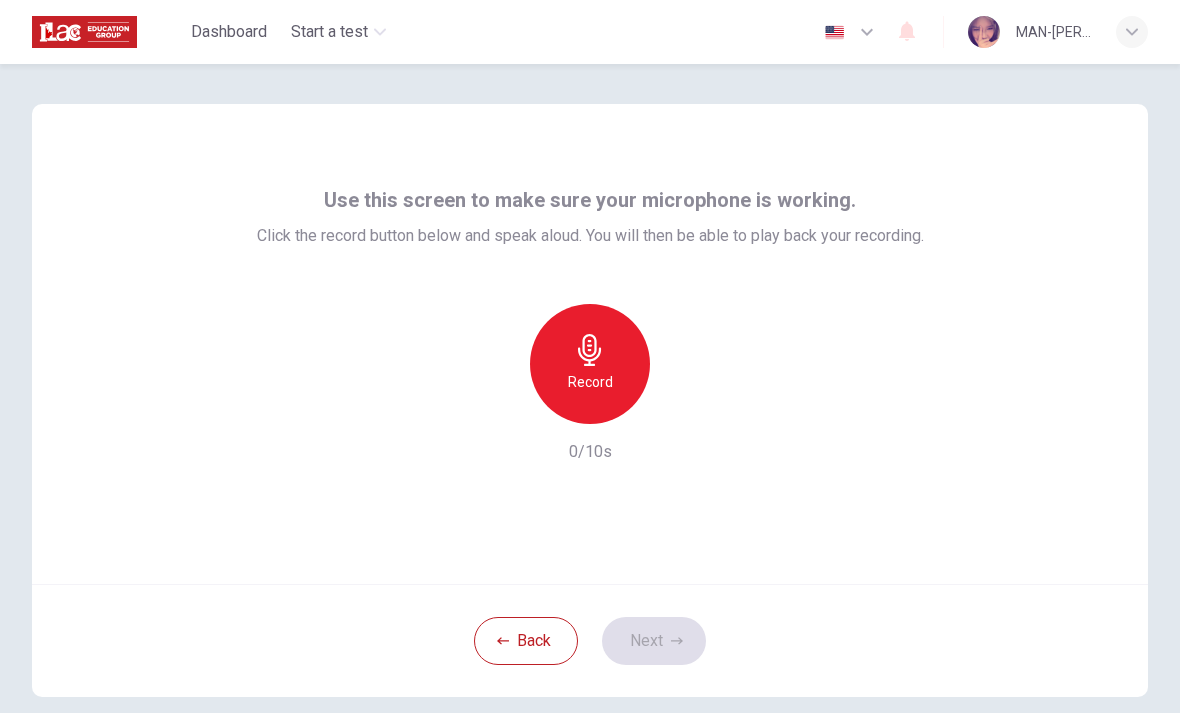 click on "Record" at bounding box center [590, 382] 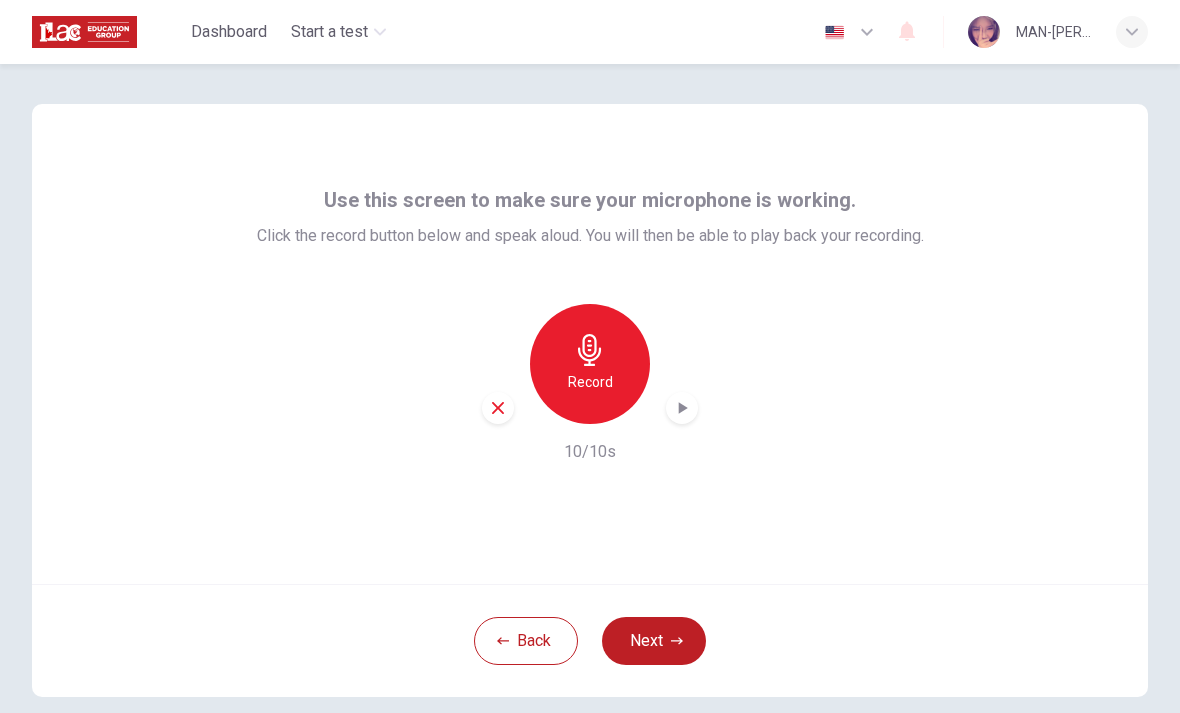 click on "Next" at bounding box center (654, 641) 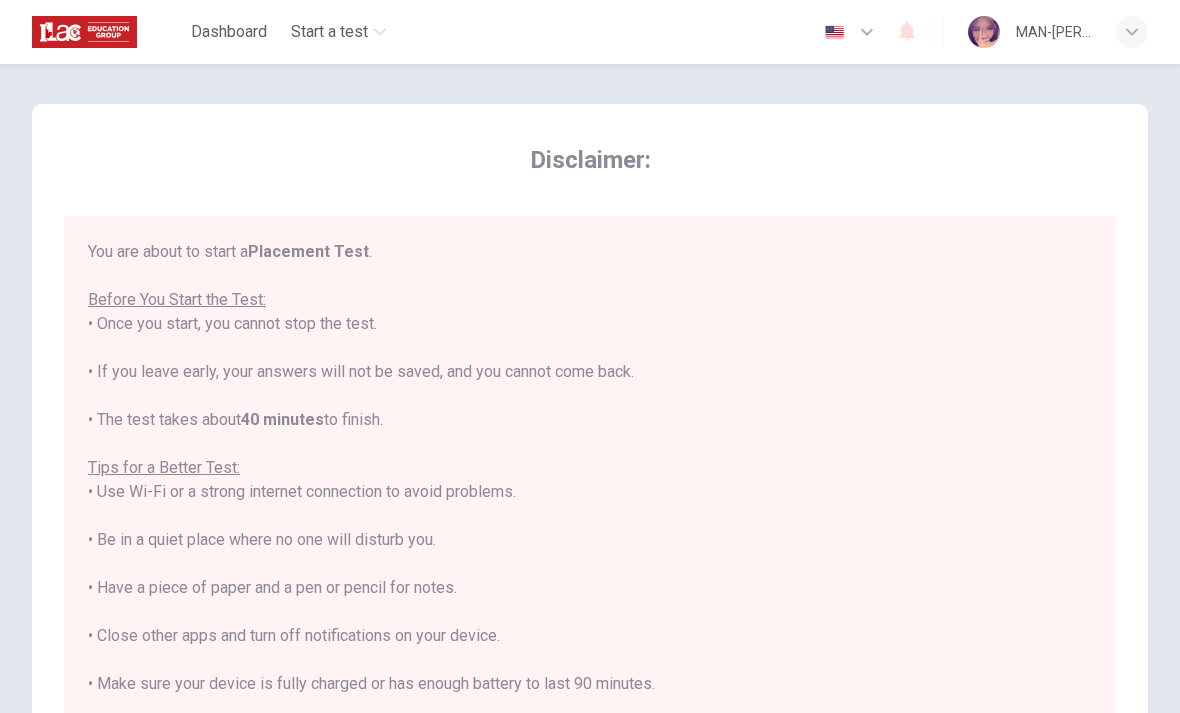 scroll, scrollTop: 0, scrollLeft: 0, axis: both 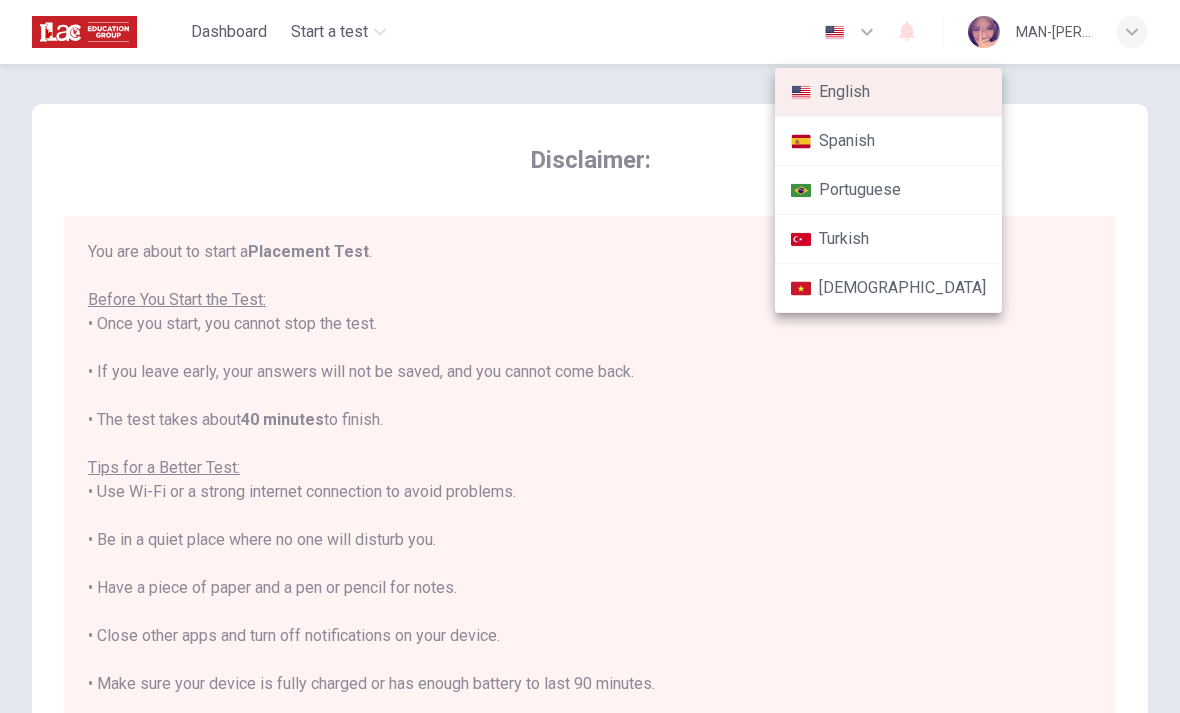 click at bounding box center (590, 356) 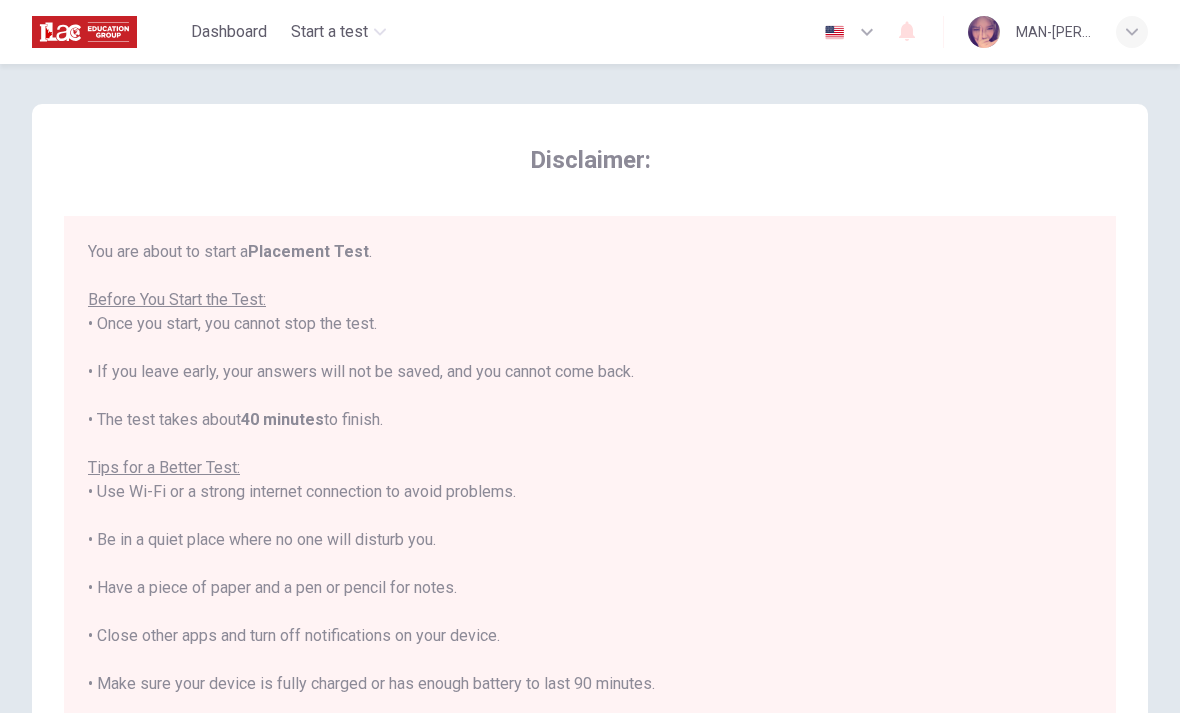 click on "You are about to start a  Placement Test .
Before You Start the Test:
• Once you start, you cannot stop the test.
• If you leave early, your answers will not be saved, and you cannot come back.
• The test takes about  40 minutes  to finish.
Tips for a Better Test:
• Use Wi-Fi or a strong internet connection to avoid problems.
• Be in a quiet place where no one will disturb you.
• Have a piece of paper and a pen or pencil for notes.
• Close other apps and turn off notifications on your device.
• Make sure your device is fully charged or has enough battery to last 90 minutes.
By clicking the button below, you agree to follow these instructions.
Good luck!" at bounding box center (590, 516) 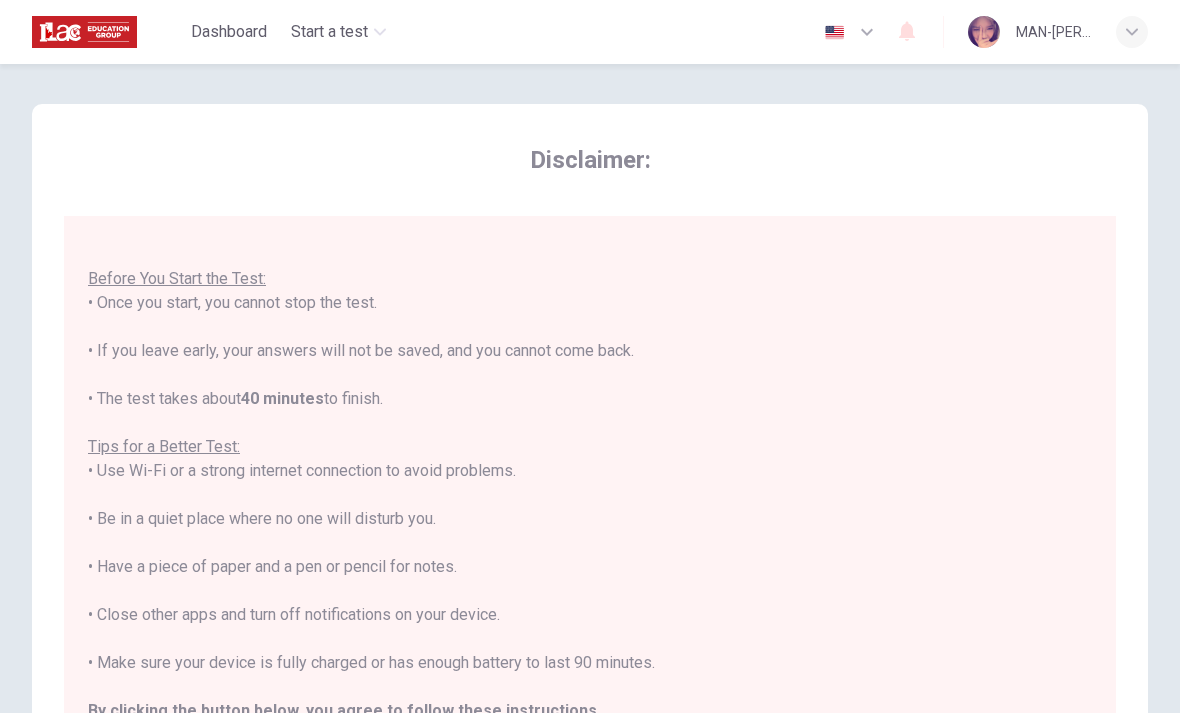 scroll, scrollTop: 21, scrollLeft: 0, axis: vertical 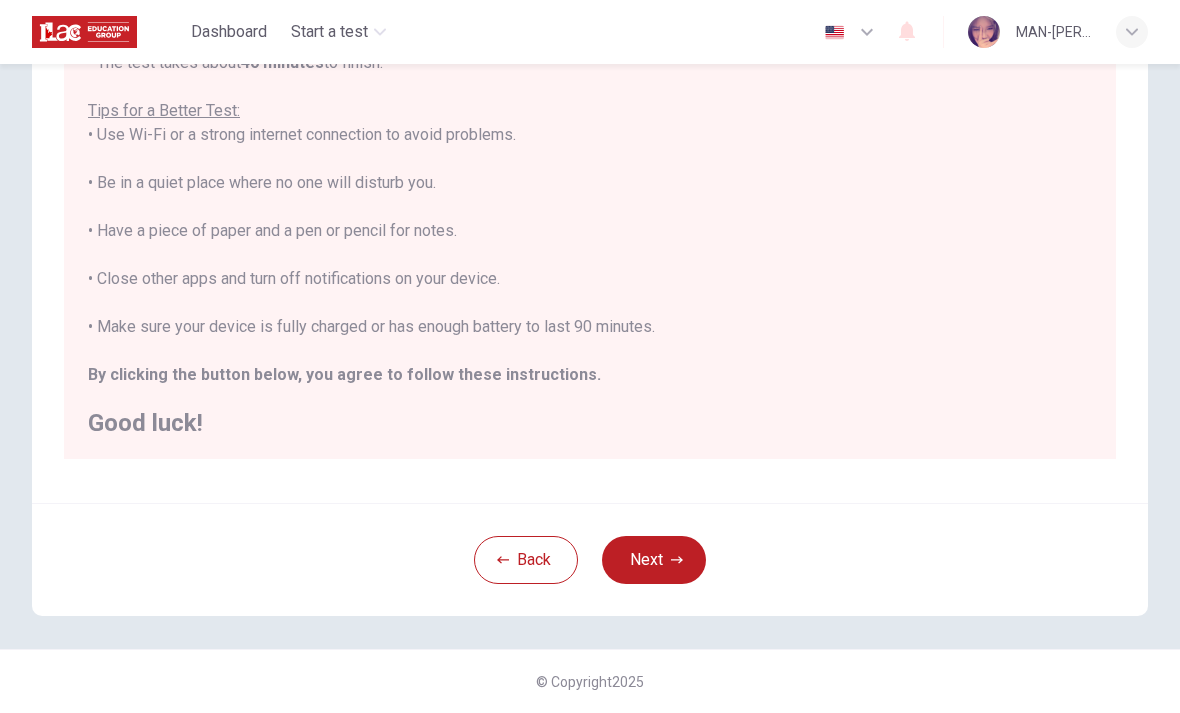 click 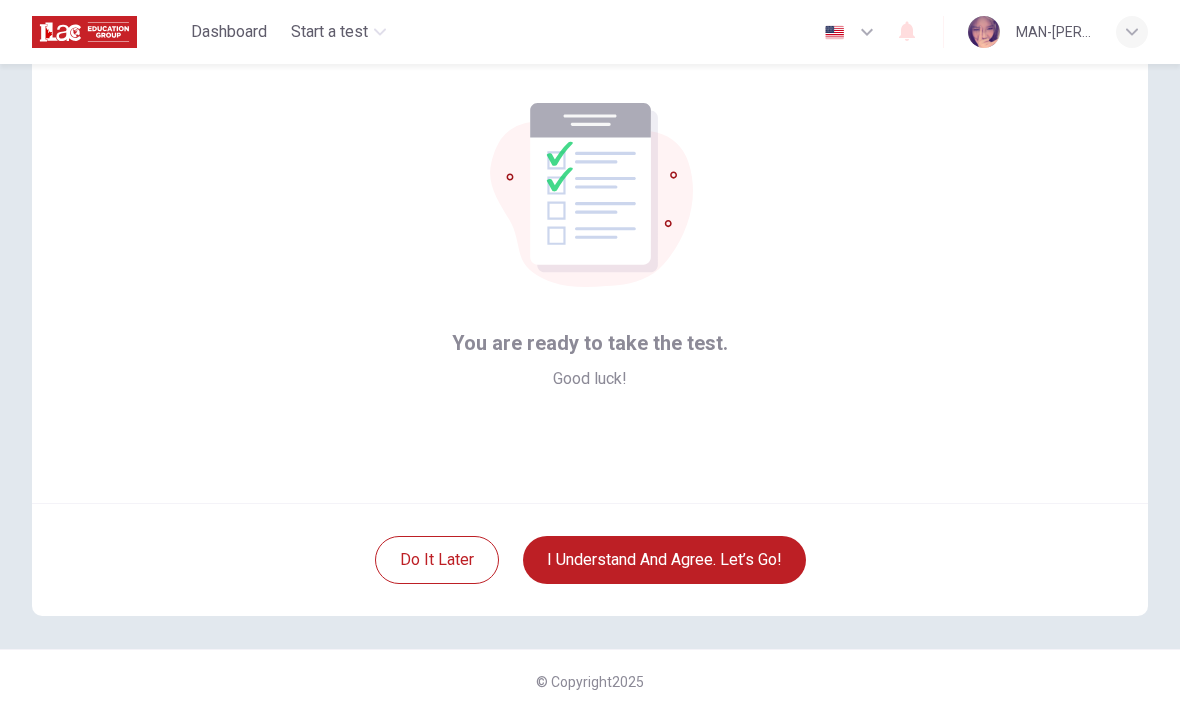scroll, scrollTop: 81, scrollLeft: 0, axis: vertical 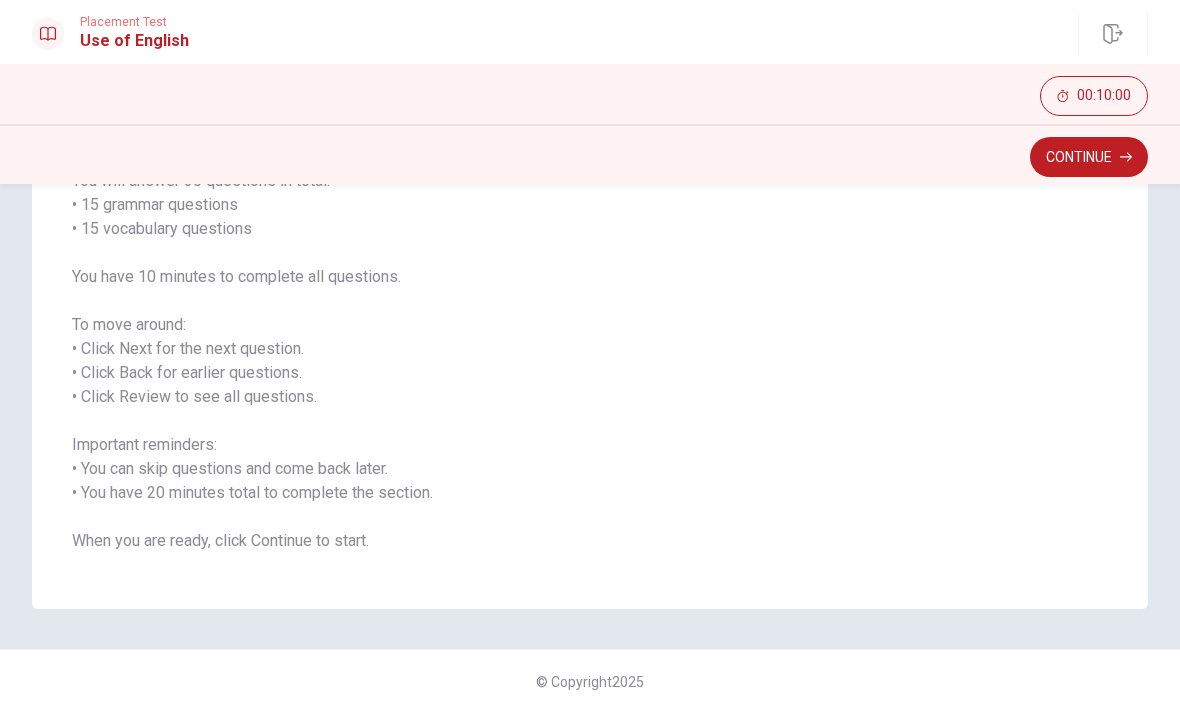 click on "Continue" at bounding box center (1089, 157) 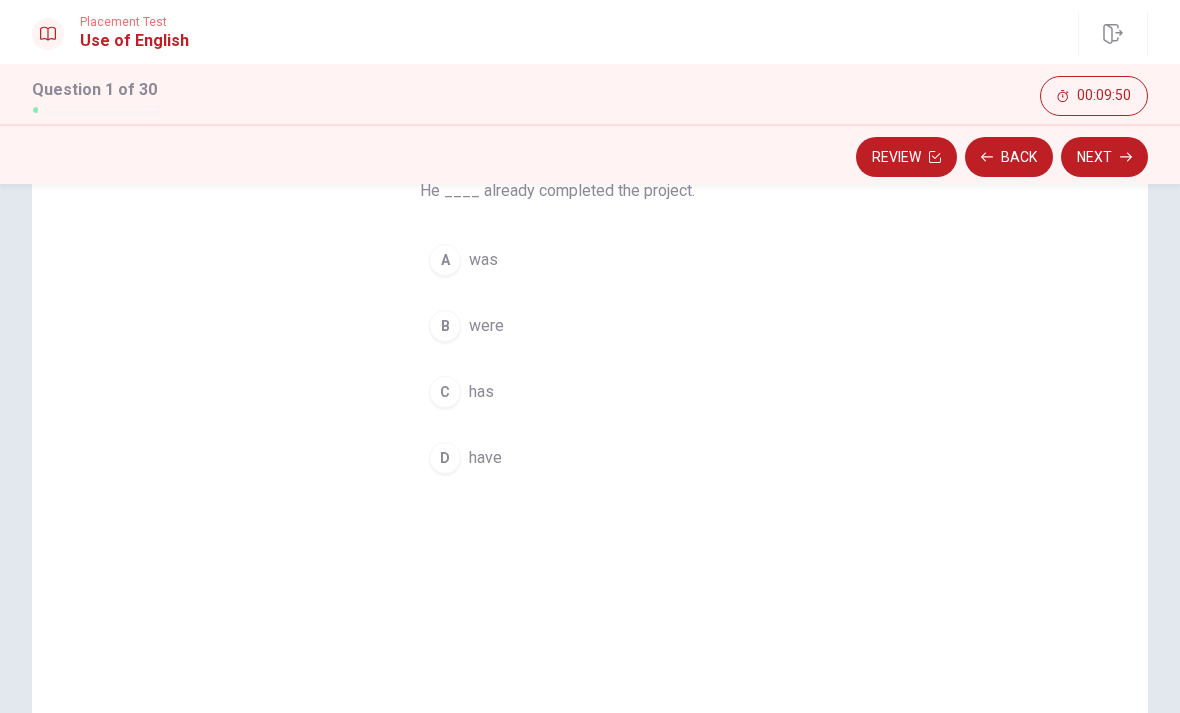 click on "was" at bounding box center [483, 260] 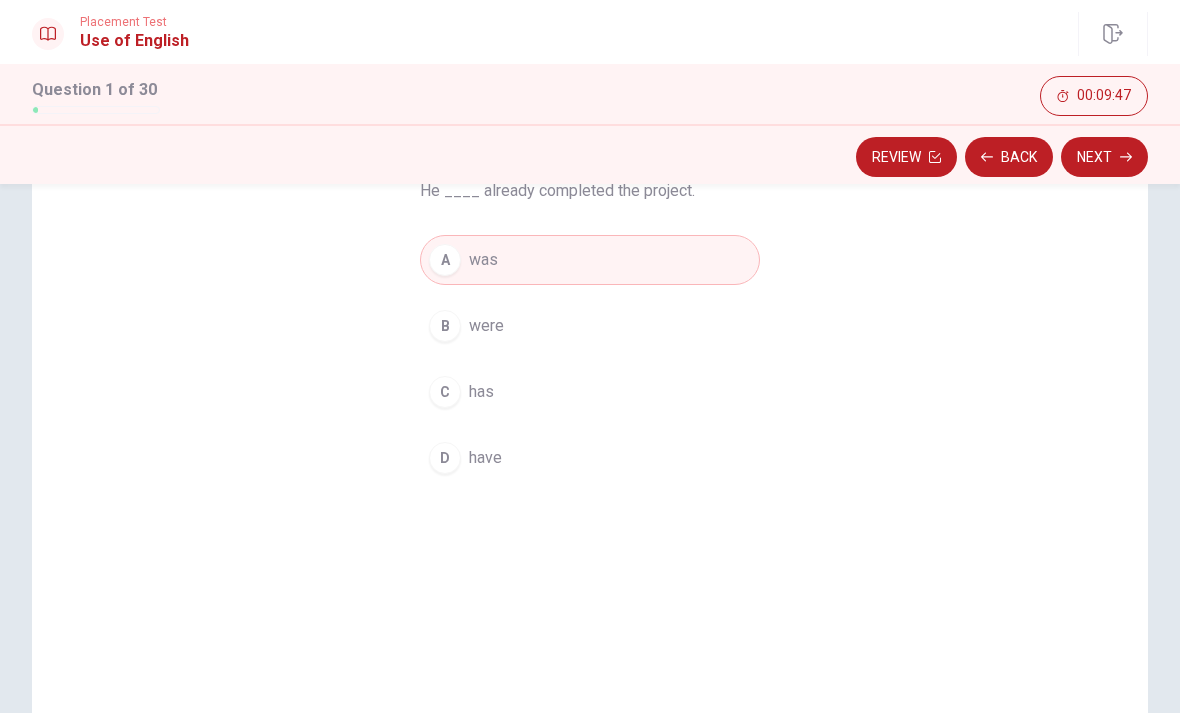click on "Next" at bounding box center [1104, 157] 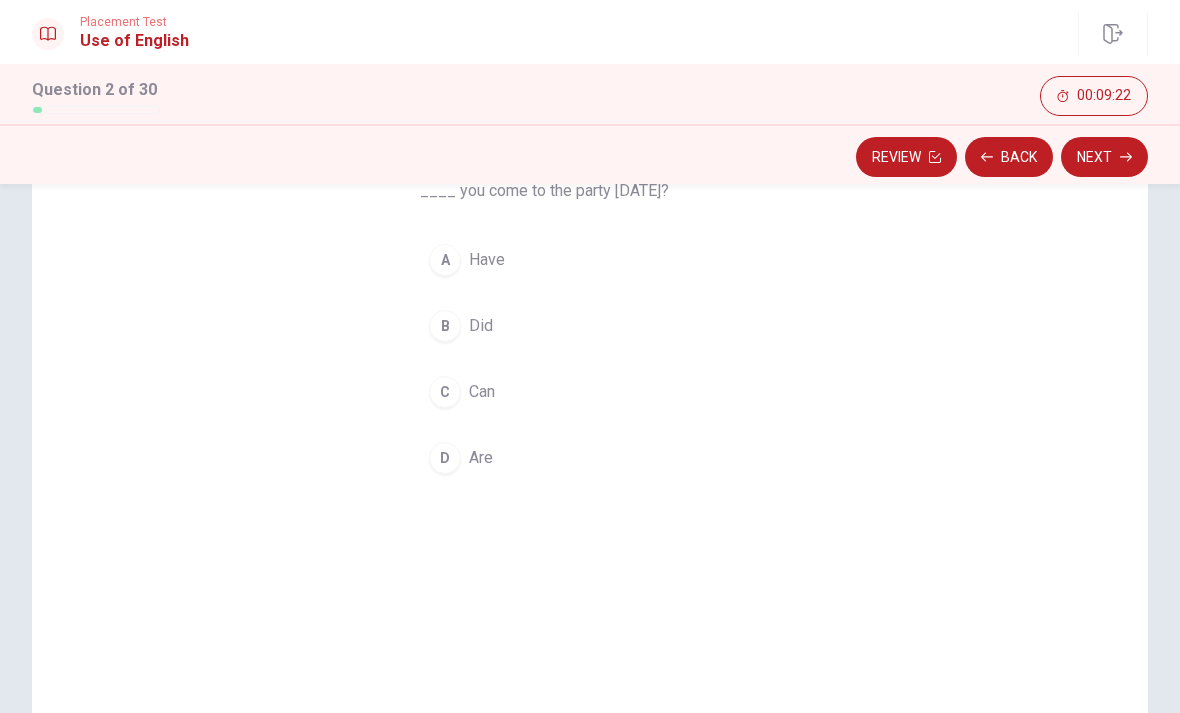 click on "Have" at bounding box center (487, 260) 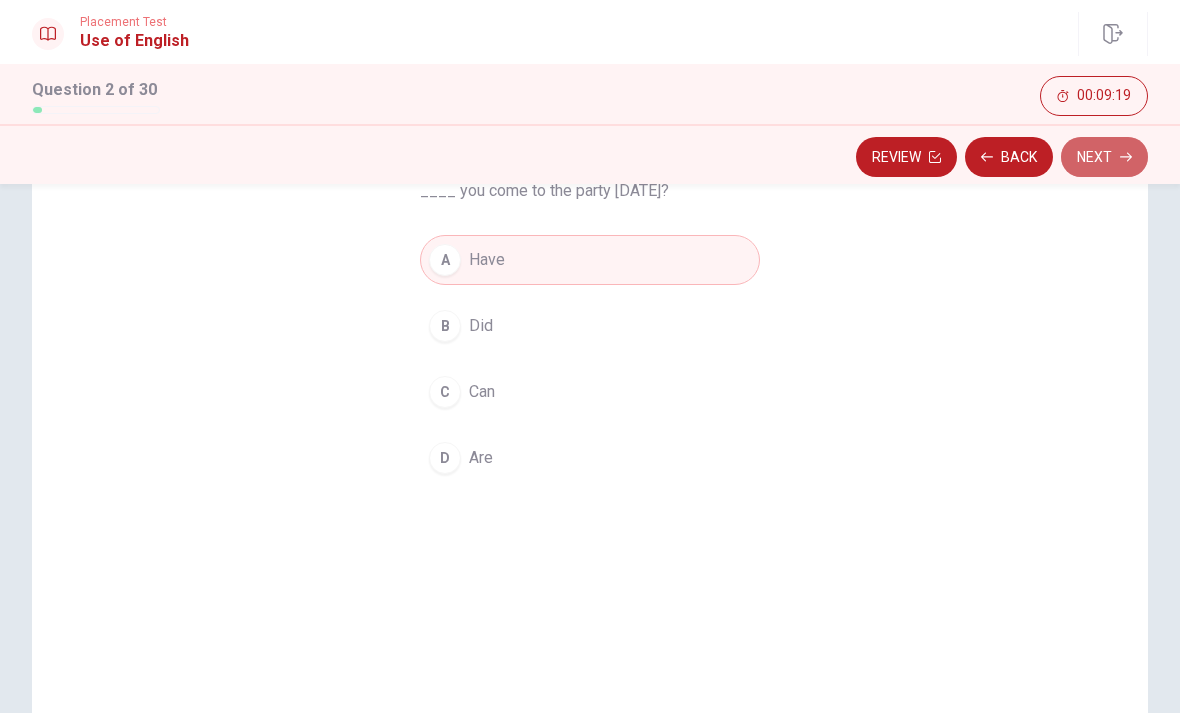 click on "Next" at bounding box center [1104, 157] 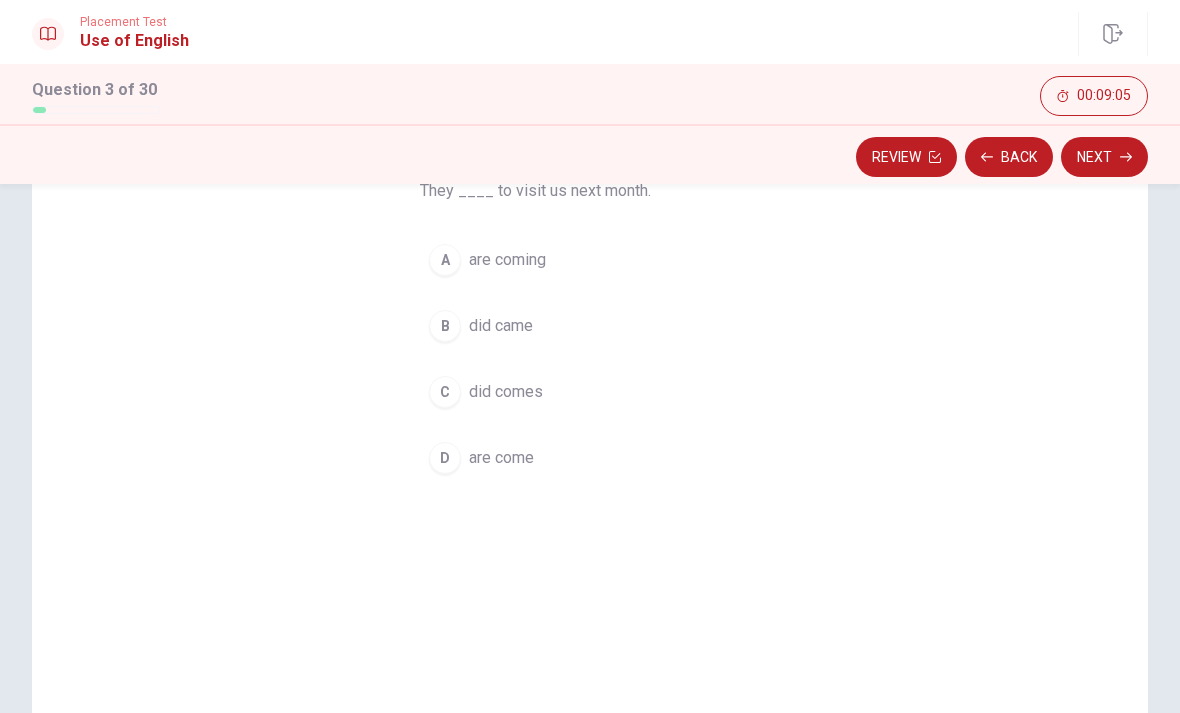 click on "are come" at bounding box center (501, 458) 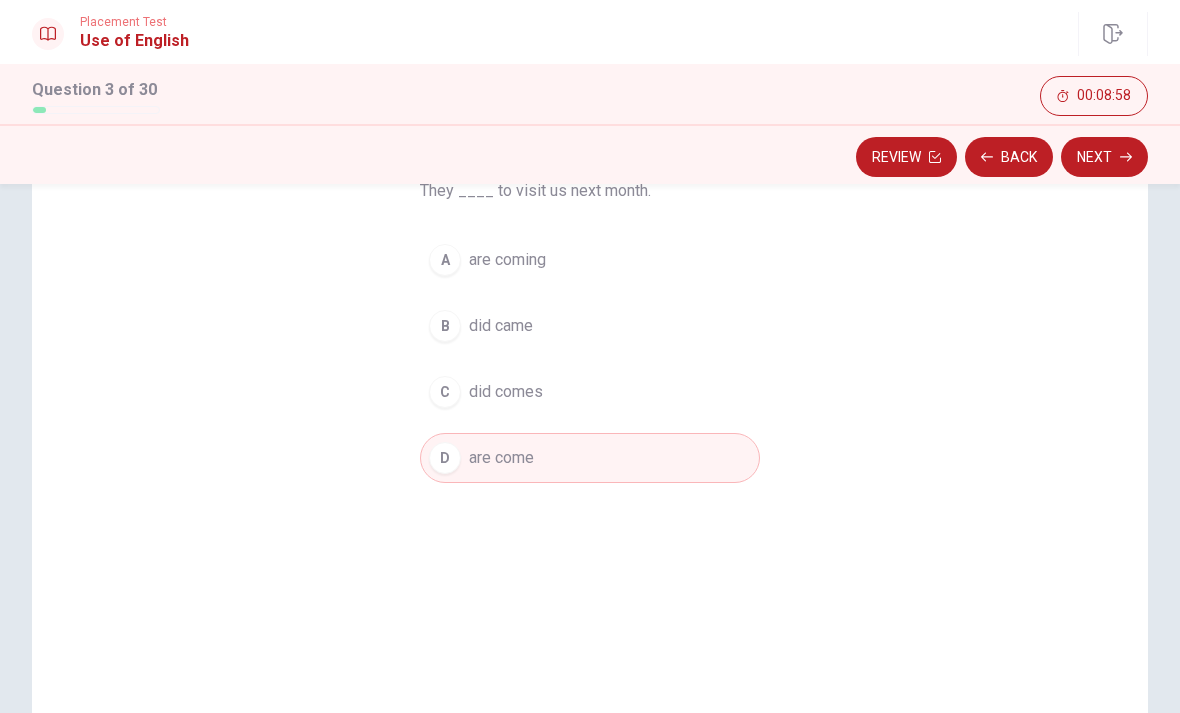 click on "Next" at bounding box center (1104, 157) 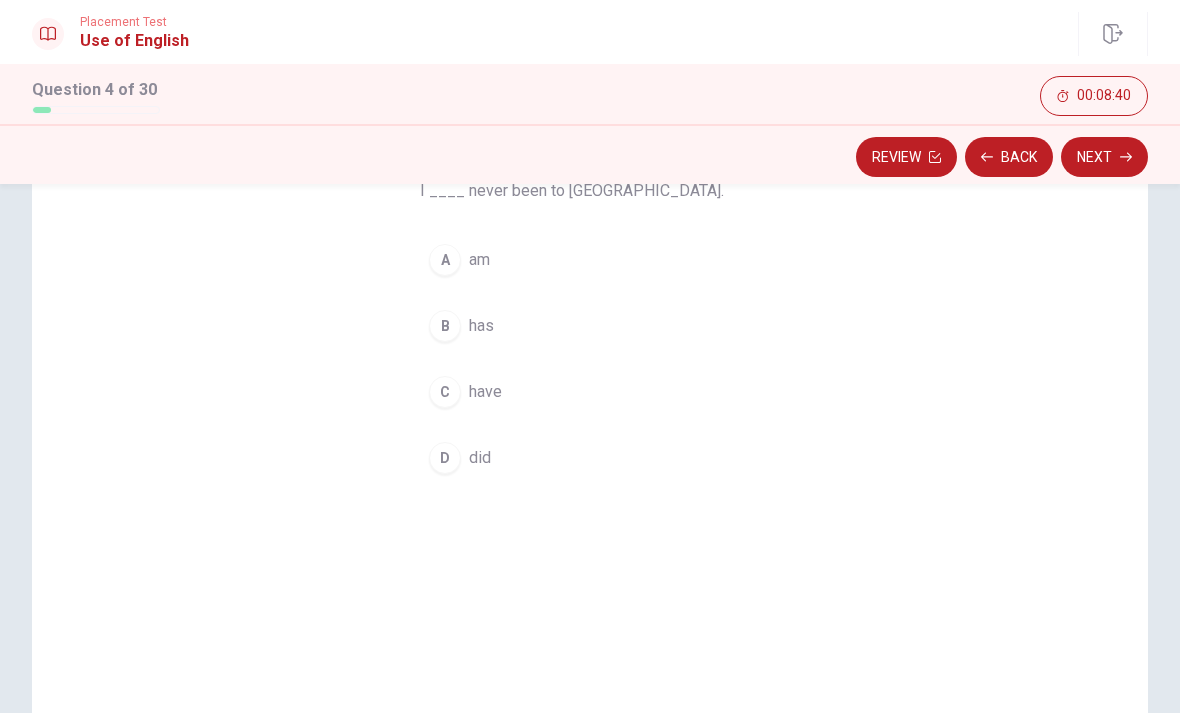 click on "have" at bounding box center (485, 392) 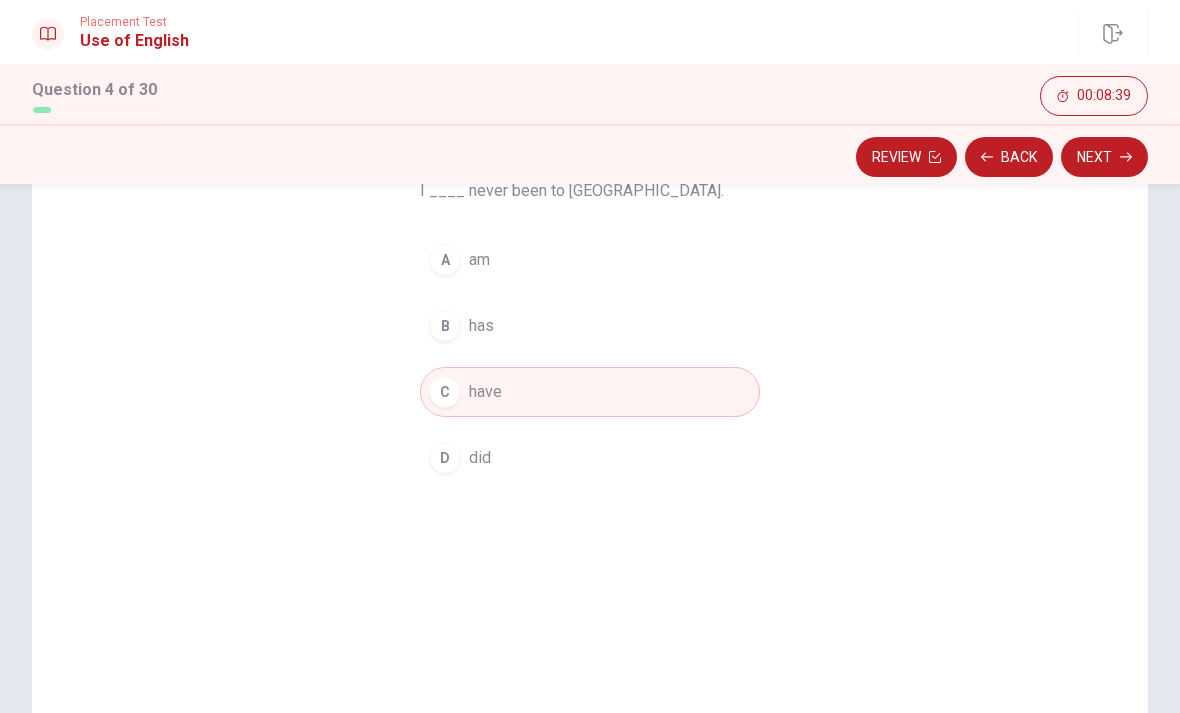 click on "Next" at bounding box center (1104, 157) 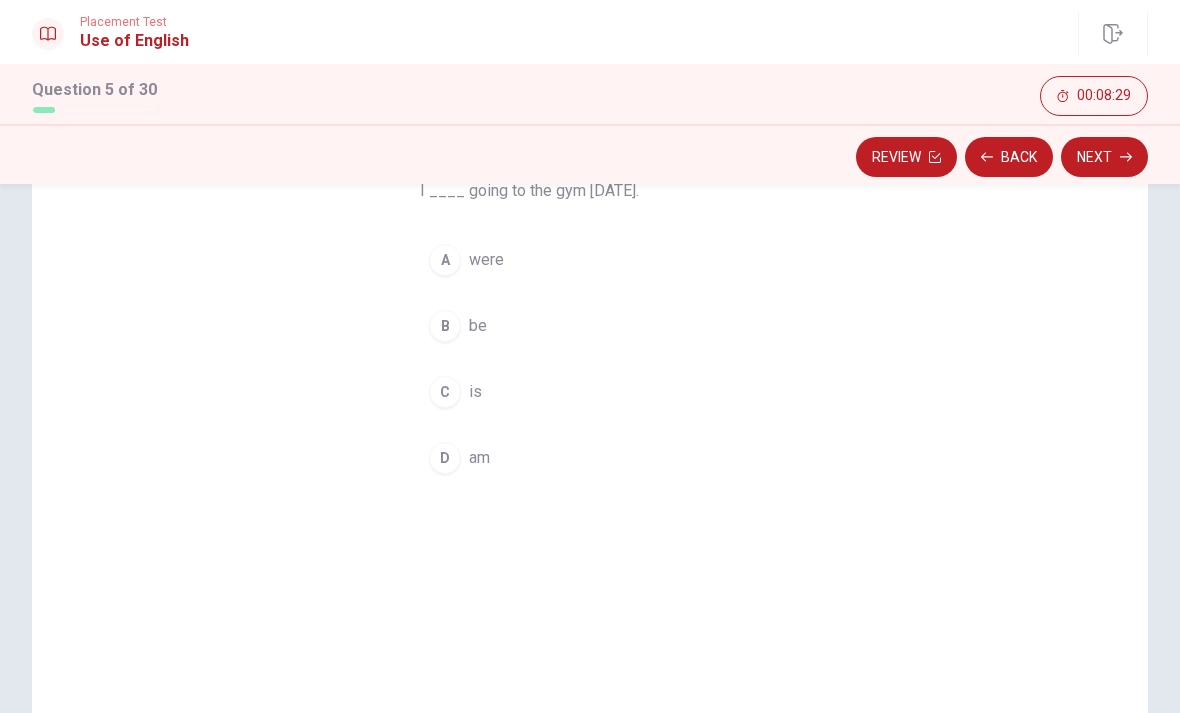 click on "were" at bounding box center [486, 260] 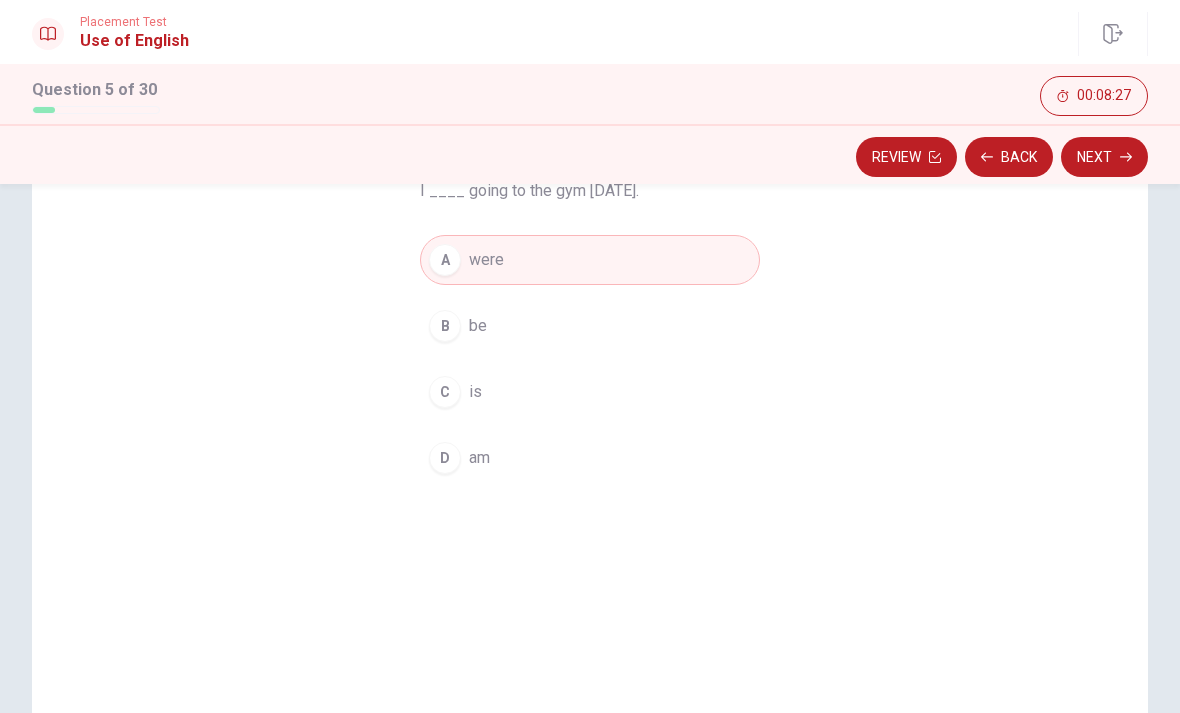 click on "Next" at bounding box center [1104, 157] 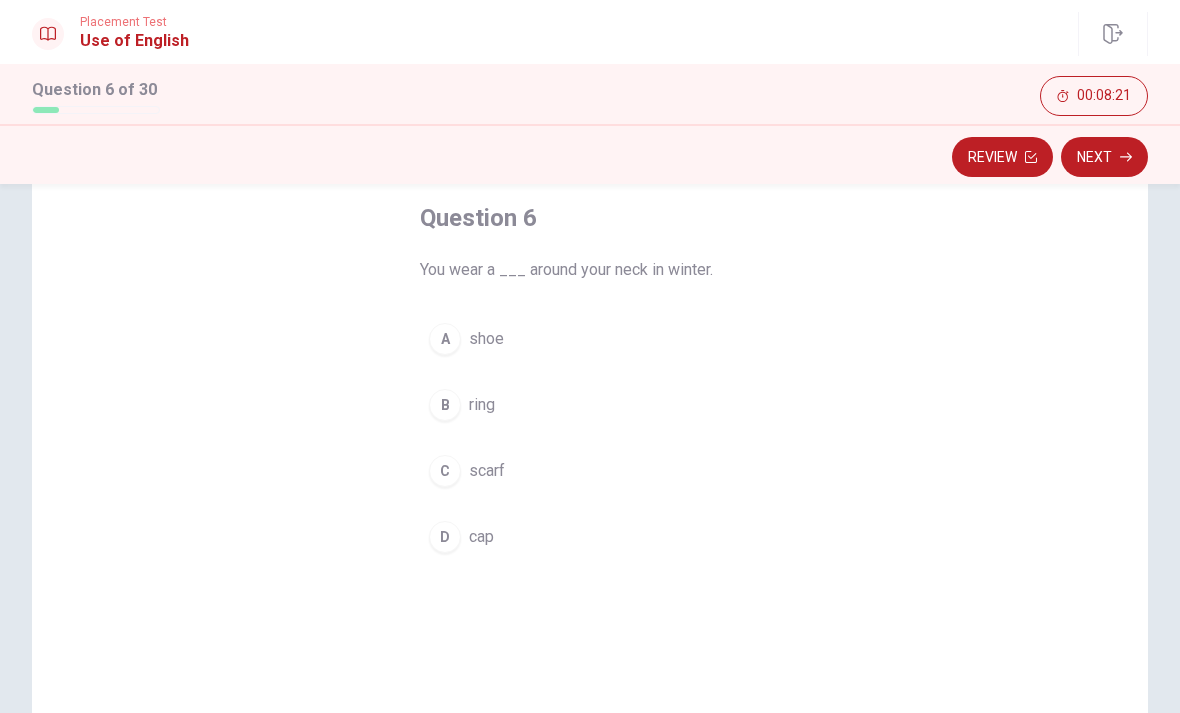 scroll, scrollTop: 106, scrollLeft: 0, axis: vertical 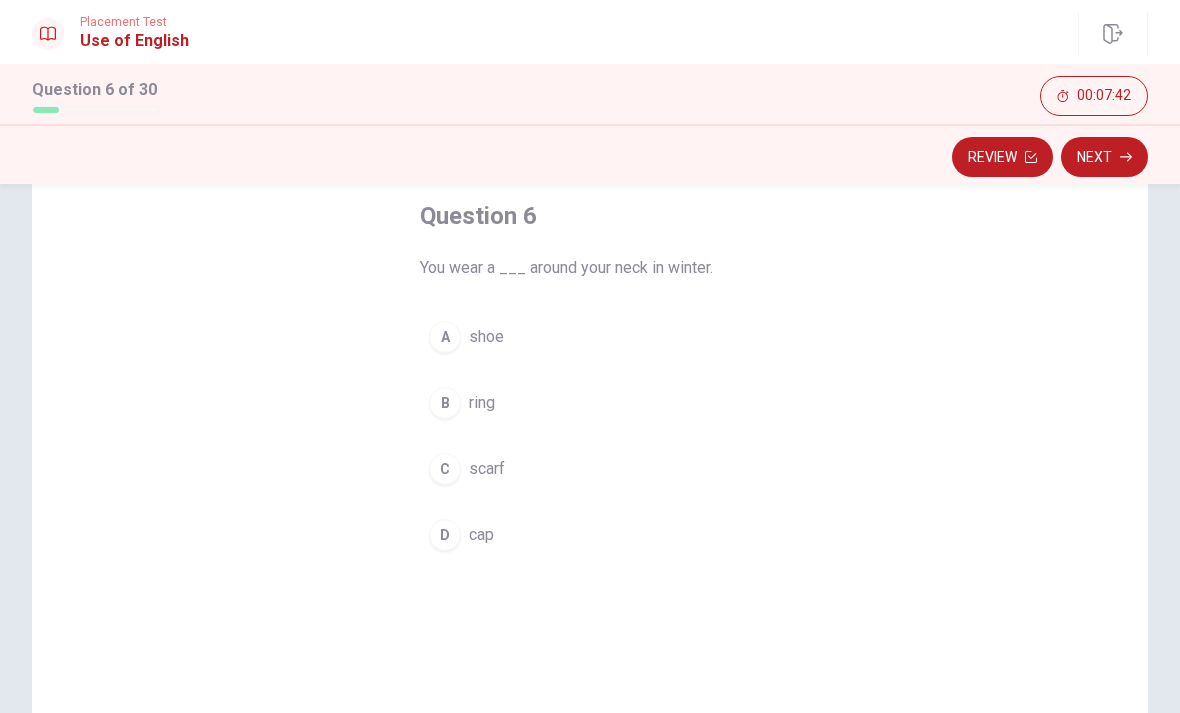 click on "scarf" at bounding box center [487, 469] 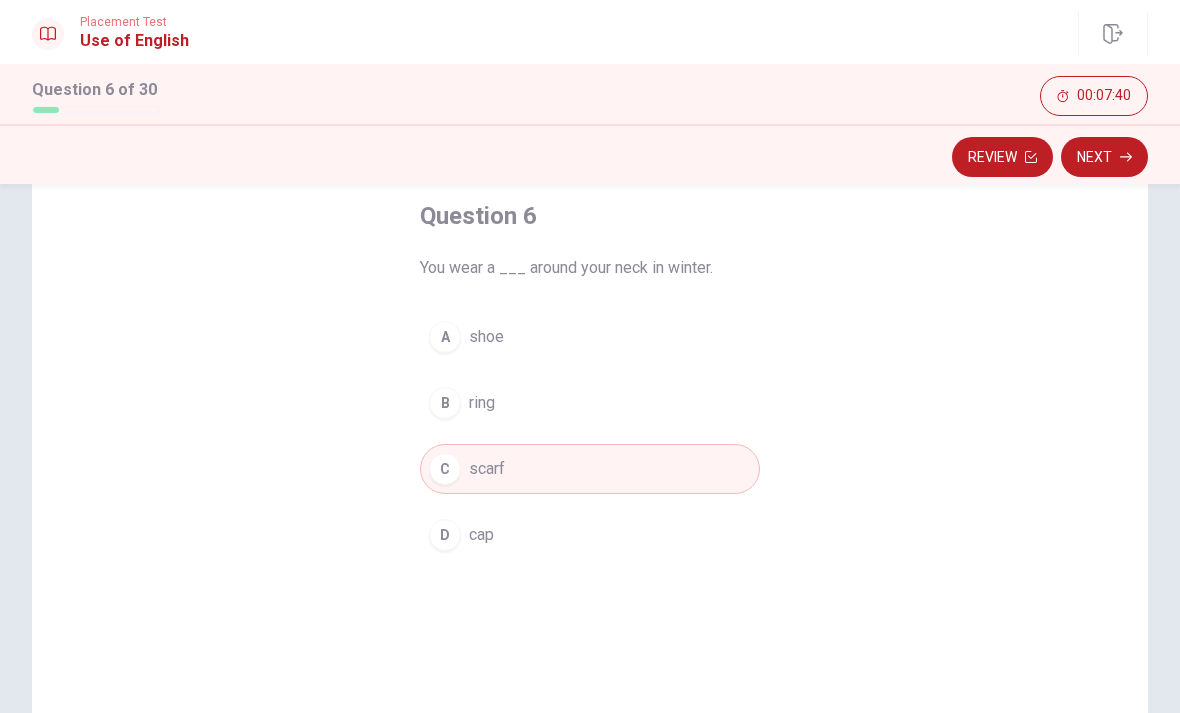 click on "Next" at bounding box center [1104, 157] 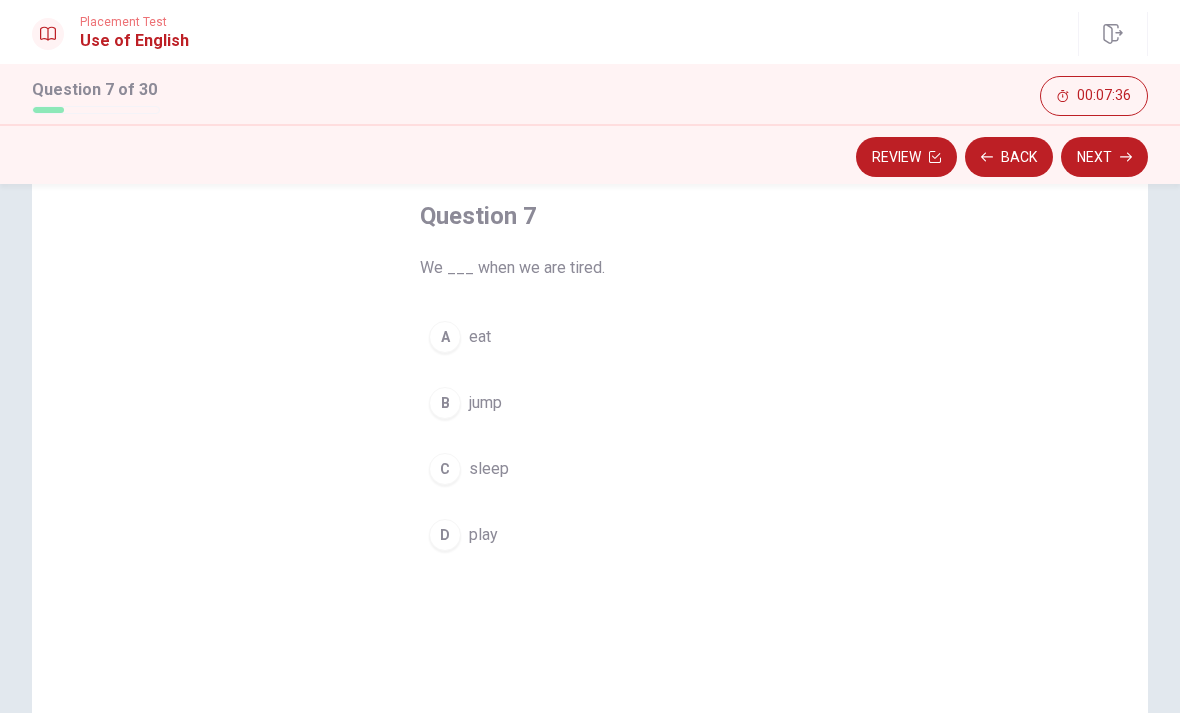 click on "C" at bounding box center (445, 469) 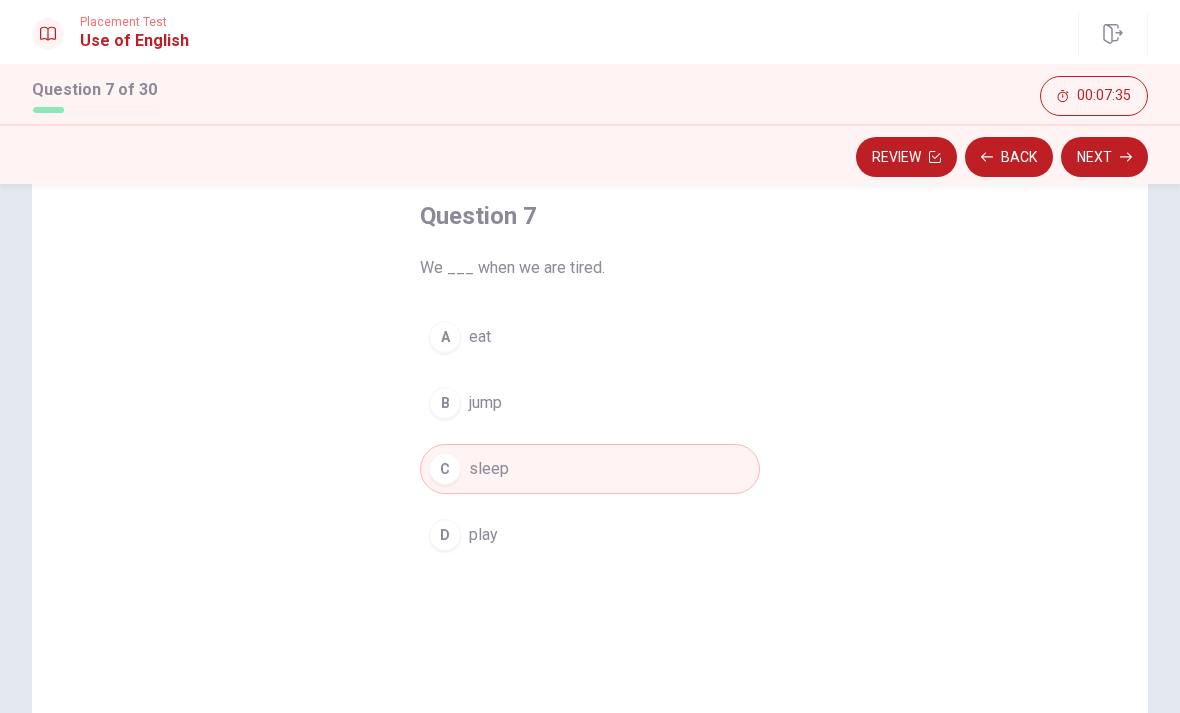 click on "Next" at bounding box center [1104, 157] 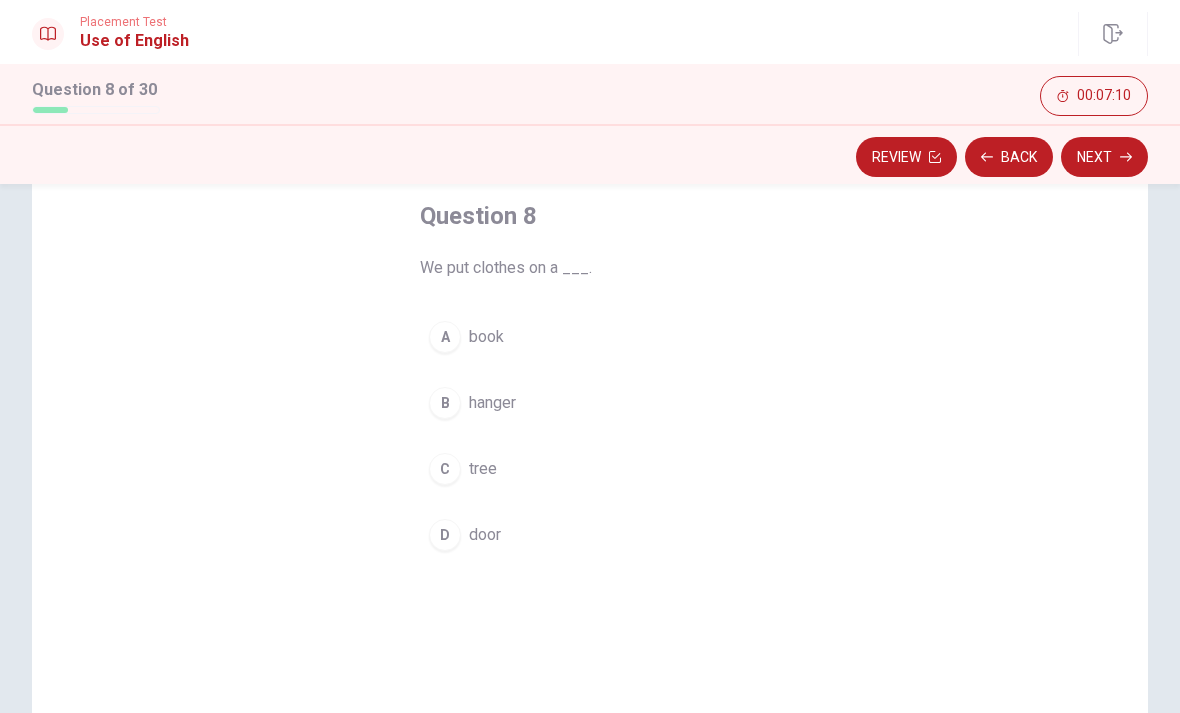 click on "hanger" at bounding box center (492, 403) 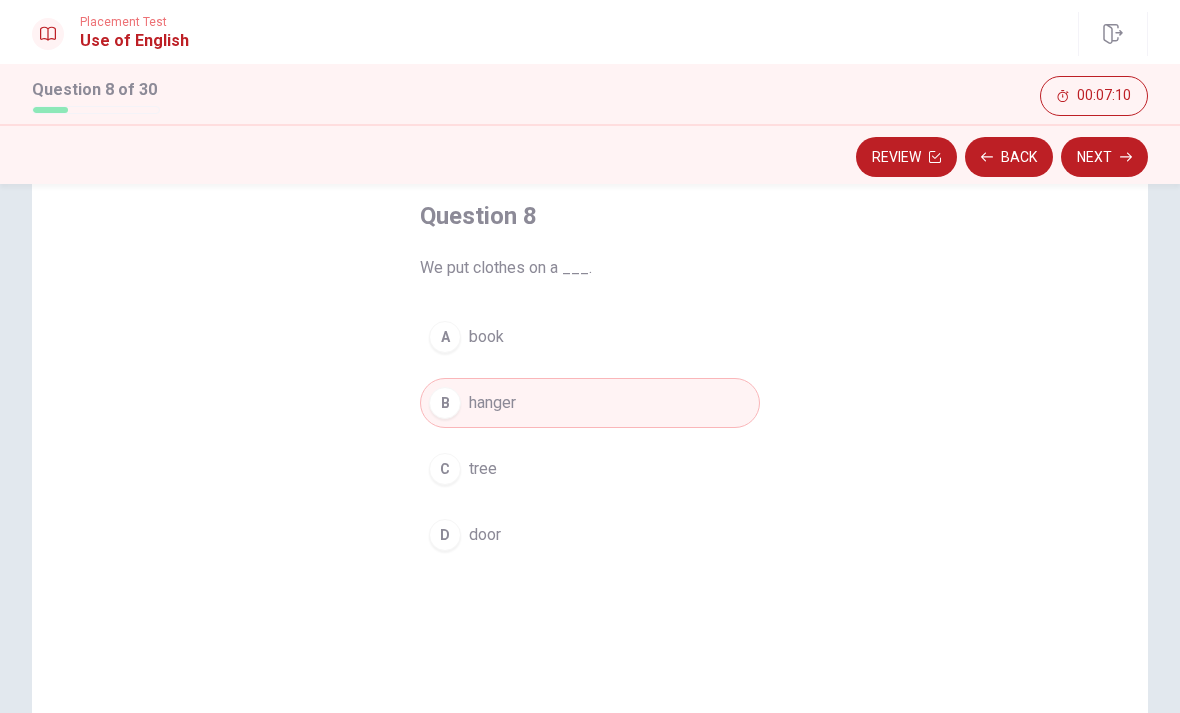 click on "Next" at bounding box center [1104, 157] 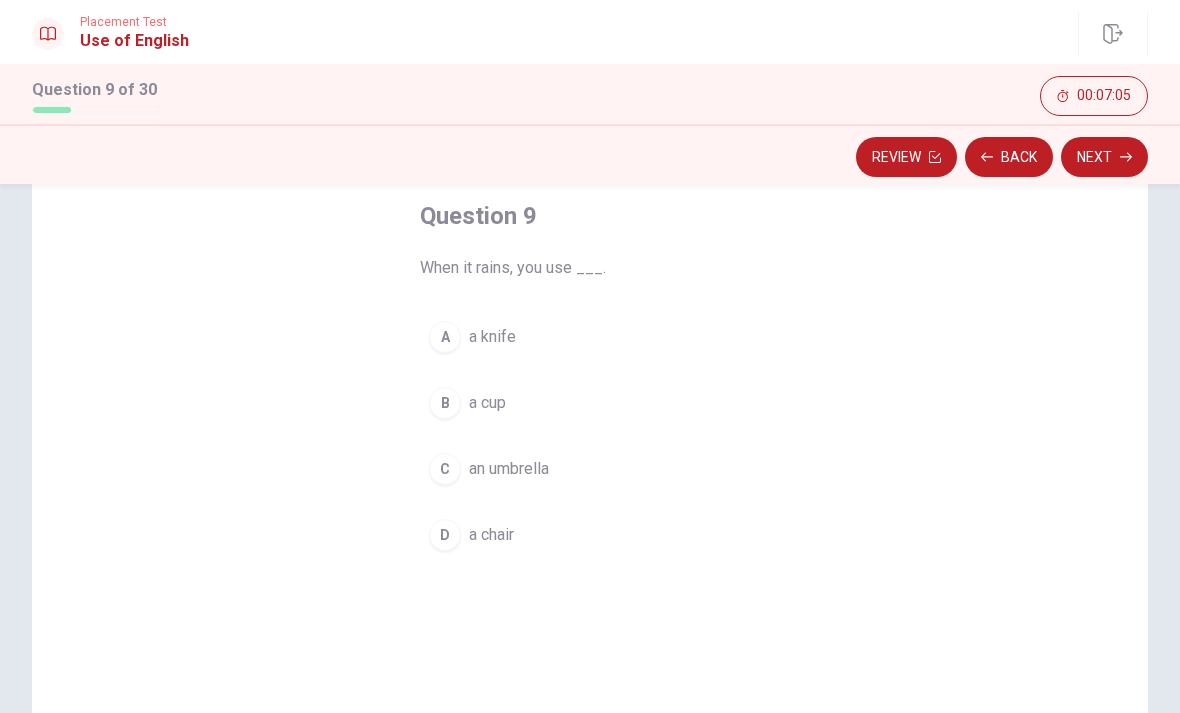 click on "an umbrella" at bounding box center [509, 469] 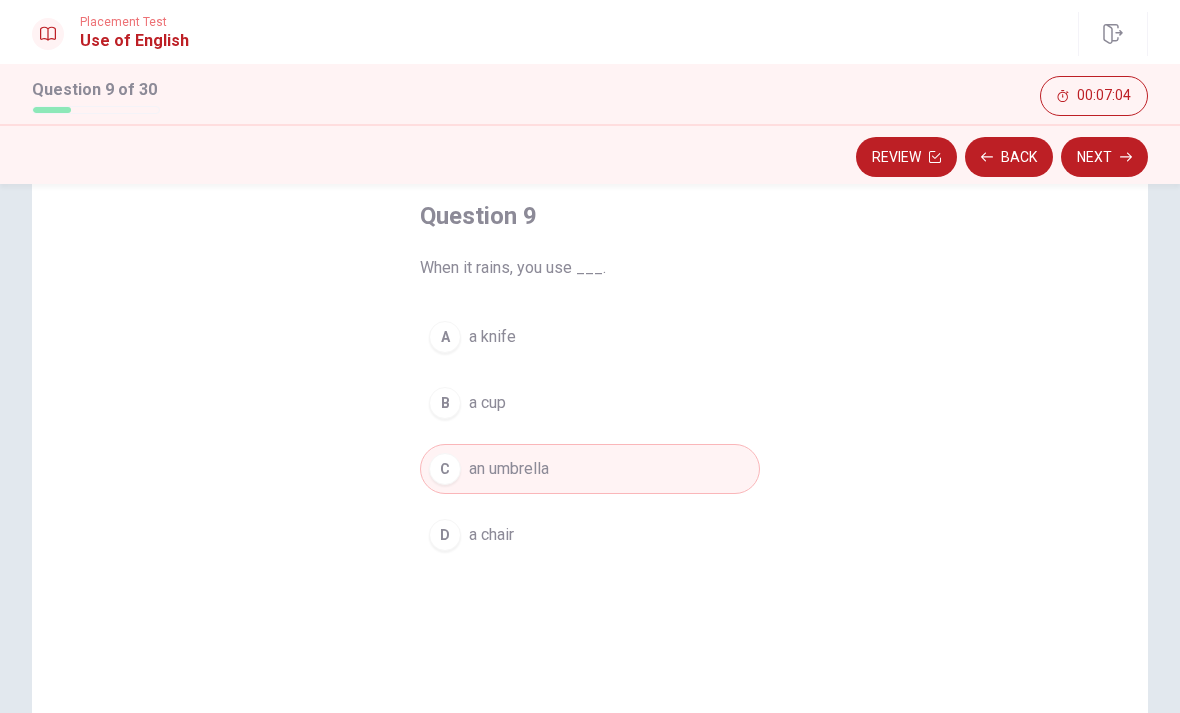 click on "Next" at bounding box center (1104, 157) 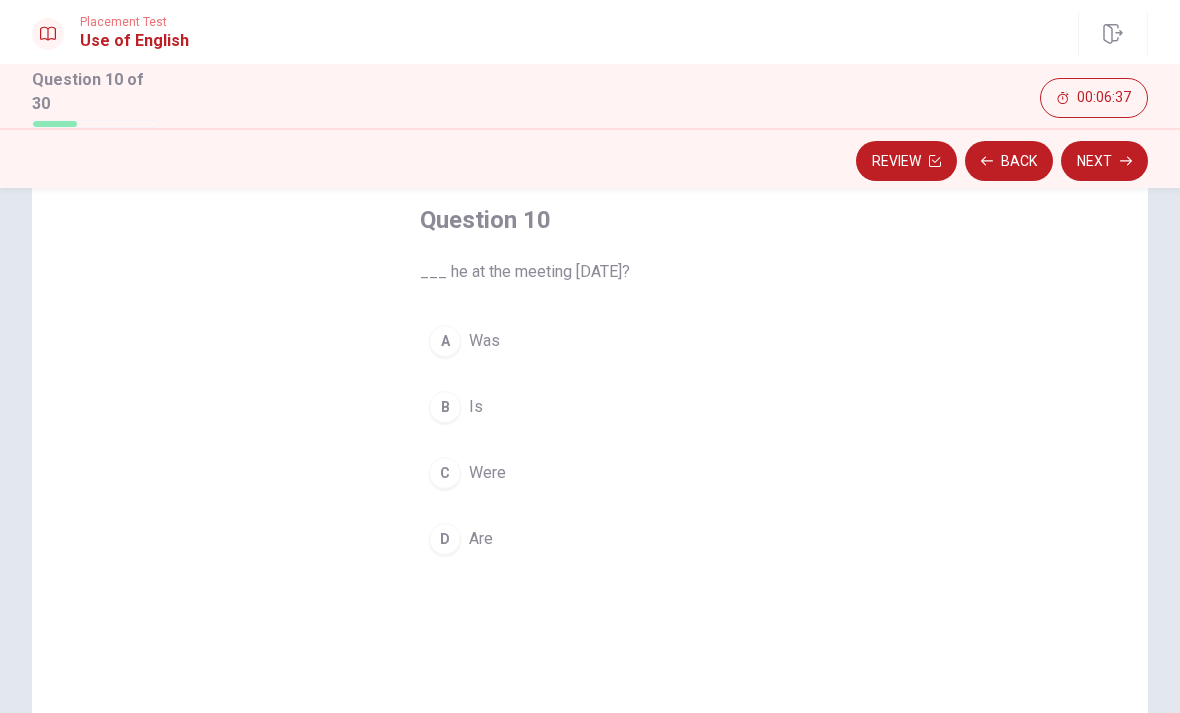 click on "B Is" at bounding box center [590, 407] 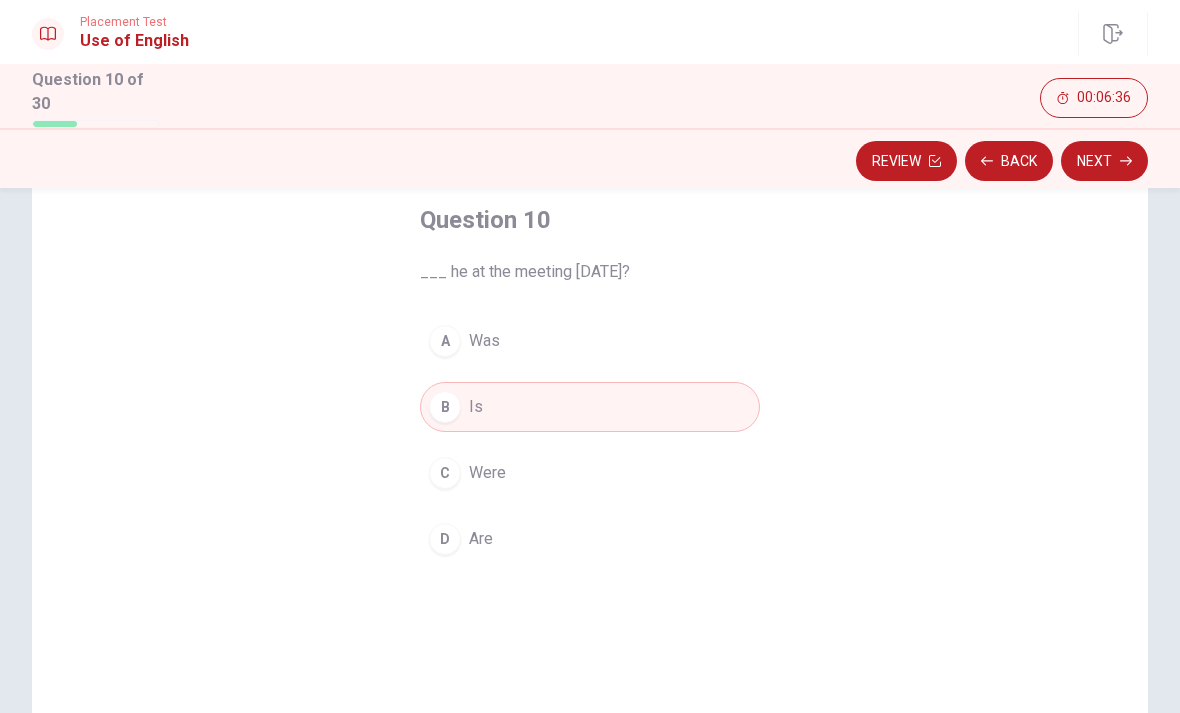 click on "Next" at bounding box center (1104, 161) 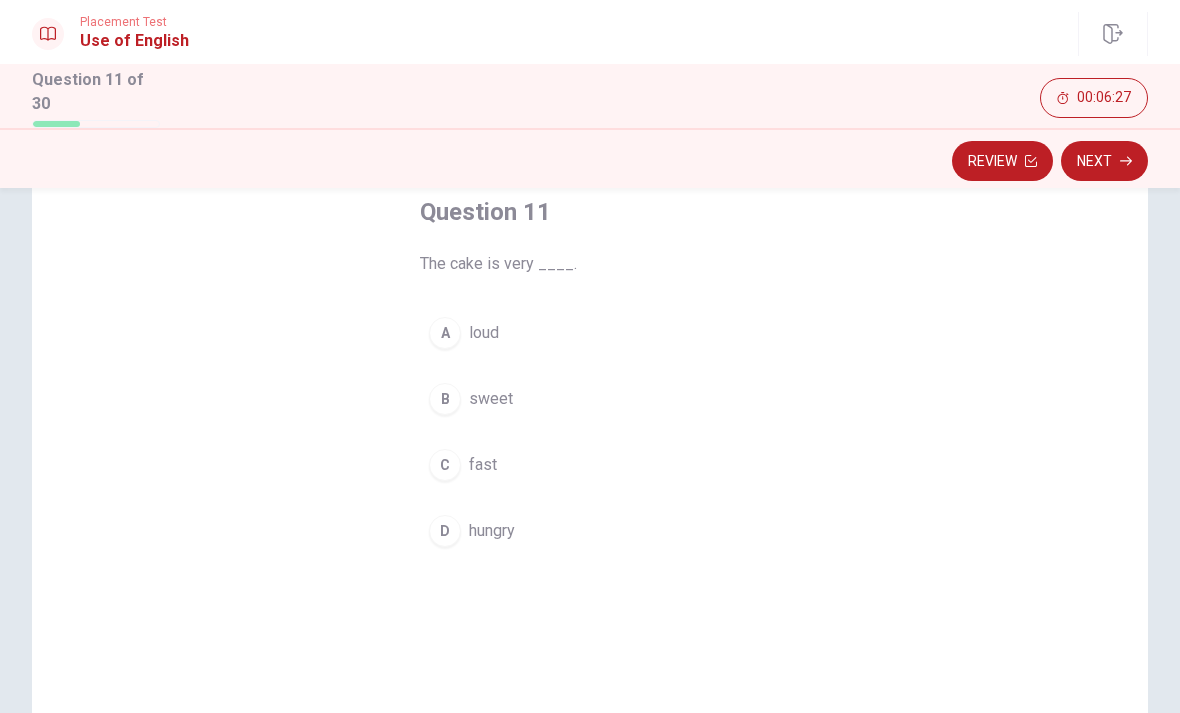 scroll, scrollTop: 124, scrollLeft: 0, axis: vertical 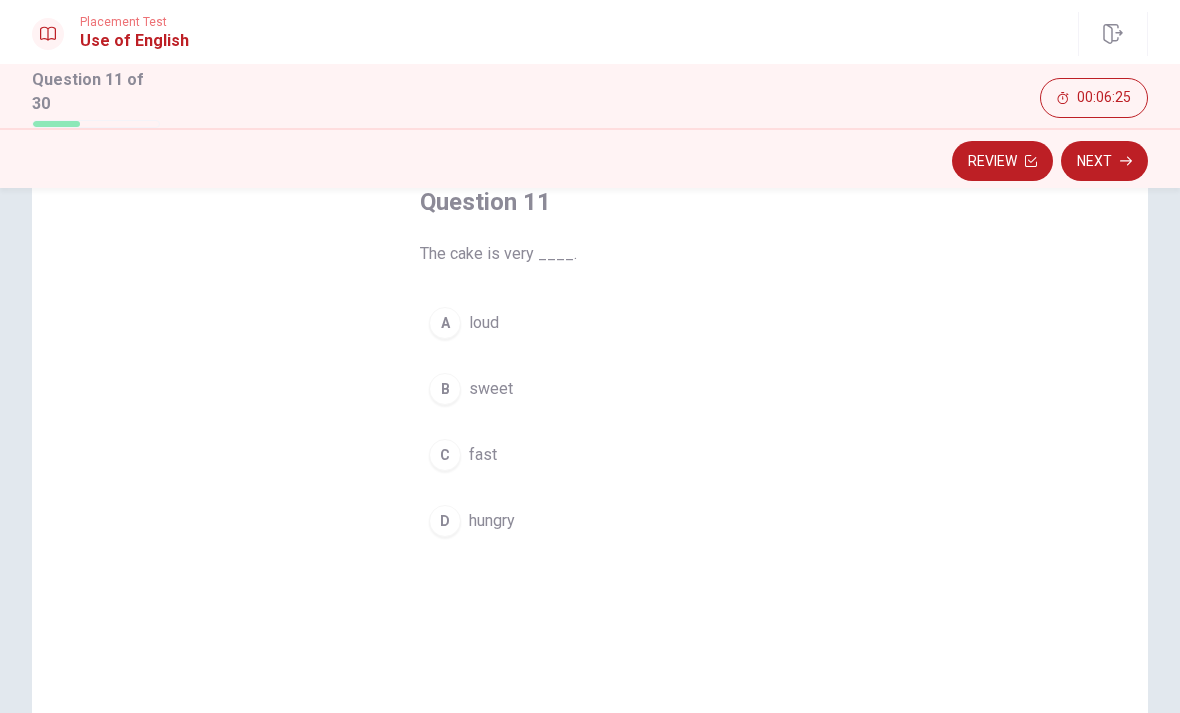 click on "B sweet" at bounding box center (590, 389) 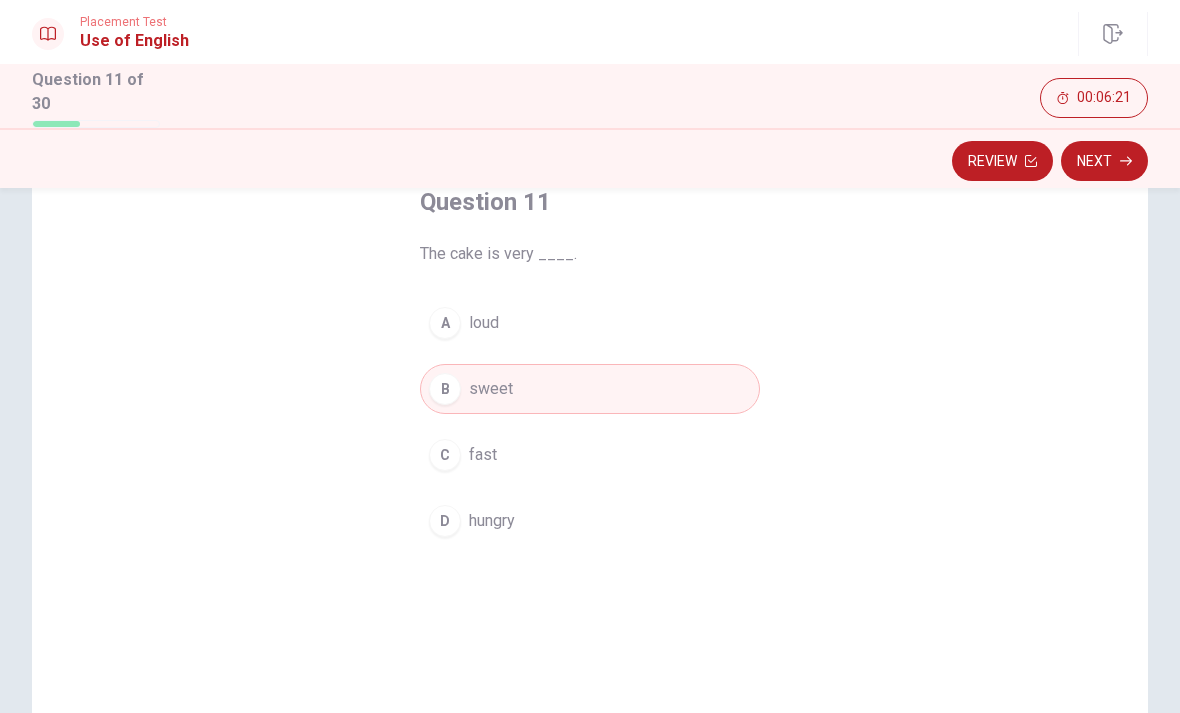 click on "Next" at bounding box center [1104, 161] 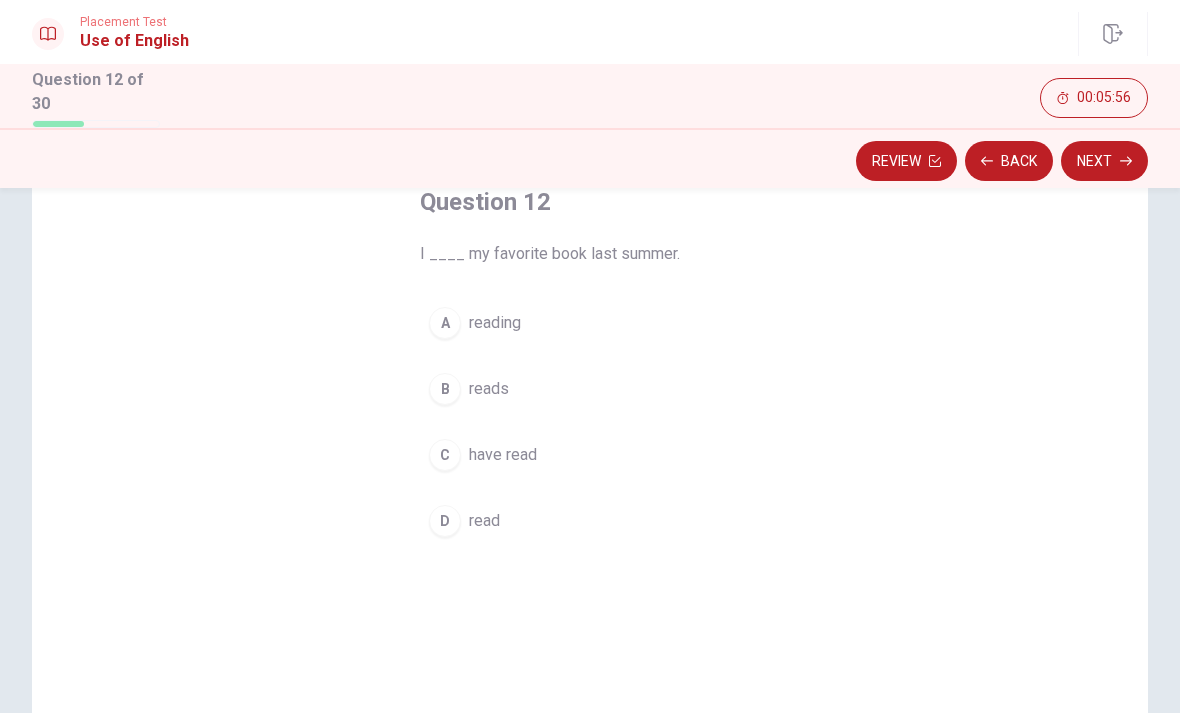 click on "have read" at bounding box center [503, 455] 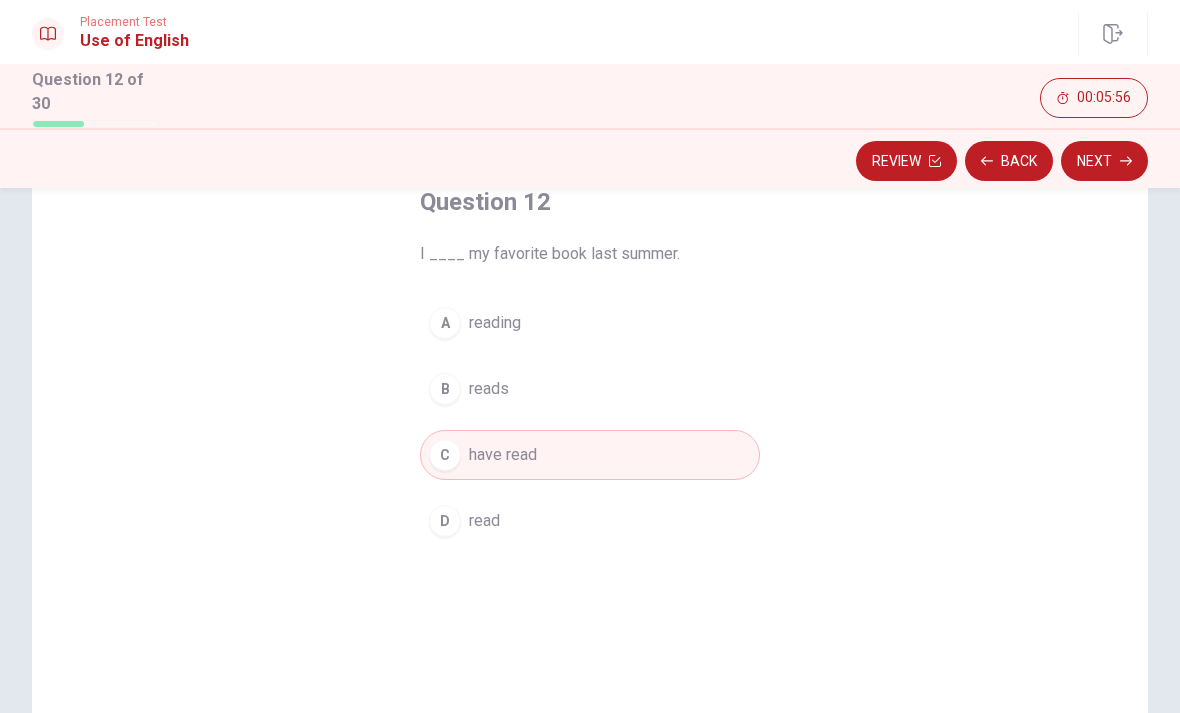click on "Next" at bounding box center (1104, 161) 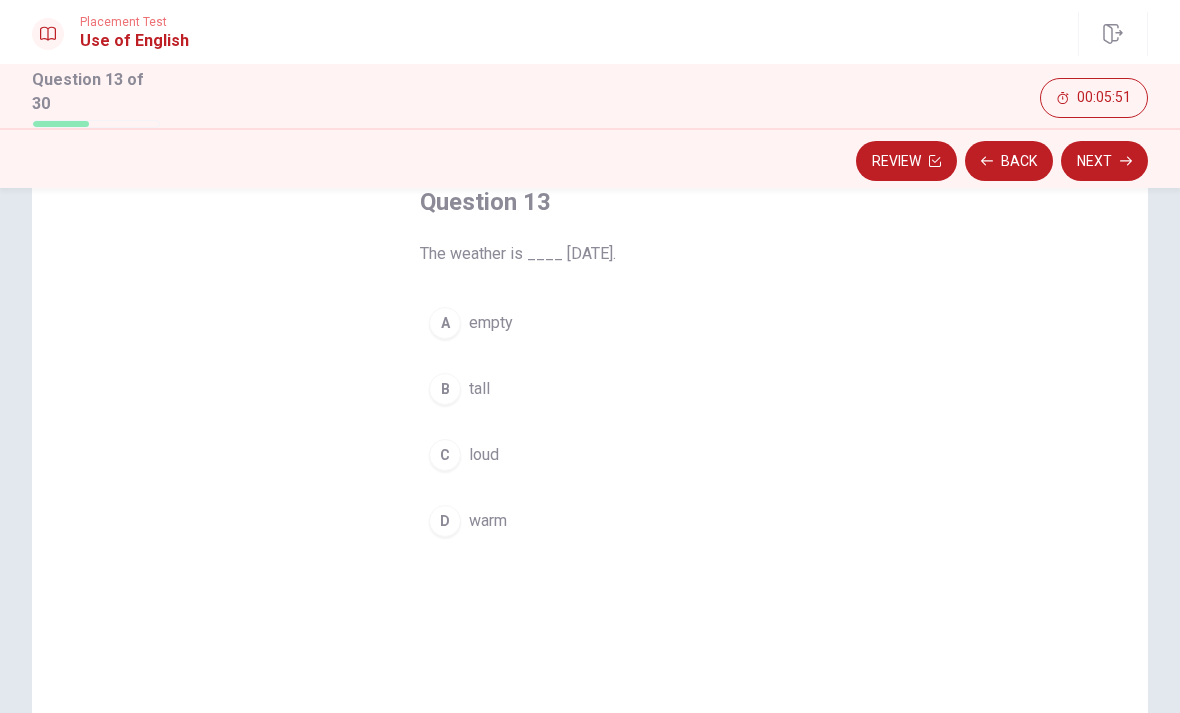 click on "loud" at bounding box center [484, 455] 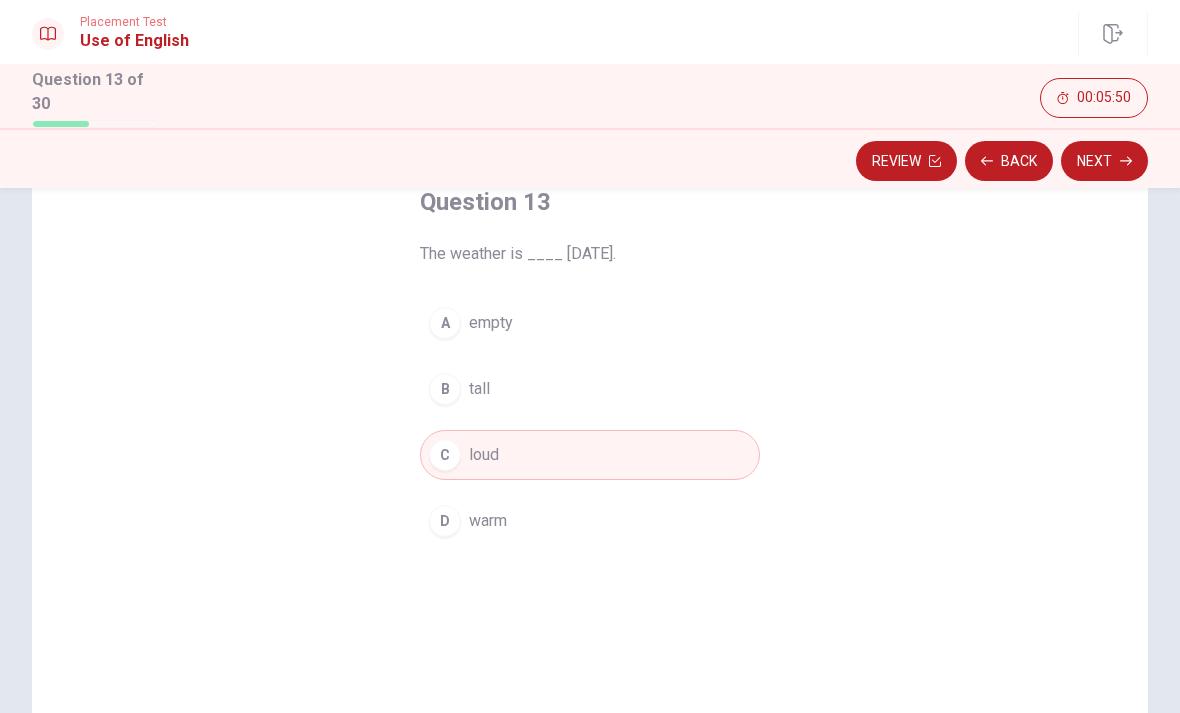 click on "Next" at bounding box center (1104, 161) 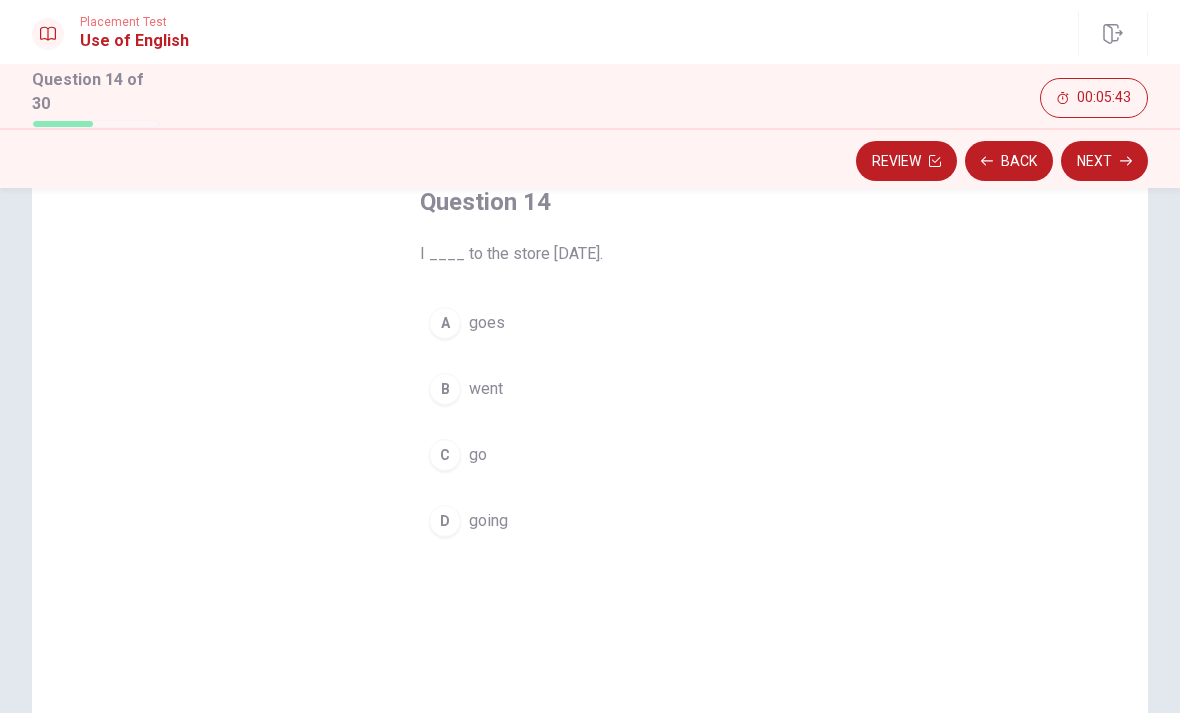 click on "B" at bounding box center (445, 389) 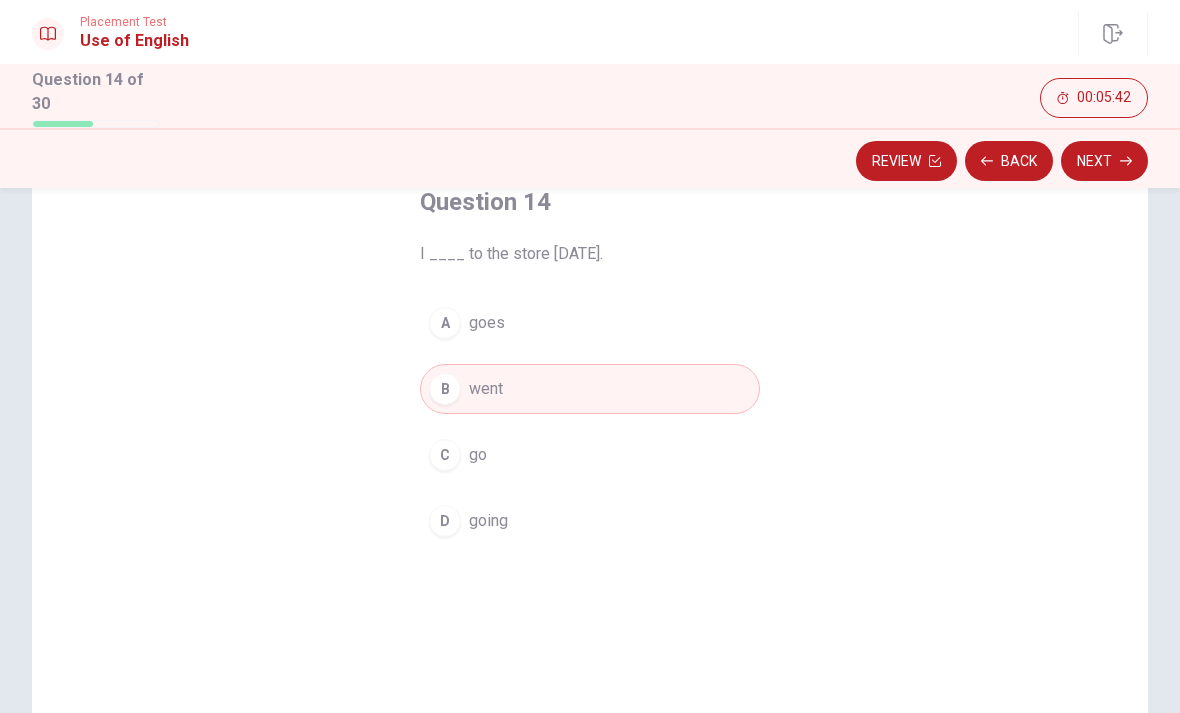 click on "Next" at bounding box center [1104, 161] 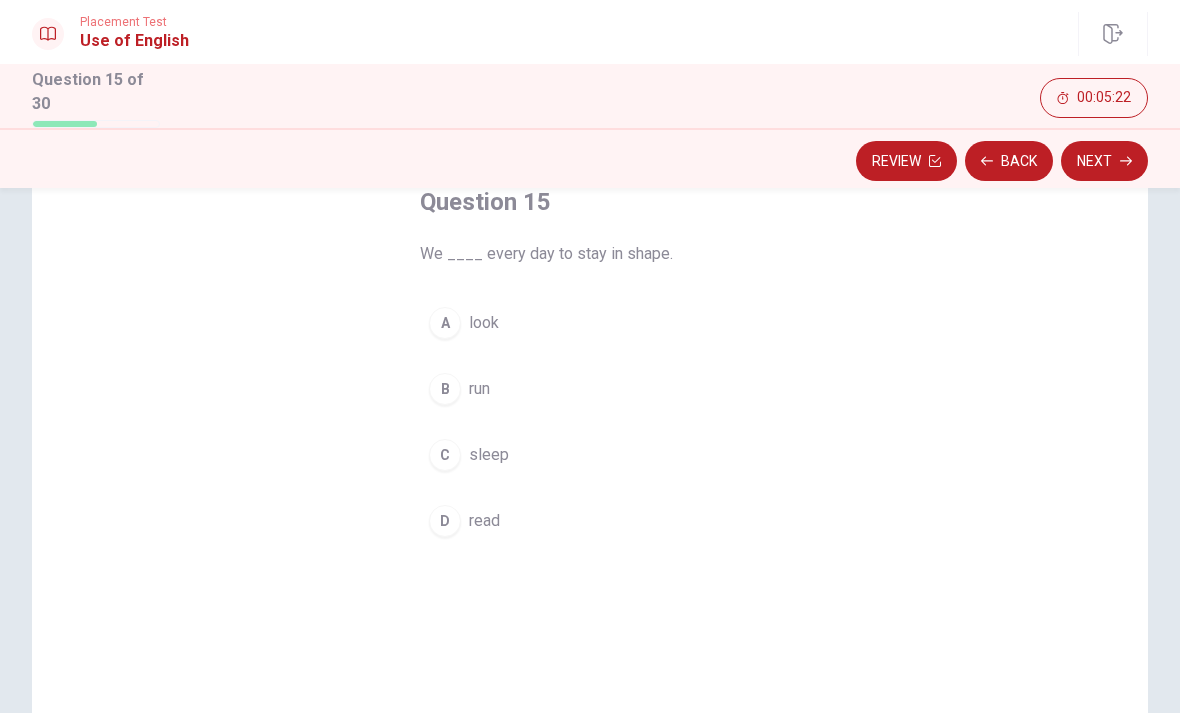 click on "D read" at bounding box center (590, 521) 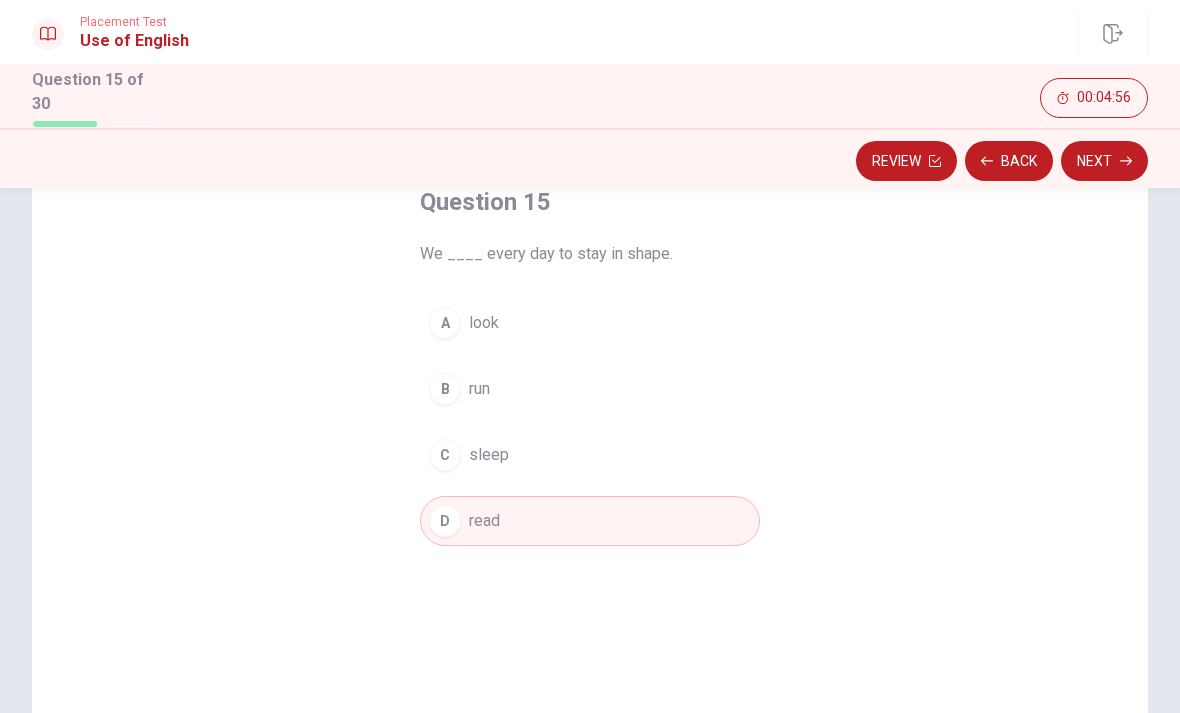 click on "B run" at bounding box center (590, 389) 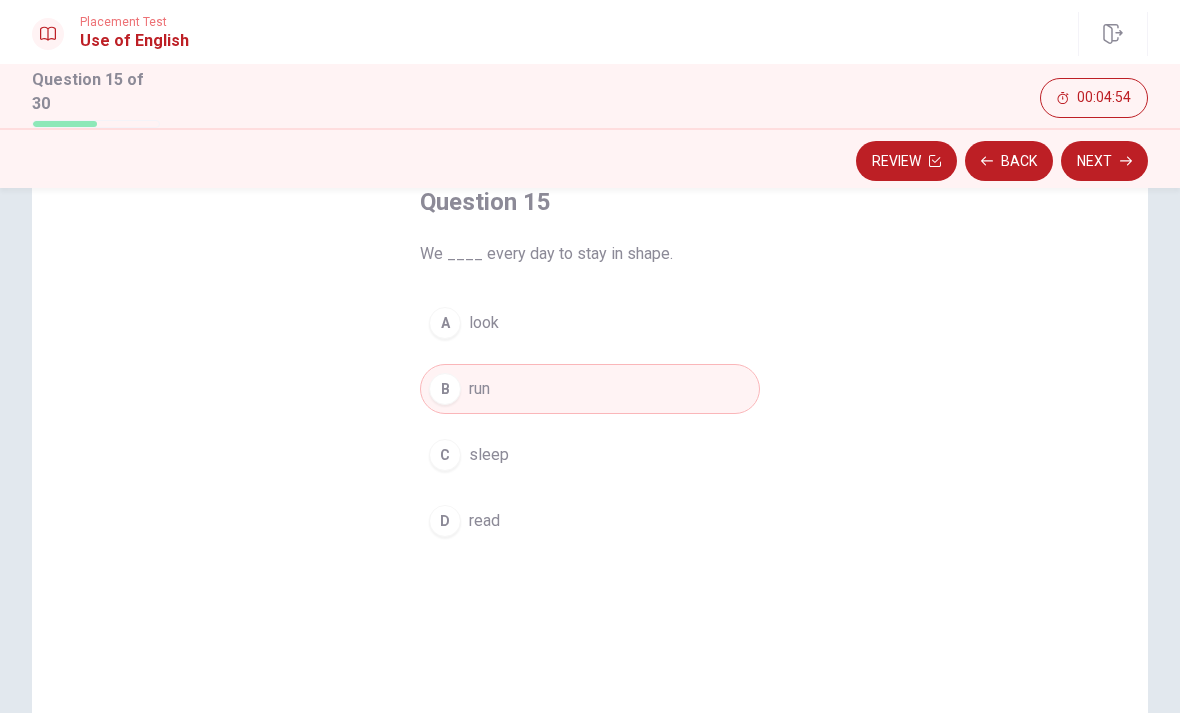 click on "Next" at bounding box center (1104, 161) 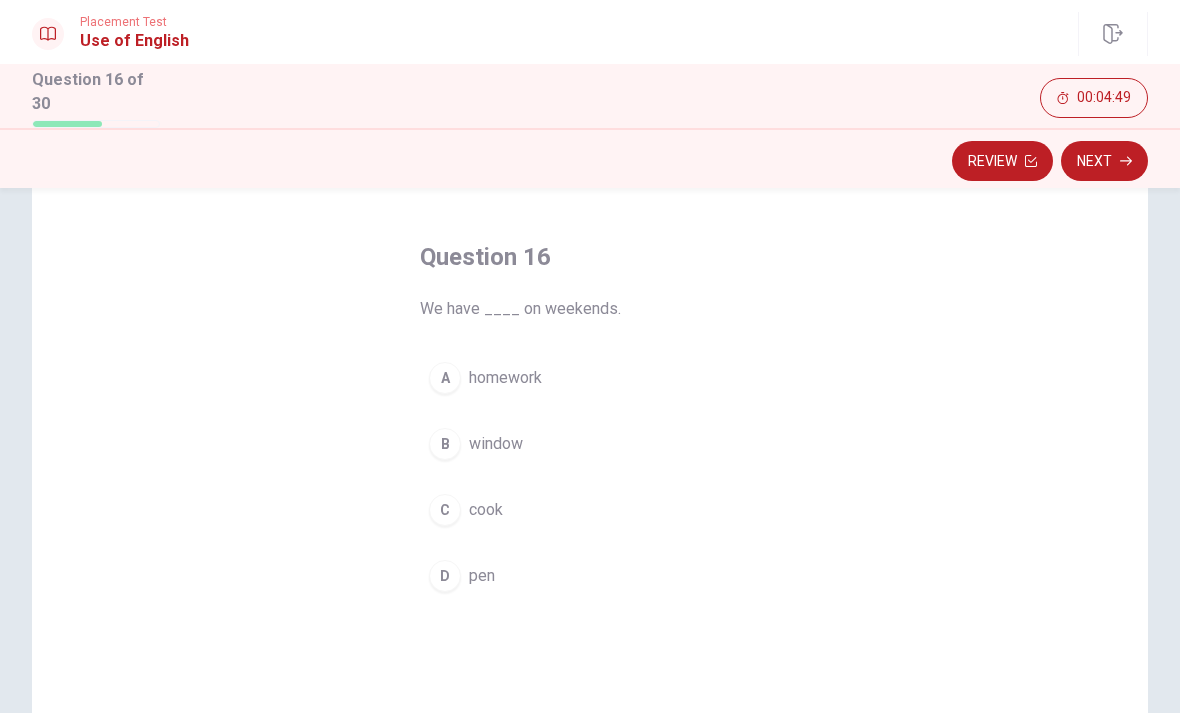 scroll, scrollTop: 70, scrollLeft: 0, axis: vertical 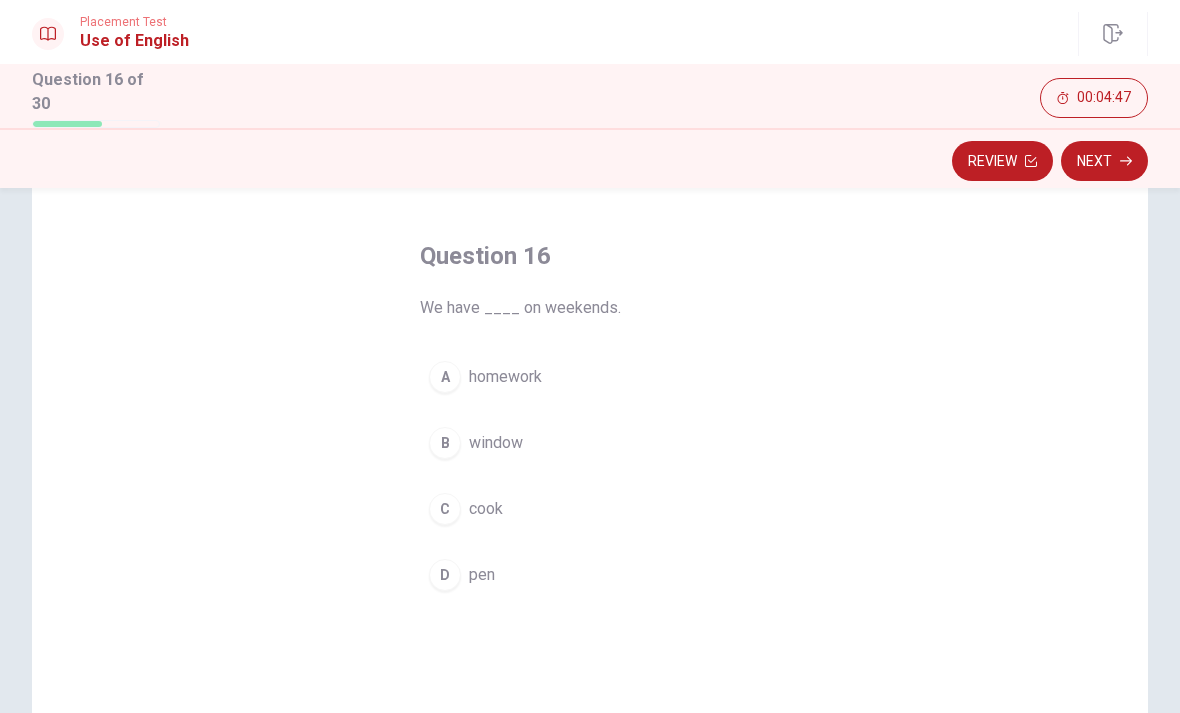 click on "Question 16 We have ____ on weekends. A homework B window C cook D pen" at bounding box center [590, 505] 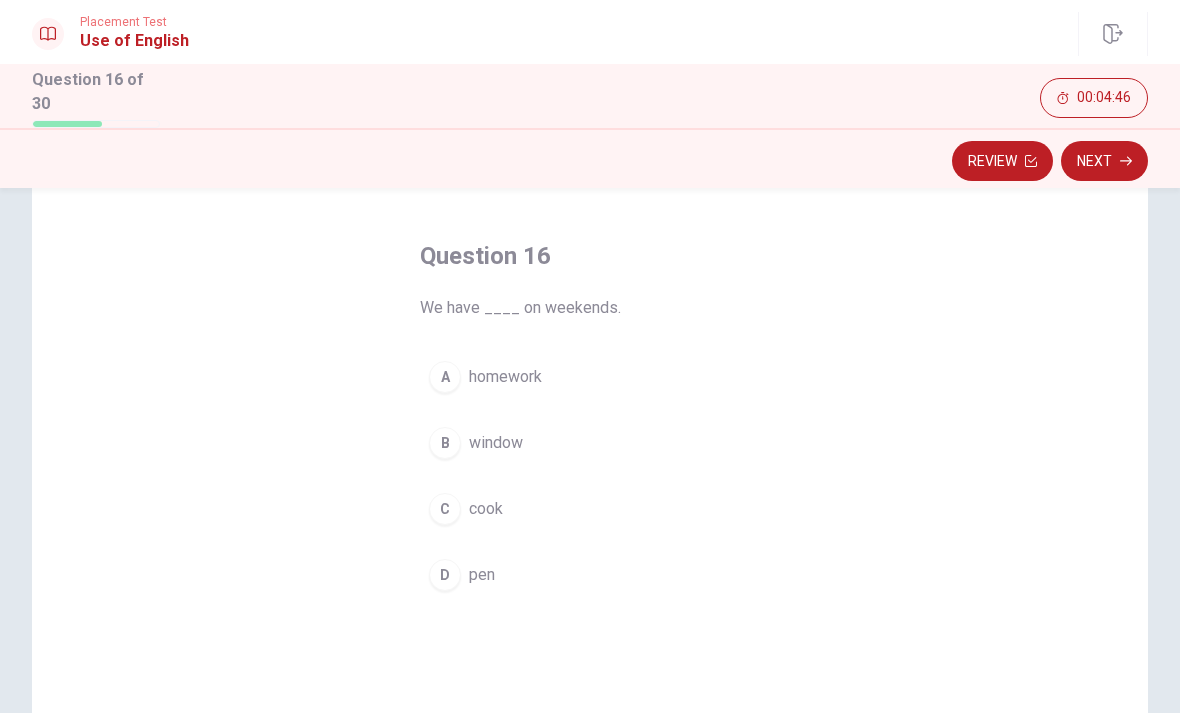 click on "homework" at bounding box center [505, 377] 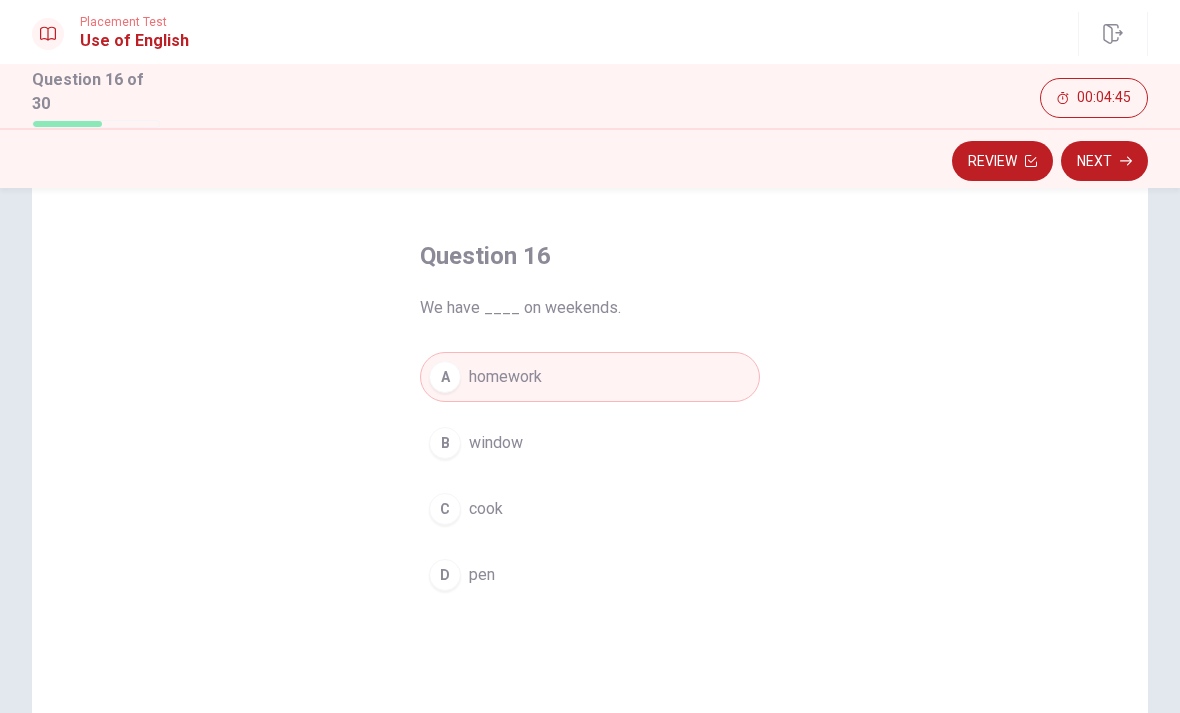 click on "Next" at bounding box center [1104, 161] 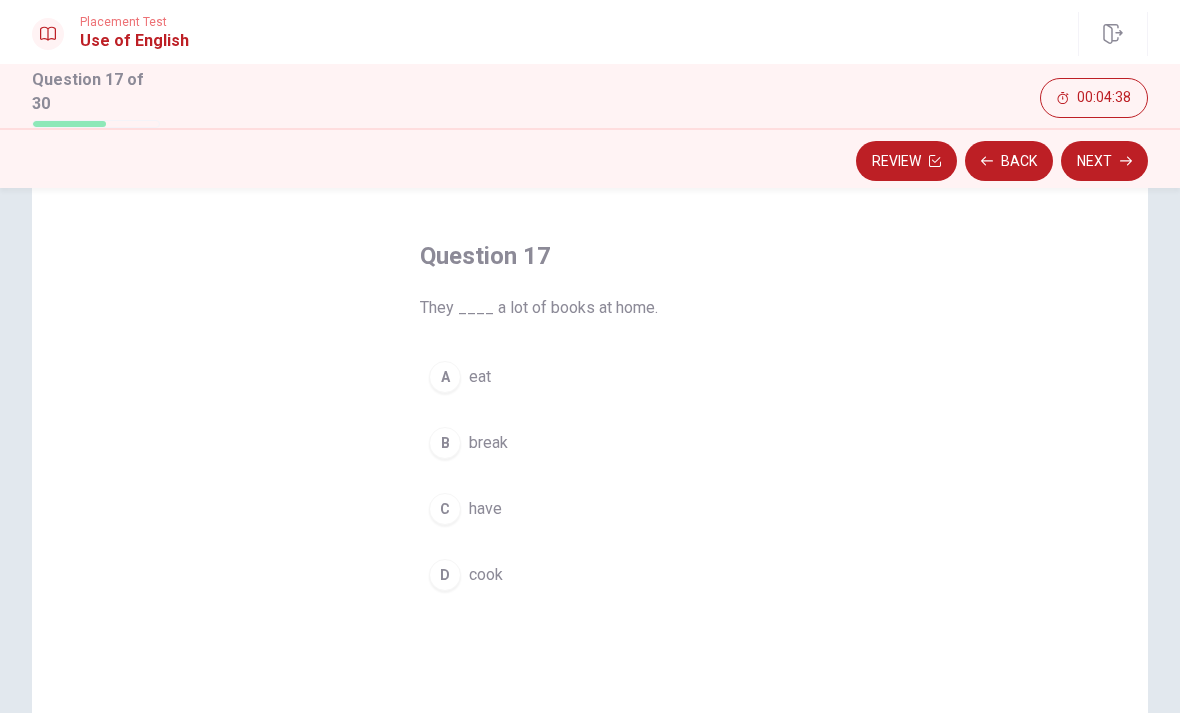 click on "C have" at bounding box center (590, 509) 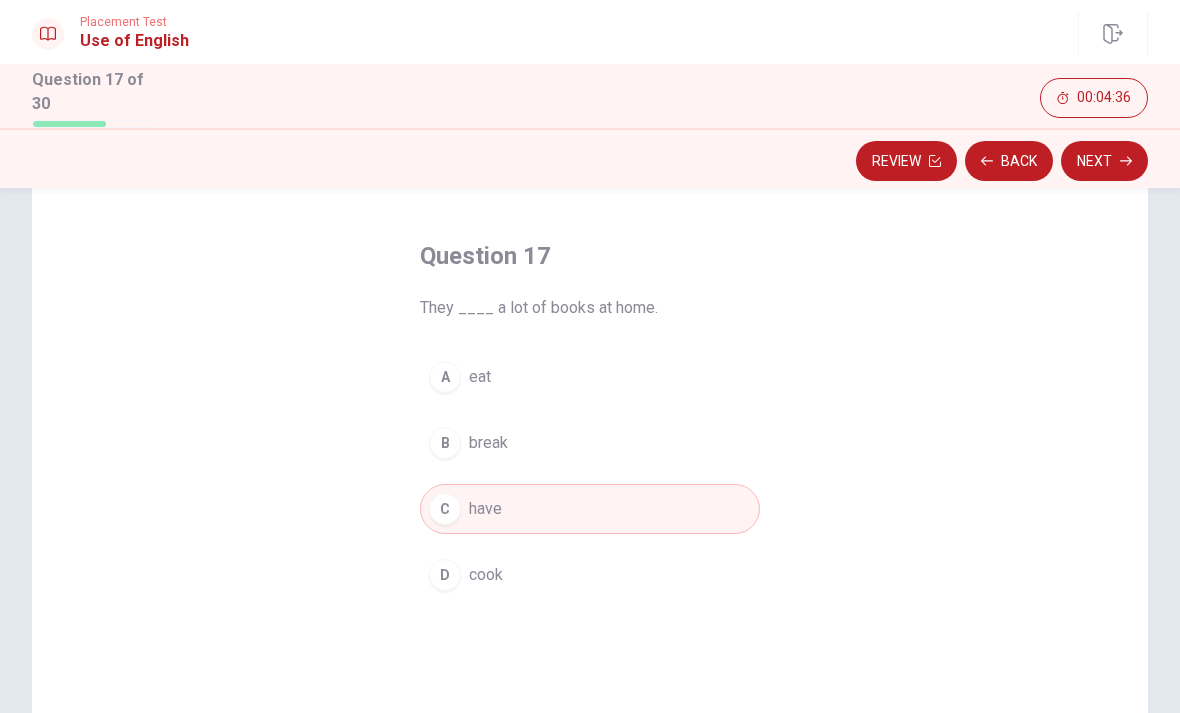 click on "Next" at bounding box center (1104, 161) 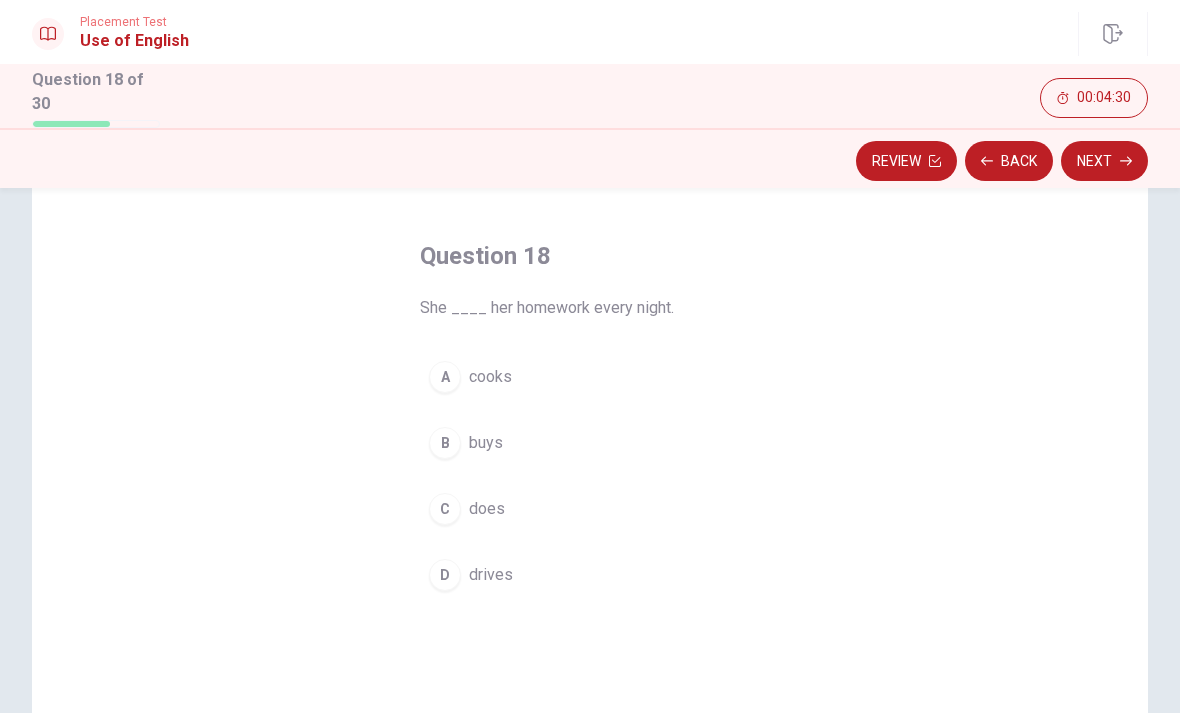 click on "does" at bounding box center [487, 509] 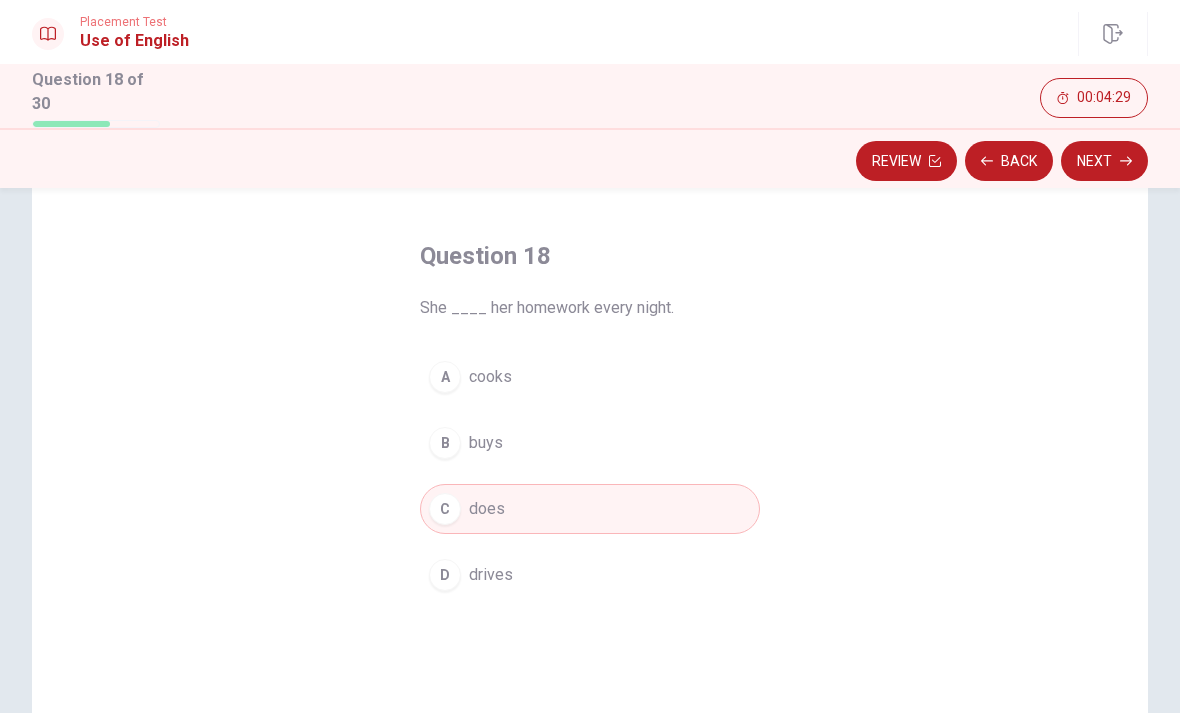 click on "Next" at bounding box center [1104, 161] 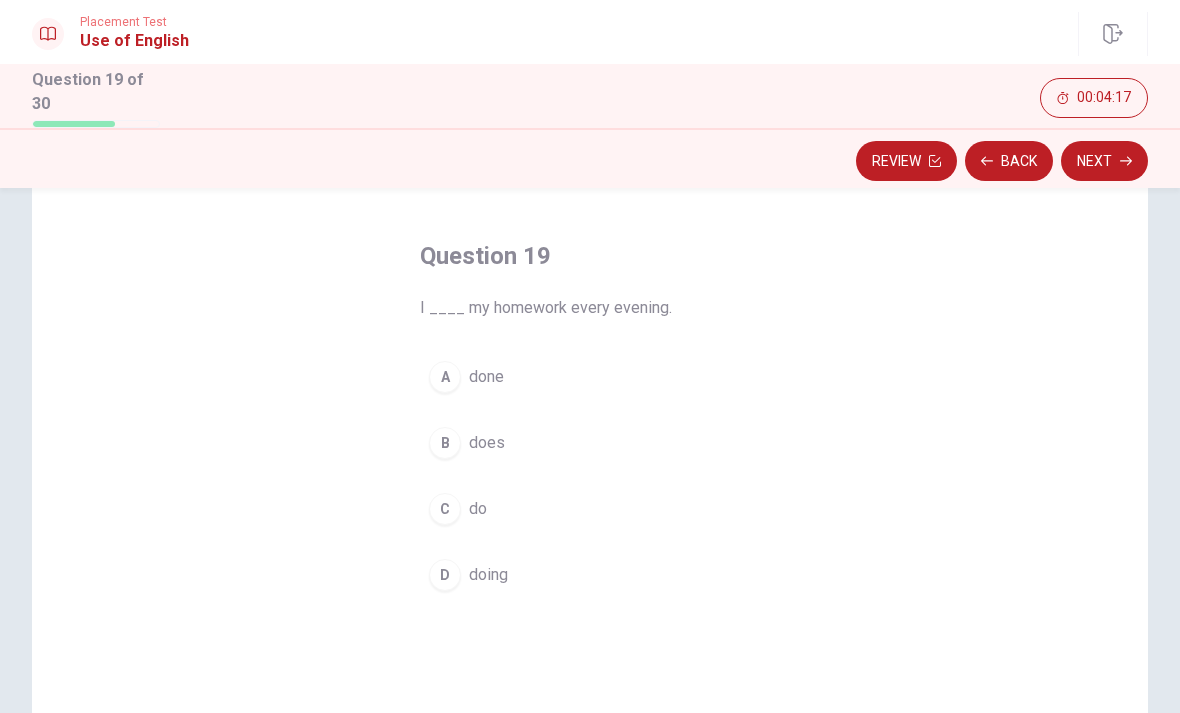 click on "D doing" at bounding box center [590, 575] 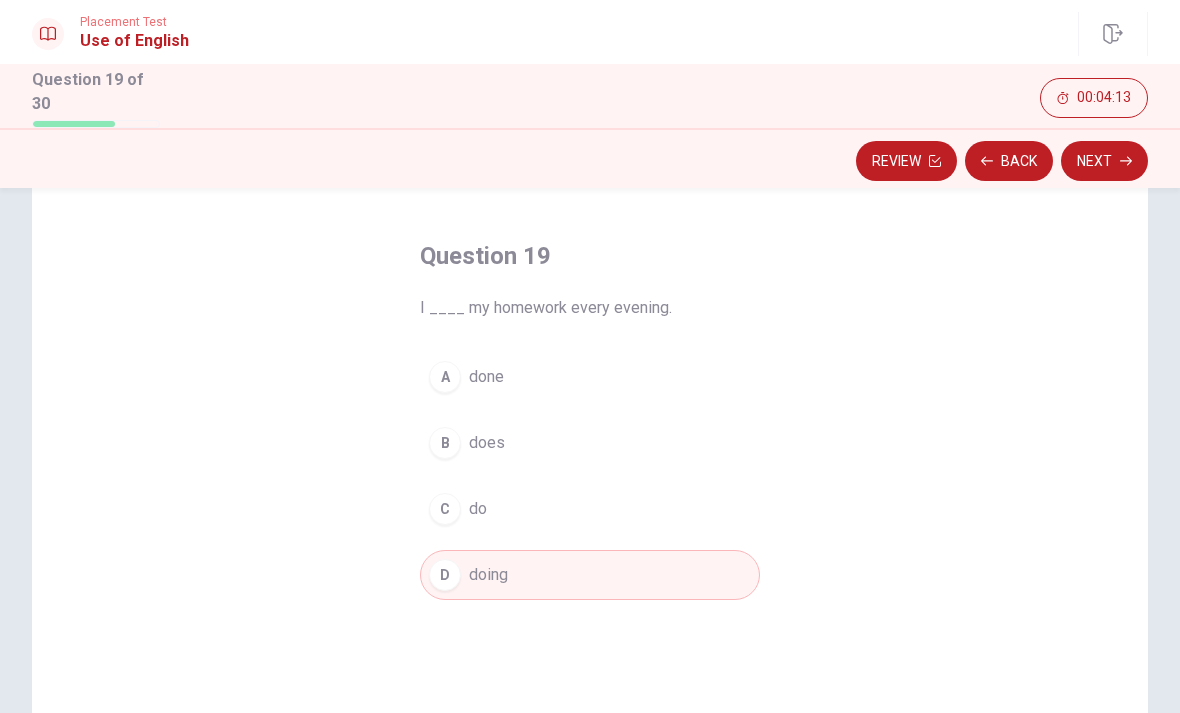 click on "Next" at bounding box center [1104, 161] 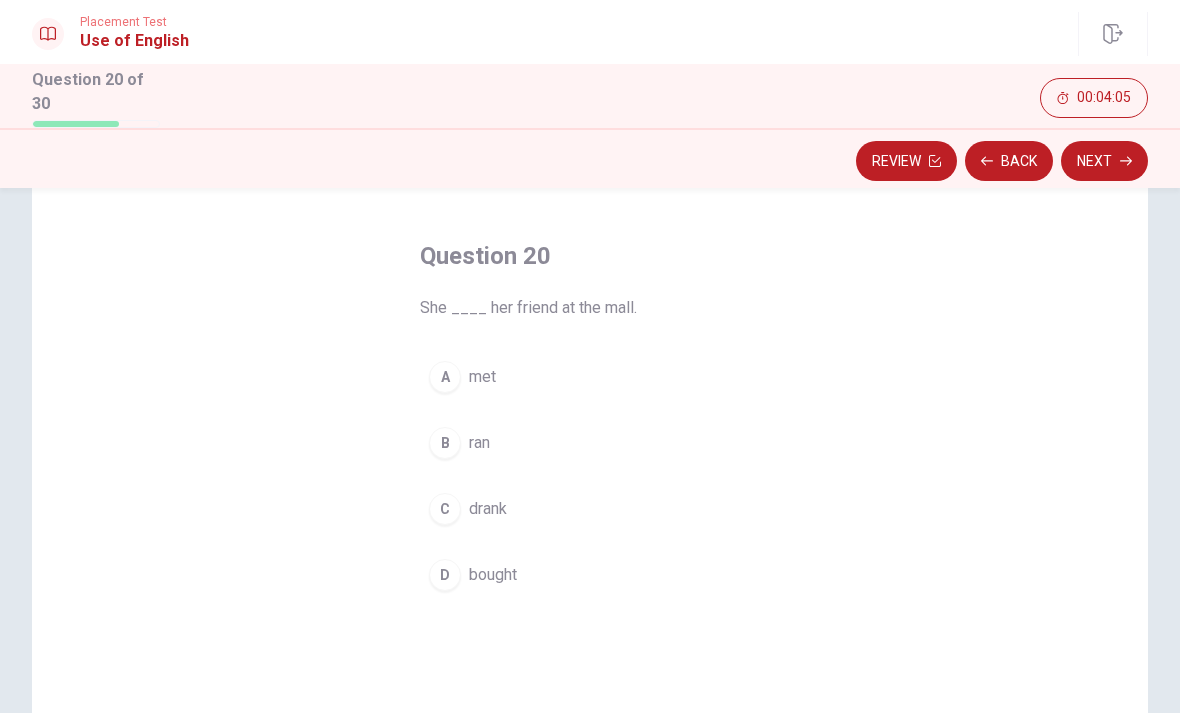 click on "met" at bounding box center [482, 377] 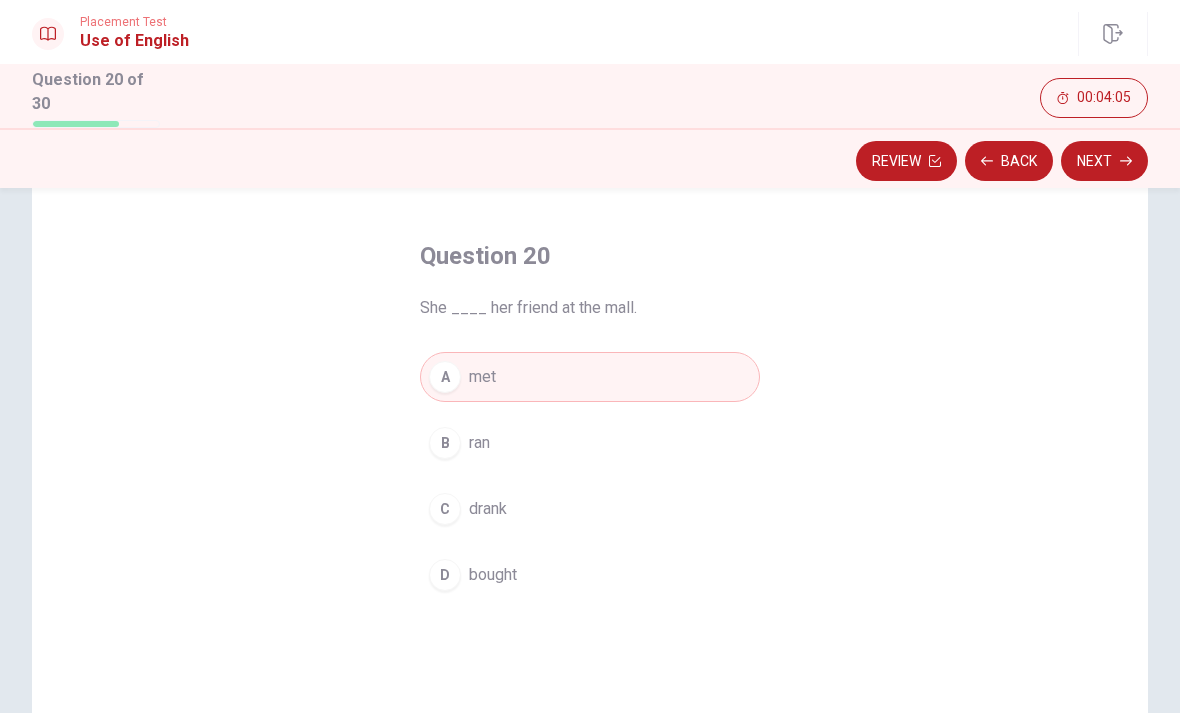 click on "Next" at bounding box center [1104, 161] 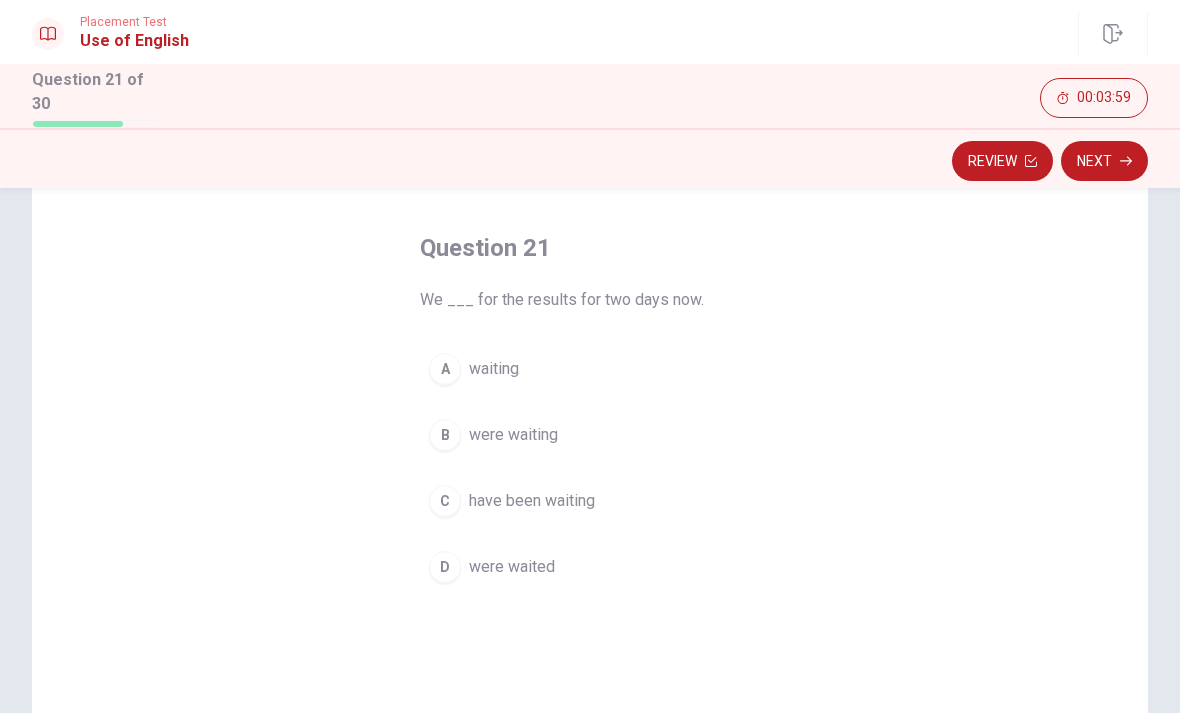 scroll, scrollTop: 75, scrollLeft: 0, axis: vertical 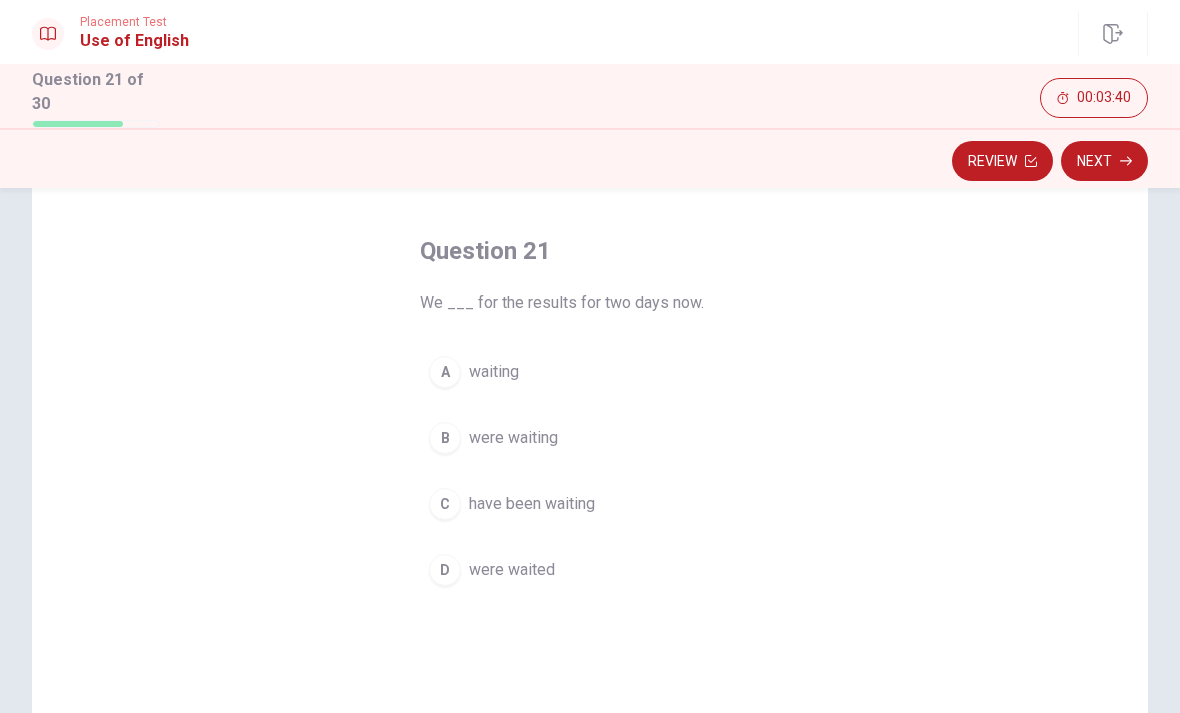 click on "were waited" at bounding box center (512, 570) 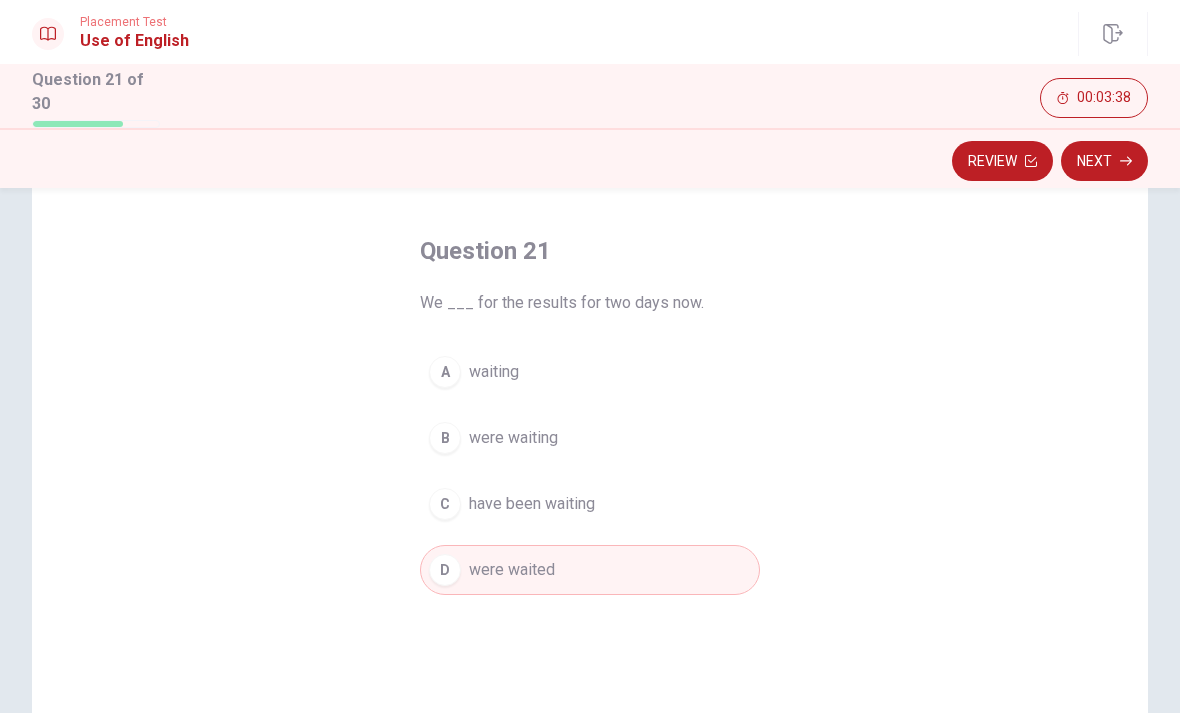 click on "Next" at bounding box center [1104, 161] 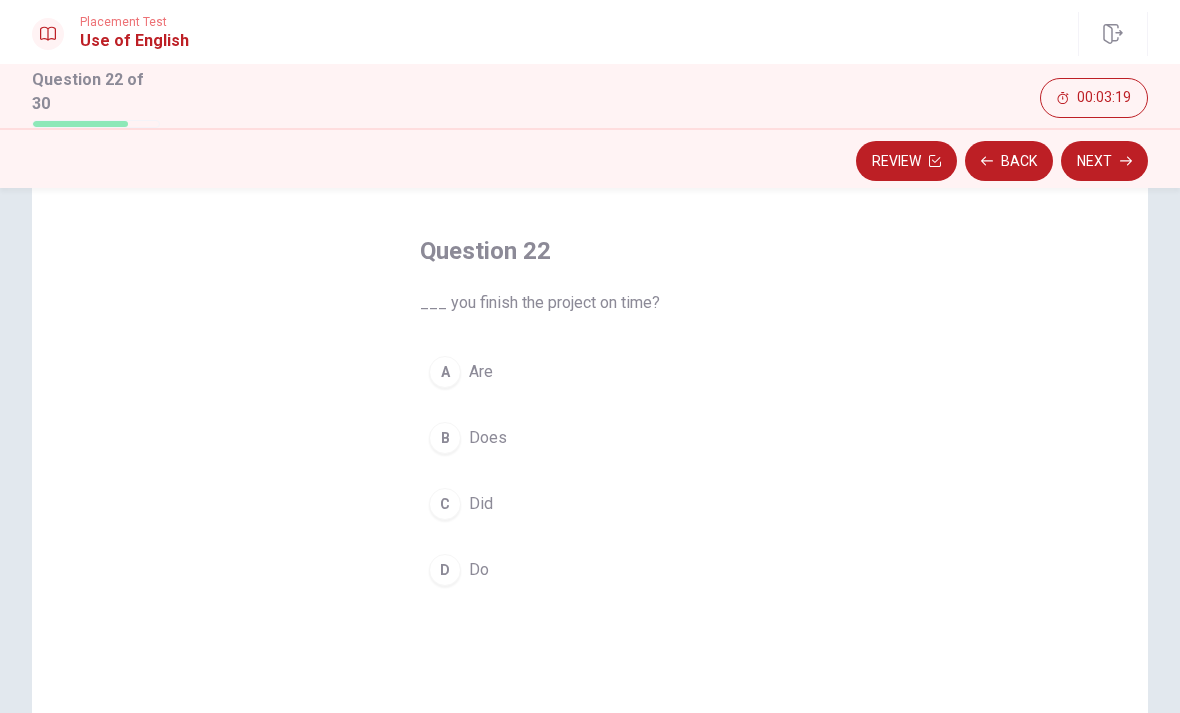 click on "A" at bounding box center [445, 372] 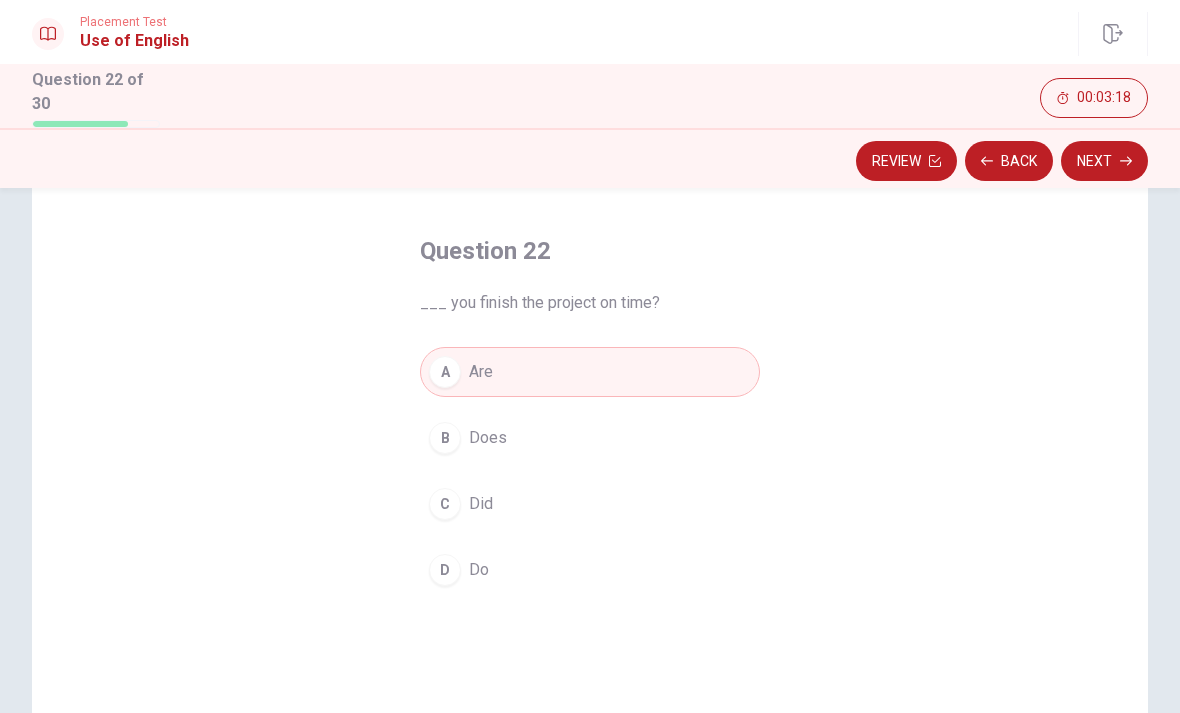 click on "Next" at bounding box center [1104, 161] 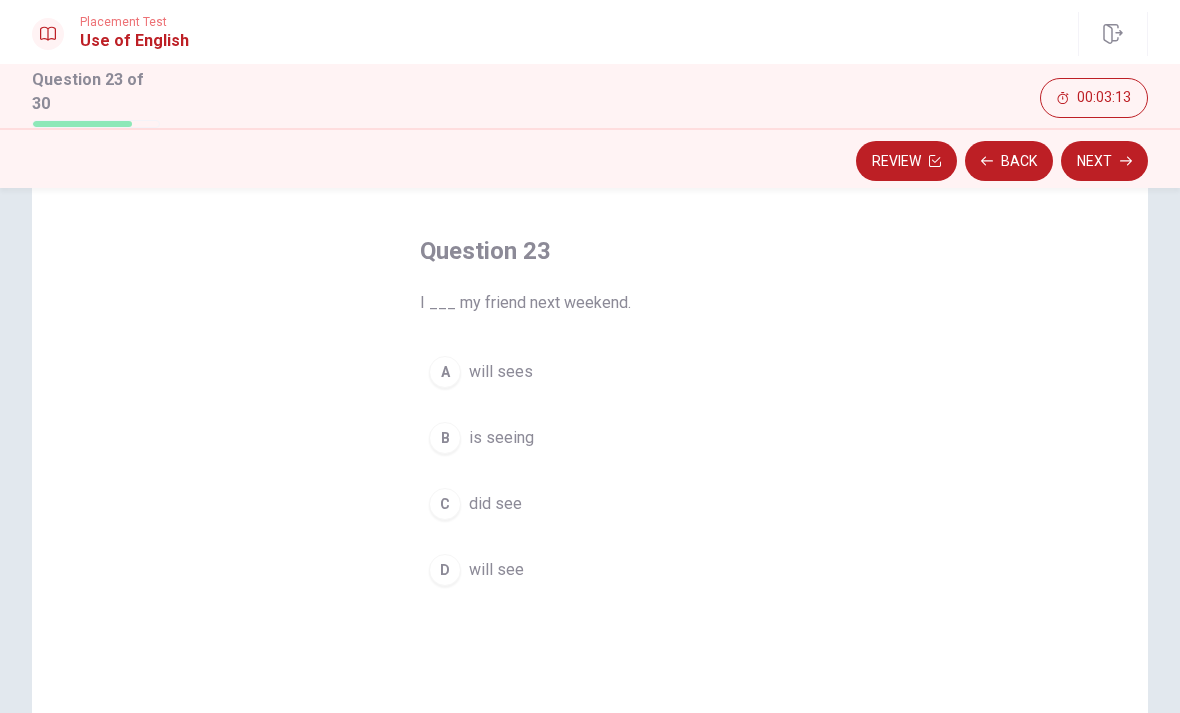 click on "D will see" at bounding box center (590, 570) 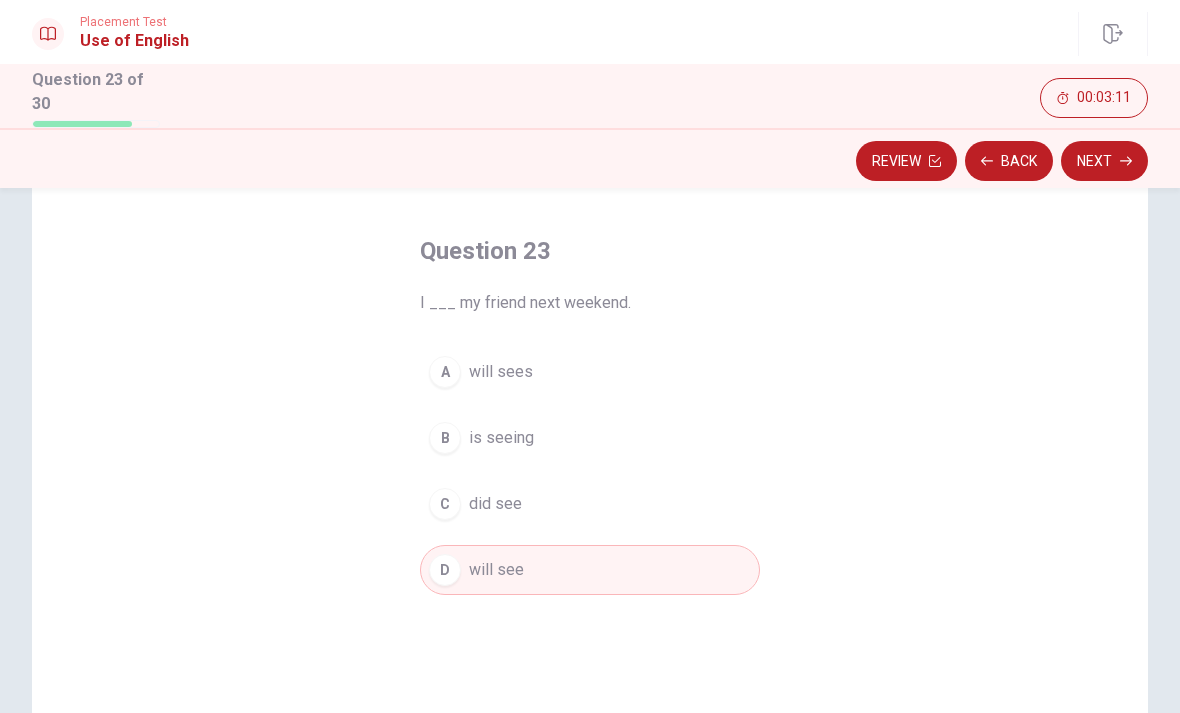 click on "Next" at bounding box center (1104, 161) 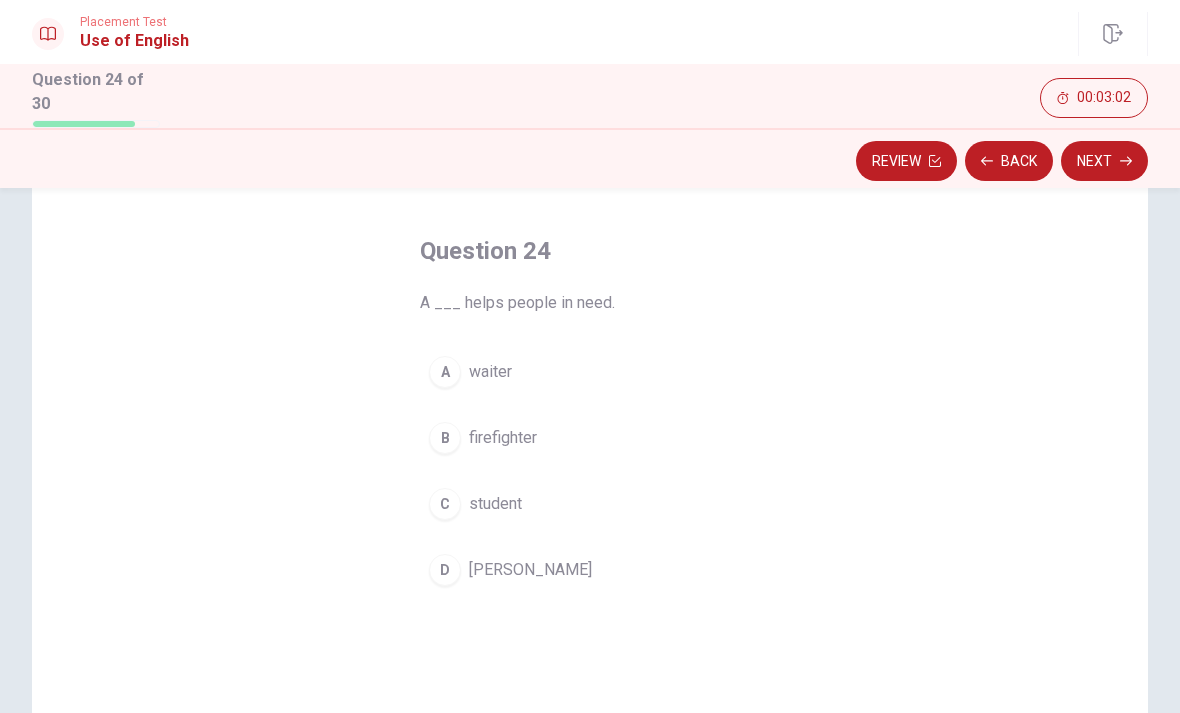 click on "firefighter" at bounding box center [503, 438] 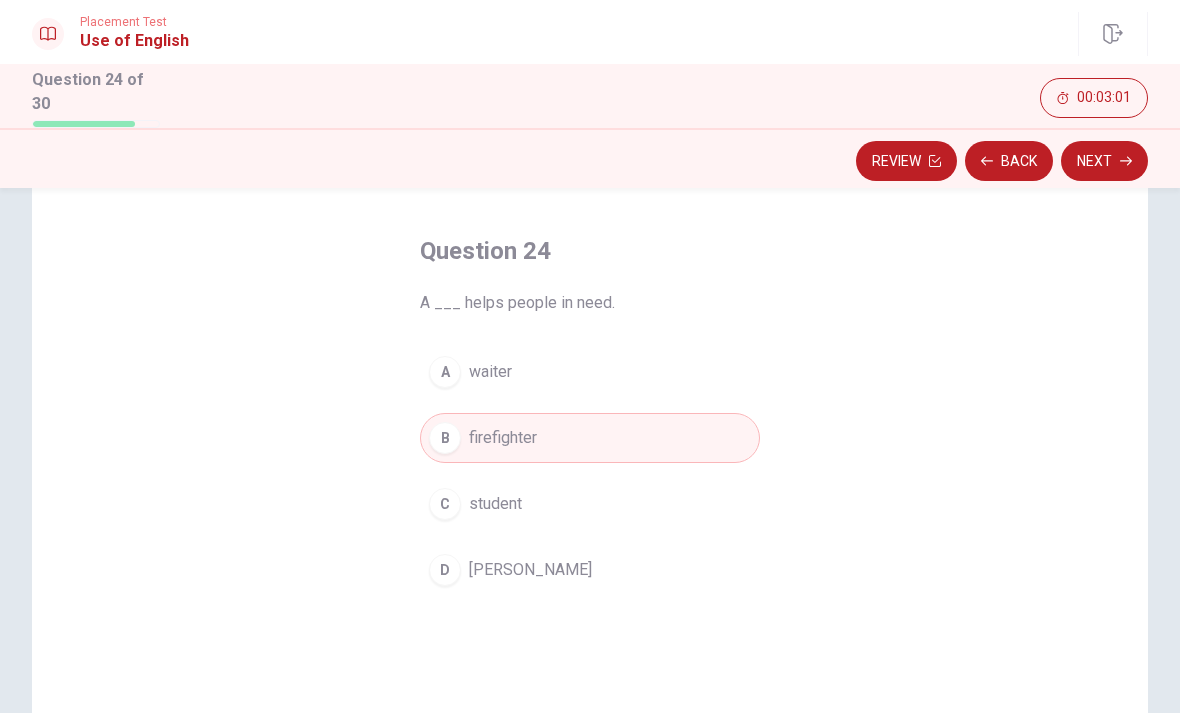 click on "Next" at bounding box center [1104, 161] 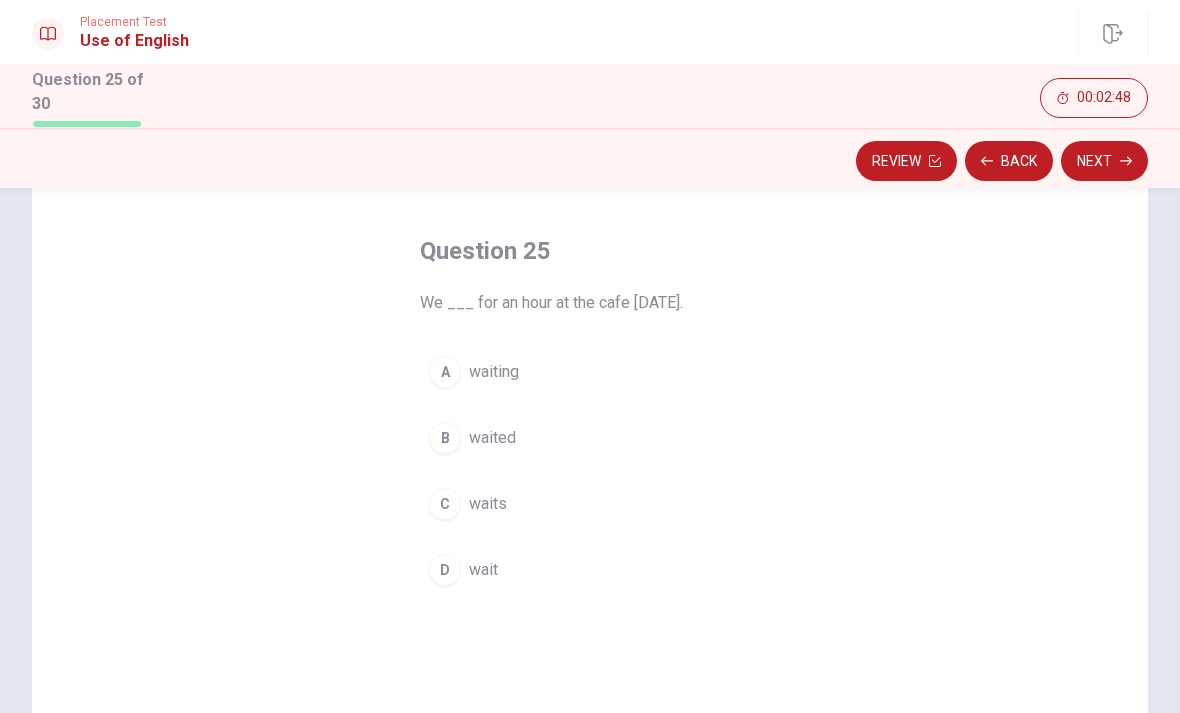 click on "waited" at bounding box center [492, 438] 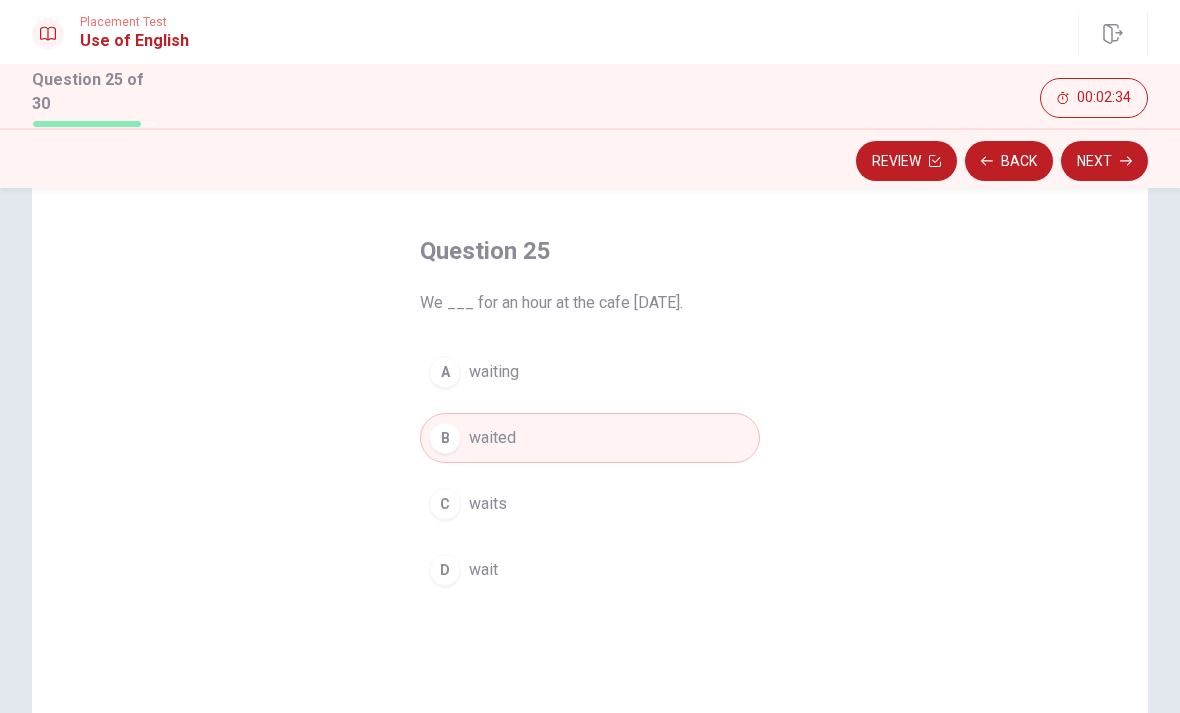click on "Next" at bounding box center [1104, 161] 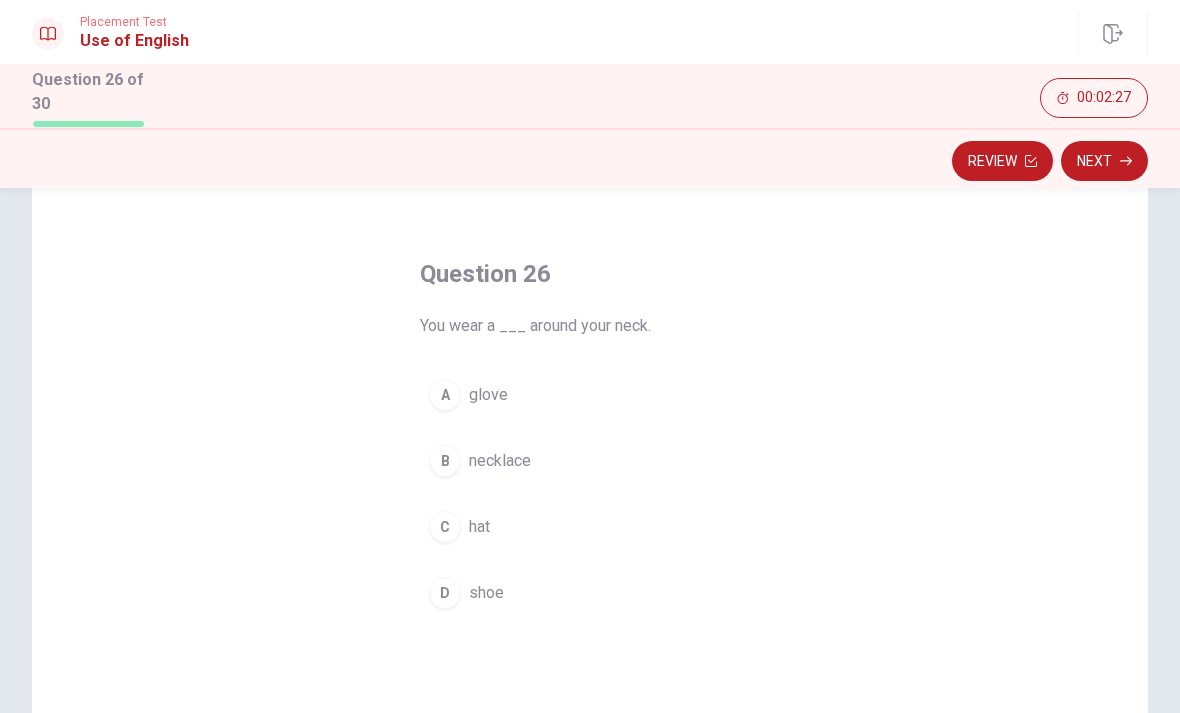 scroll, scrollTop: 55, scrollLeft: 0, axis: vertical 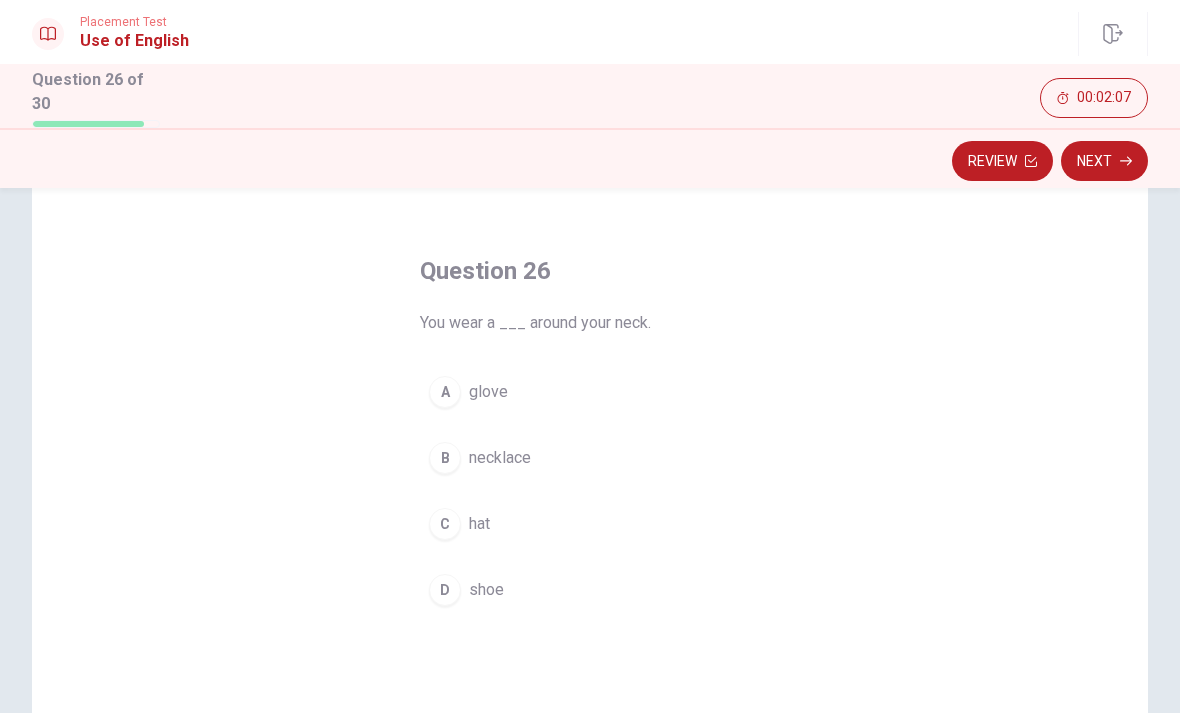 click on "necklace" at bounding box center (500, 458) 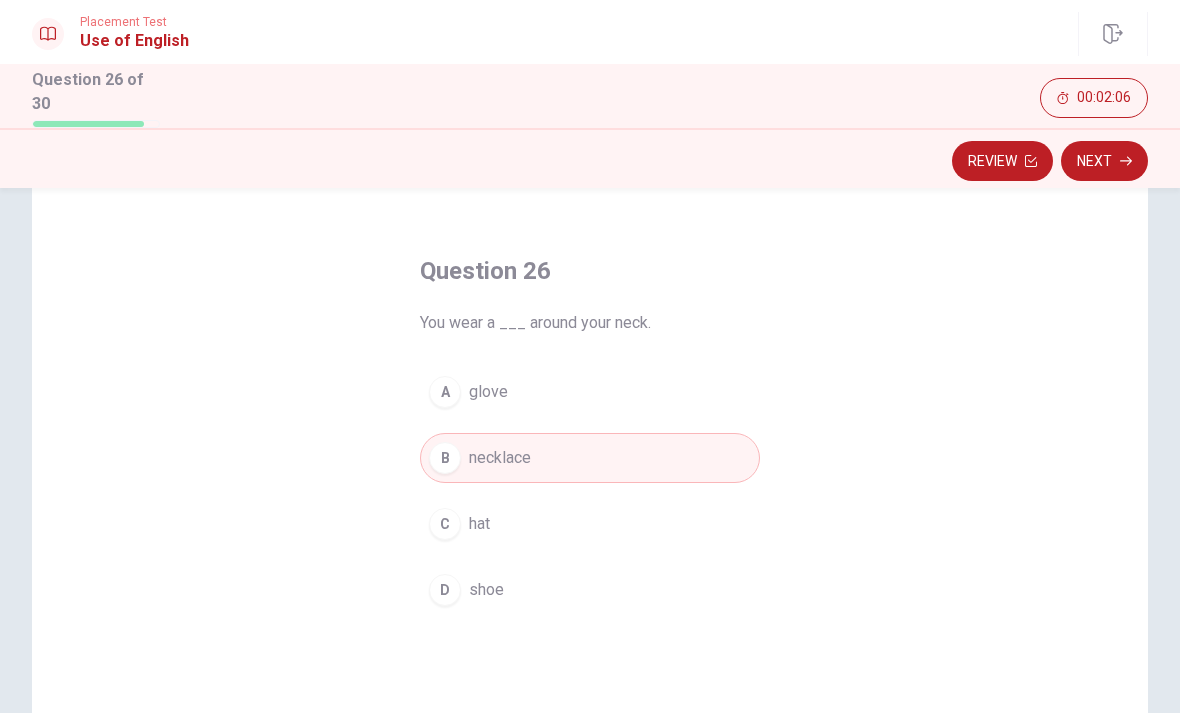 click on "Next" at bounding box center [1104, 161] 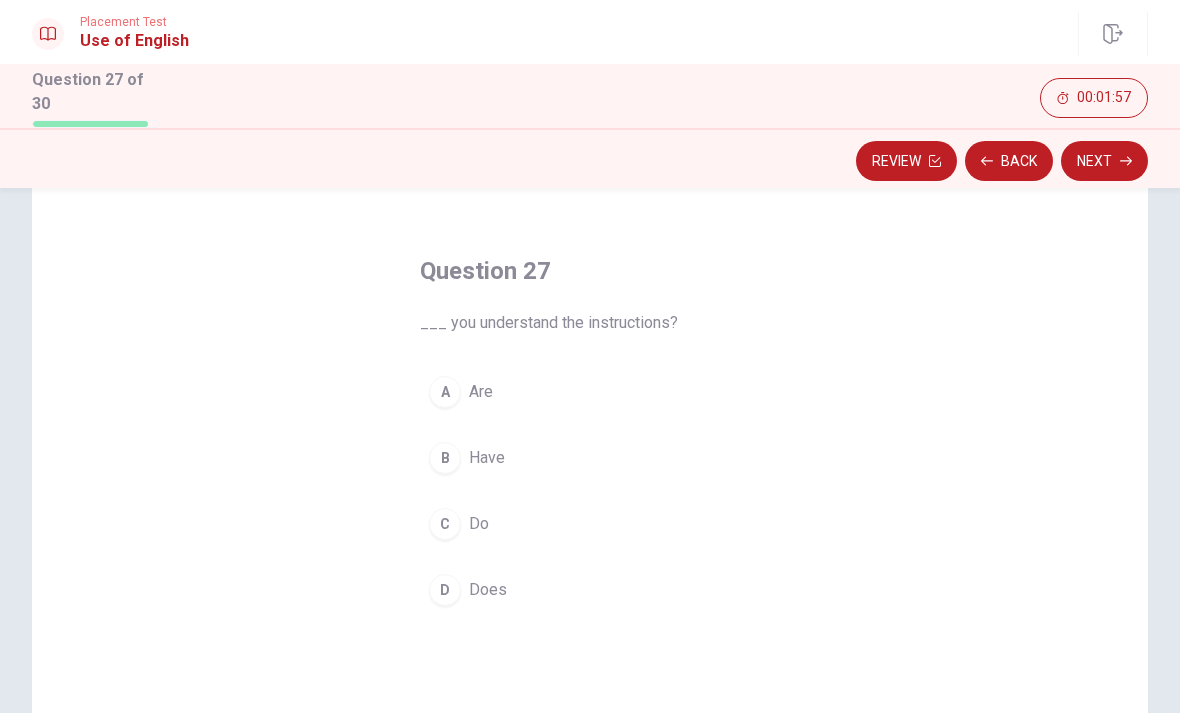 click on "Do" at bounding box center [479, 524] 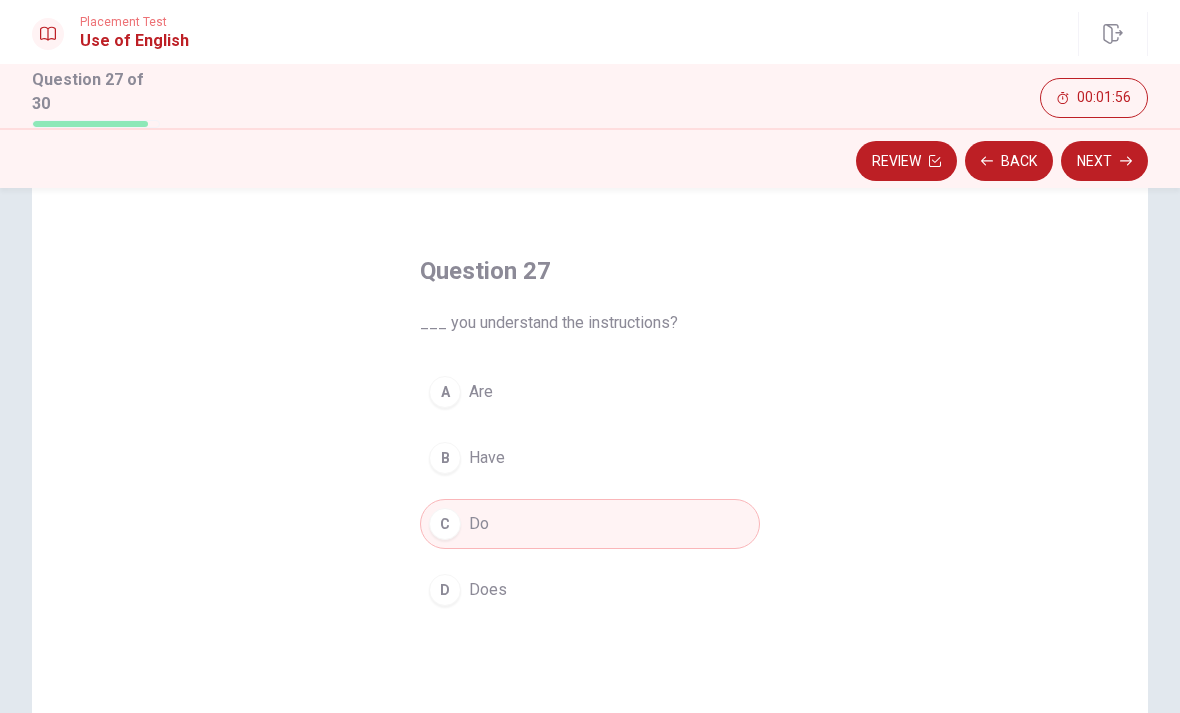 click on "Next" at bounding box center (1104, 161) 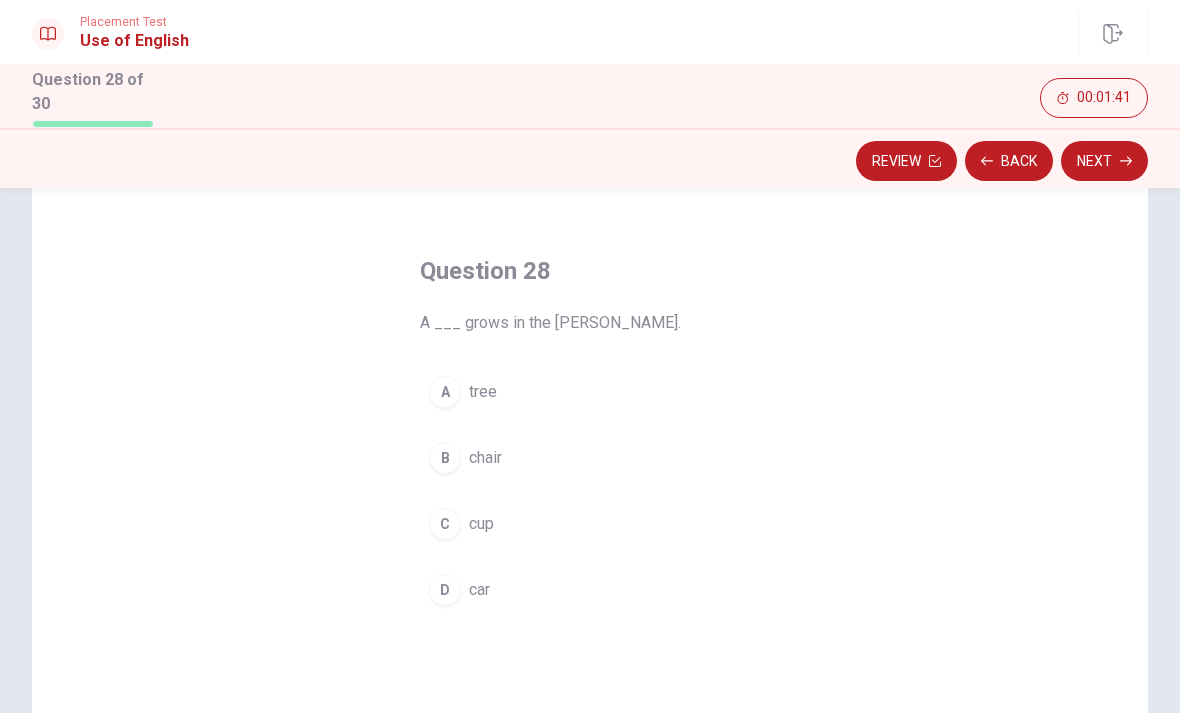 click on "tree" at bounding box center (483, 392) 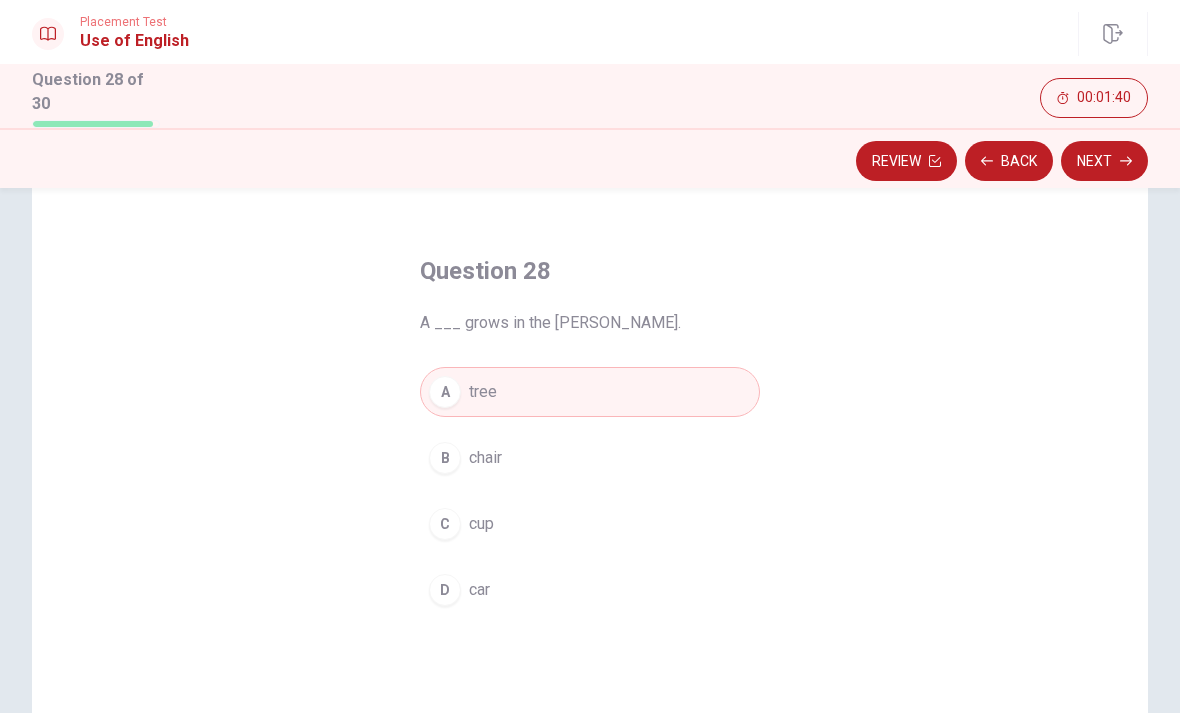 click 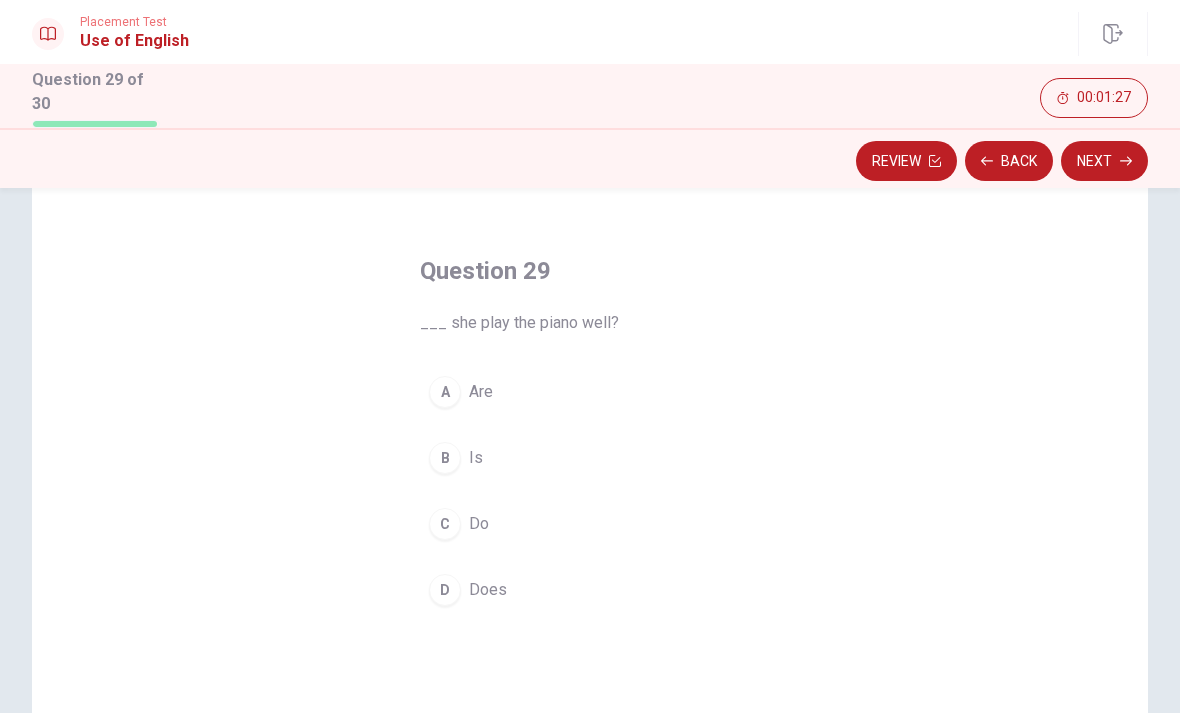 click on "D Does" at bounding box center (590, 590) 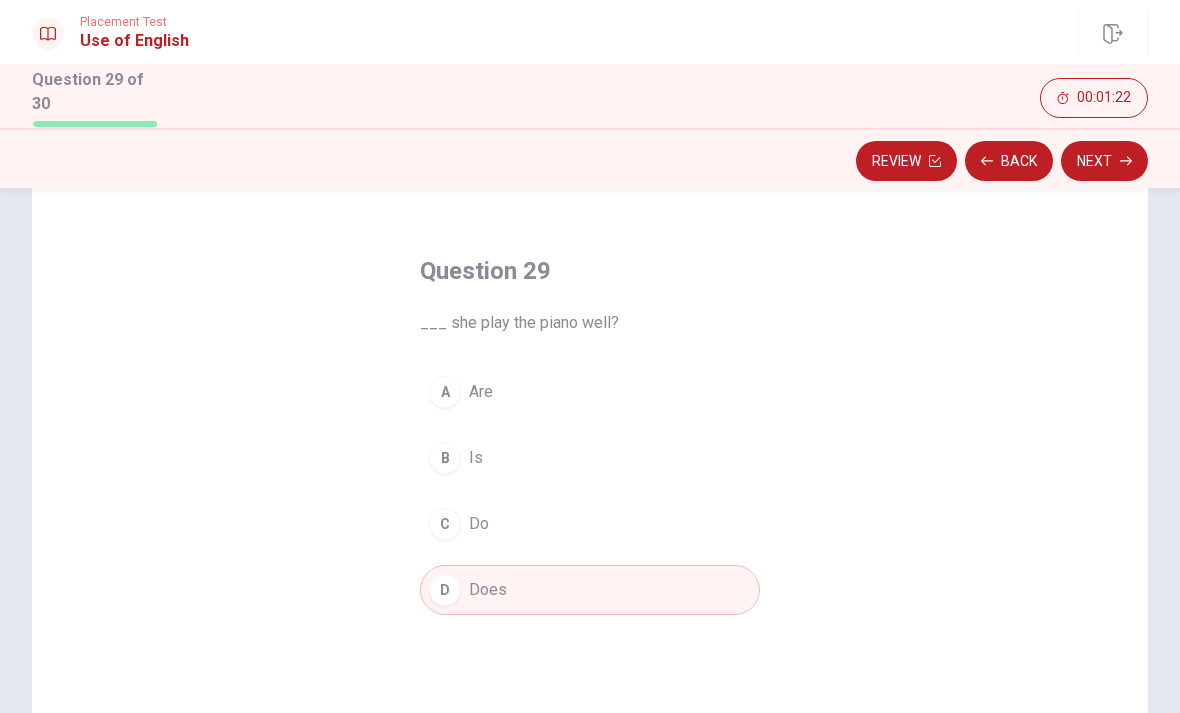 click on "Next" at bounding box center (1104, 161) 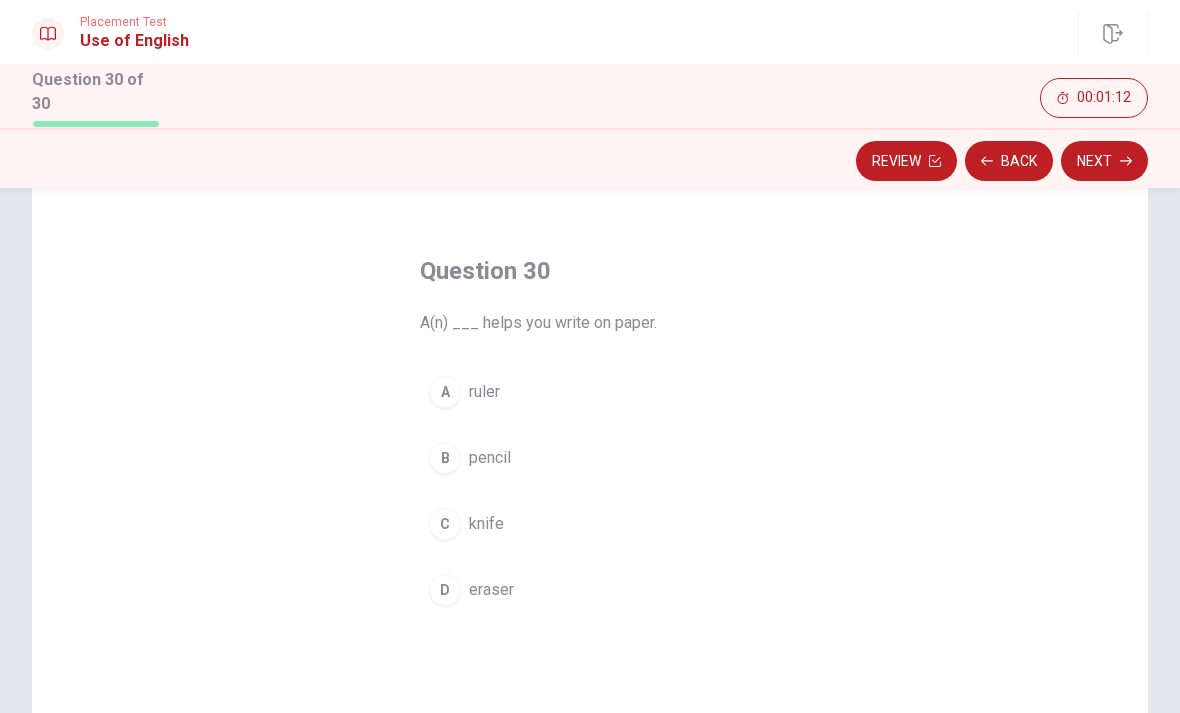 click on "B pencil" at bounding box center [590, 458] 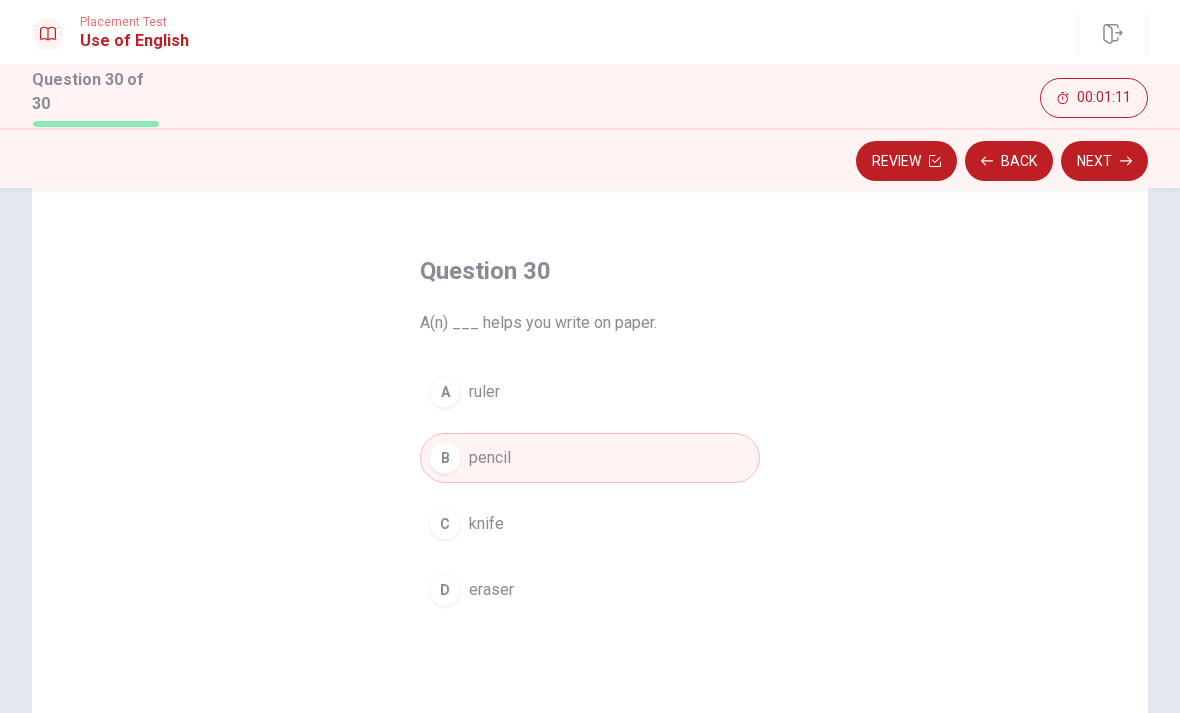 click on "Next" at bounding box center (1104, 161) 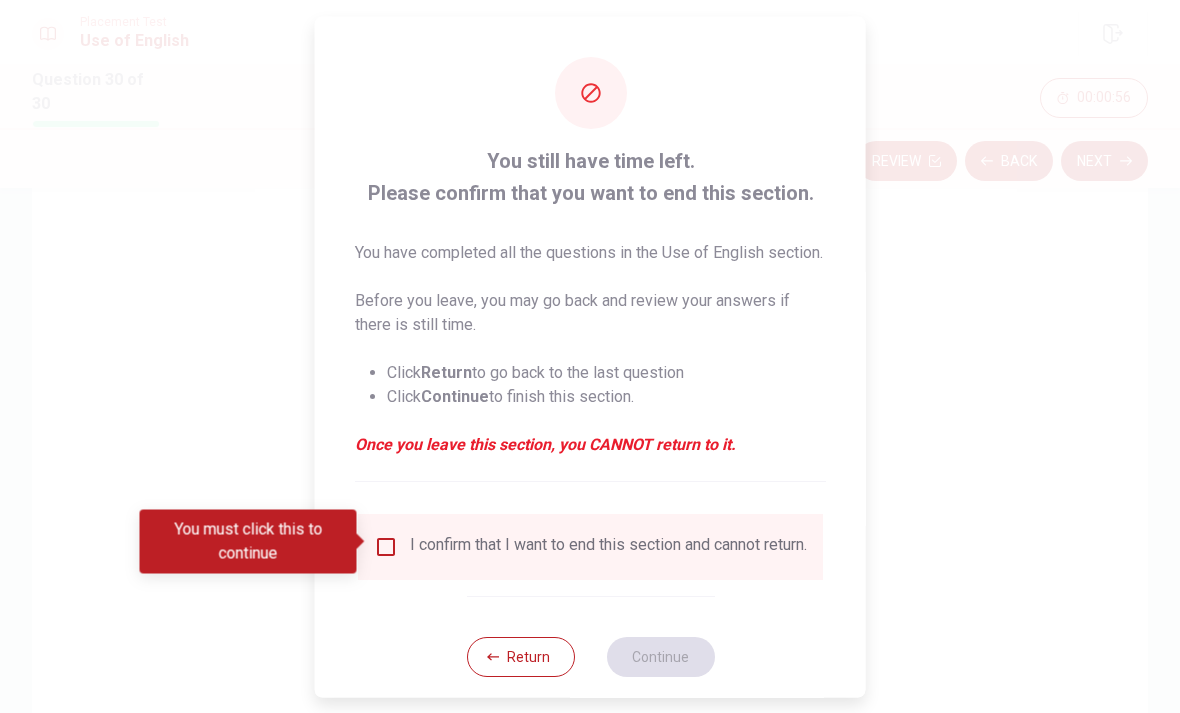click at bounding box center [386, 546] 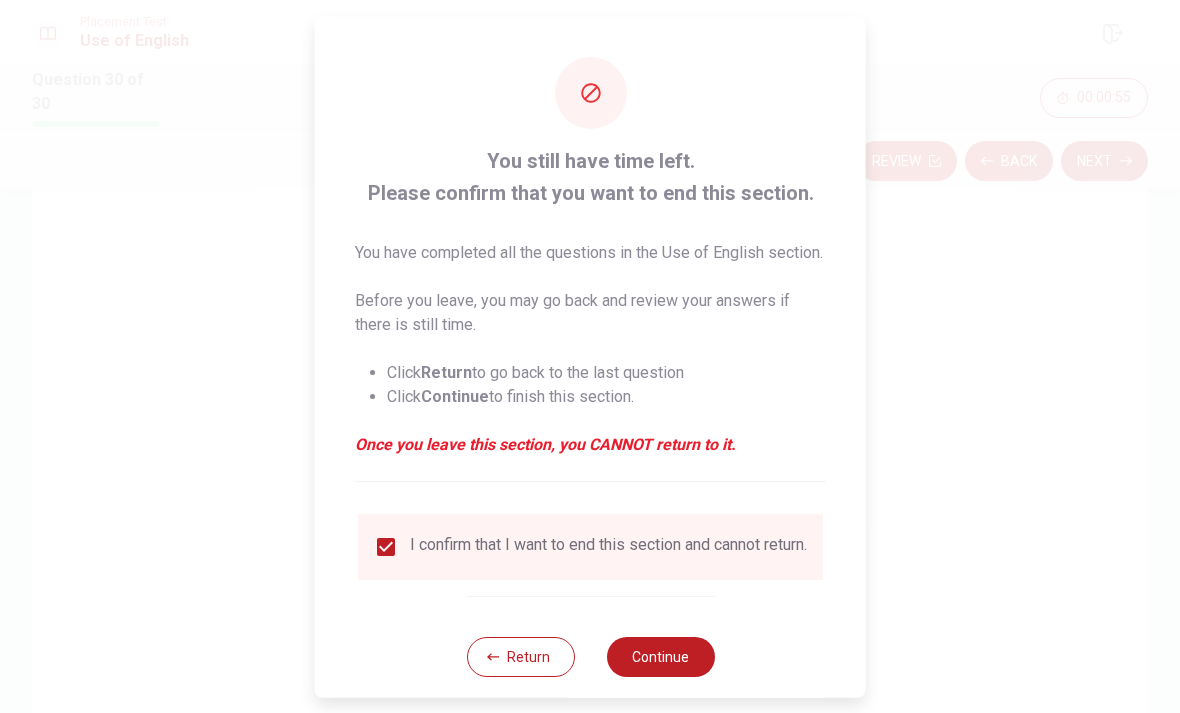 click on "You still have time left.   Please confirm that you want to end this section. You have completed all the questions in the Use of English section. Before you leave, you may go back and review your answers if there is still time. Click  Return  to go back to the last question Click  Continue  to finish this section. Once you leave this section, you CANNOT return to it. I confirm that I want to end this section and cannot return. Return Continue" at bounding box center [590, 366] 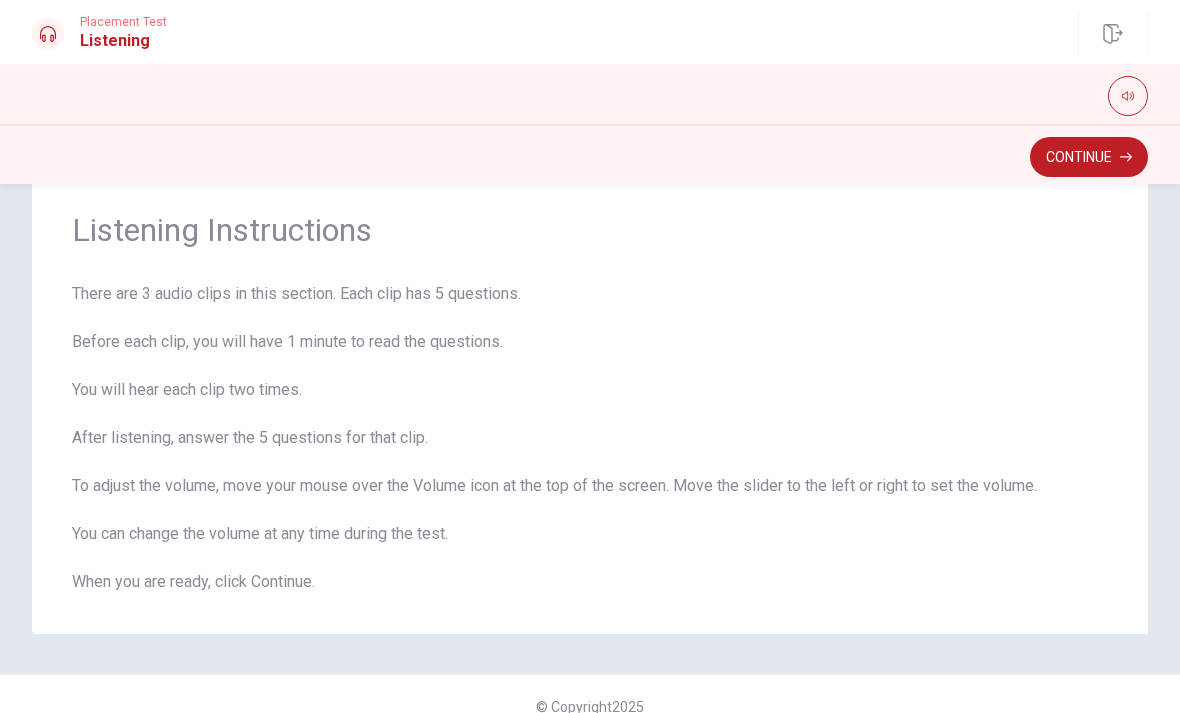 scroll, scrollTop: 49, scrollLeft: 0, axis: vertical 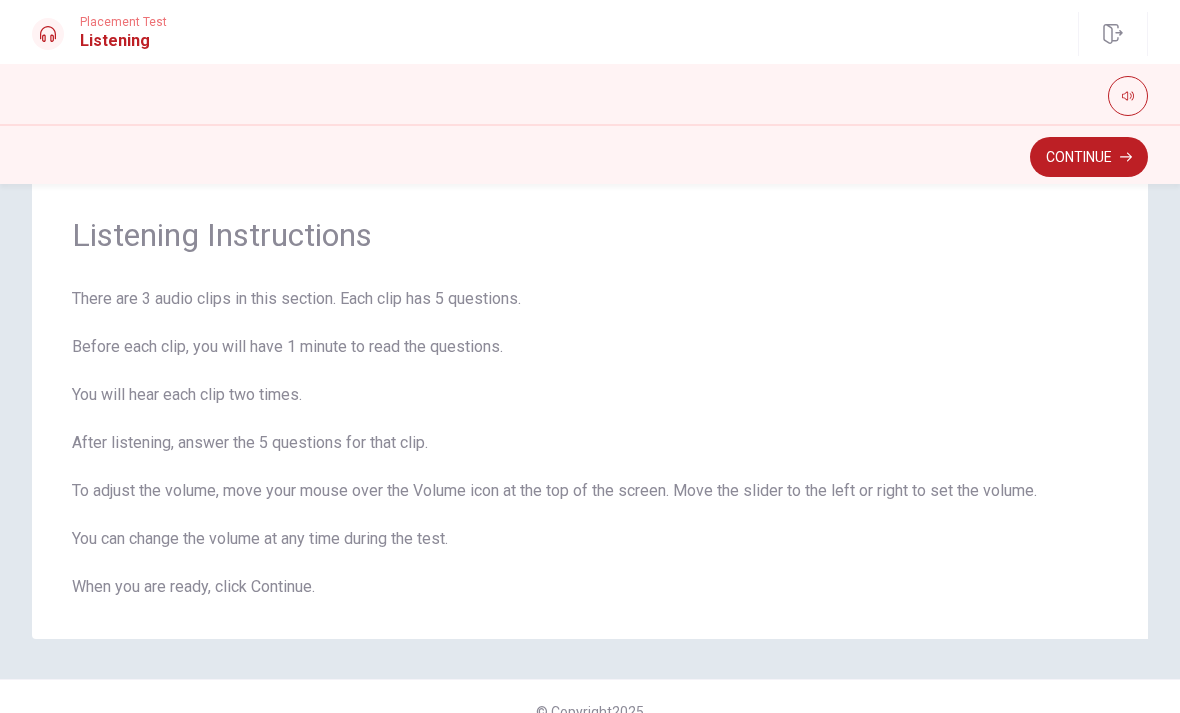 click on "Continue" at bounding box center (1089, 157) 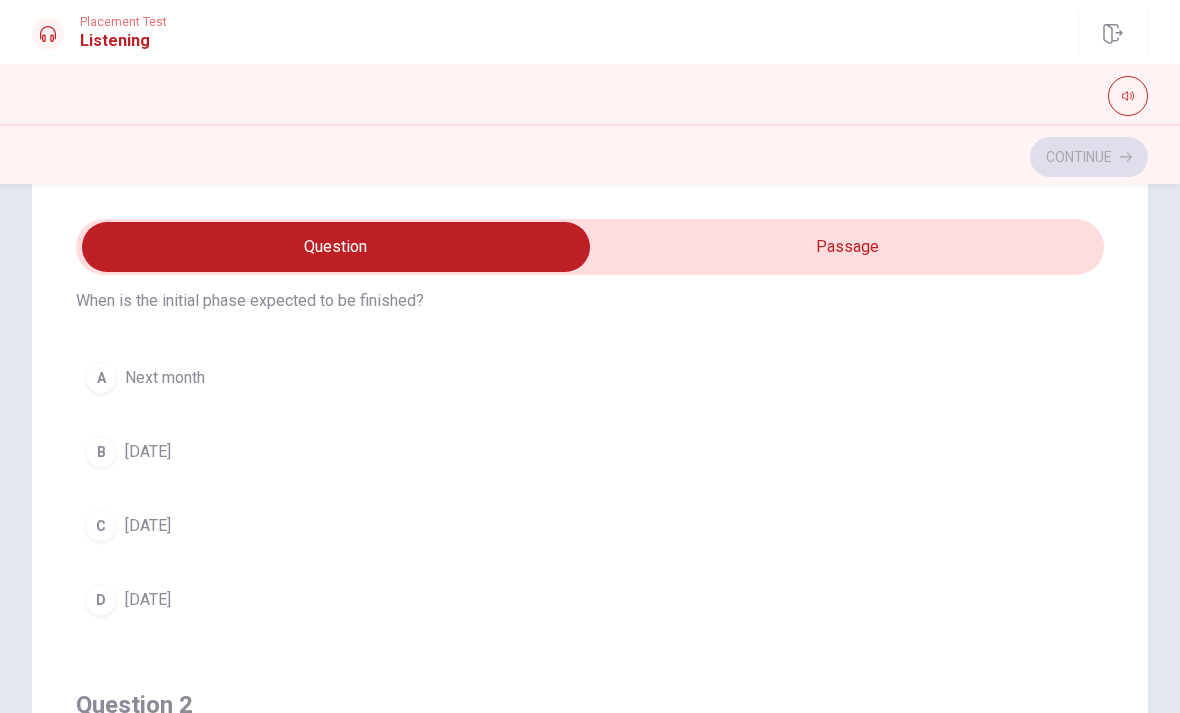 scroll, scrollTop: 70, scrollLeft: 0, axis: vertical 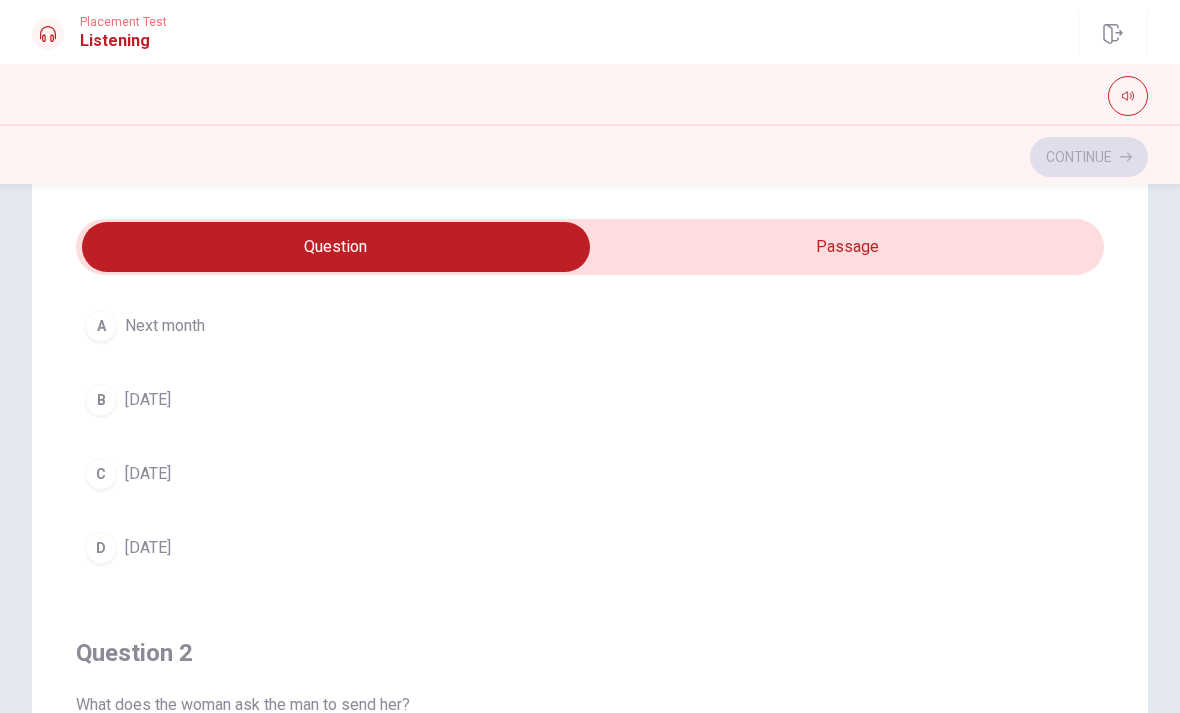 click on "A Next month" at bounding box center [590, 326] 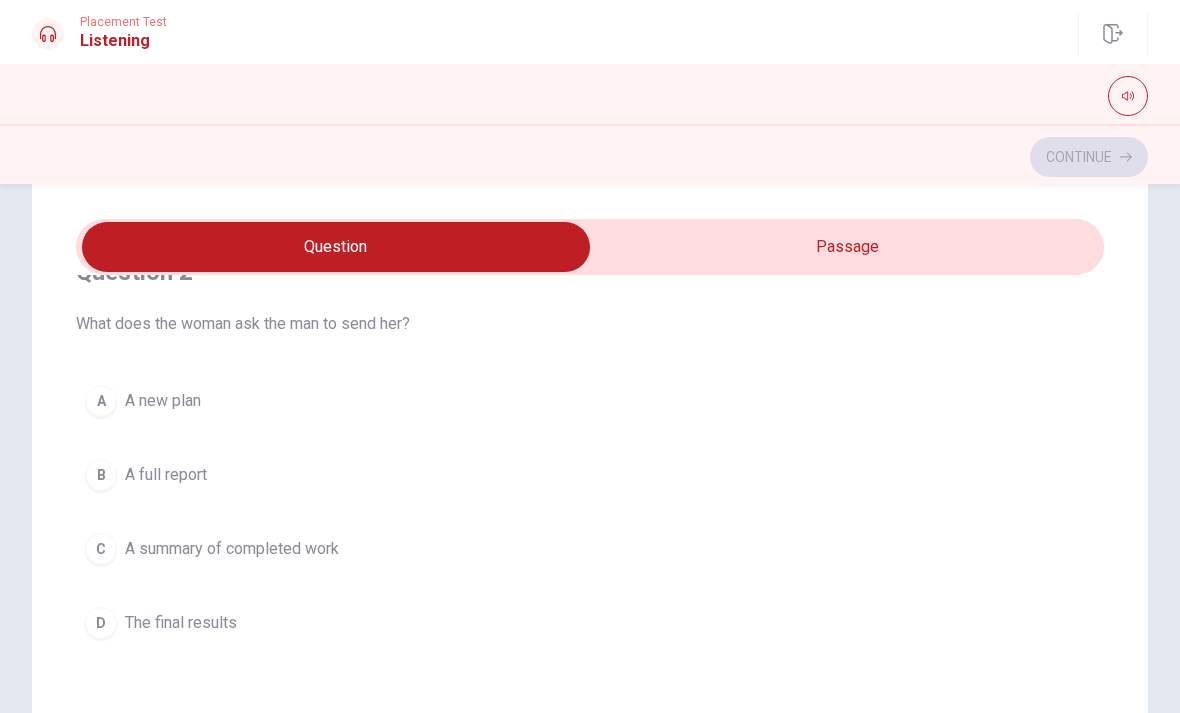 scroll, scrollTop: 514, scrollLeft: 0, axis: vertical 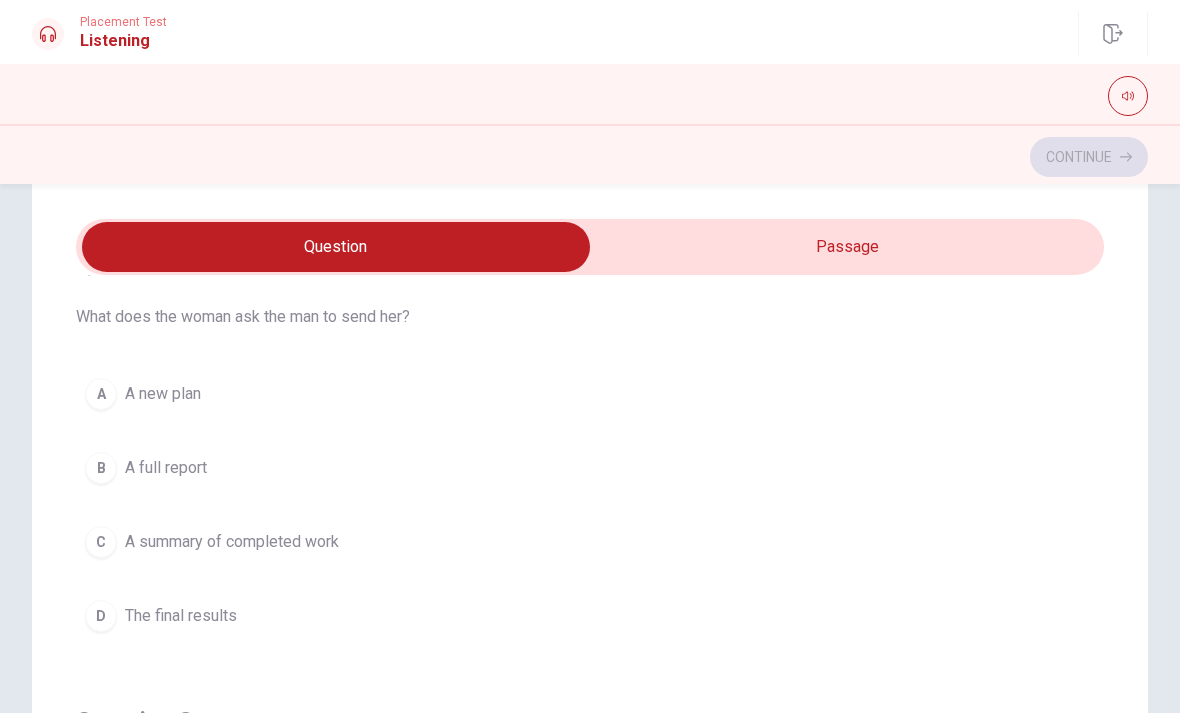 click on "A A new plan" at bounding box center [590, 394] 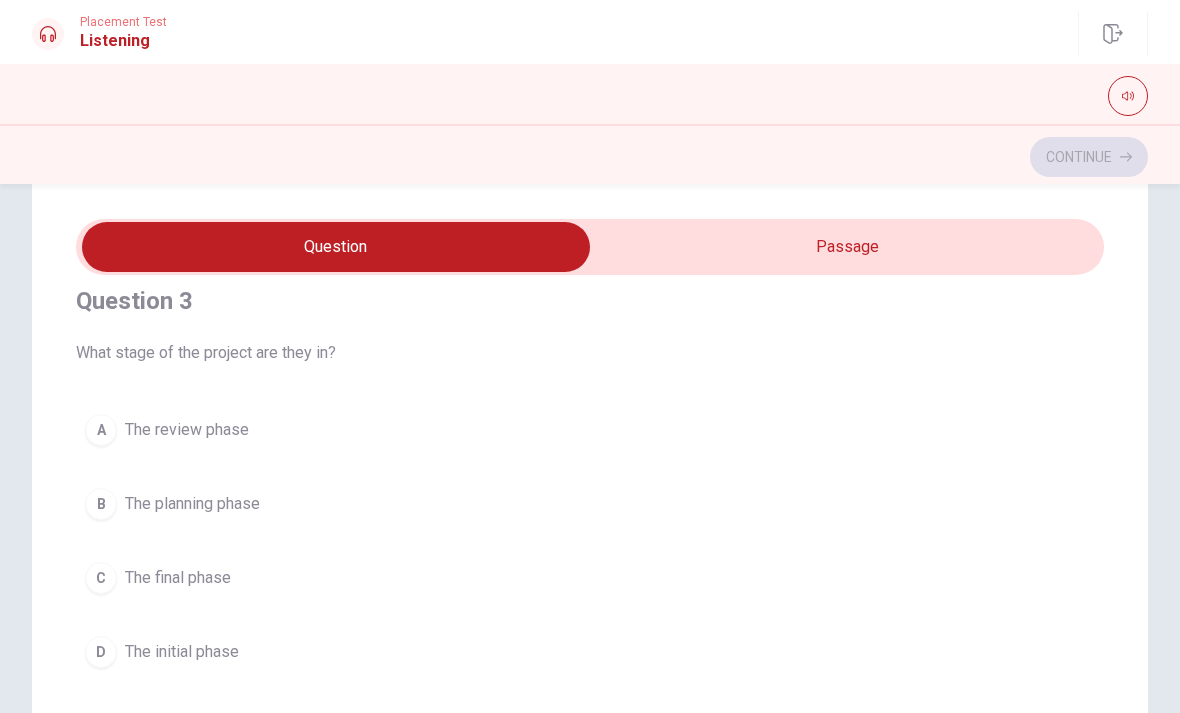 scroll, scrollTop: 929, scrollLeft: 0, axis: vertical 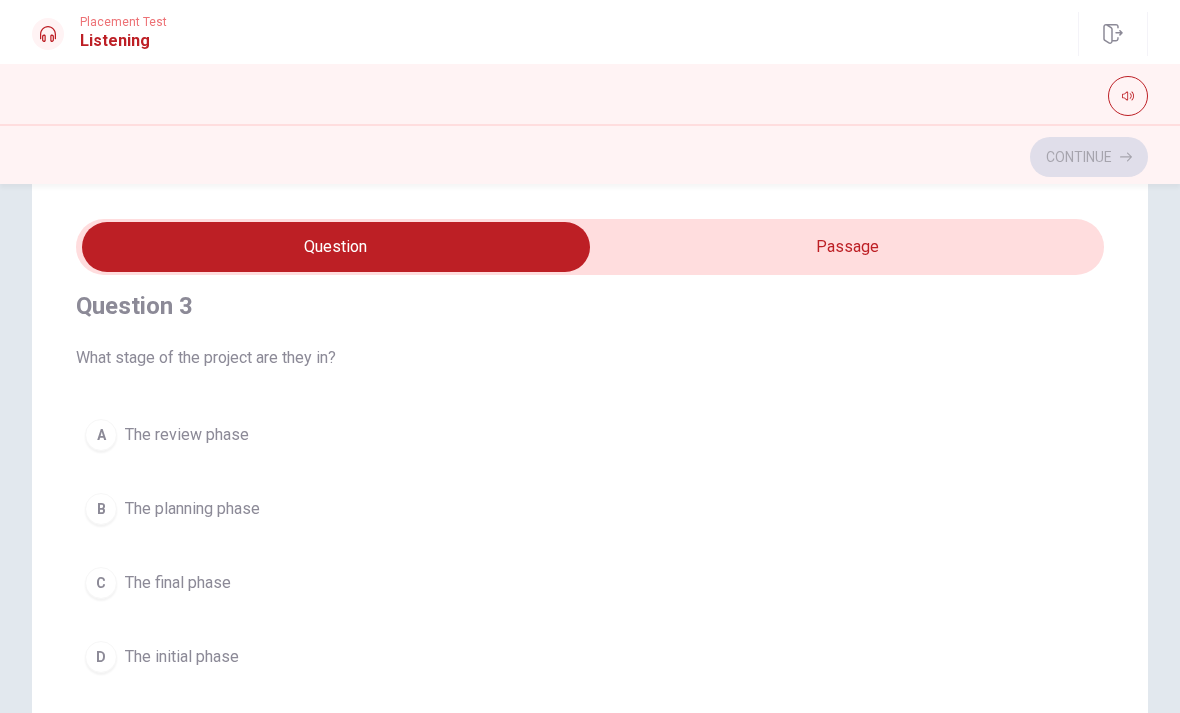 click on "The review phase" at bounding box center [187, 435] 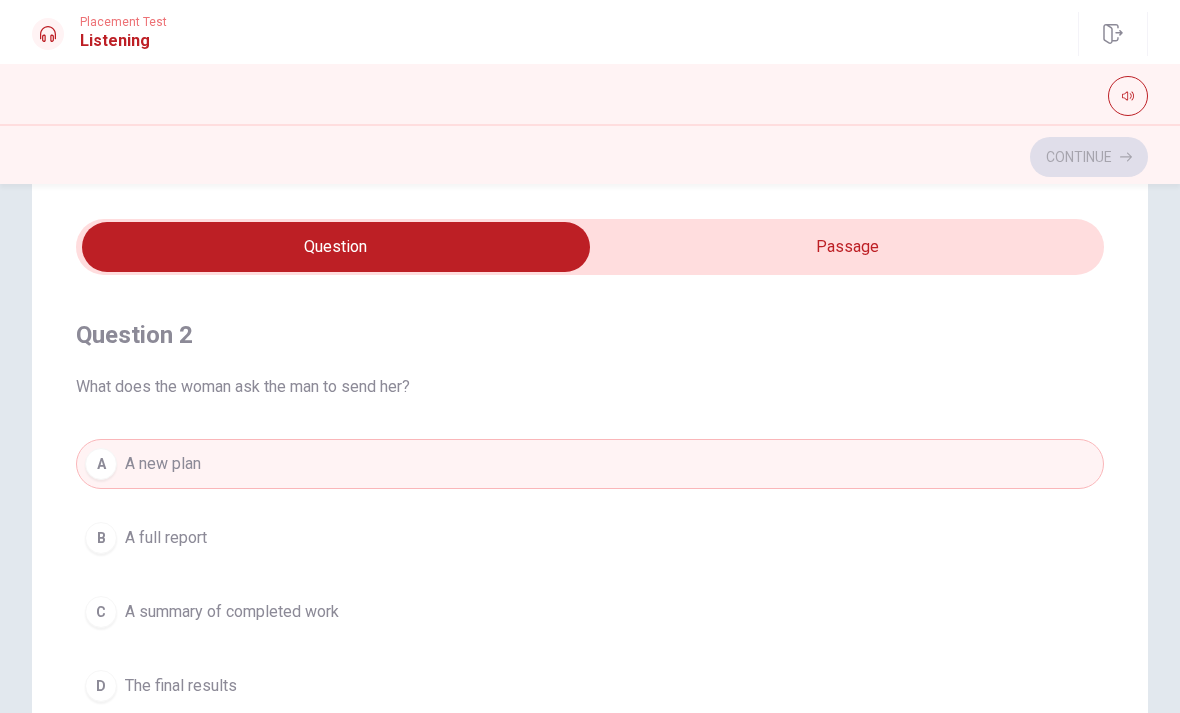 scroll, scrollTop: 448, scrollLeft: 0, axis: vertical 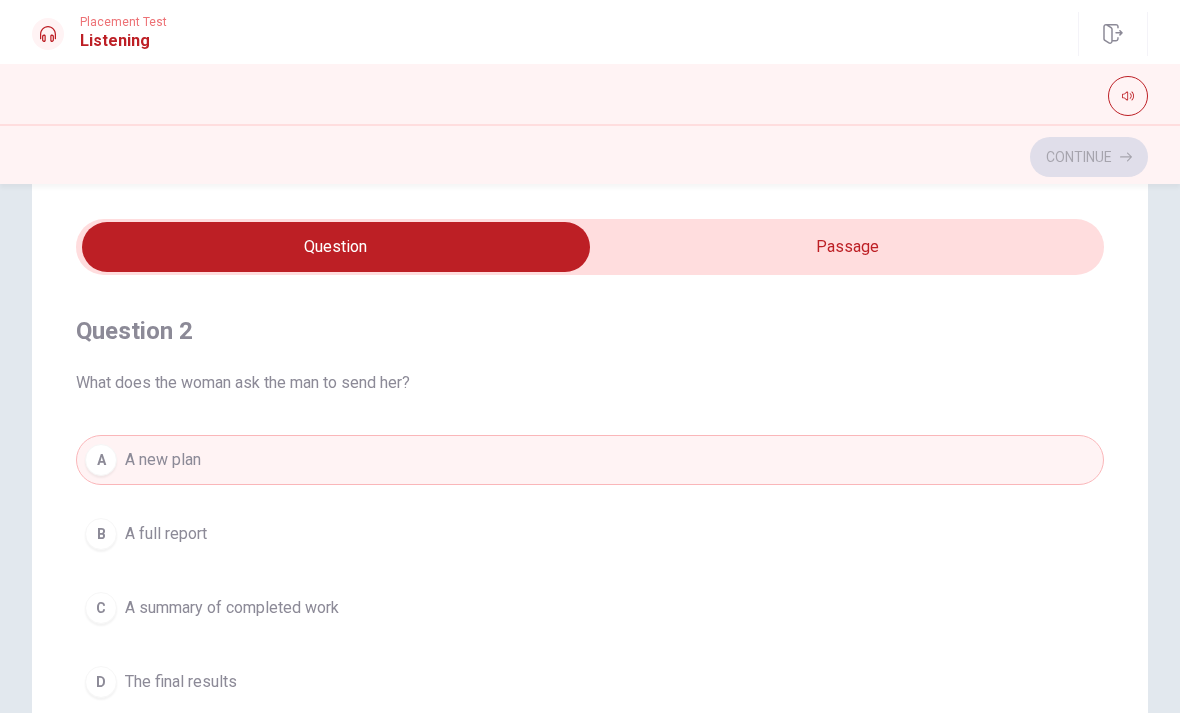 click on "B A full report" at bounding box center [590, 534] 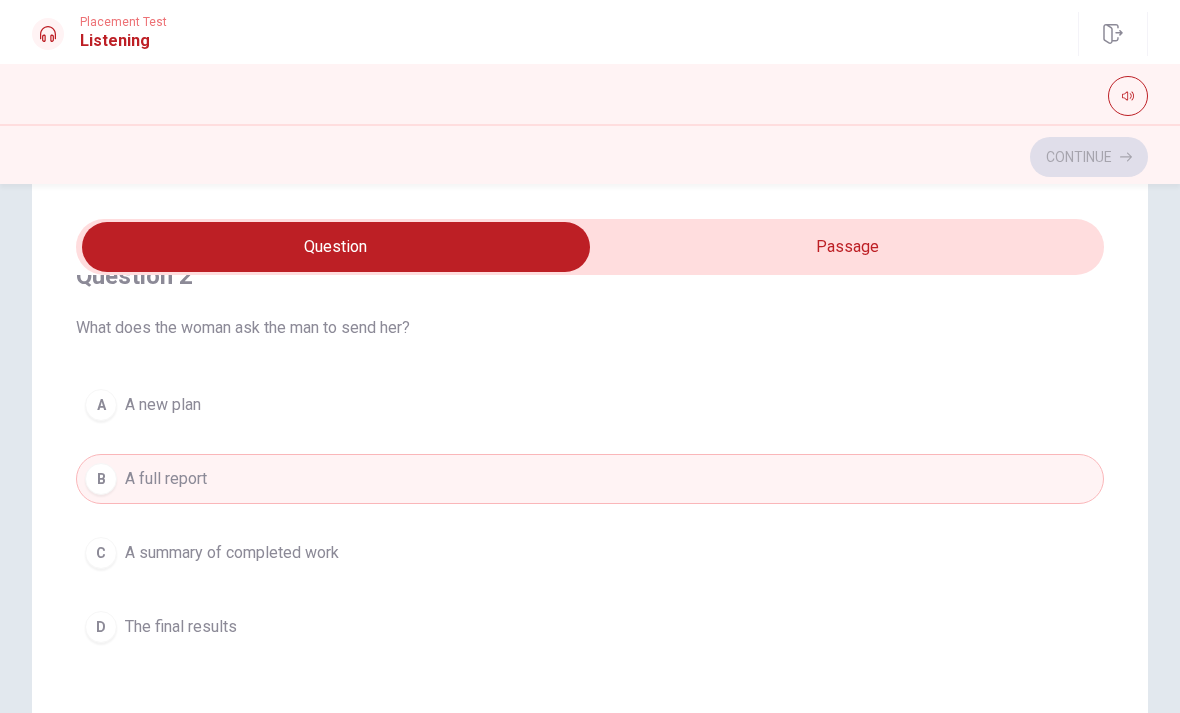 scroll, scrollTop: 510, scrollLeft: 0, axis: vertical 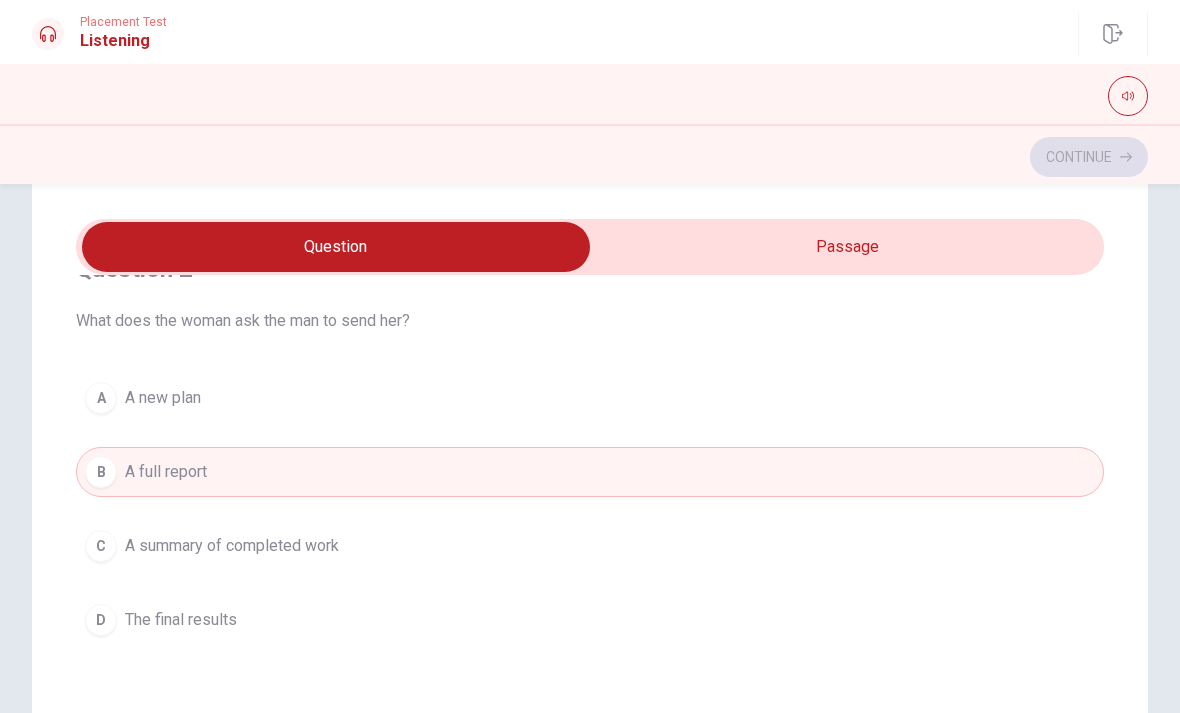 click on "A A new plan" at bounding box center [590, 398] 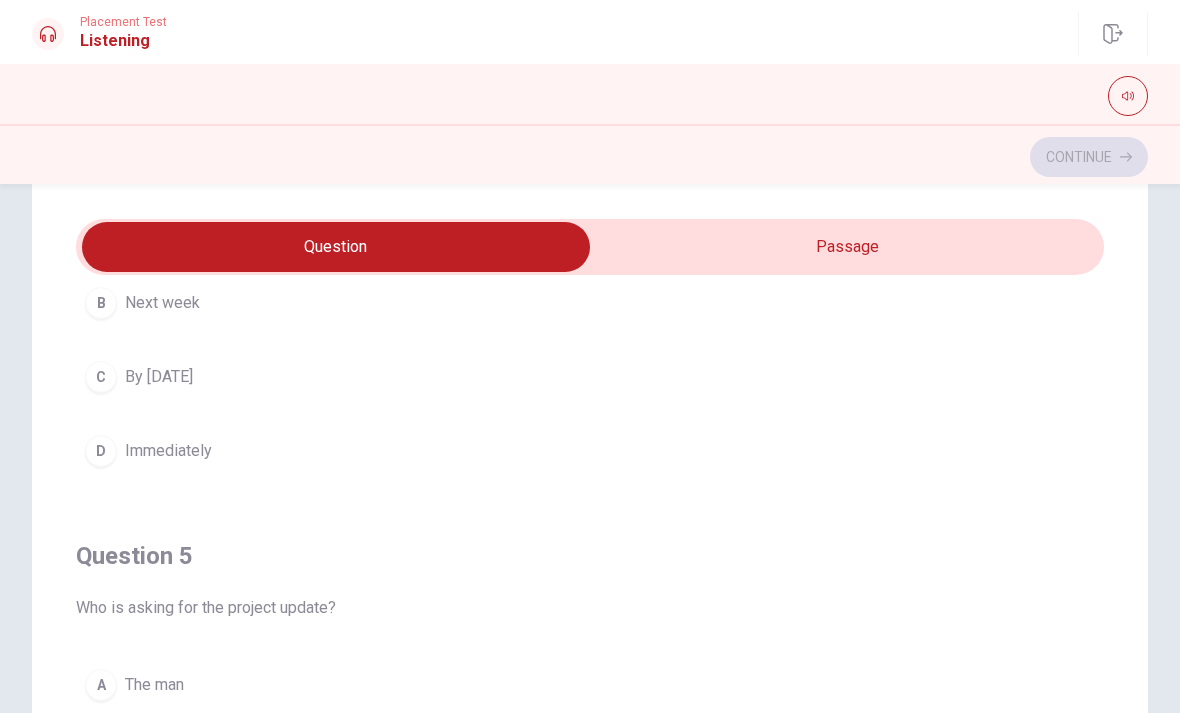 scroll, scrollTop: 1590, scrollLeft: 0, axis: vertical 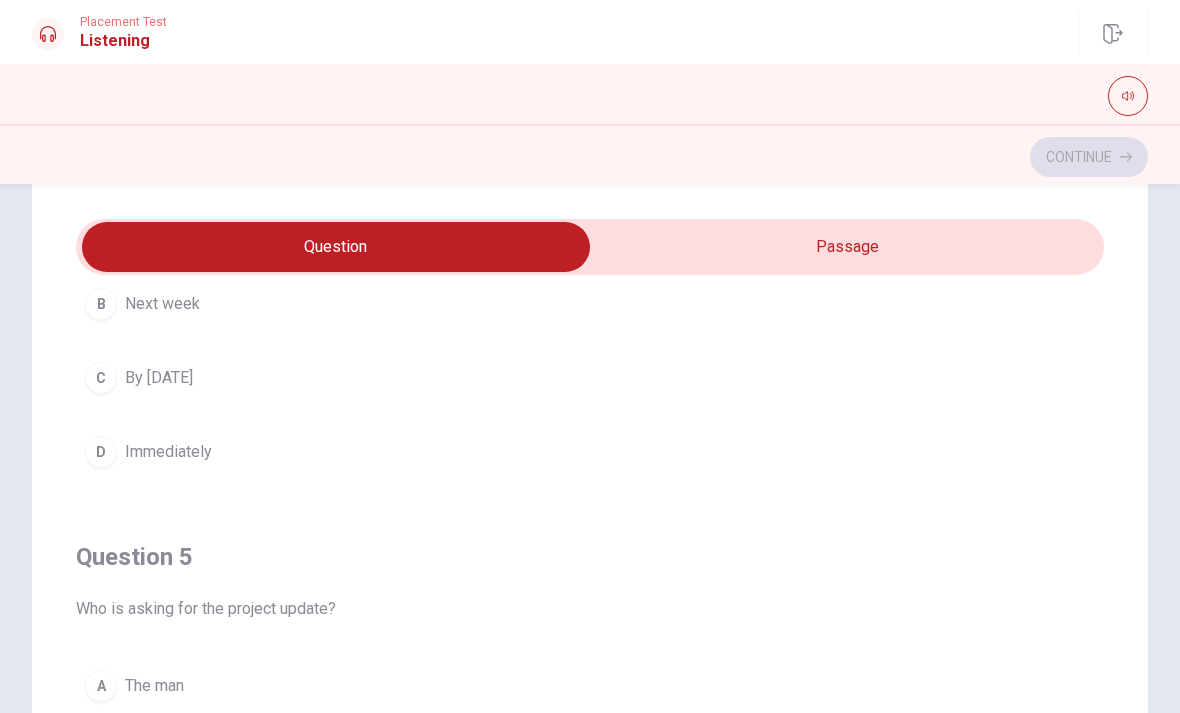 click on "D Immediately" at bounding box center [590, 452] 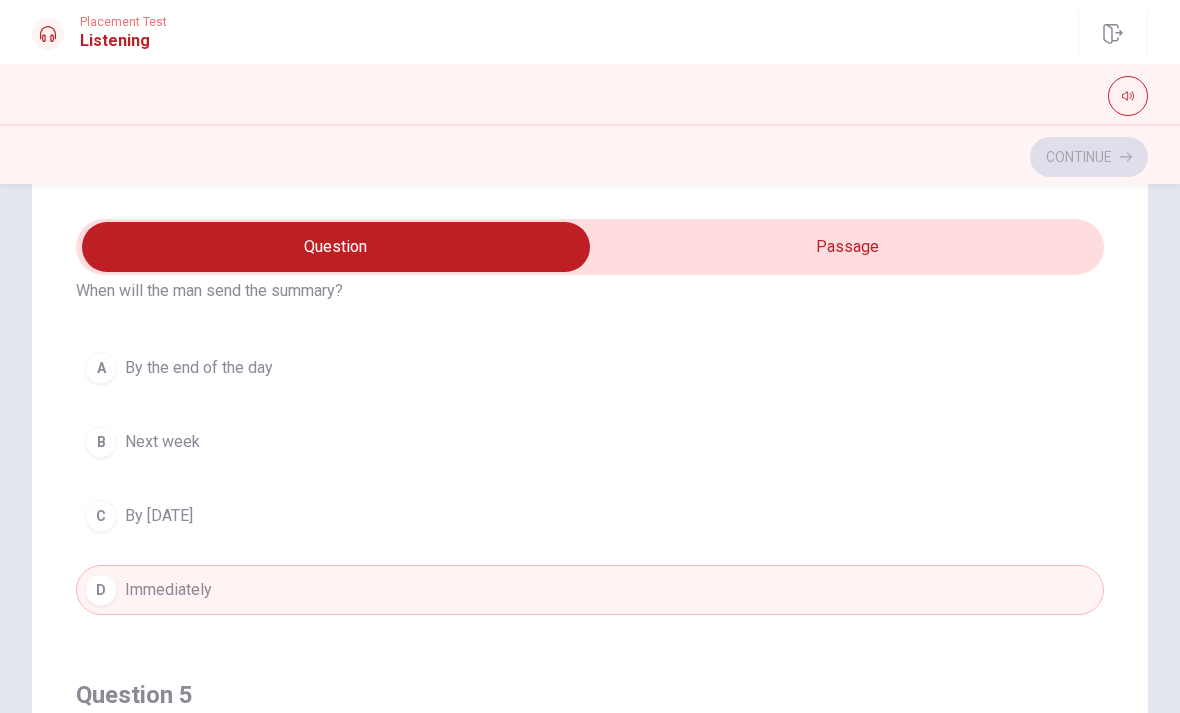 scroll, scrollTop: 1421, scrollLeft: 0, axis: vertical 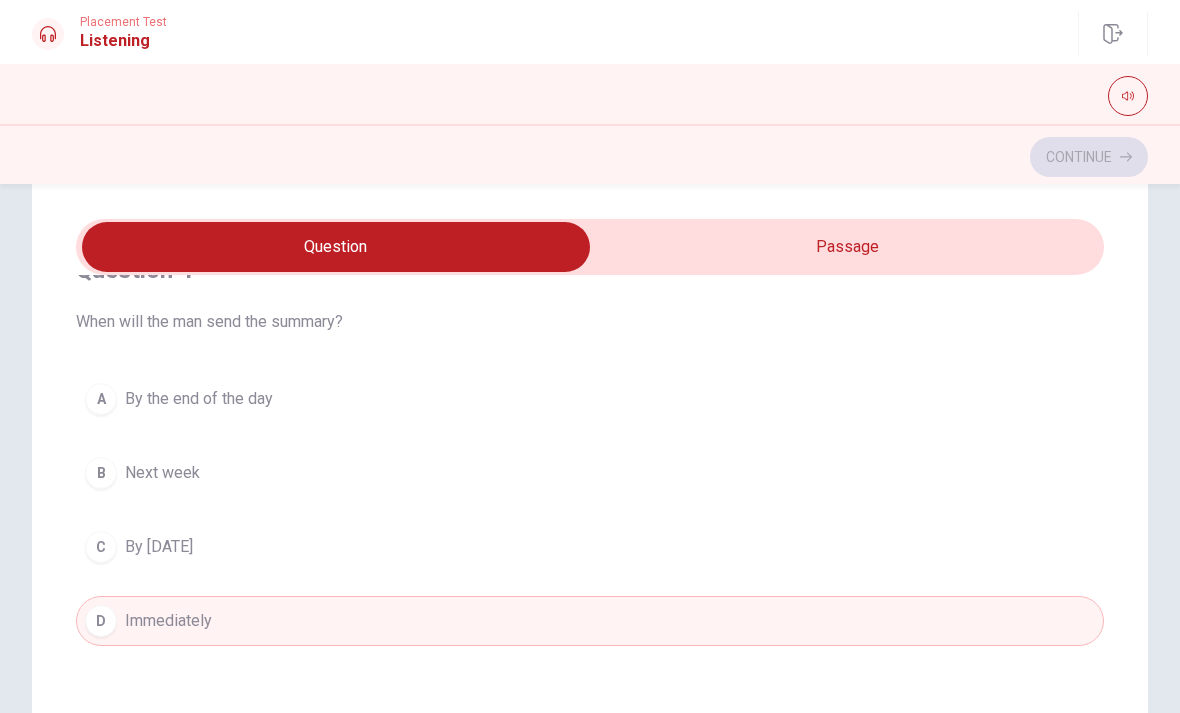 click on "B" at bounding box center [101, 473] 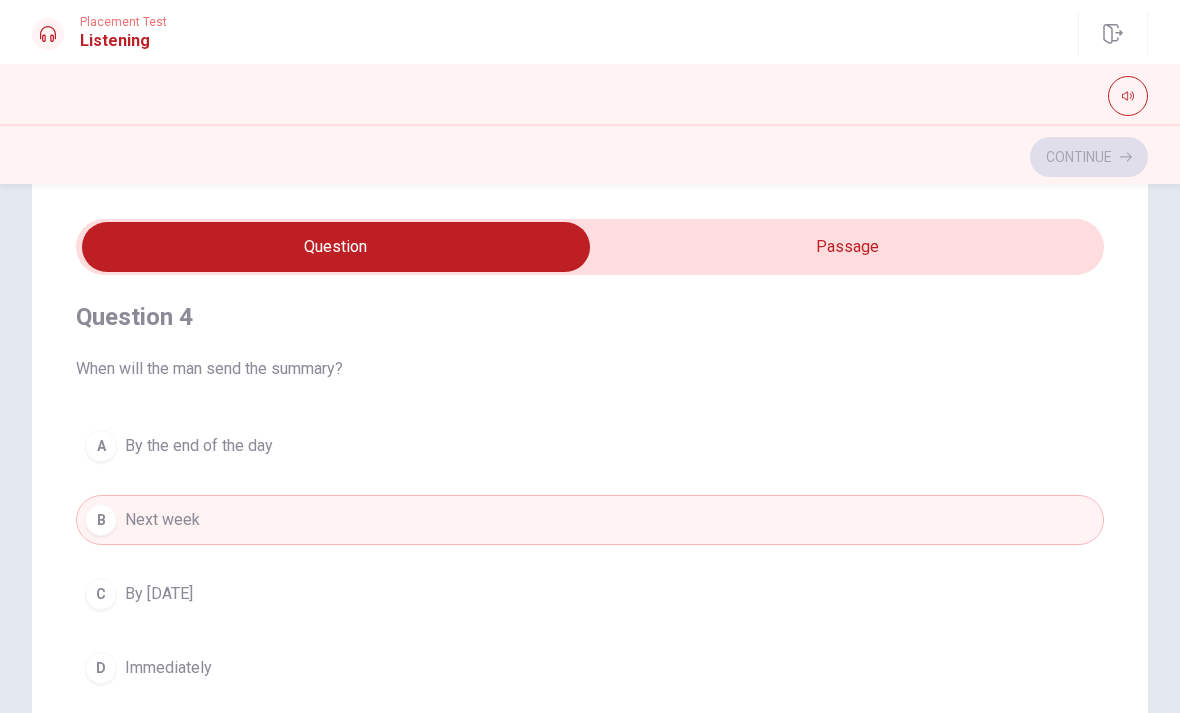 scroll, scrollTop: 1373, scrollLeft: 0, axis: vertical 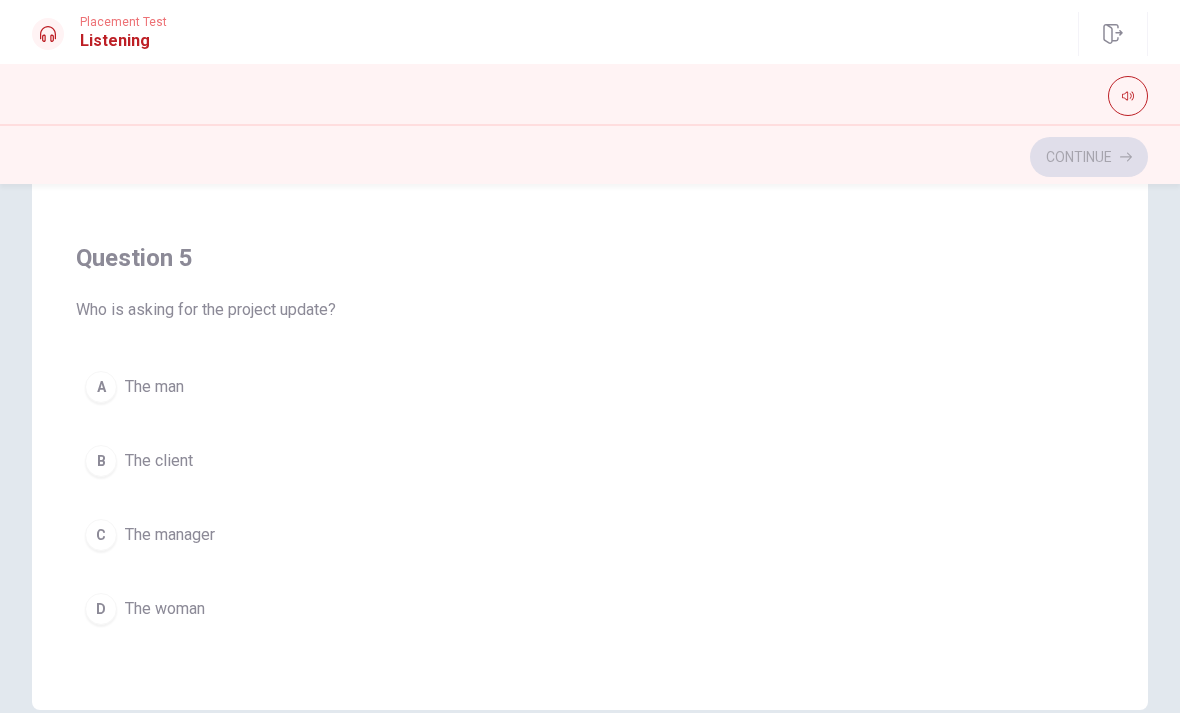 click on "A" at bounding box center [101, 387] 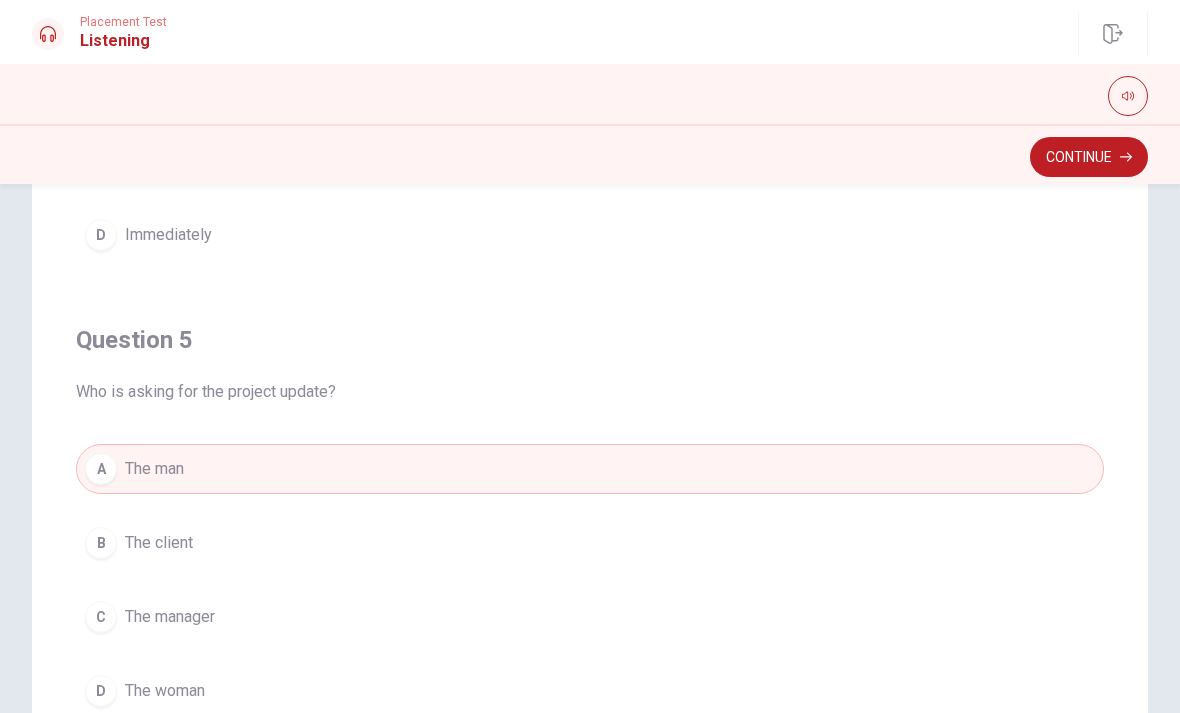 scroll, scrollTop: 235, scrollLeft: 0, axis: vertical 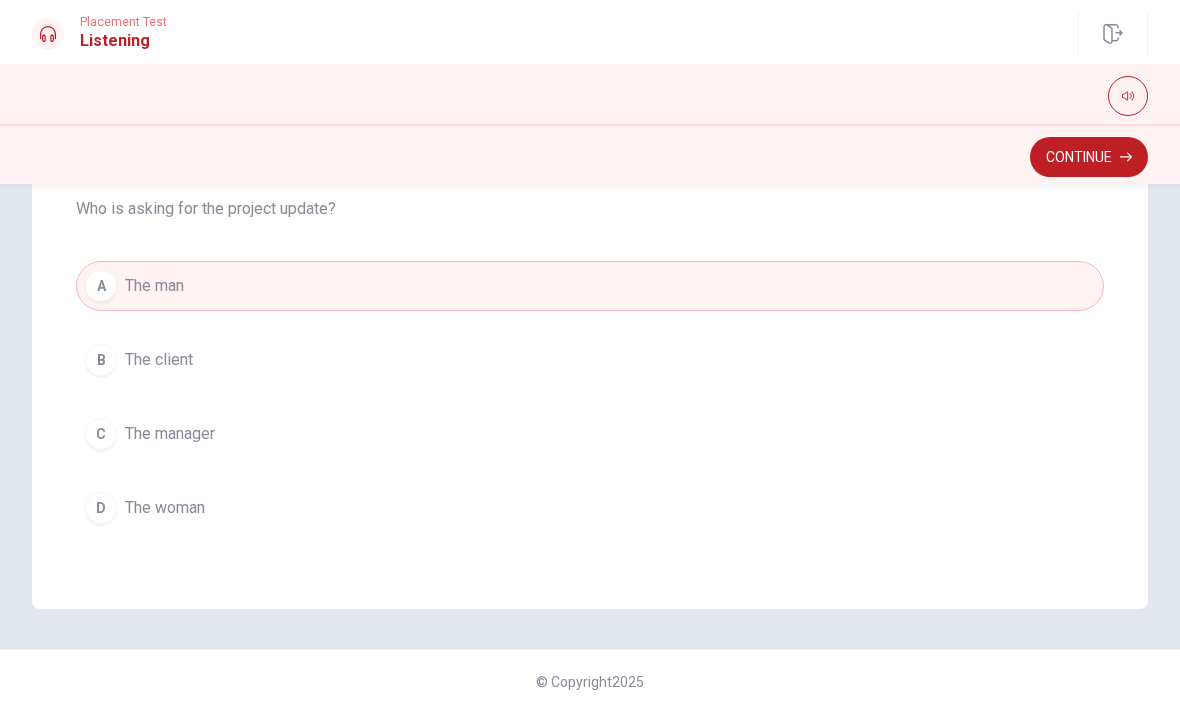 click at bounding box center (1128, 96) 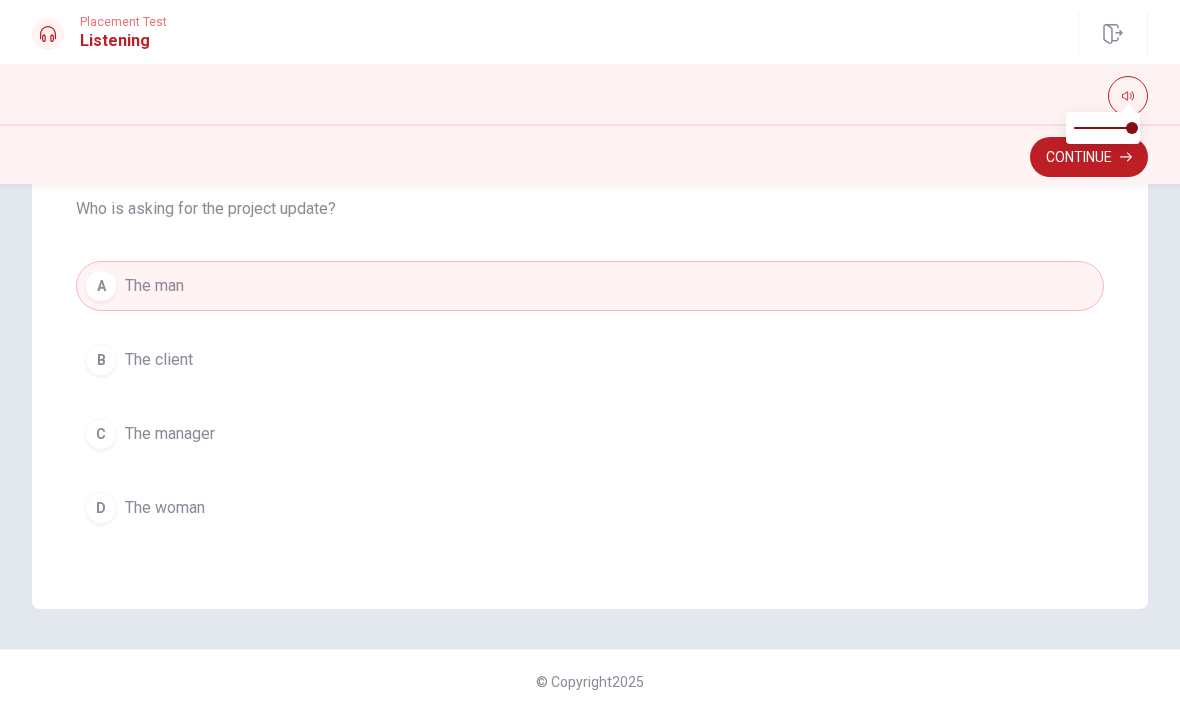 scroll, scrollTop: 419, scrollLeft: 0, axis: vertical 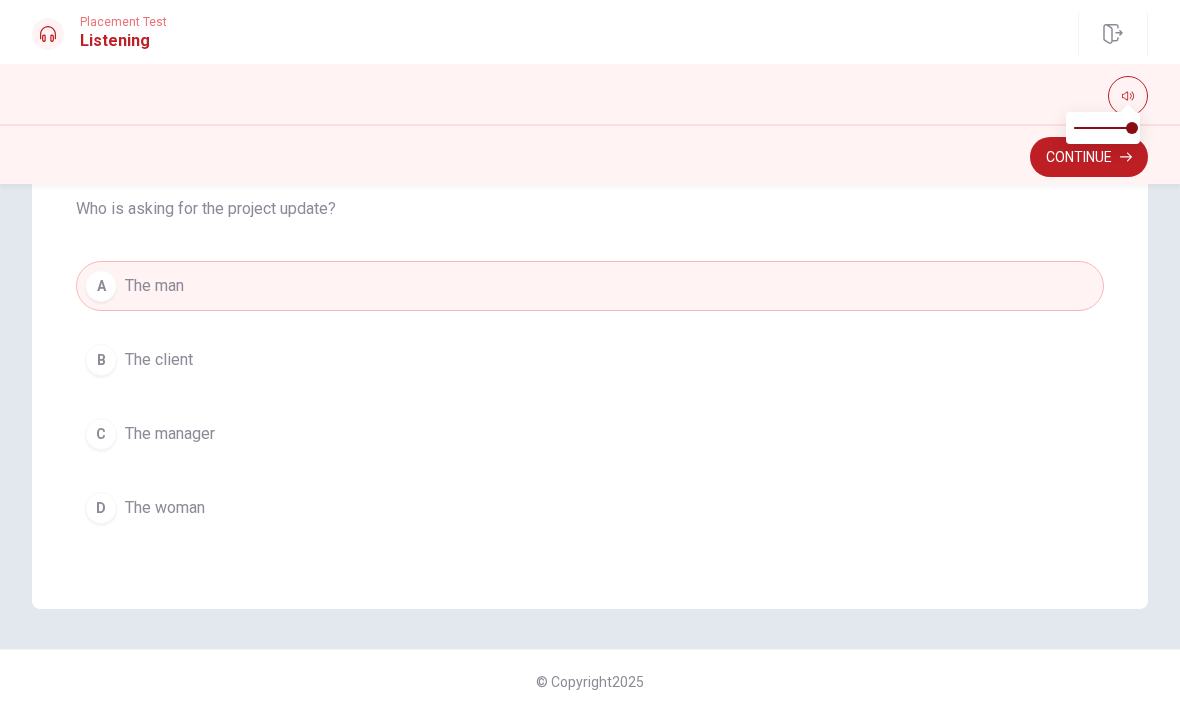 click on "Continue" at bounding box center [1089, 157] 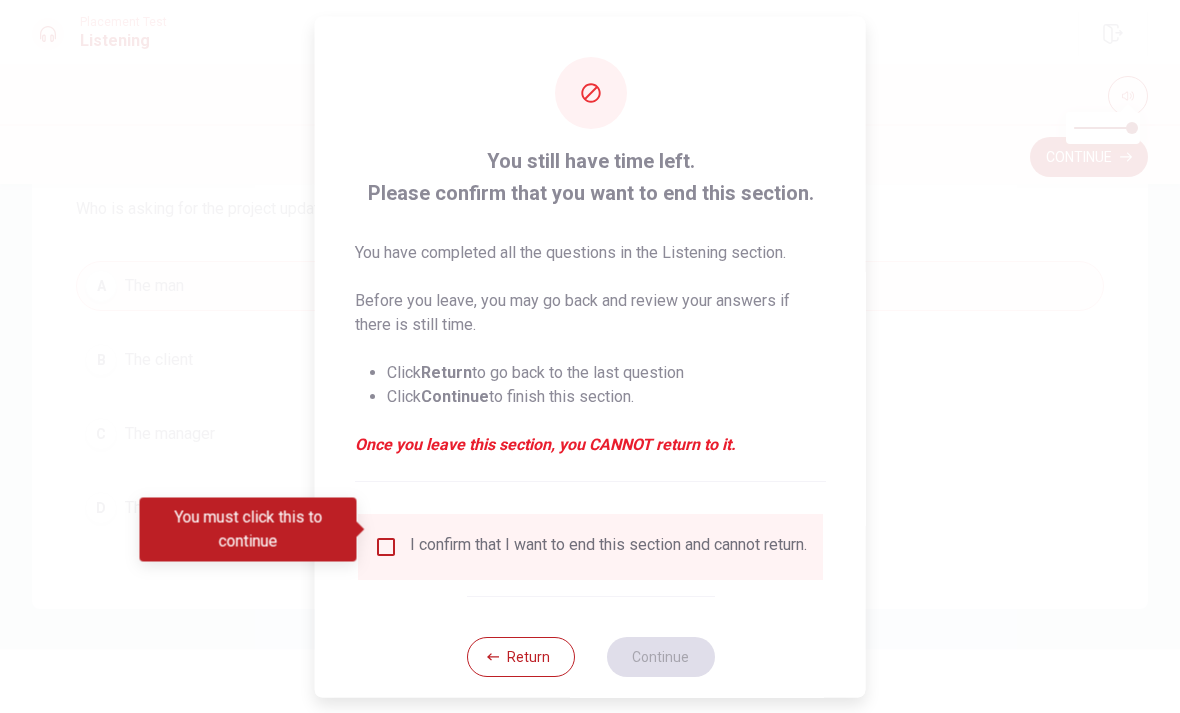 click on "Return" at bounding box center [520, 656] 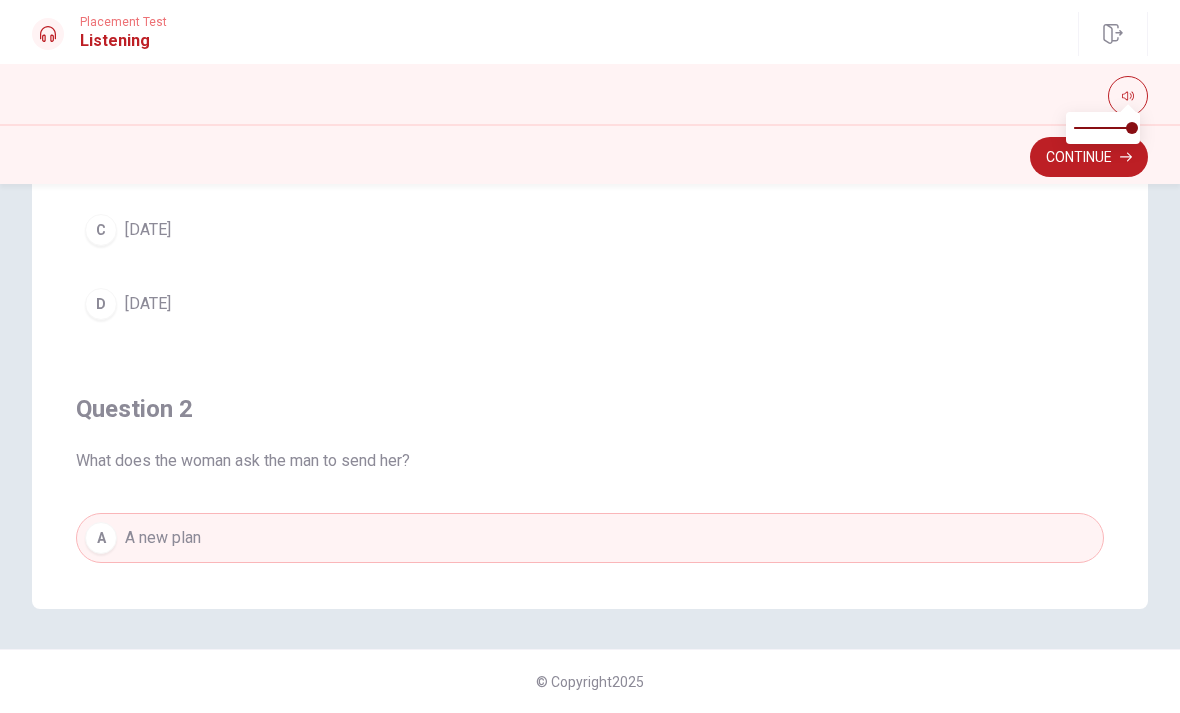 scroll, scrollTop: 0, scrollLeft: 0, axis: both 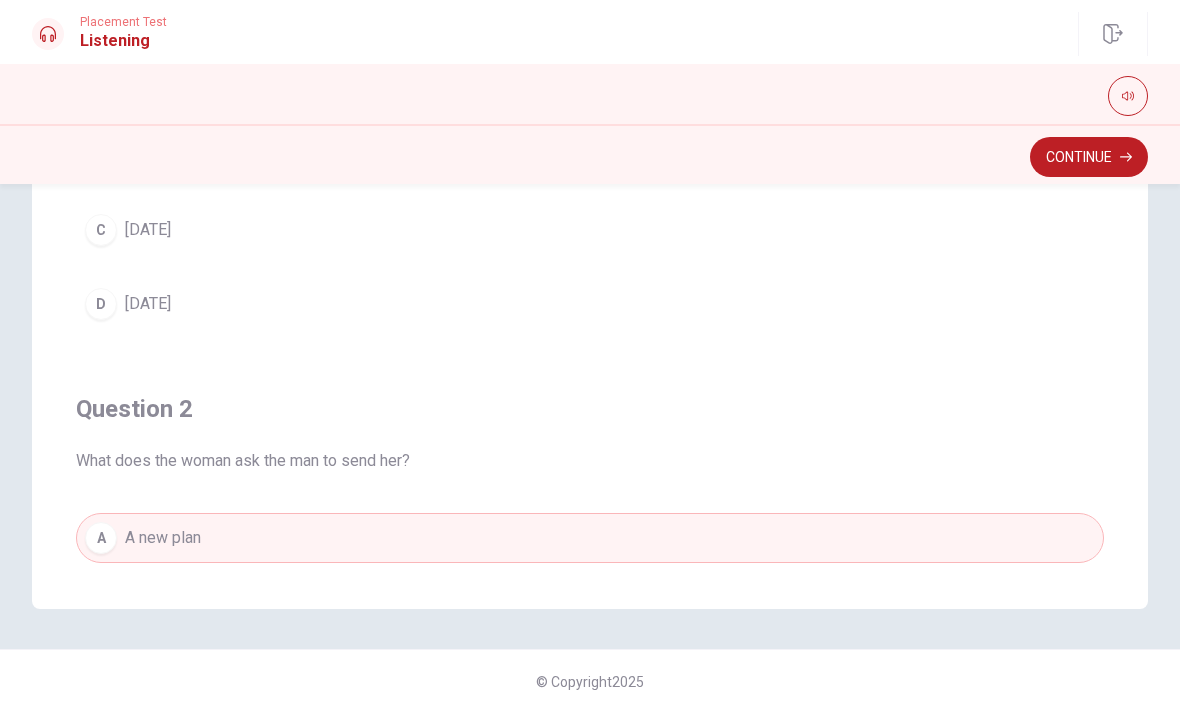 click at bounding box center (1128, 96) 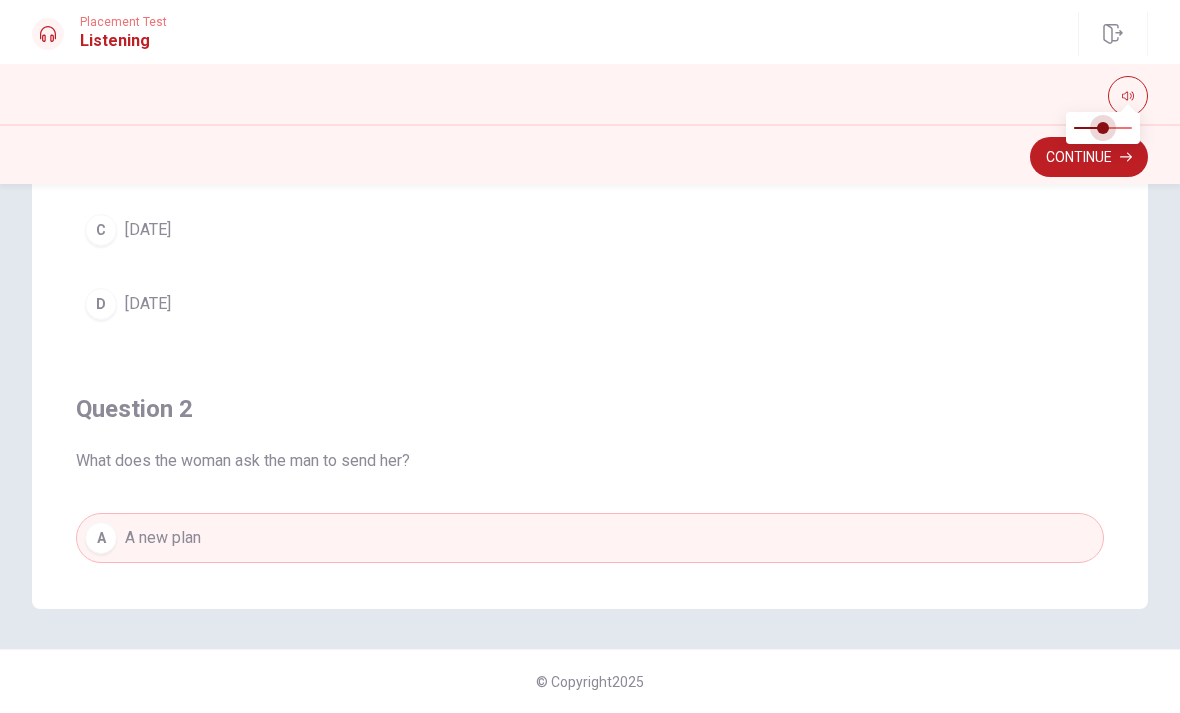 click at bounding box center [1103, 128] 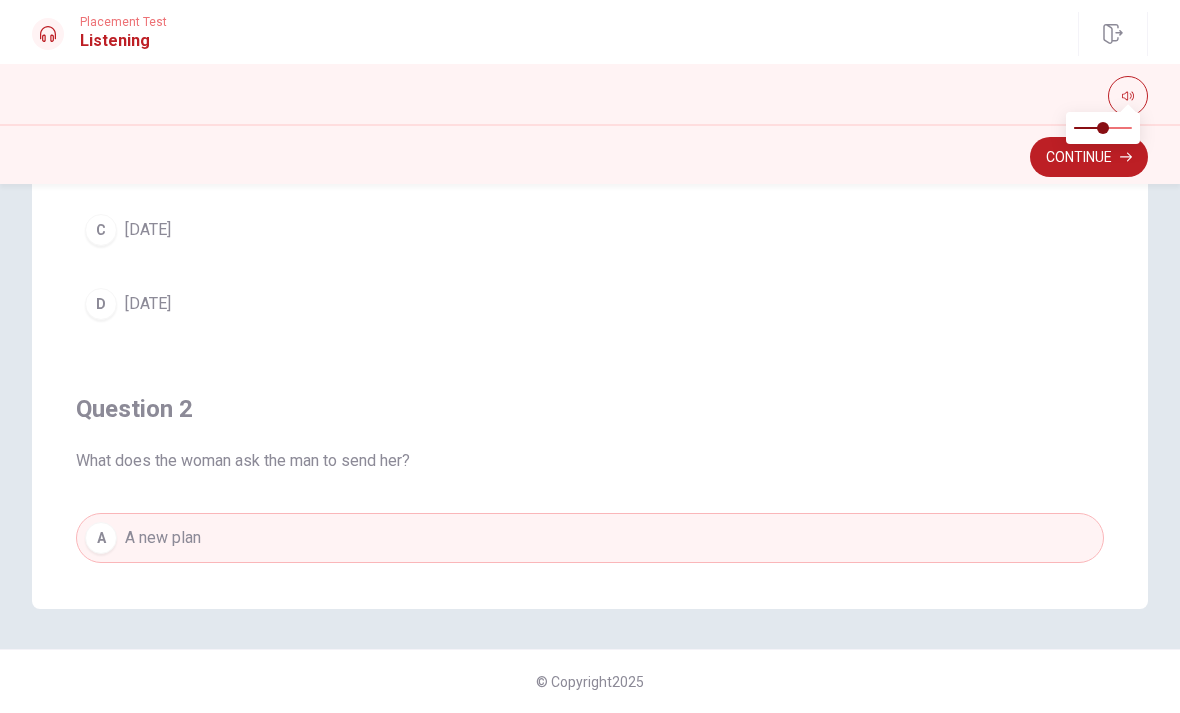 type on "1" 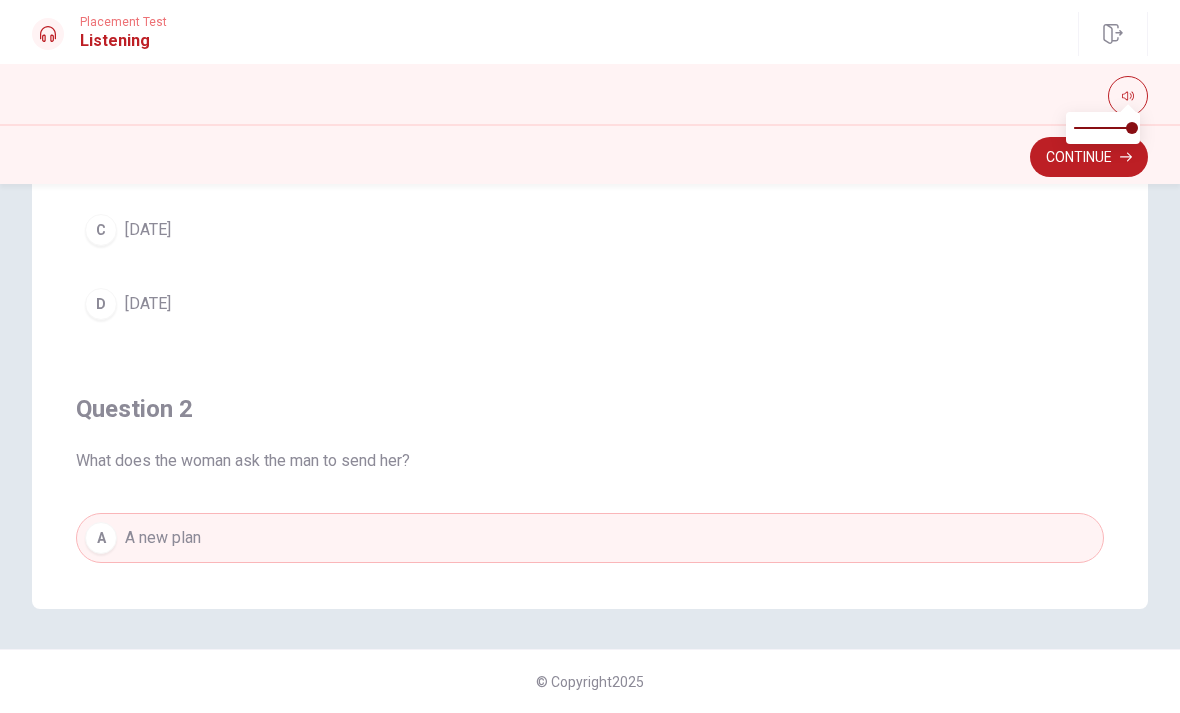 scroll, scrollTop: 419, scrollLeft: 0, axis: vertical 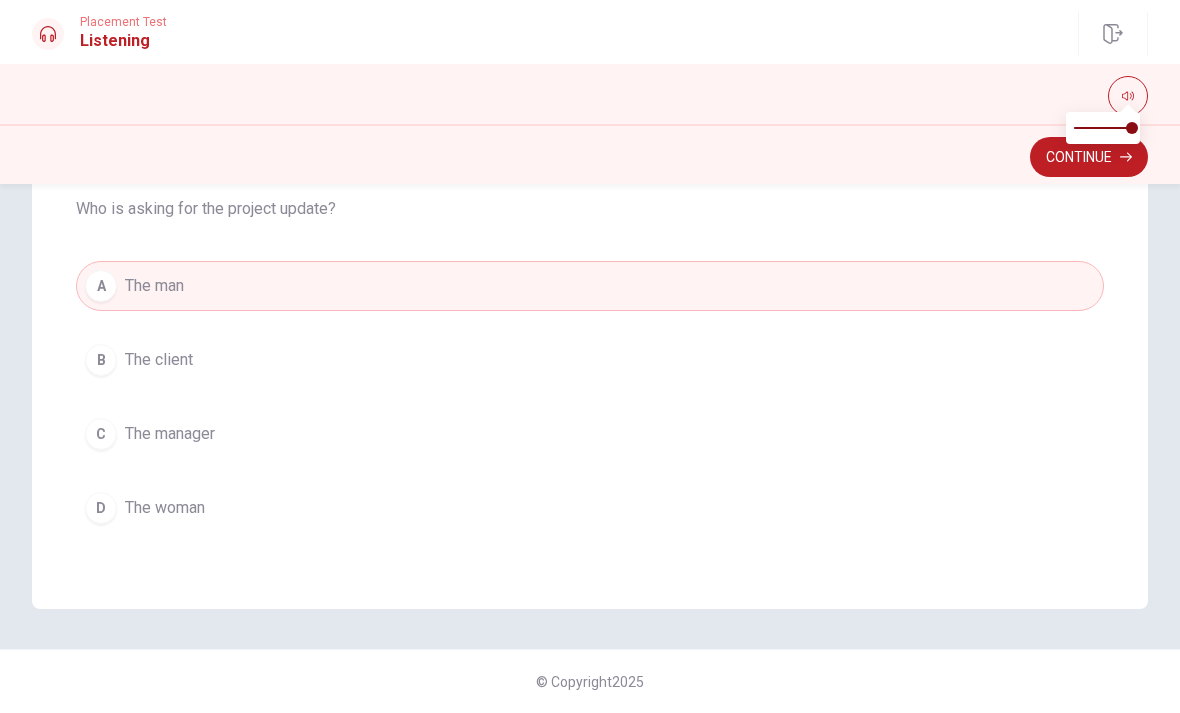 click on "Continue" at bounding box center [1089, 157] 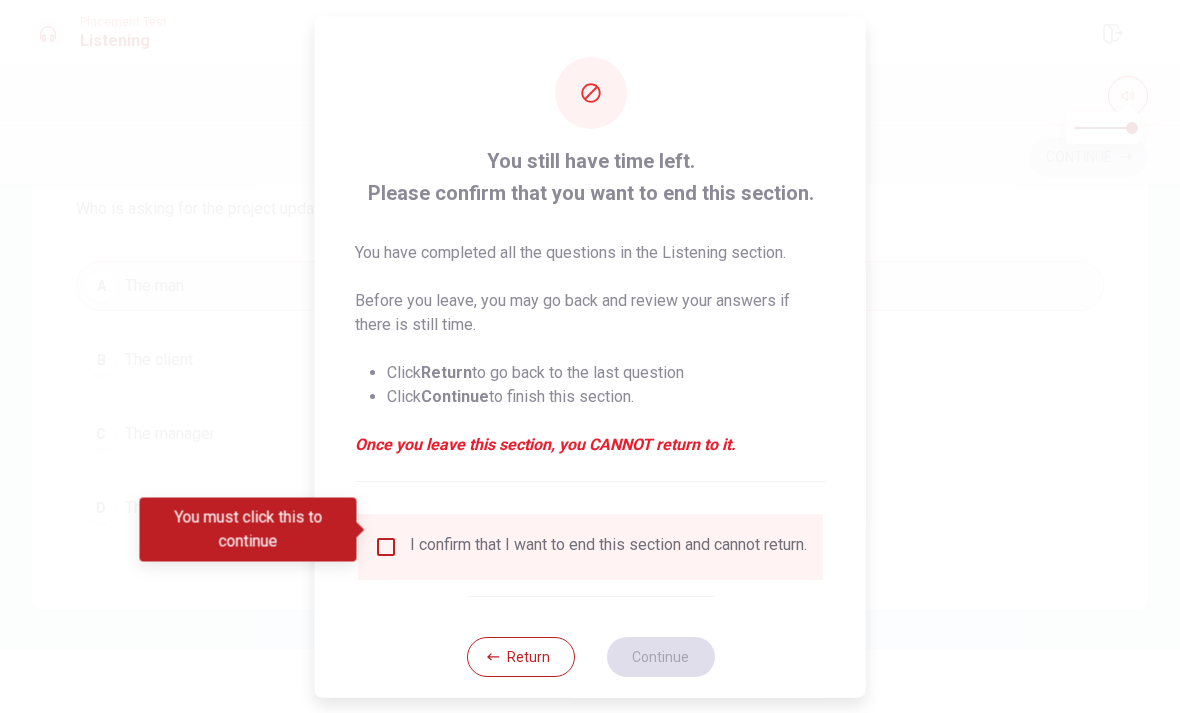scroll, scrollTop: 1620, scrollLeft: 0, axis: vertical 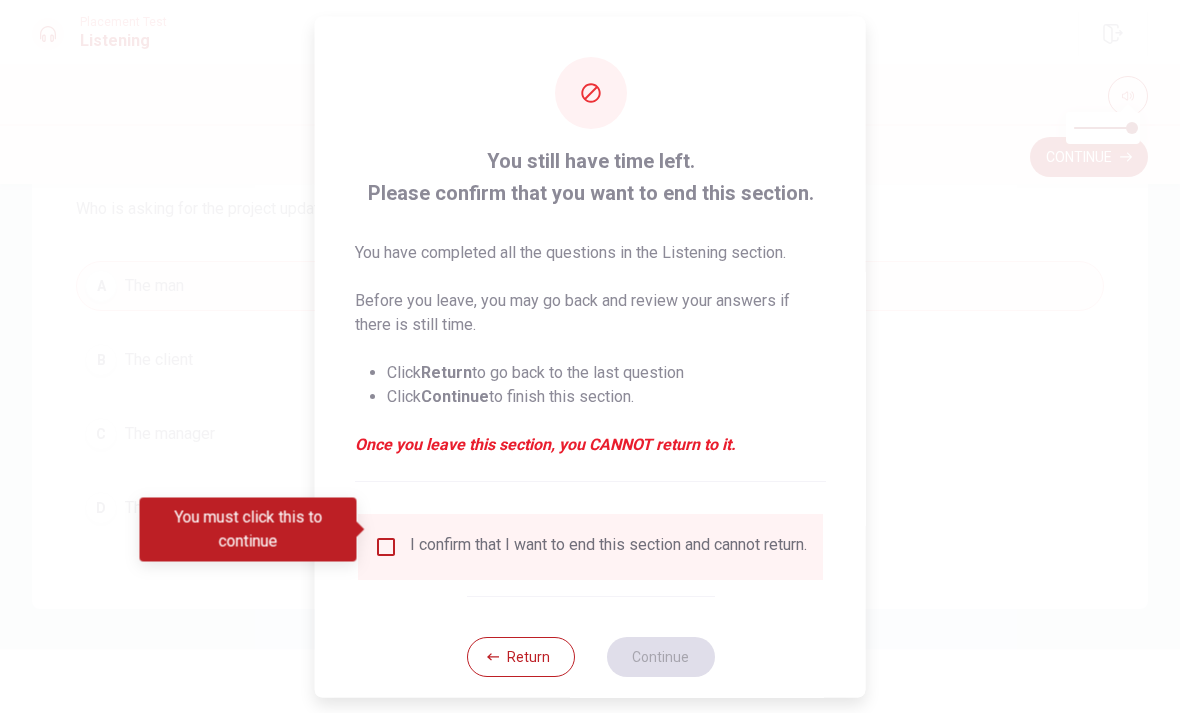 click on "Return" at bounding box center (520, 656) 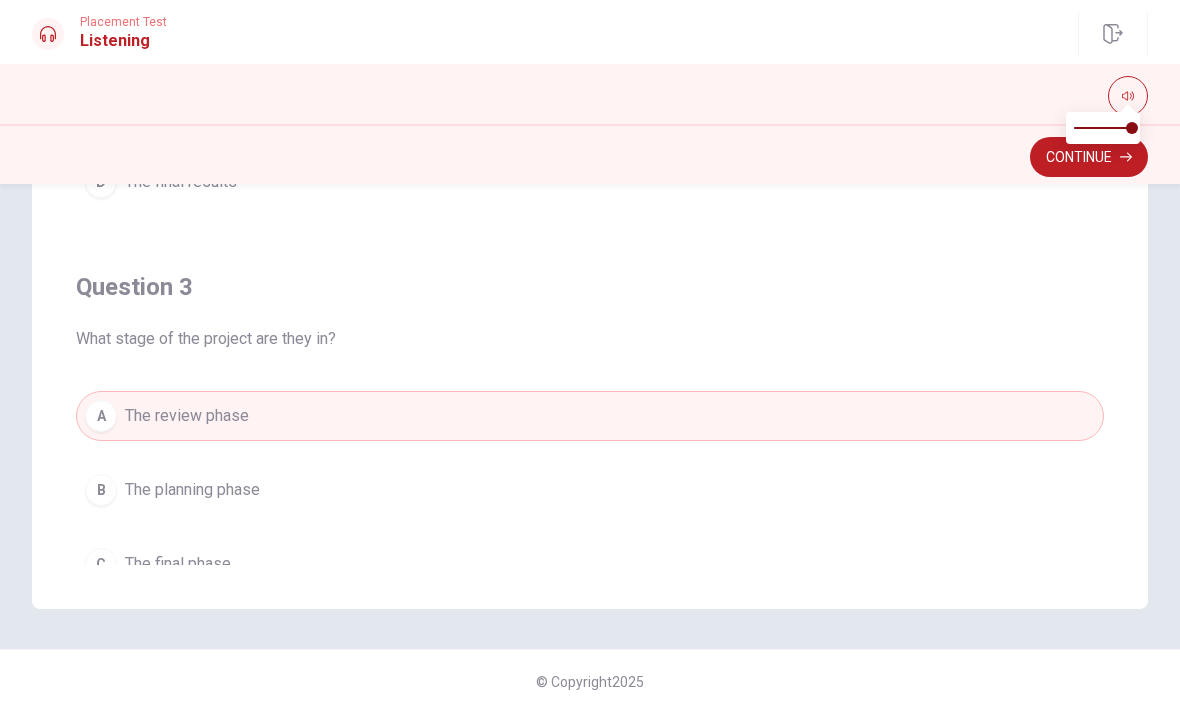 click on "Listening" at bounding box center [123, 41] 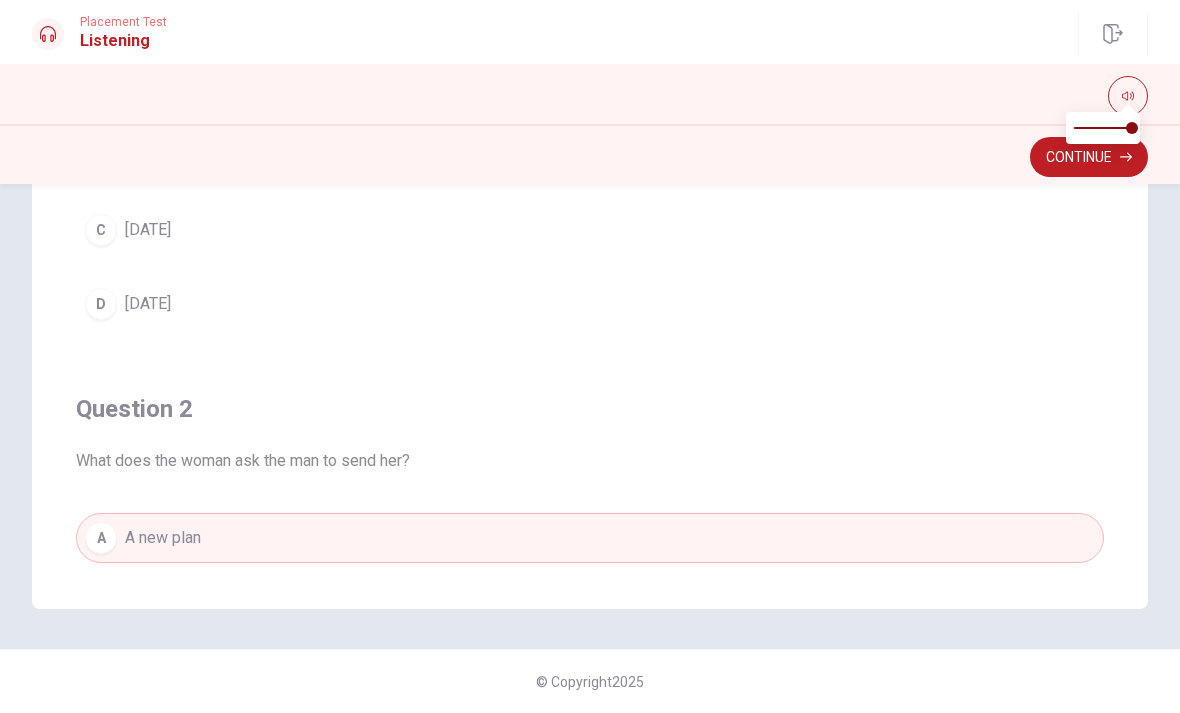 scroll, scrollTop: -16, scrollLeft: 0, axis: vertical 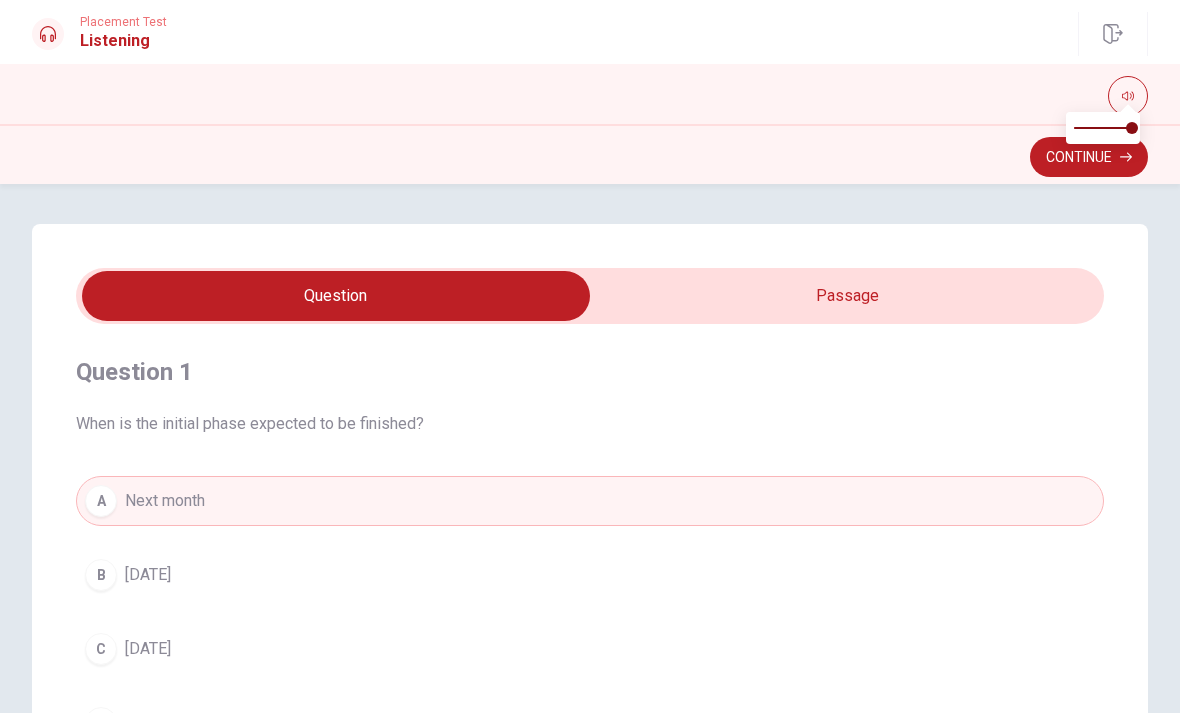 type on "89" 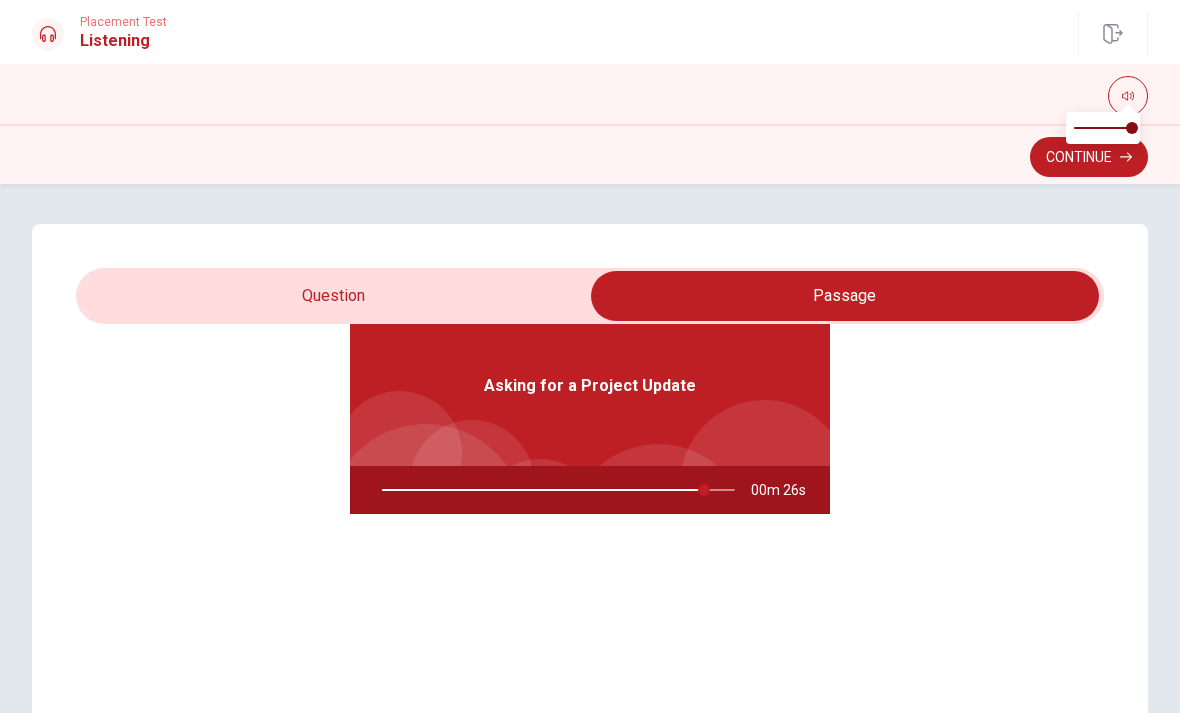 type on "92" 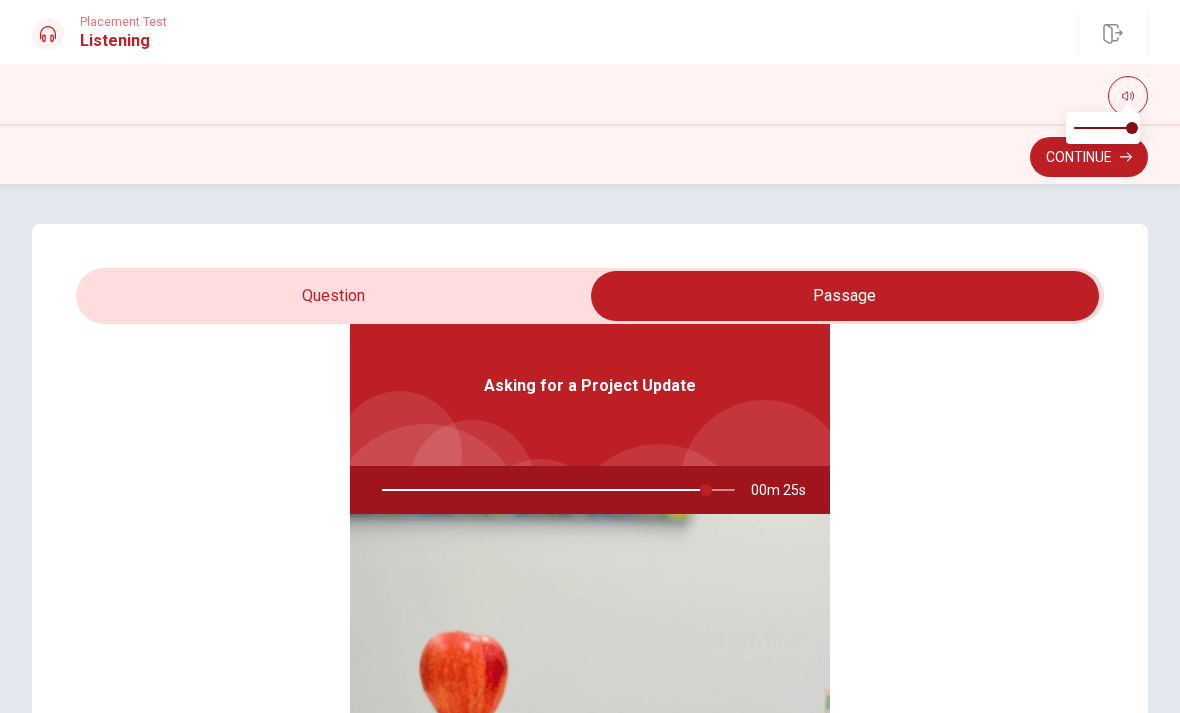 click at bounding box center (845, 296) 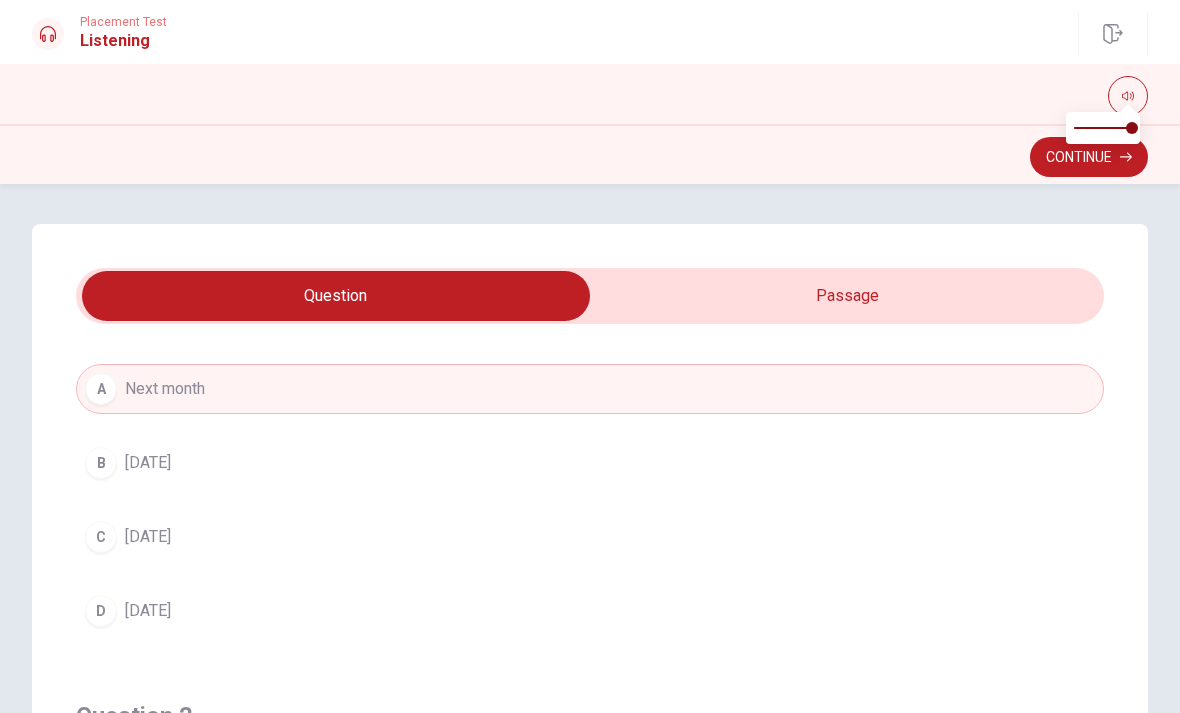 click on "B [DATE]" at bounding box center [590, 463] 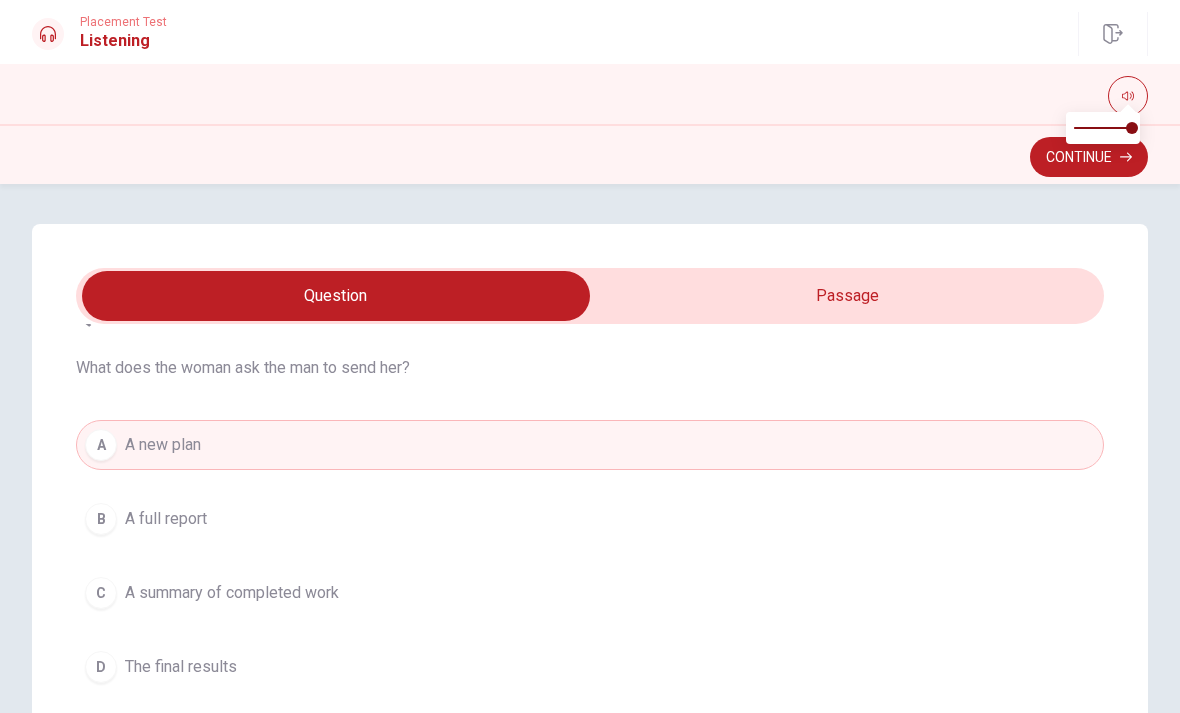 scroll, scrollTop: 519, scrollLeft: 0, axis: vertical 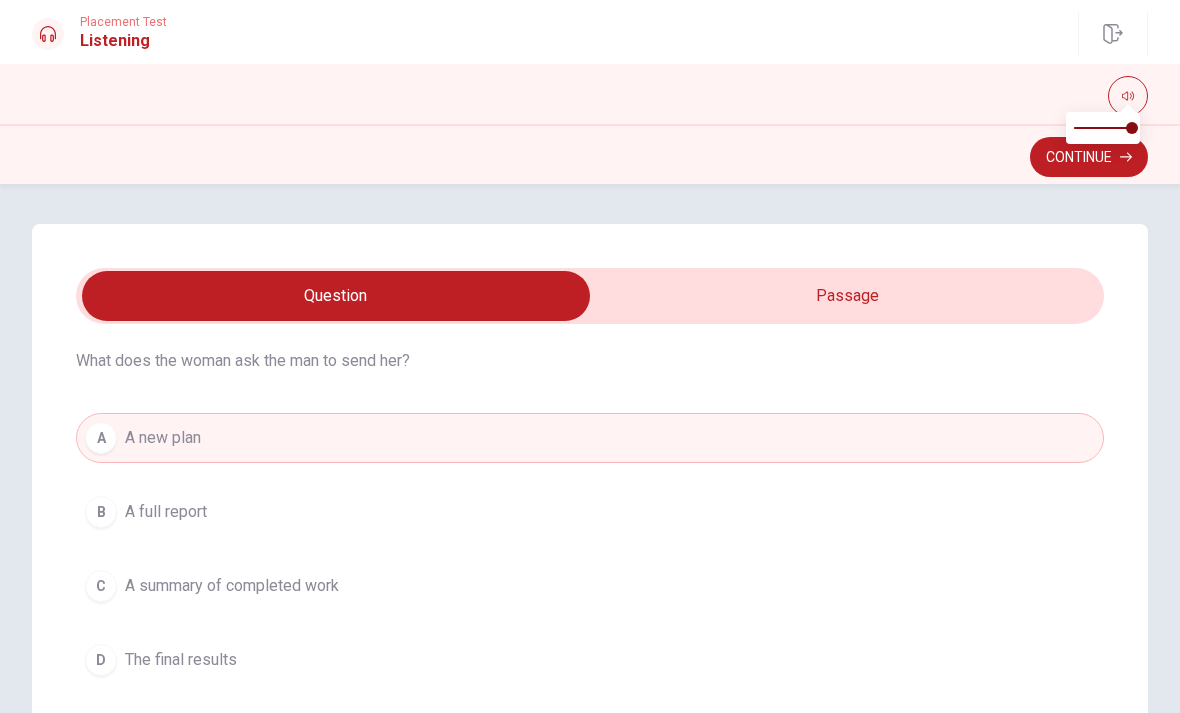 click on "B A full report" at bounding box center [590, 512] 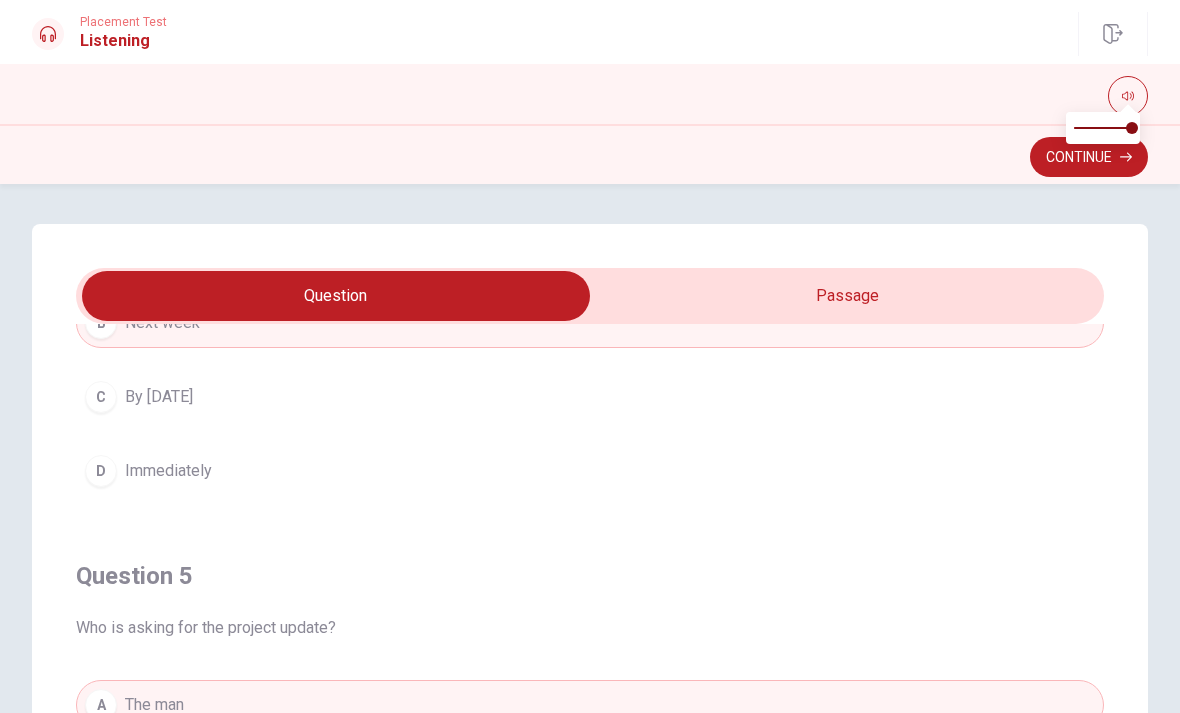 scroll, scrollTop: 1620, scrollLeft: 0, axis: vertical 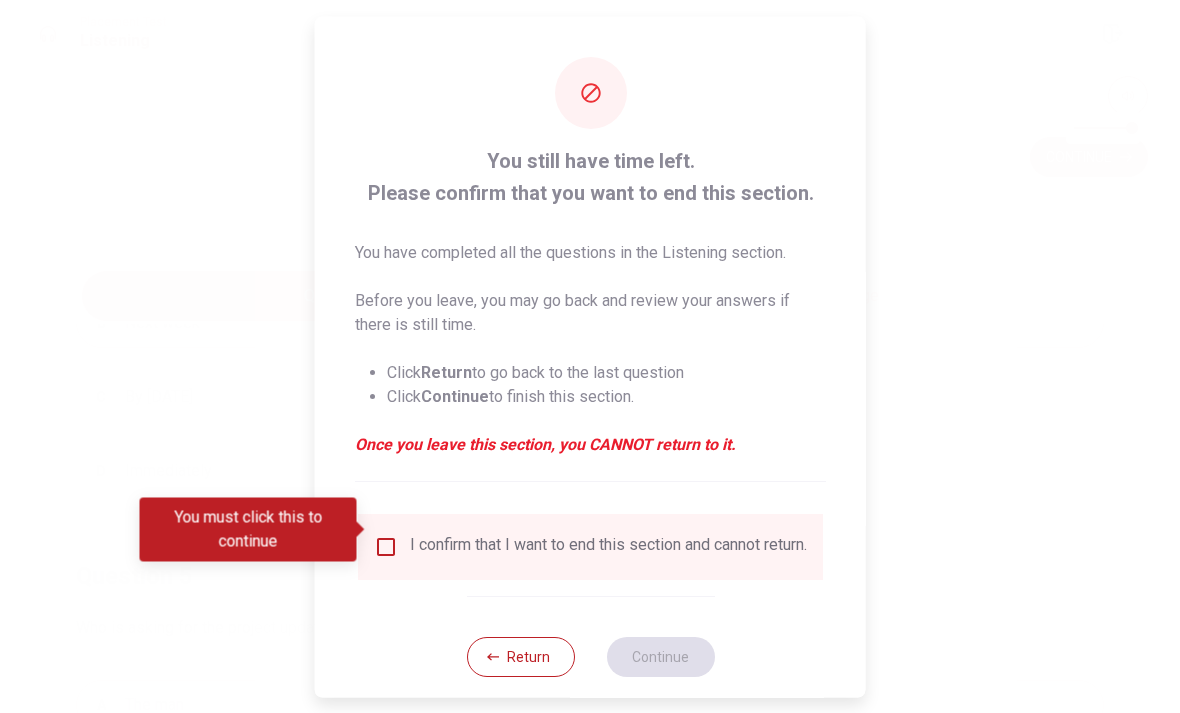 click on "I confirm that I want to end this section and cannot return." at bounding box center (608, 546) 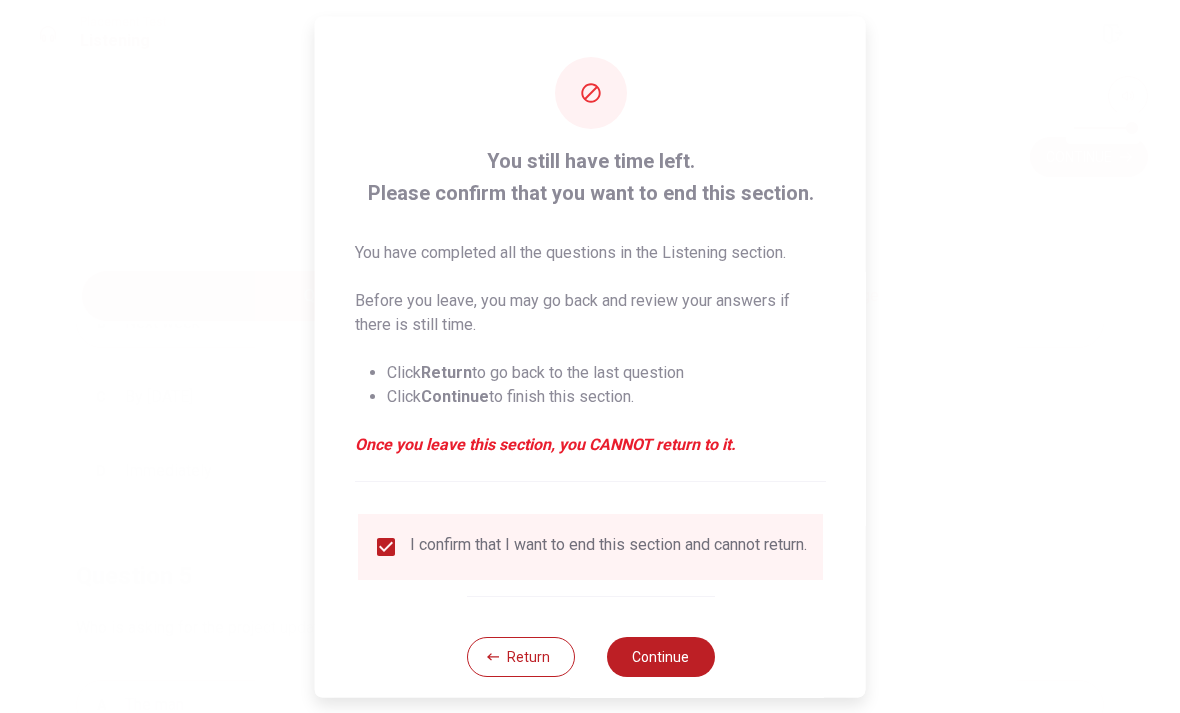 click on "Continue" at bounding box center [660, 656] 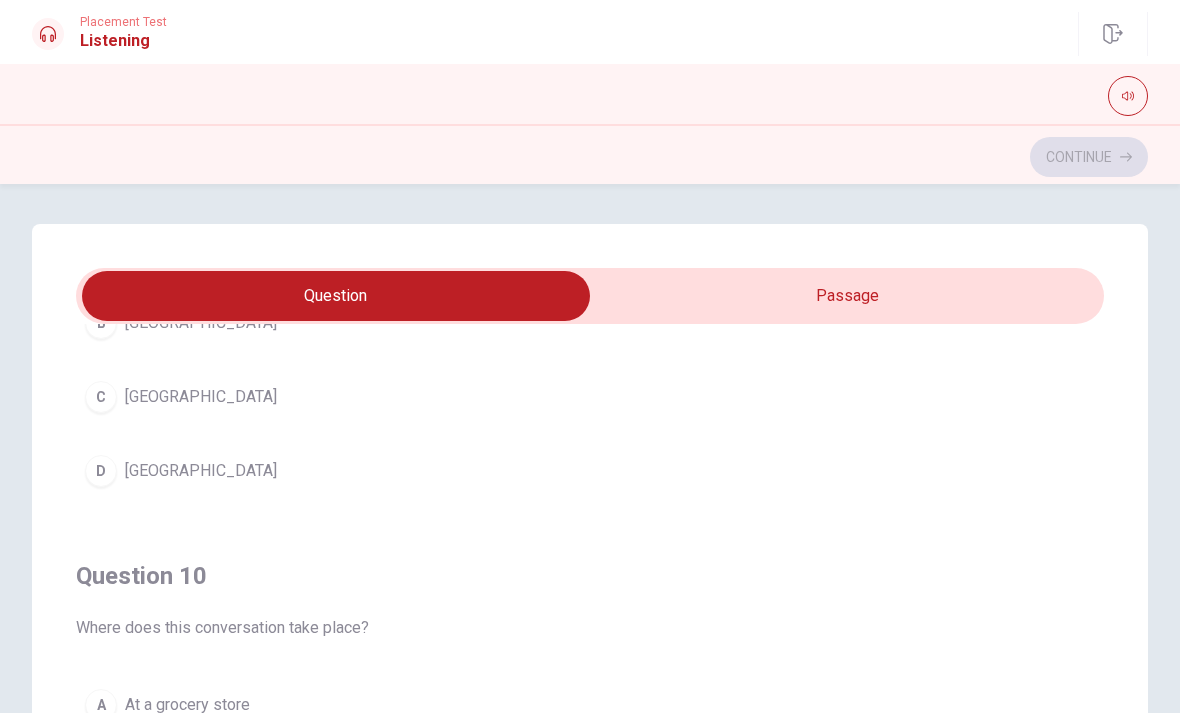 scroll, scrollTop: 1620, scrollLeft: 0, axis: vertical 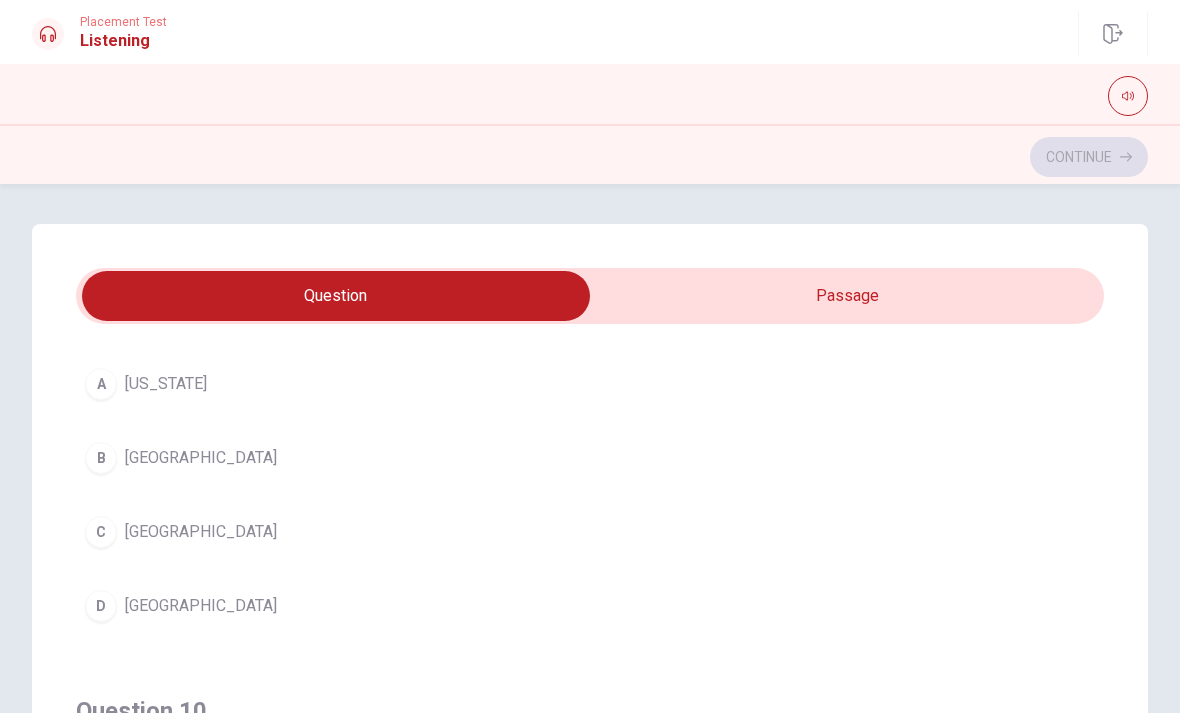 click on "A [US_STATE]" at bounding box center [590, 384] 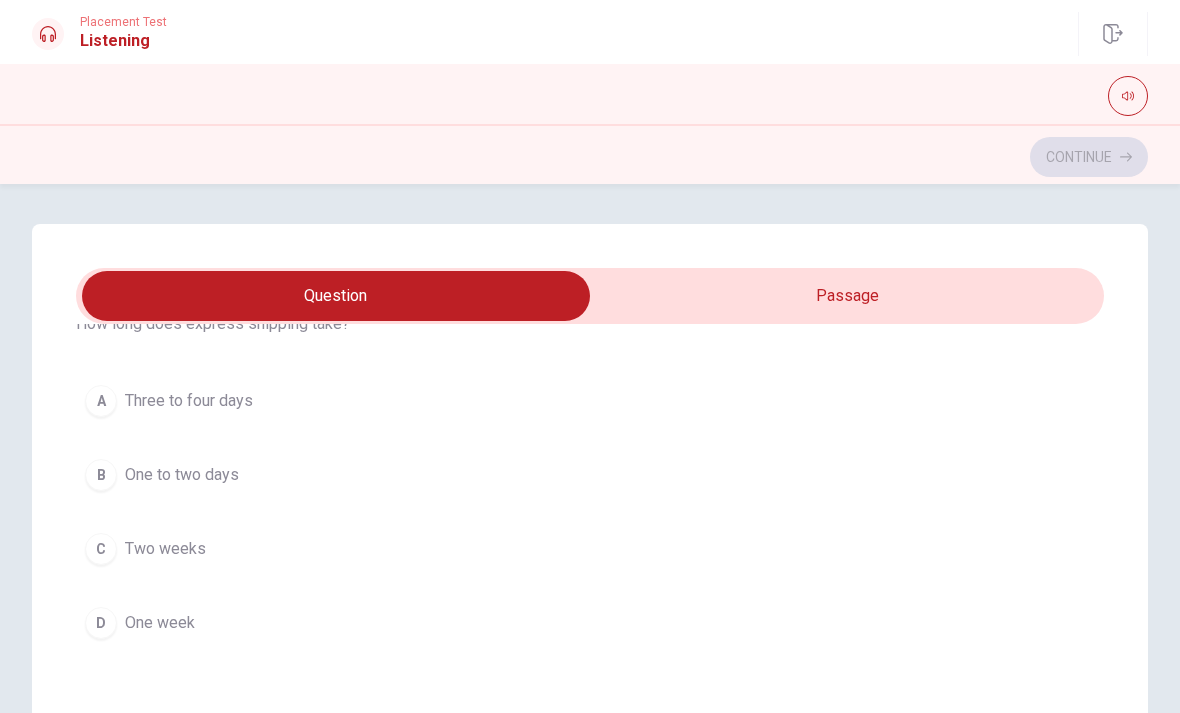 scroll, scrollTop: 1011, scrollLeft: 0, axis: vertical 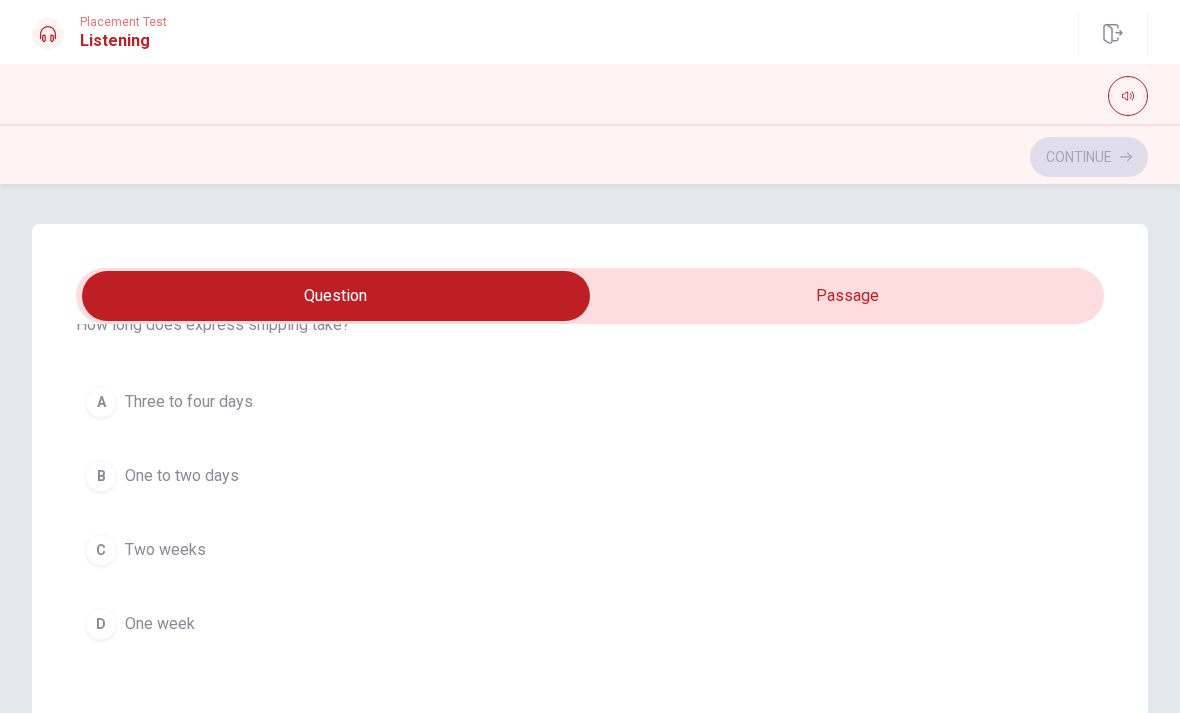 click on "One to two days" at bounding box center [182, 476] 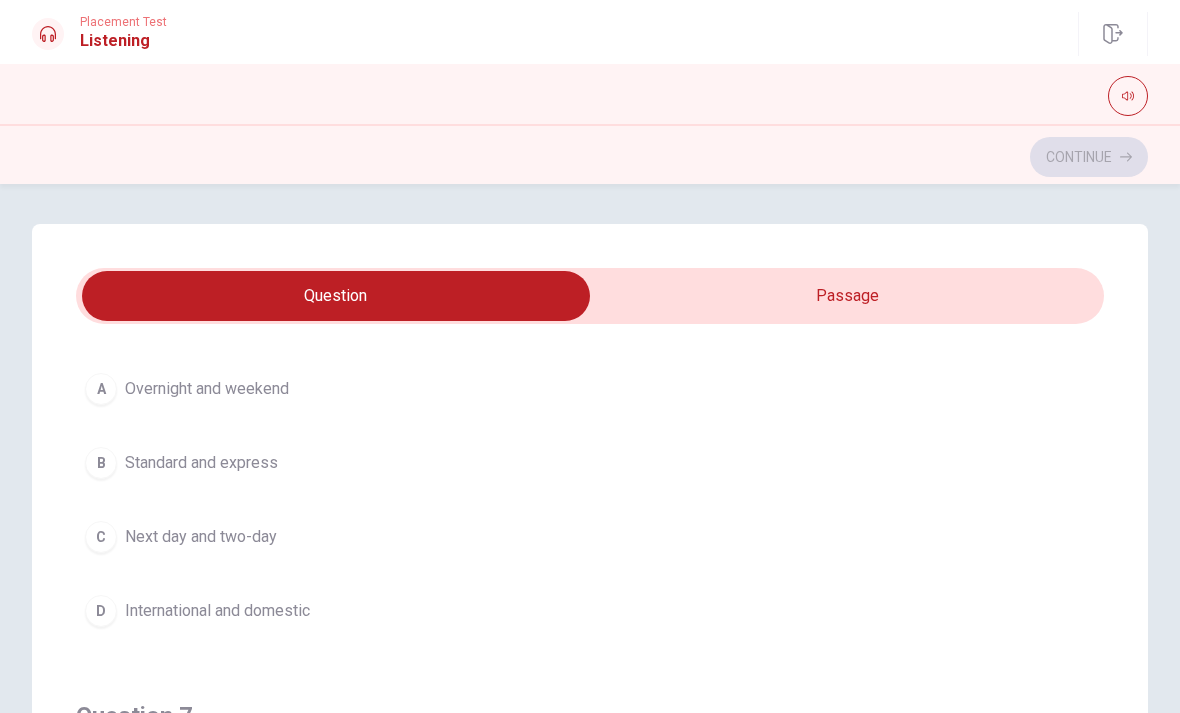 scroll, scrollTop: 105, scrollLeft: 0, axis: vertical 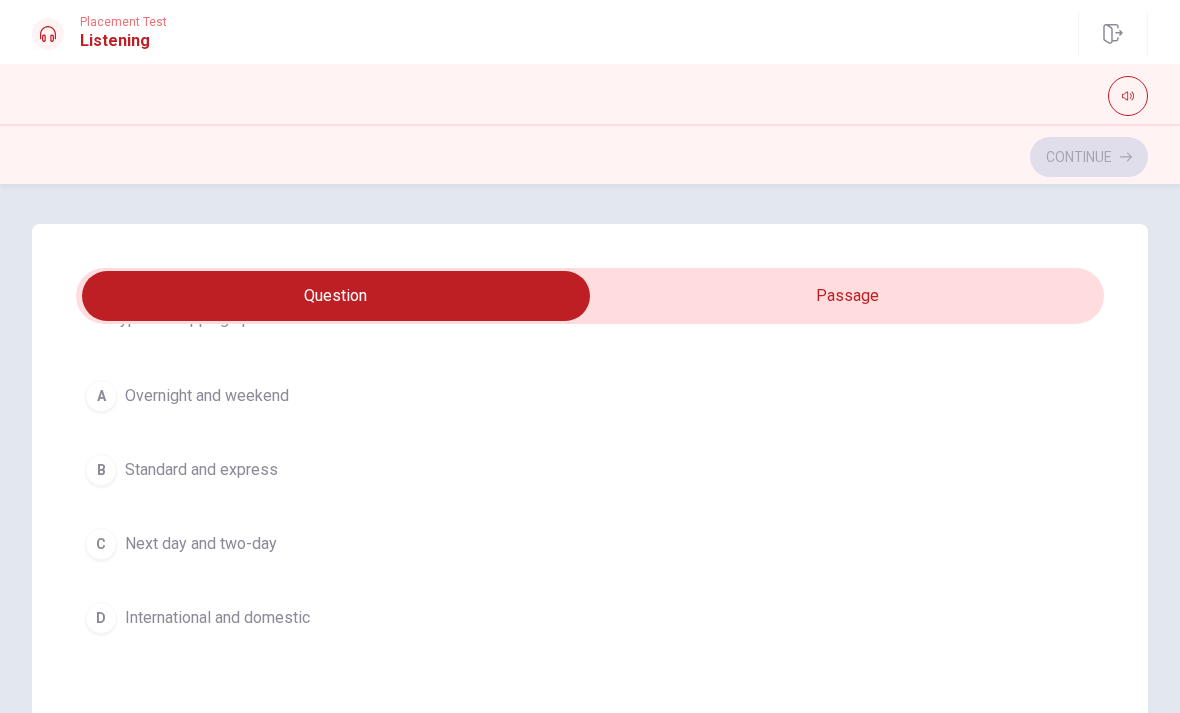 click on "B" at bounding box center [101, 470] 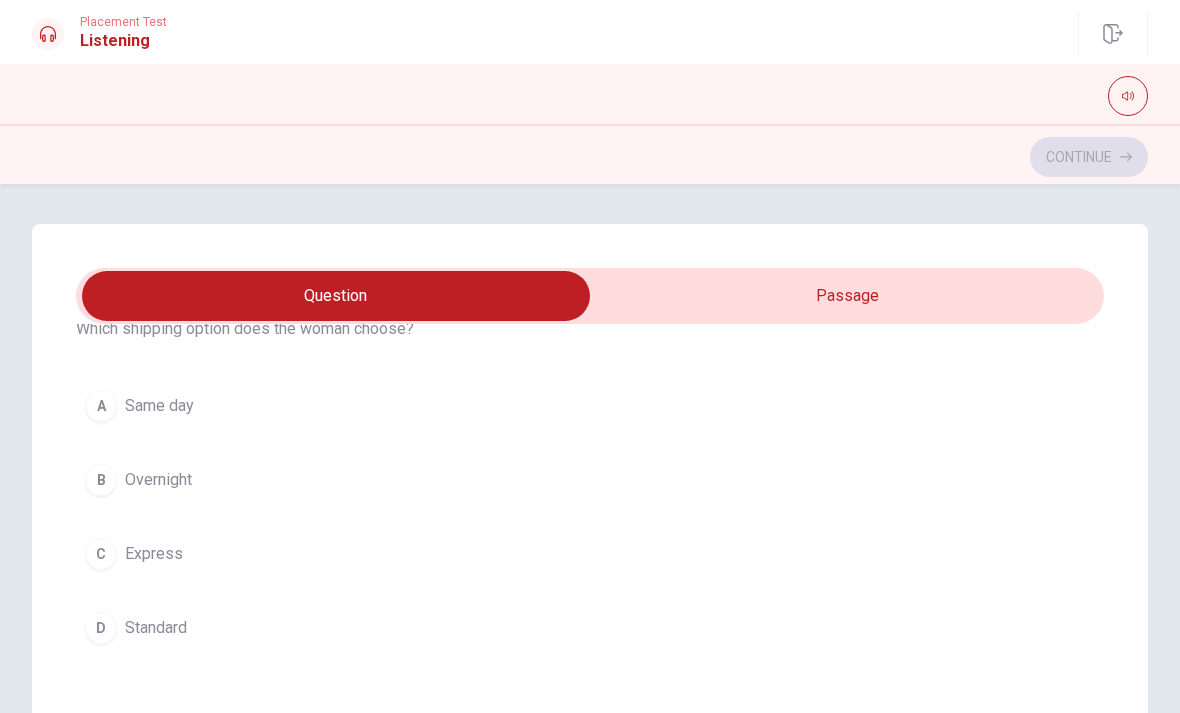 scroll, scrollTop: 549, scrollLeft: 0, axis: vertical 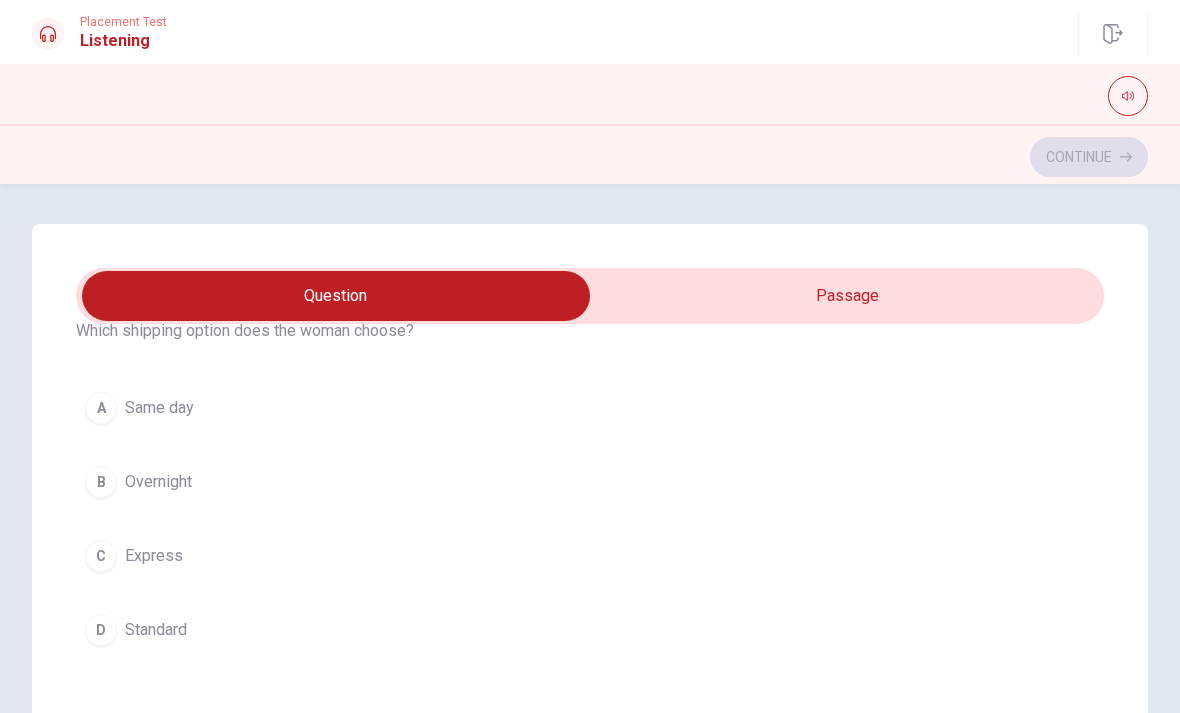 click on "C" at bounding box center [101, 556] 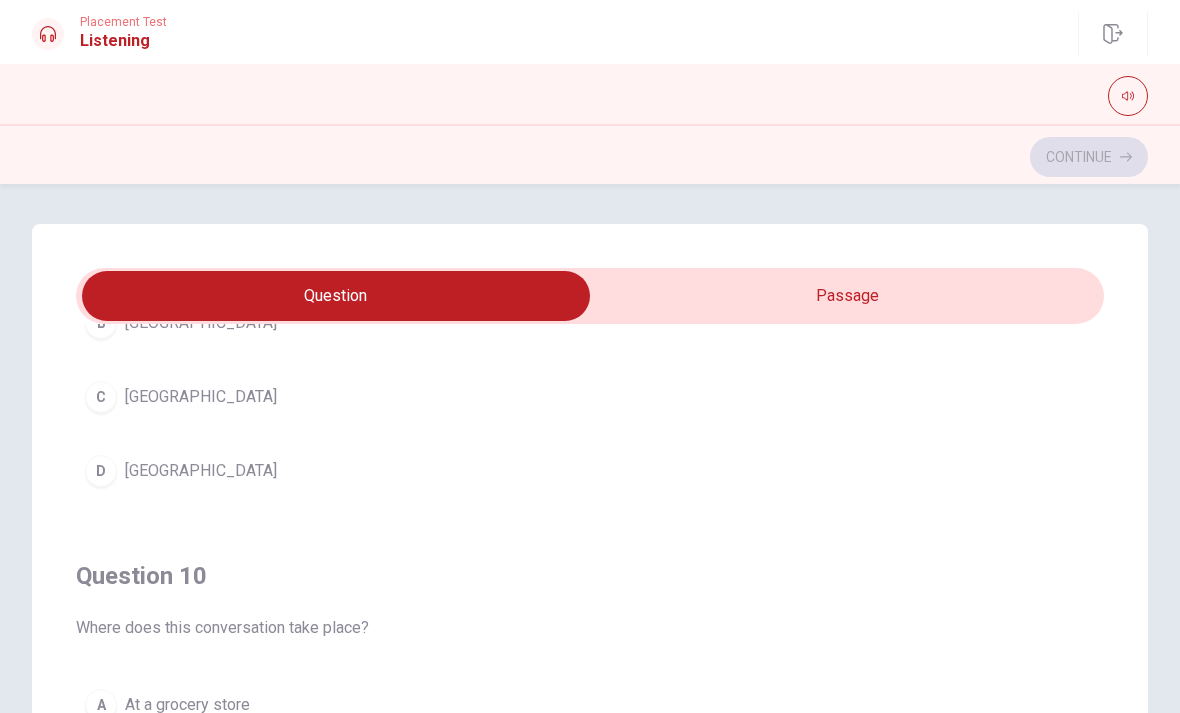 scroll, scrollTop: 1620, scrollLeft: 0, axis: vertical 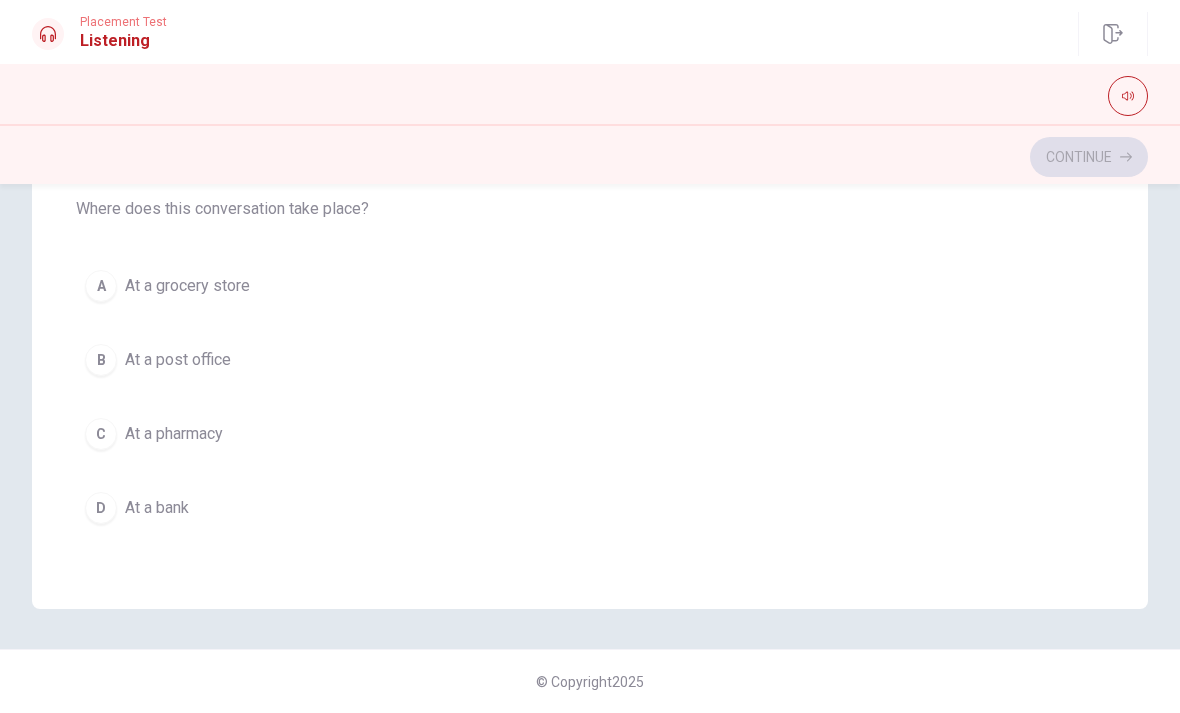 click on "B At a post office" at bounding box center (590, 360) 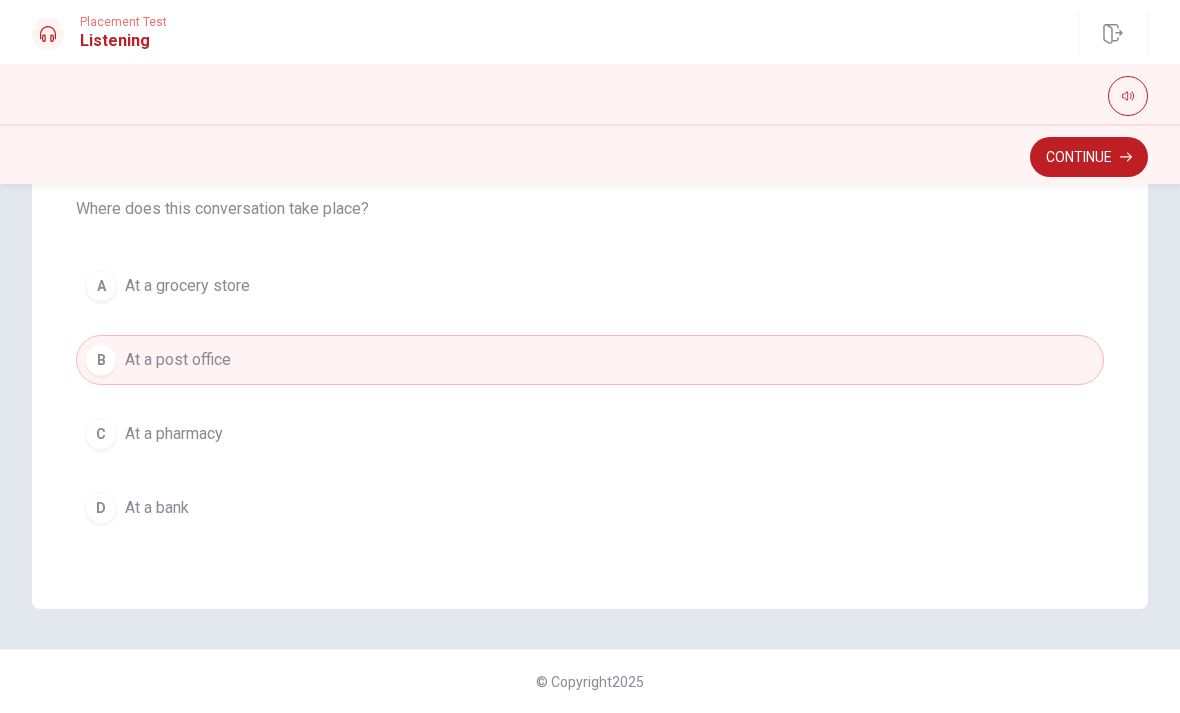 click on "Continue" at bounding box center [1089, 157] 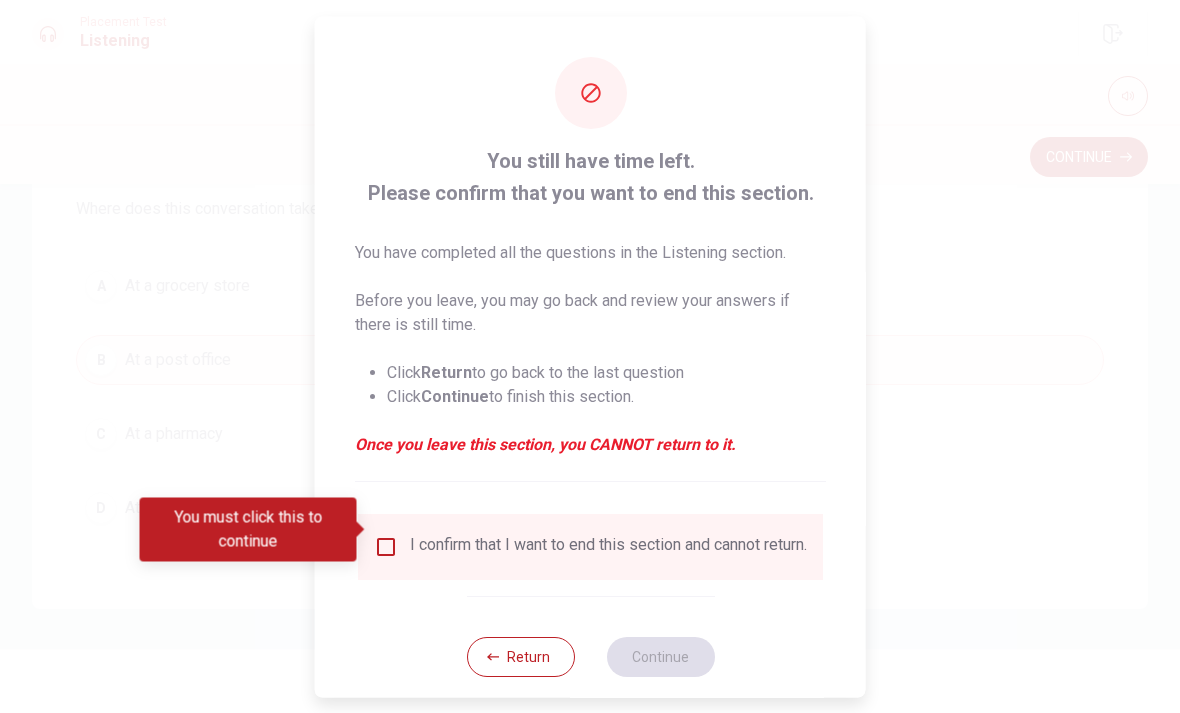 click at bounding box center (386, 546) 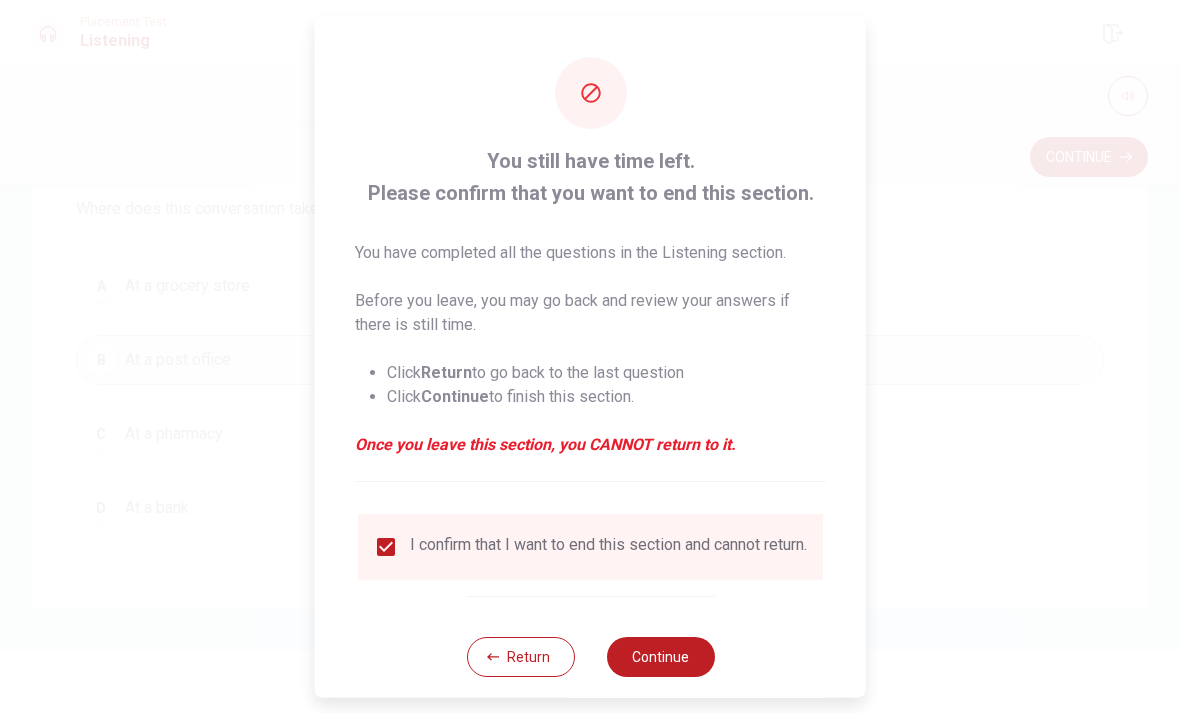 click on "Continue" at bounding box center [660, 656] 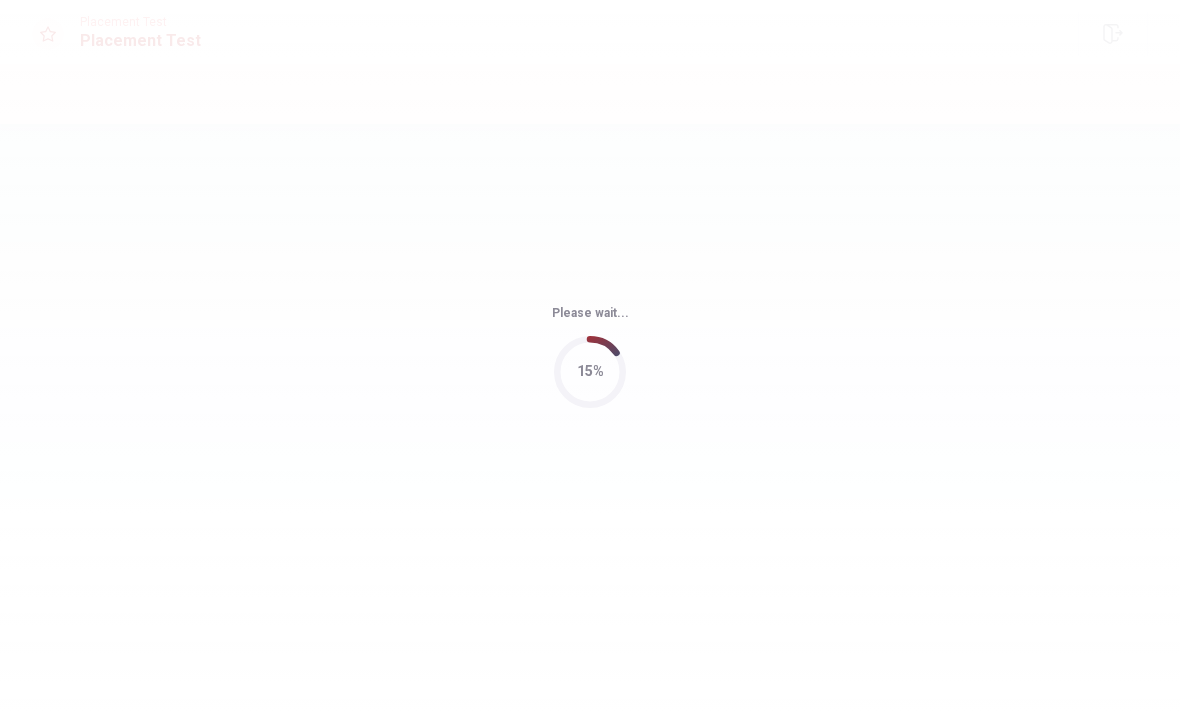 scroll, scrollTop: 0, scrollLeft: 0, axis: both 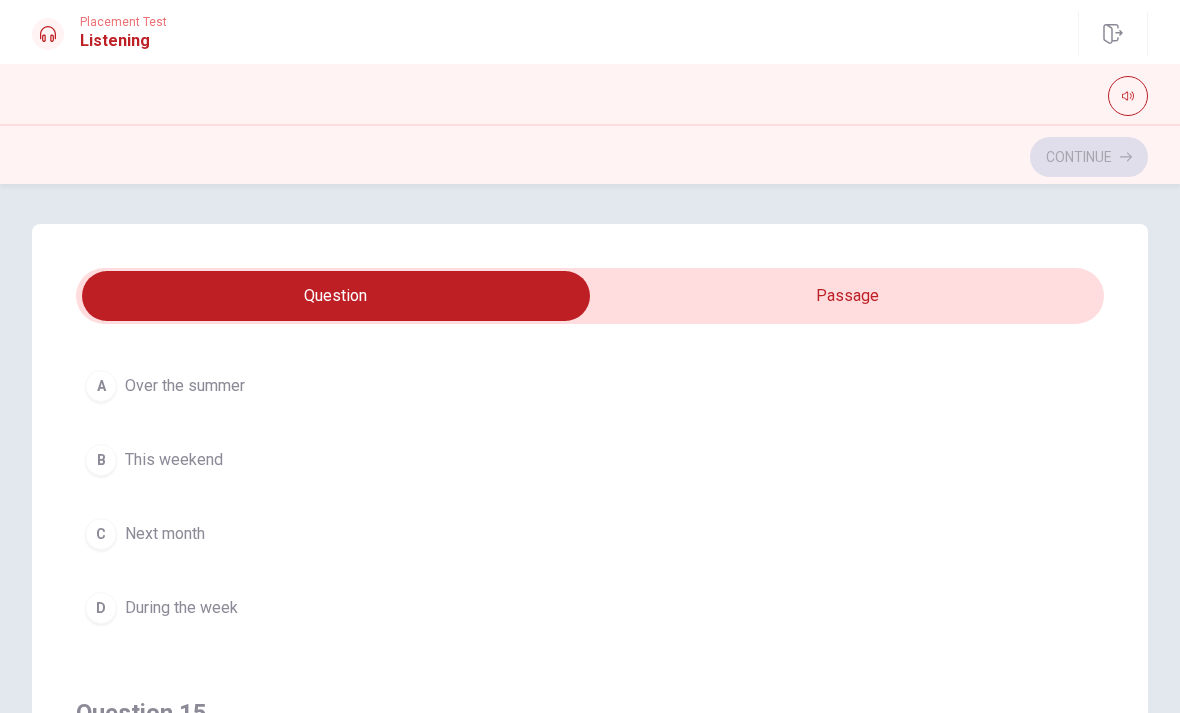 click on "B This weekend" at bounding box center (590, 460) 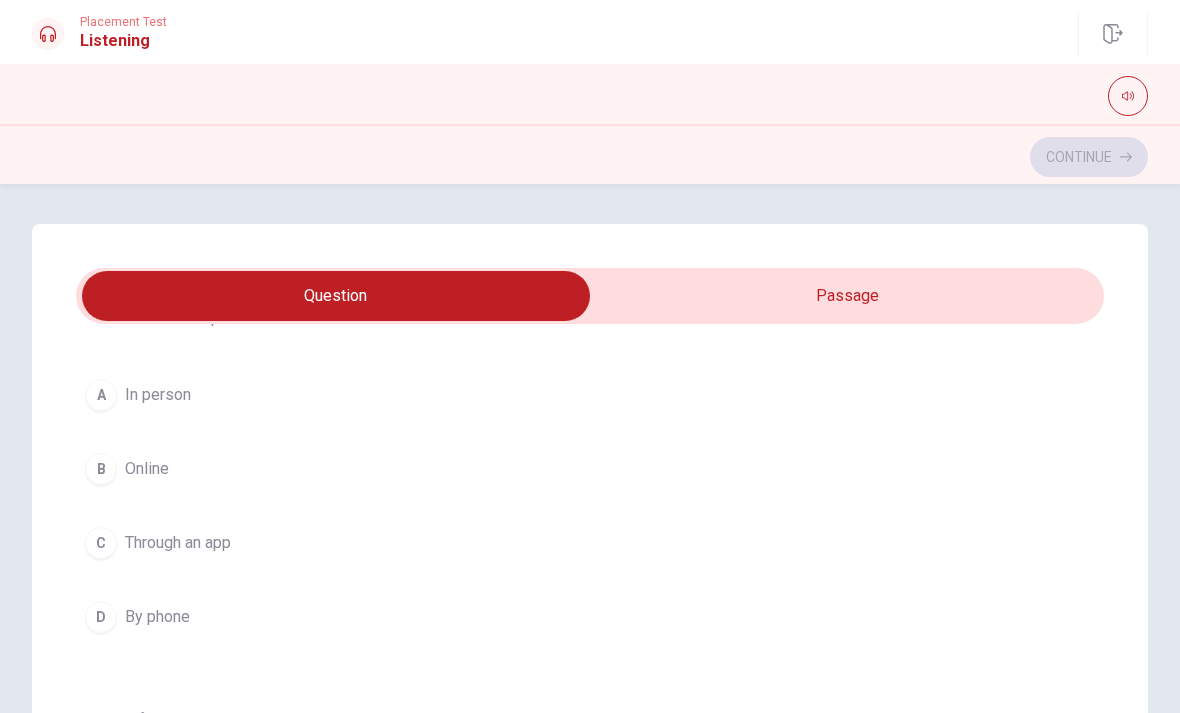scroll, scrollTop: 107, scrollLeft: 0, axis: vertical 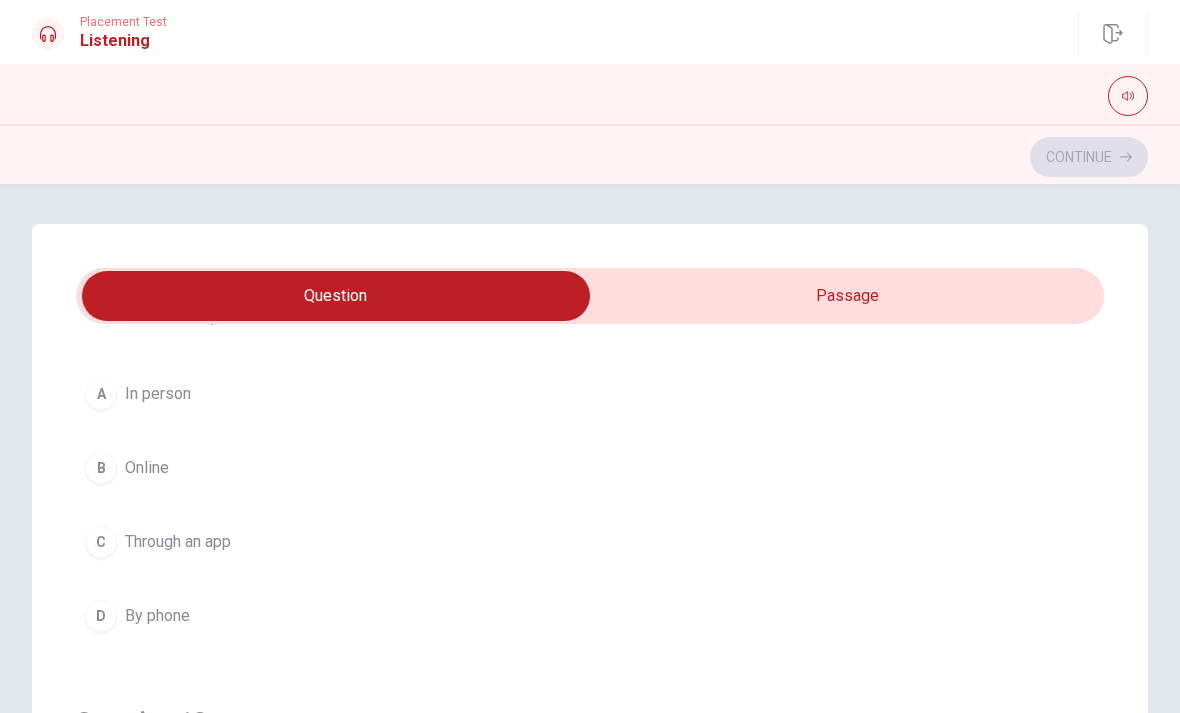 click on "B Online" at bounding box center (590, 468) 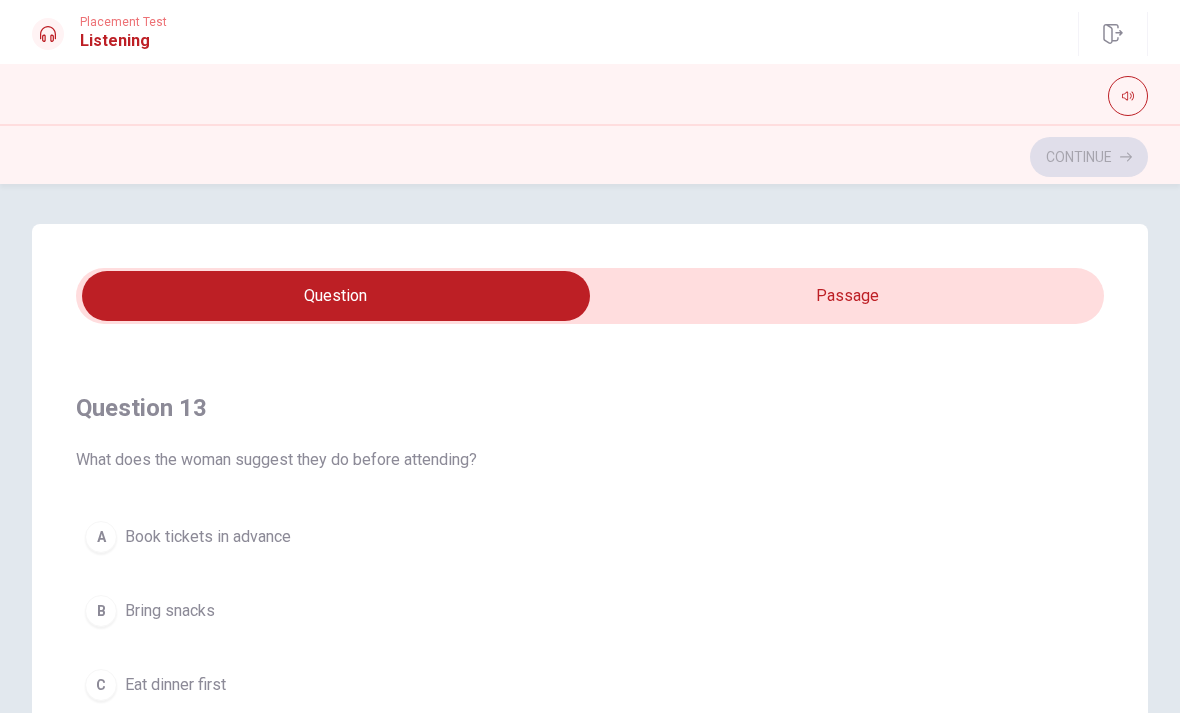 scroll, scrollTop: 877, scrollLeft: 0, axis: vertical 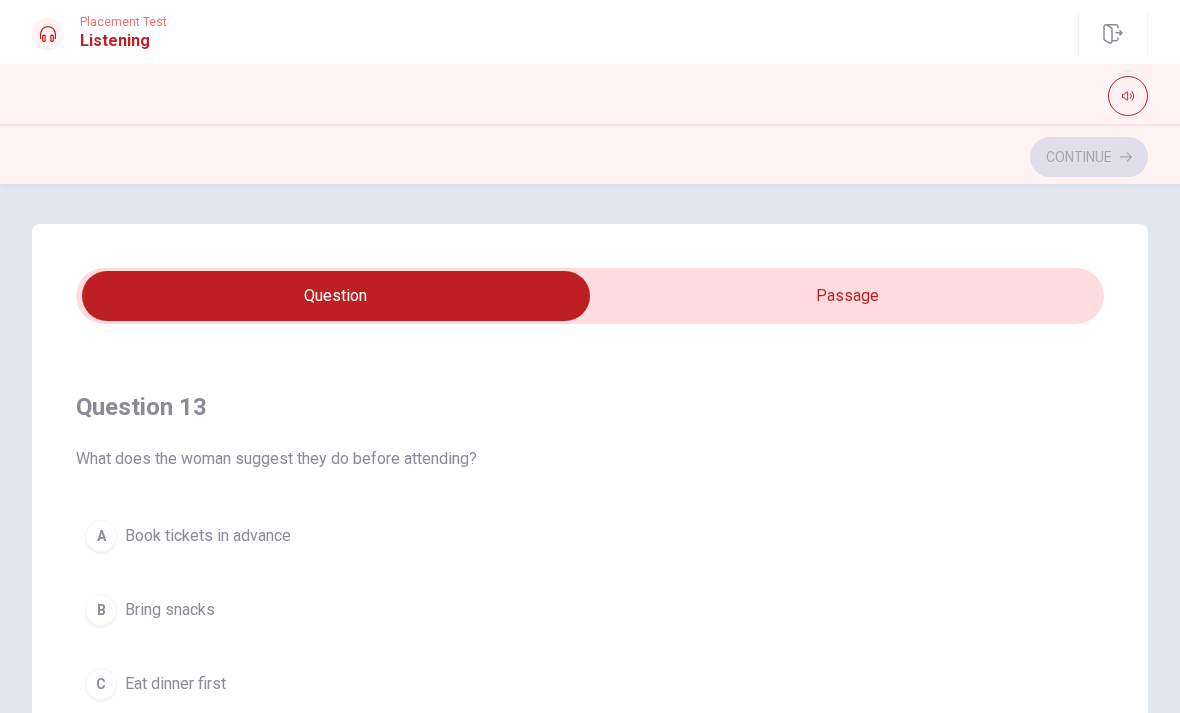 click on "A Book tickets in advance" at bounding box center [590, 536] 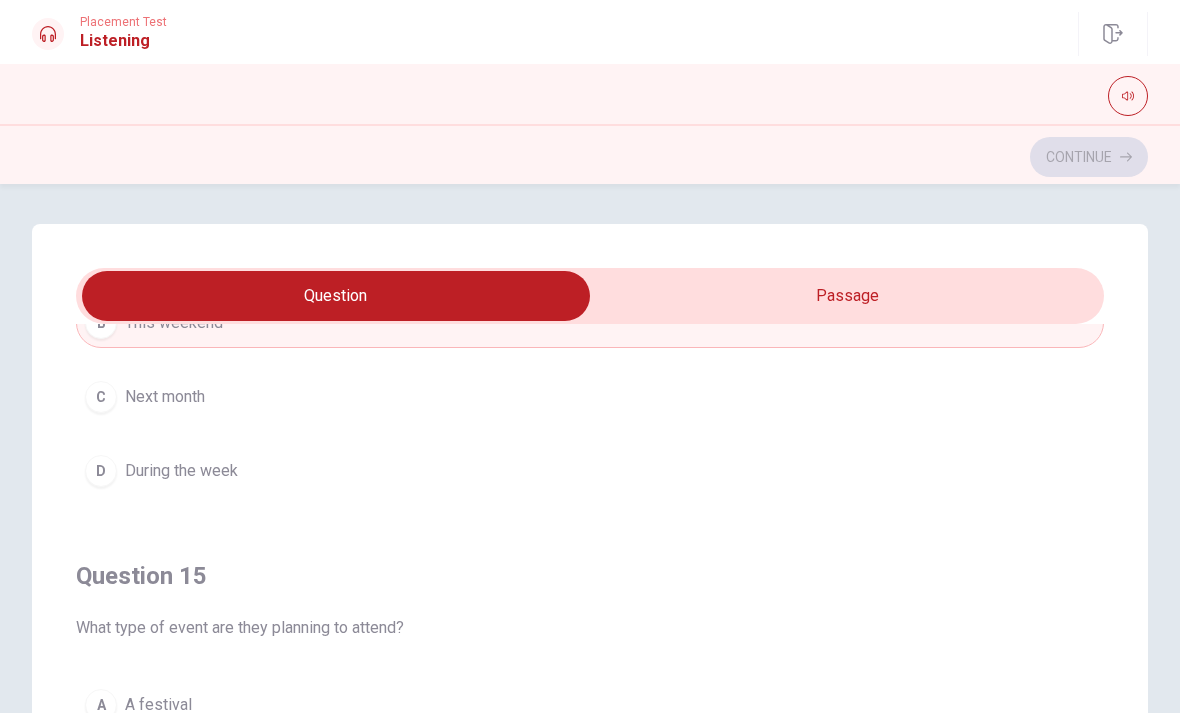 scroll, scrollTop: 1621, scrollLeft: 0, axis: vertical 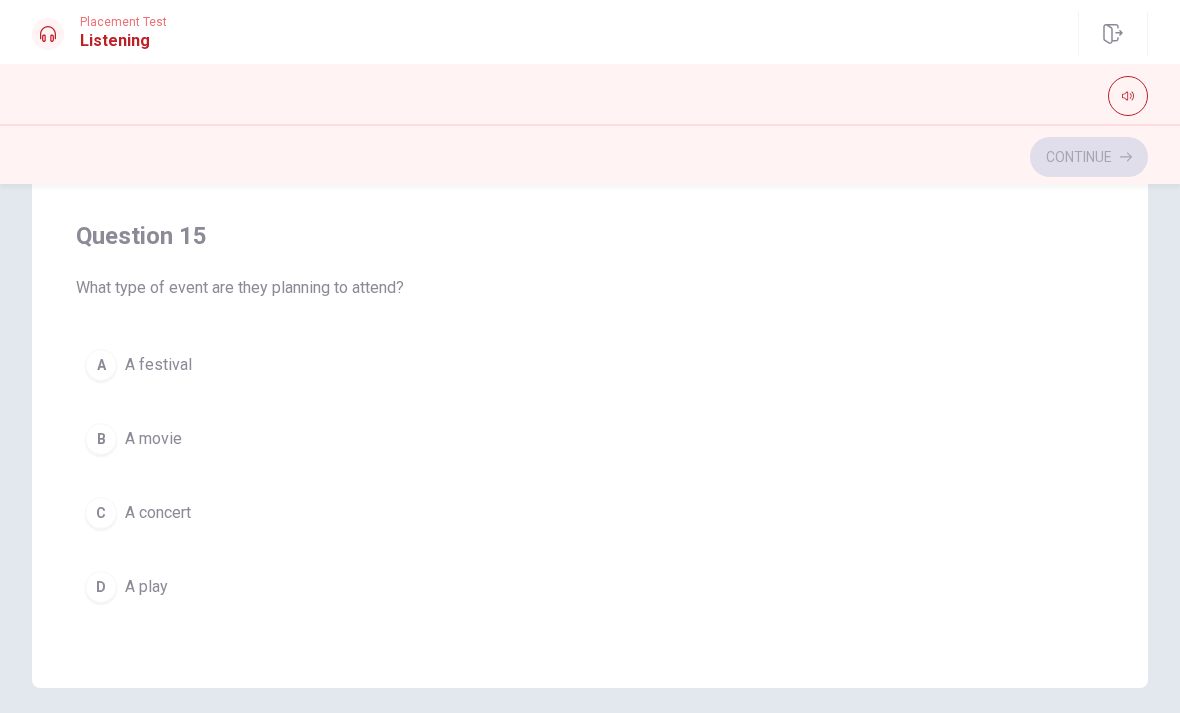 click on "A A festival" at bounding box center (590, 365) 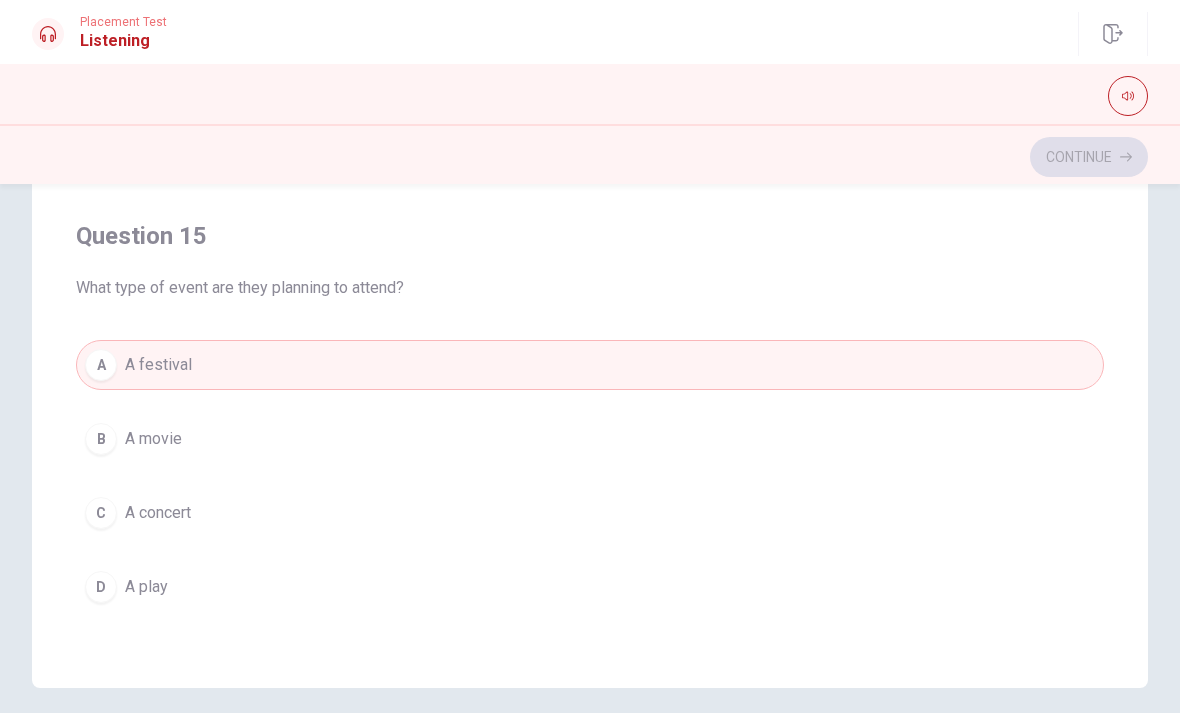 scroll, scrollTop: 1620, scrollLeft: 0, axis: vertical 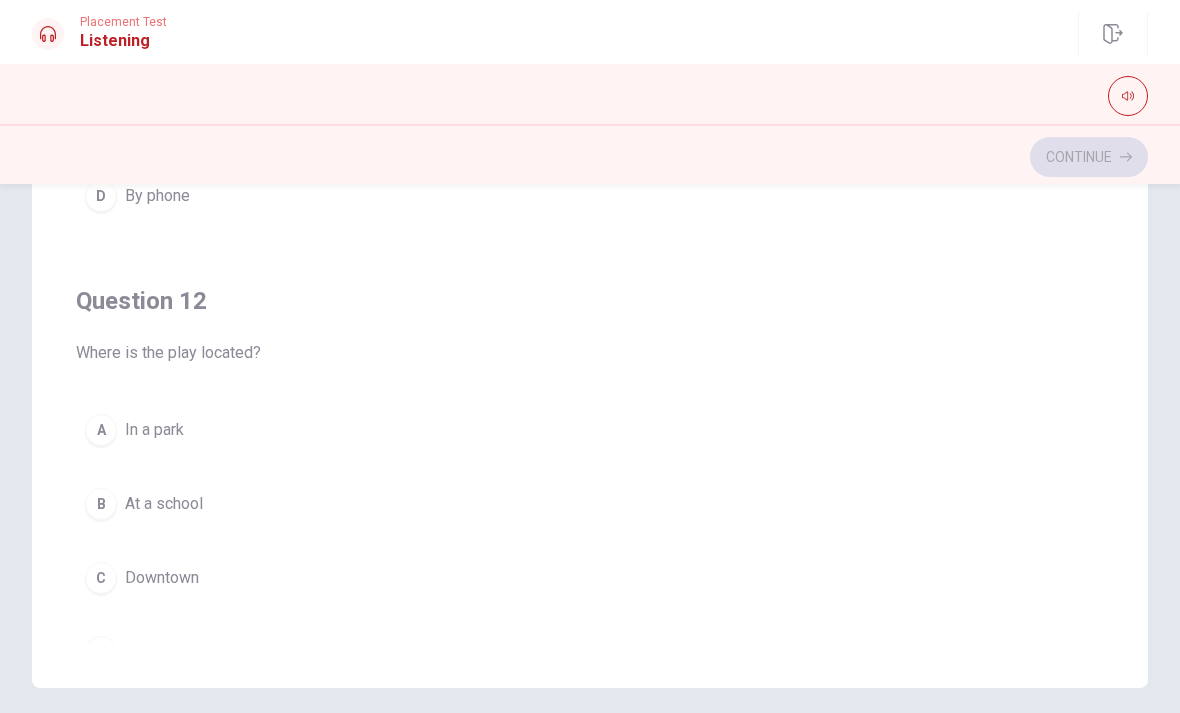 click on "A In a park" at bounding box center (590, 430) 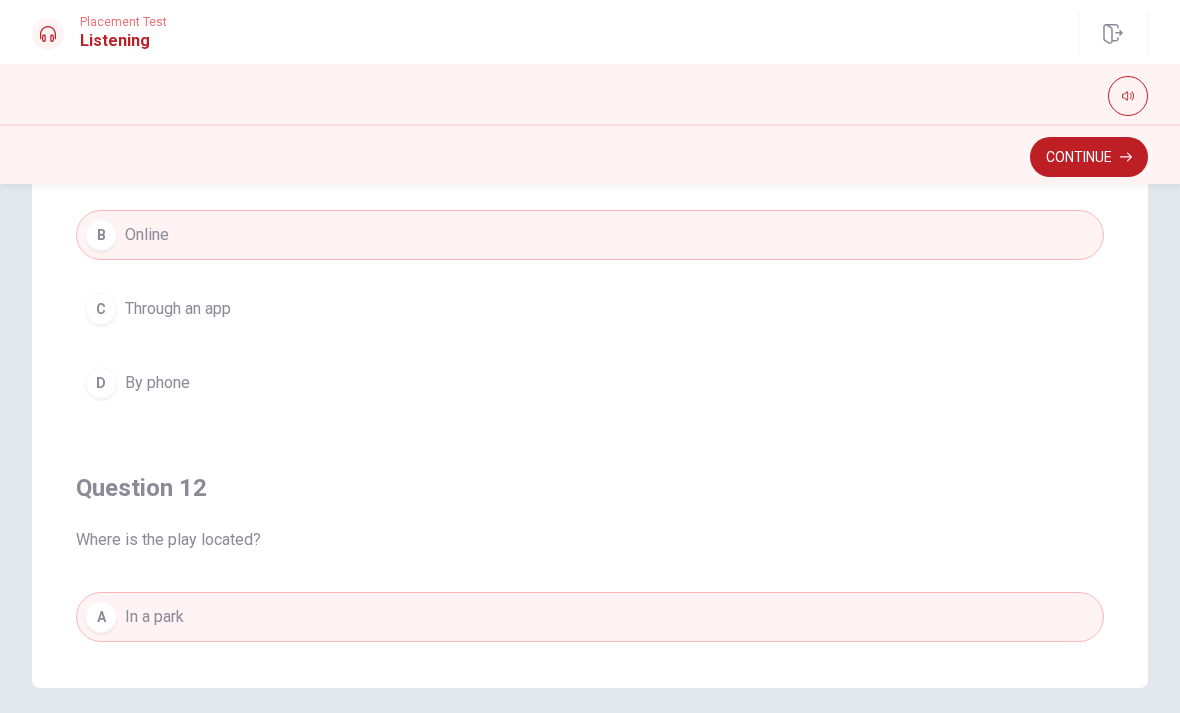 scroll, scrollTop: 0, scrollLeft: 0, axis: both 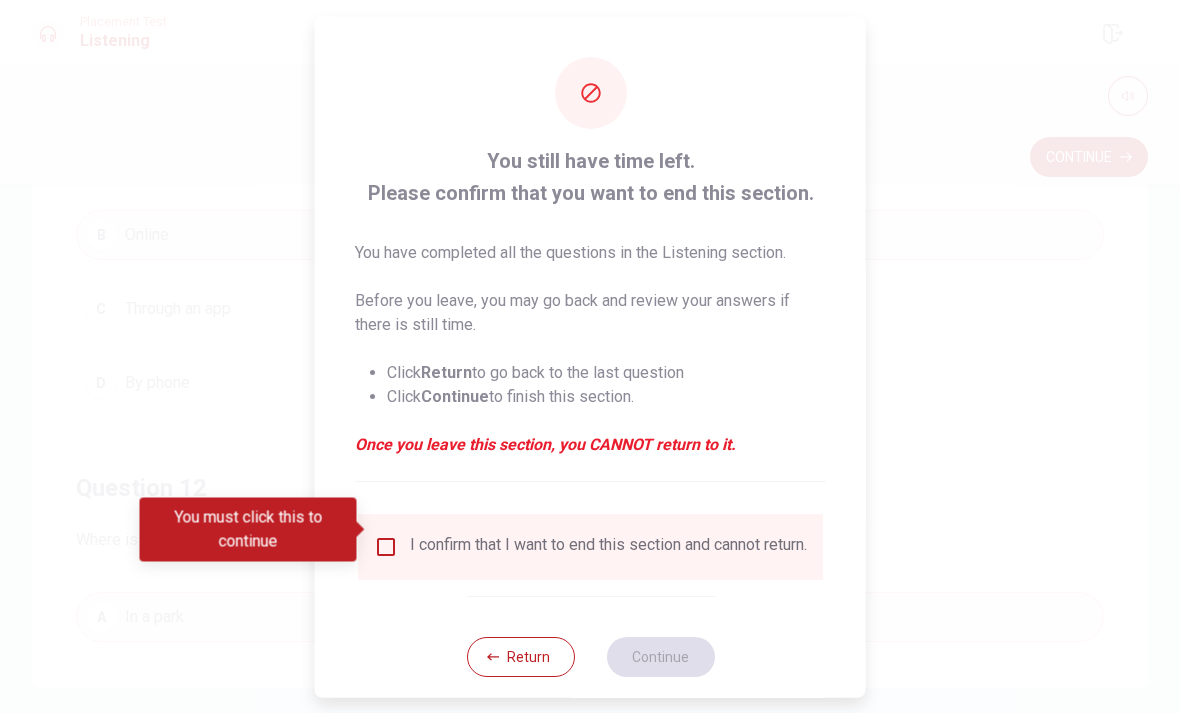 click on "I confirm that I want to end this section and cannot return." at bounding box center (608, 546) 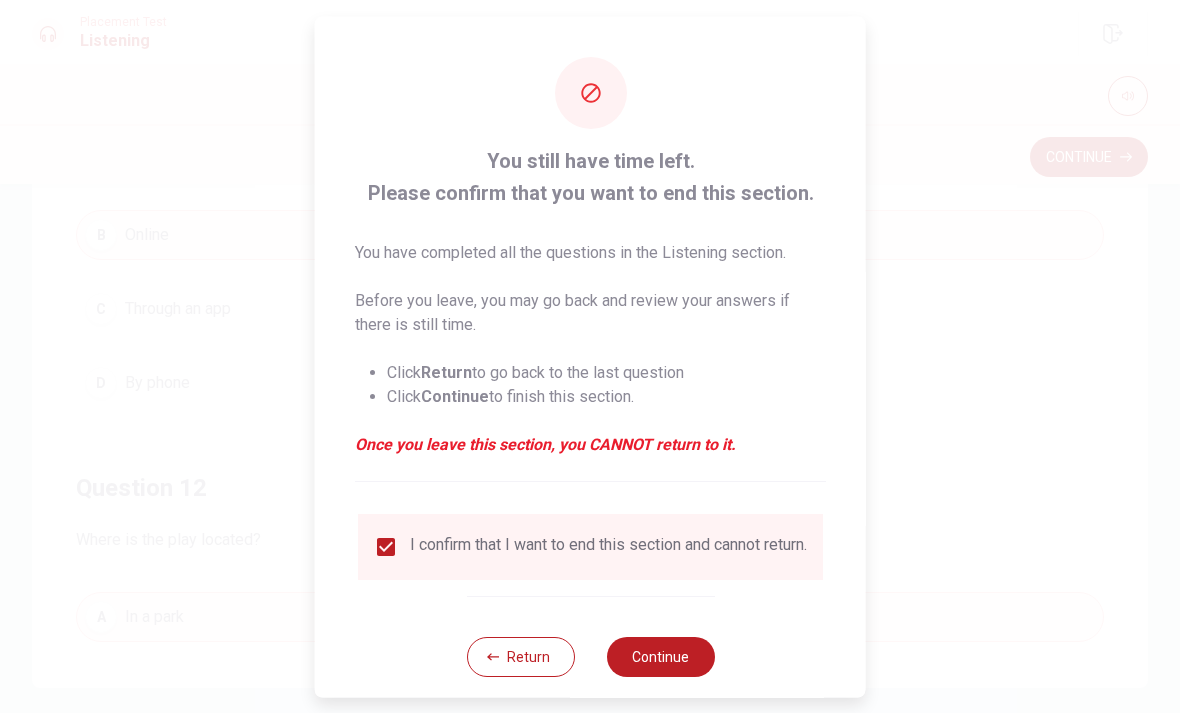 click on "Continue" at bounding box center (660, 656) 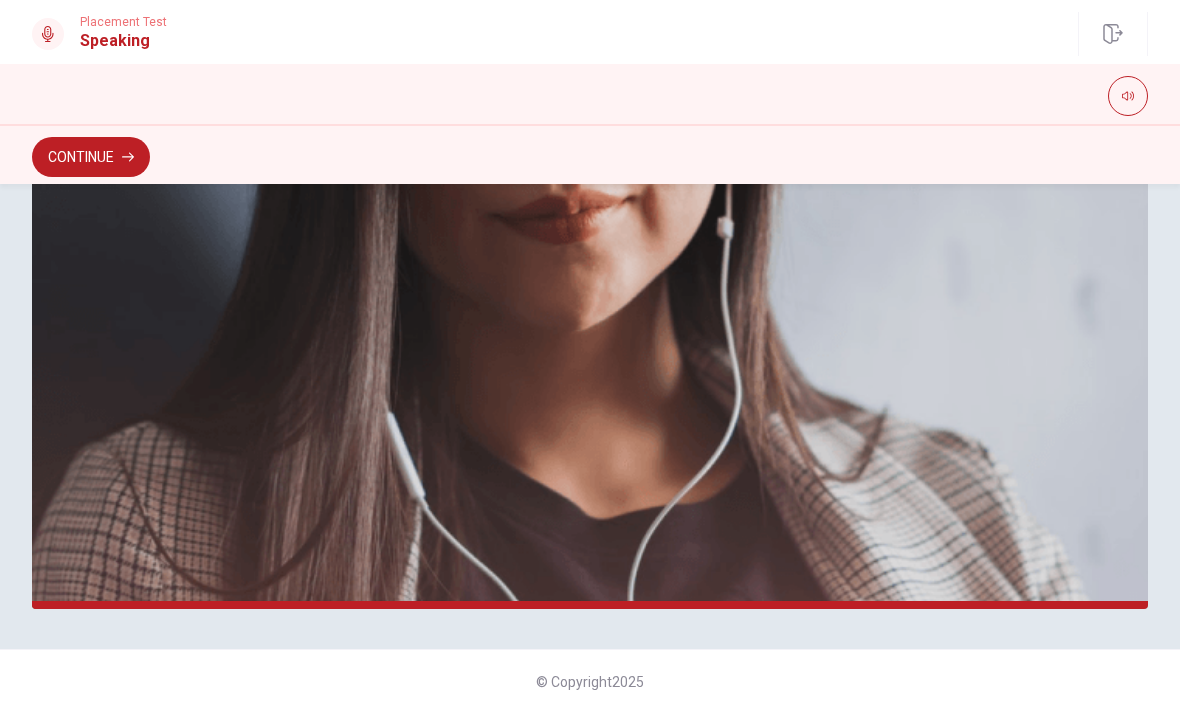 scroll, scrollTop: 487, scrollLeft: 0, axis: vertical 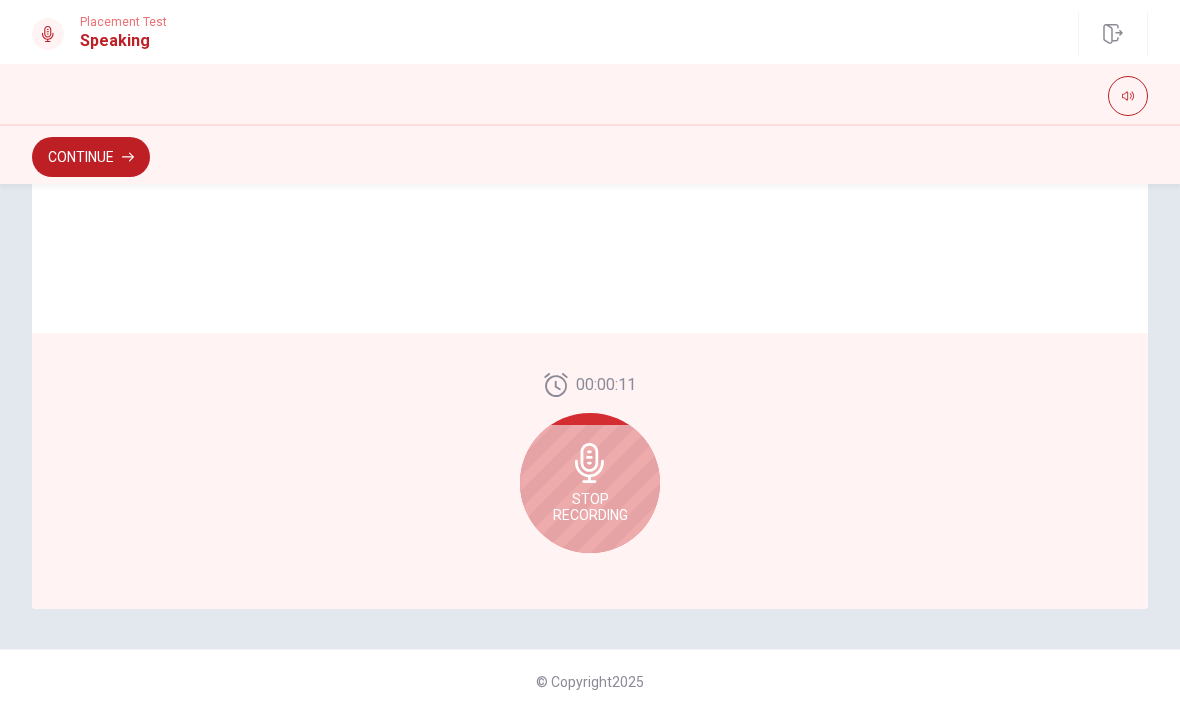 click on "Stop   Recording" at bounding box center (590, 483) 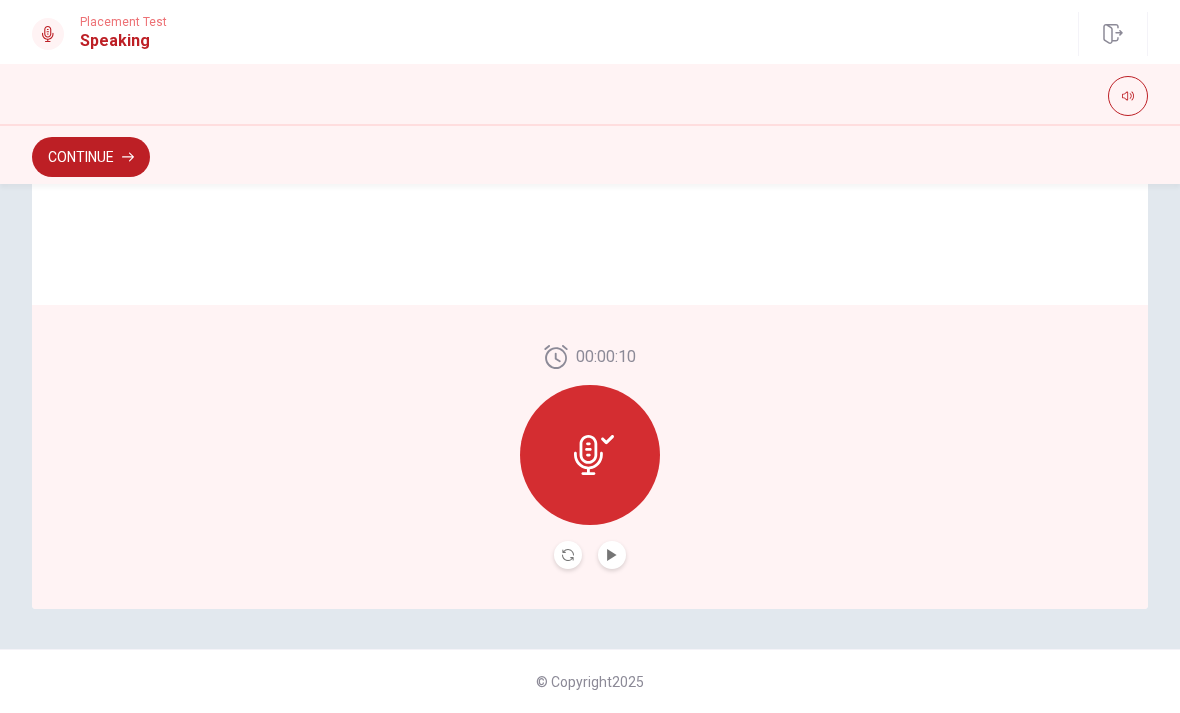 click at bounding box center (612, 555) 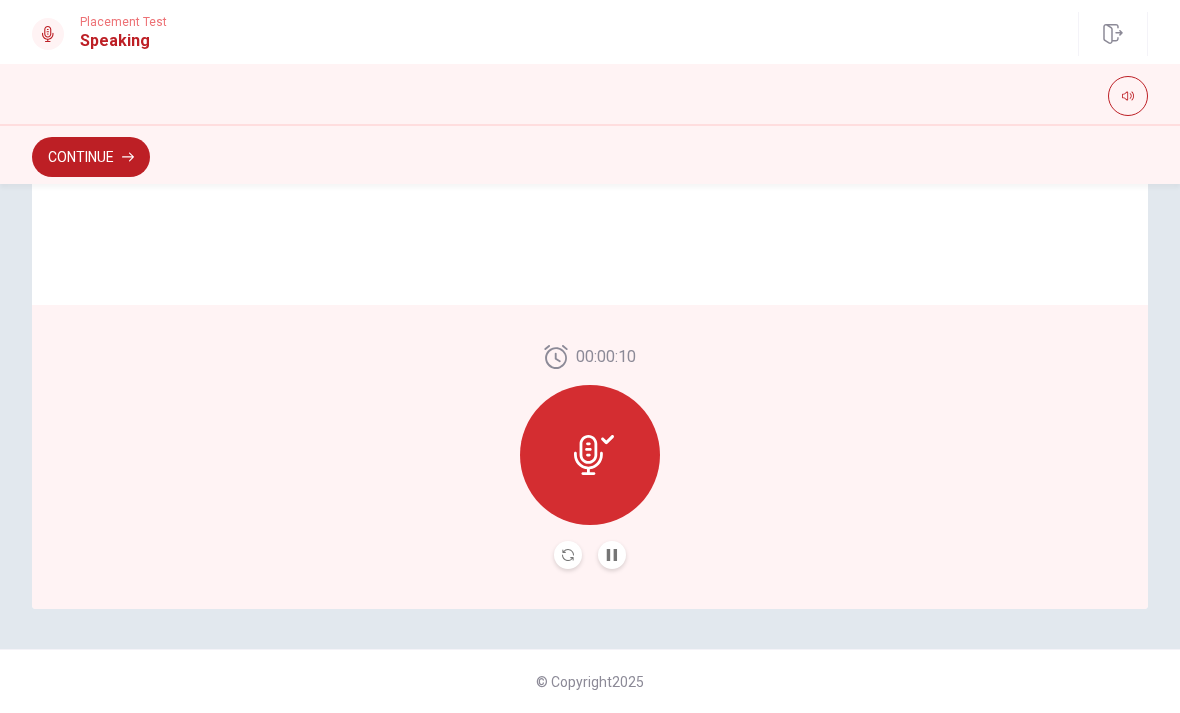 click on "00:00:10" at bounding box center [590, 457] 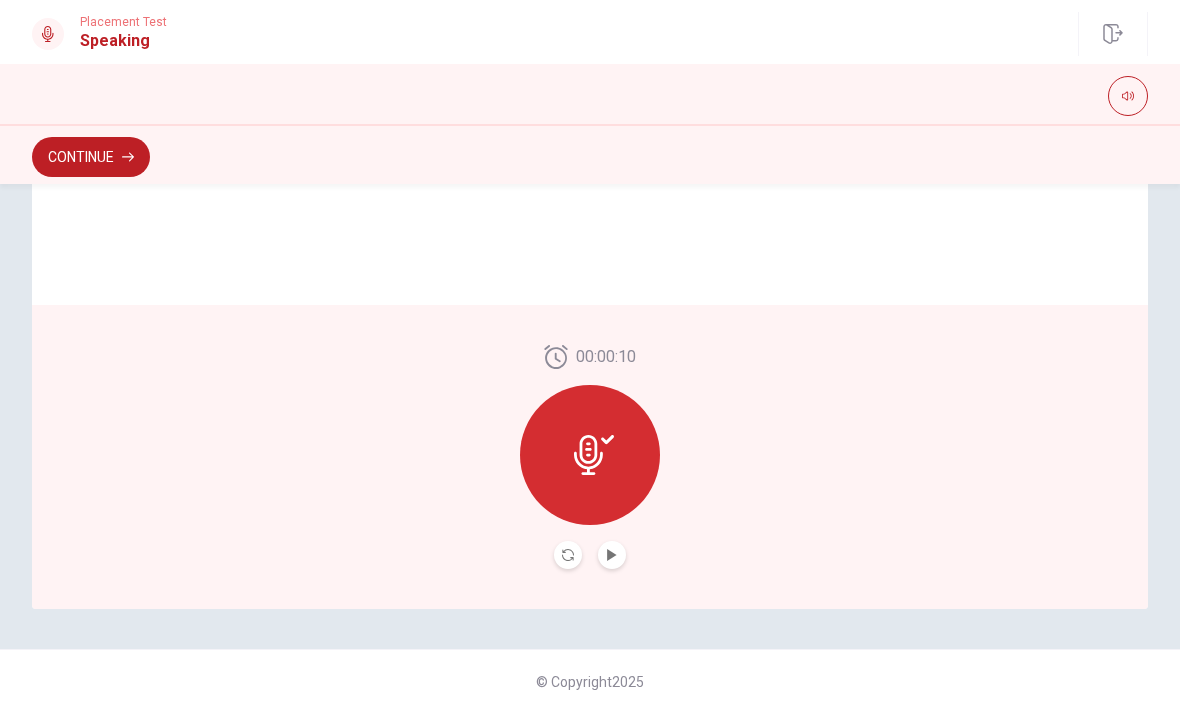 click on "Continue" at bounding box center [91, 157] 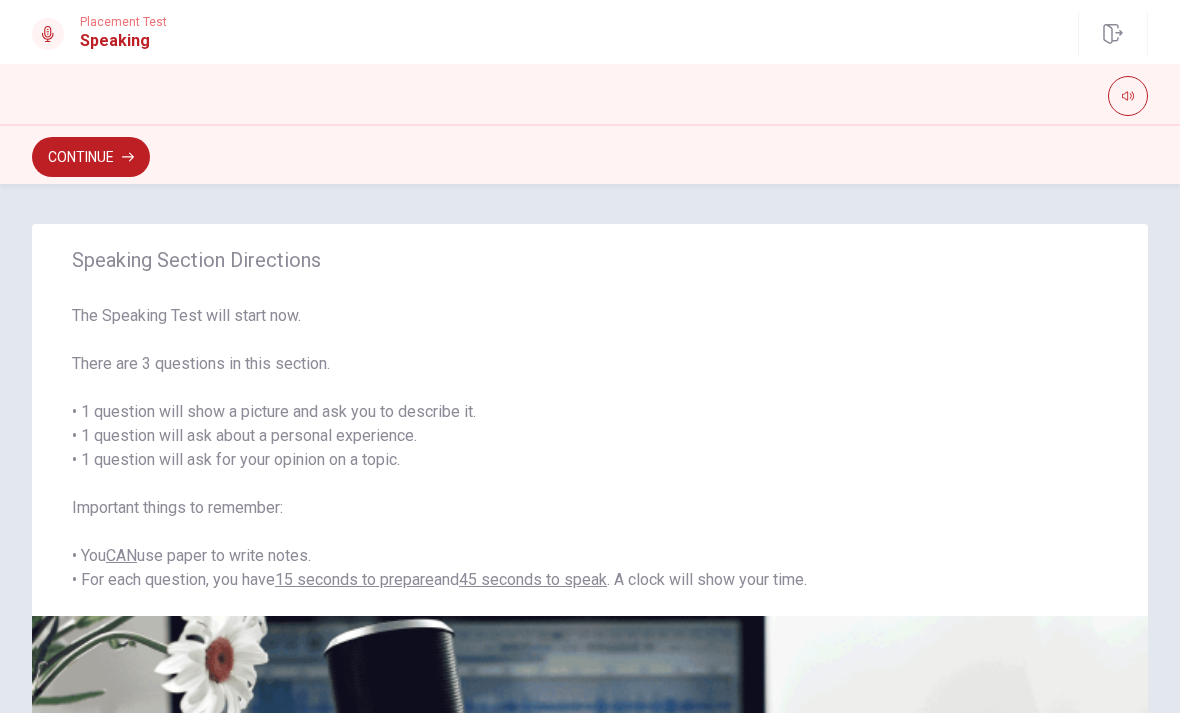 scroll, scrollTop: 0, scrollLeft: 0, axis: both 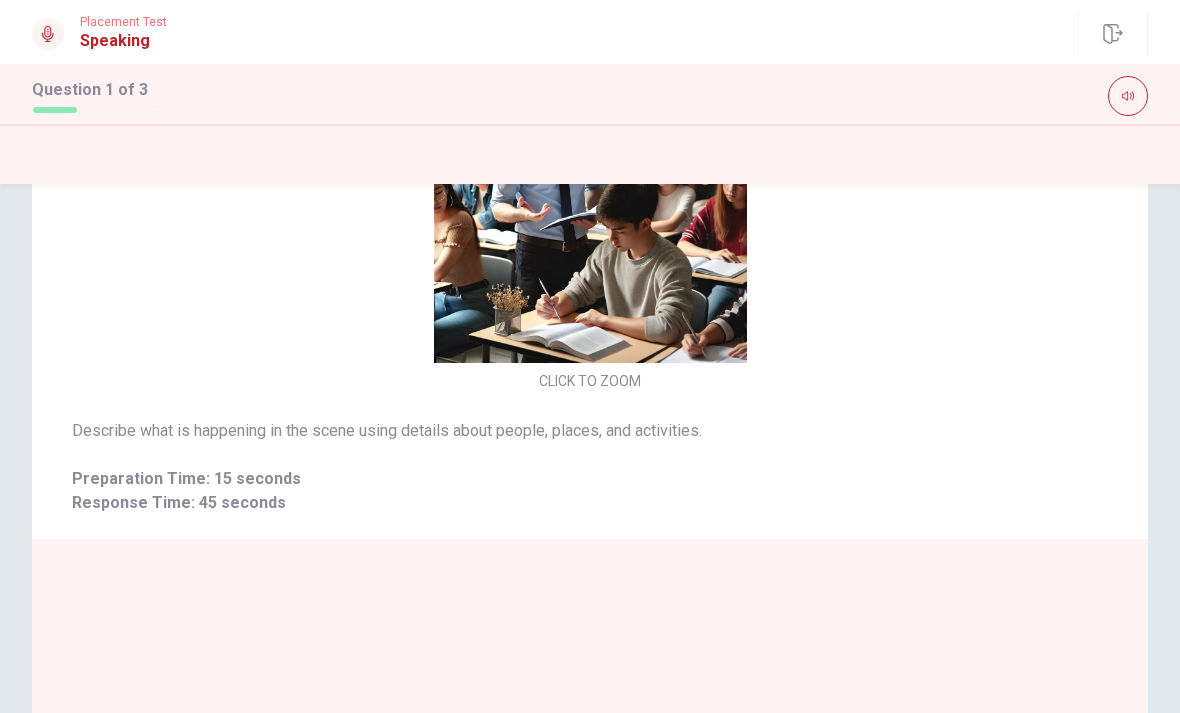 click on "Describe what is happening in the scene using details about people, places, and activities. Preparation Time: 15 seconds Response Time: 45 seconds" at bounding box center (590, 467) 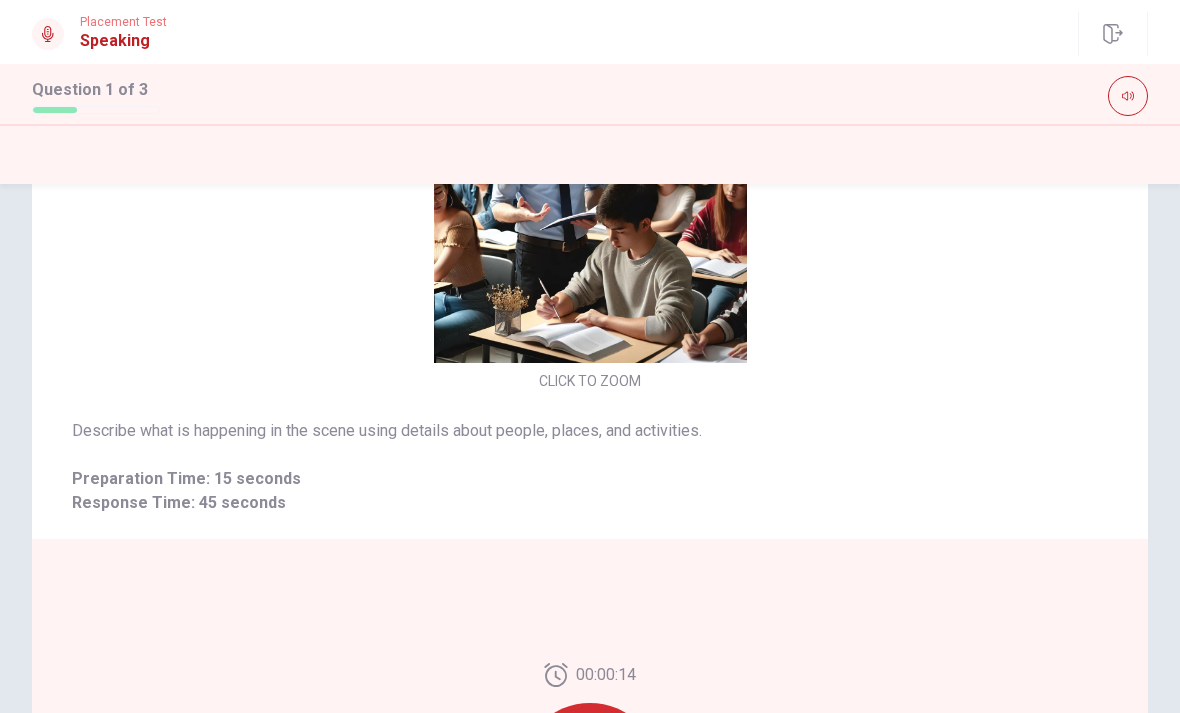 scroll, scrollTop: 67, scrollLeft: 0, axis: vertical 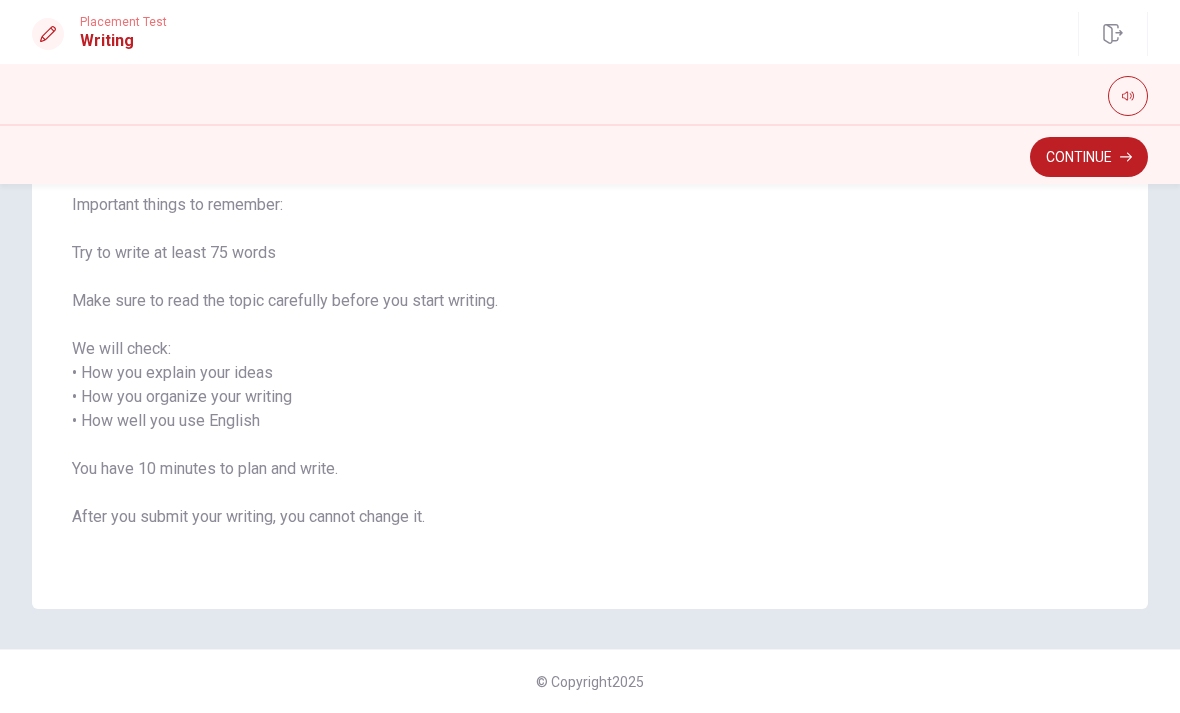 click on "Continue" at bounding box center [1089, 157] 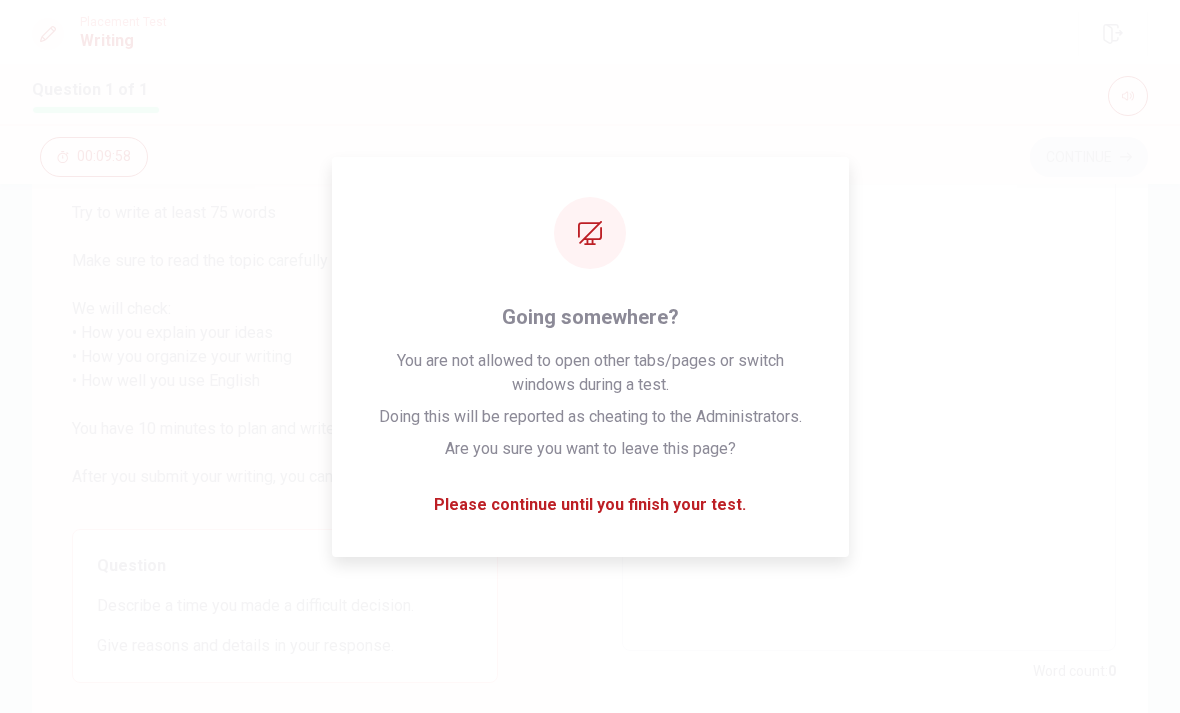type on "，" 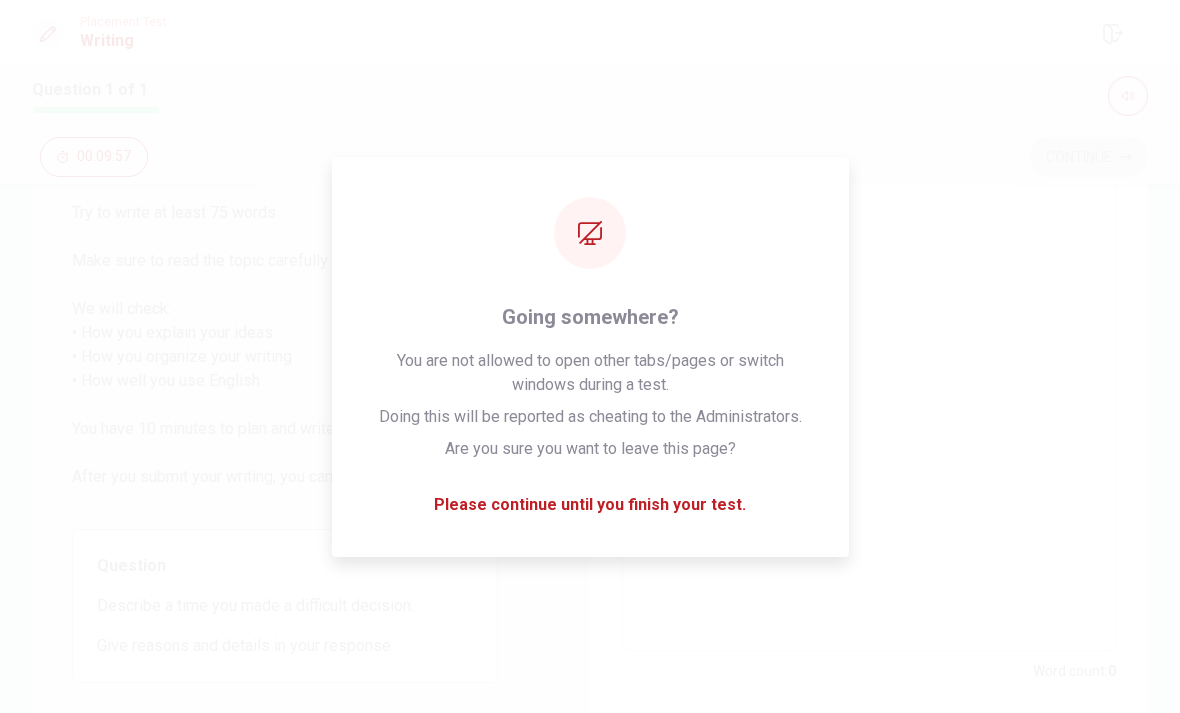 scroll, scrollTop: 0, scrollLeft: 0, axis: both 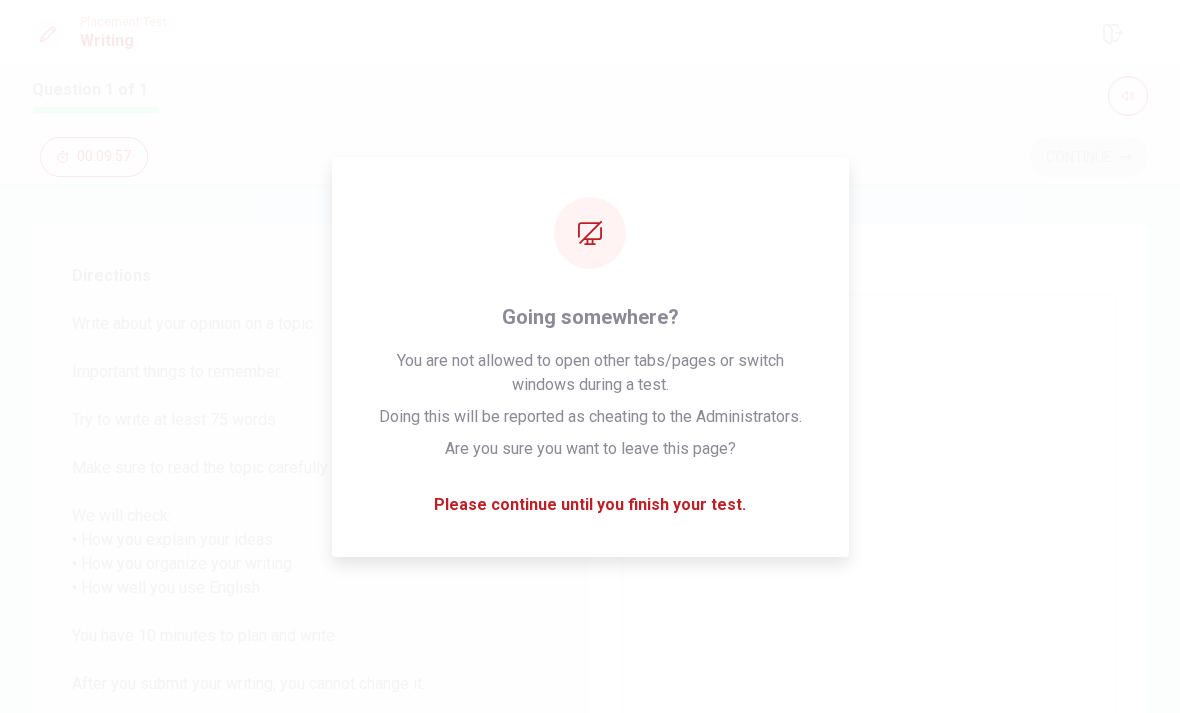 type on "，" 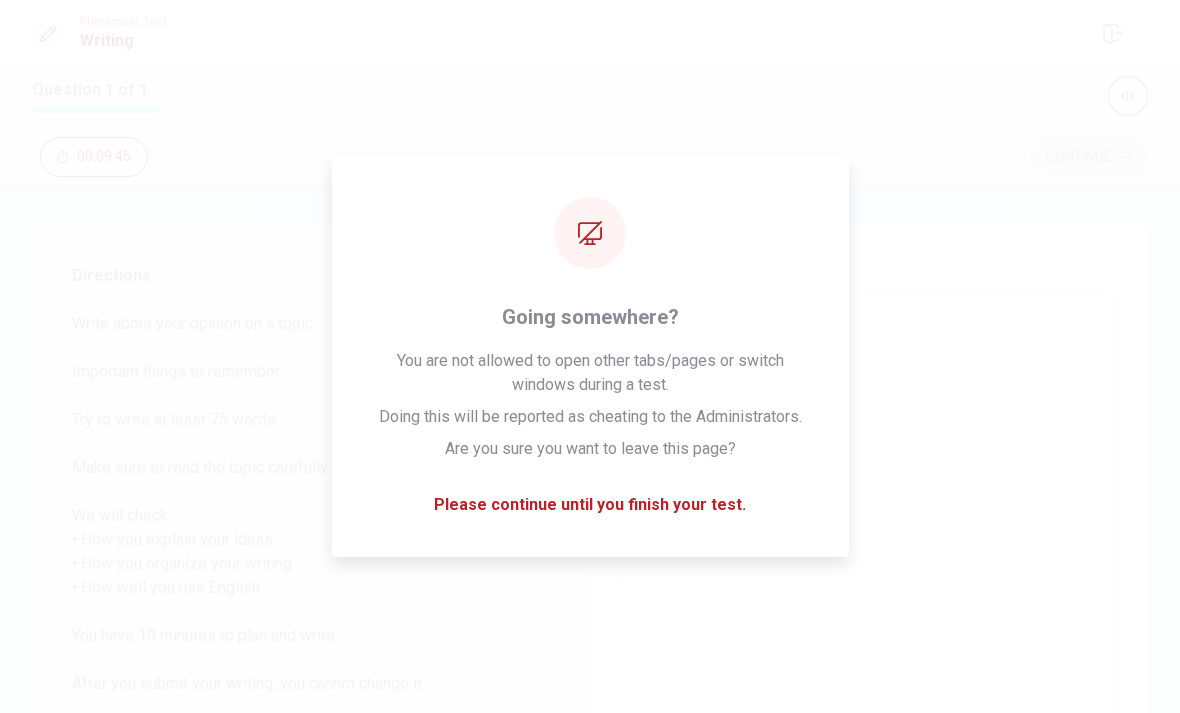 click on "Write your essay here ， x ​ Word count :  0" at bounding box center [869, 577] 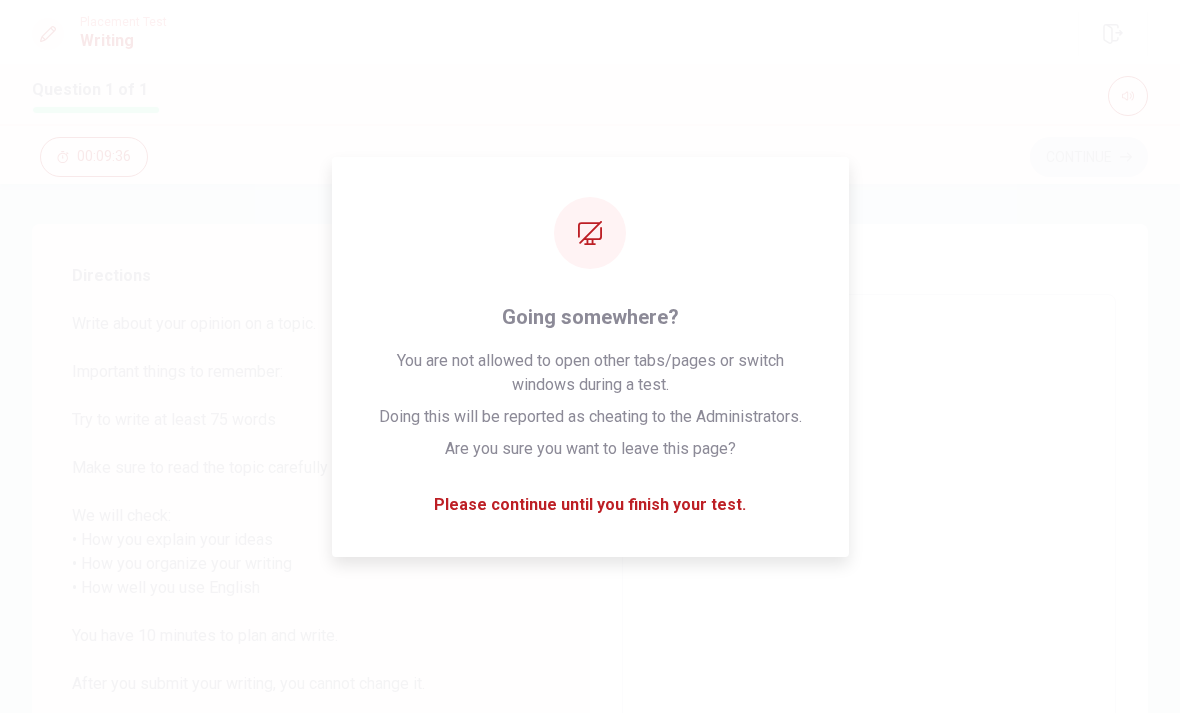 type on "x" 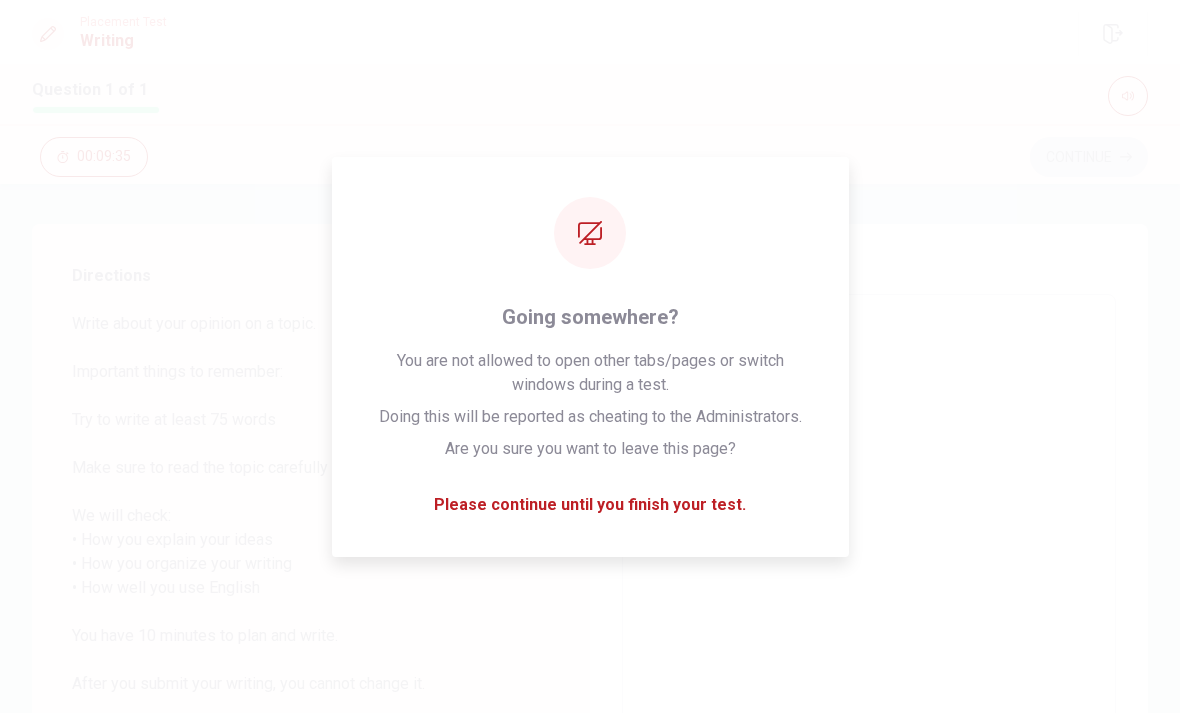 type on "，...." 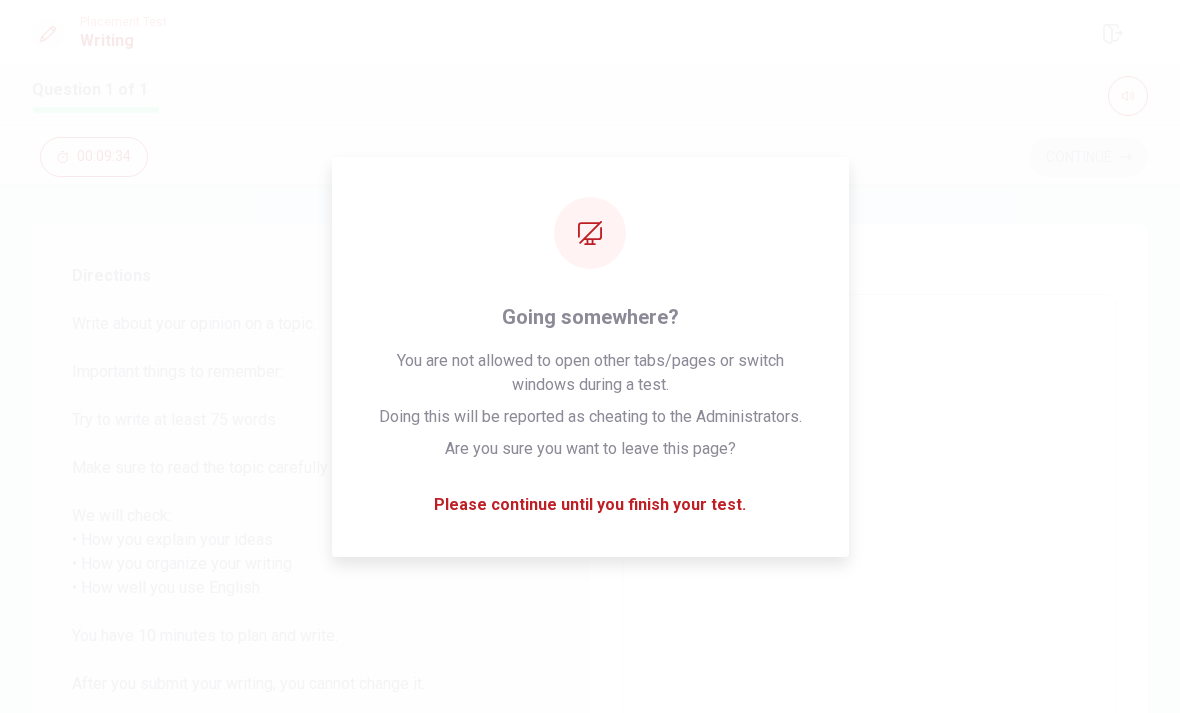 type on "，...." 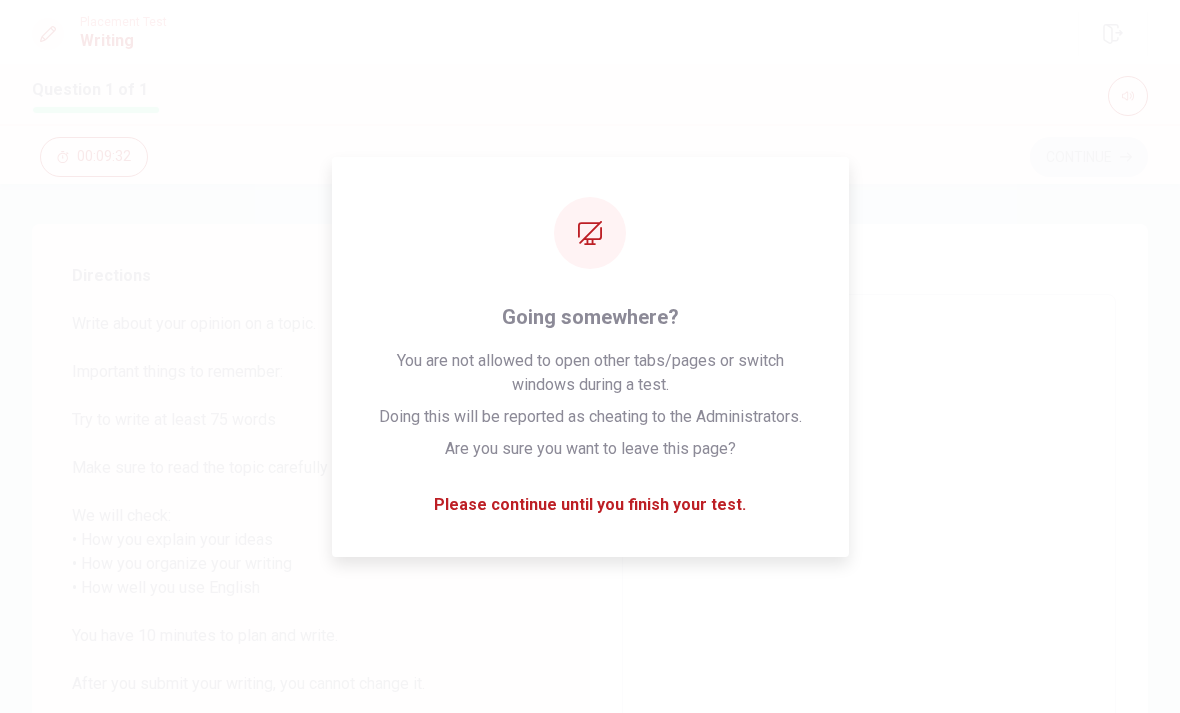 click on "，...." at bounding box center [869, 576] 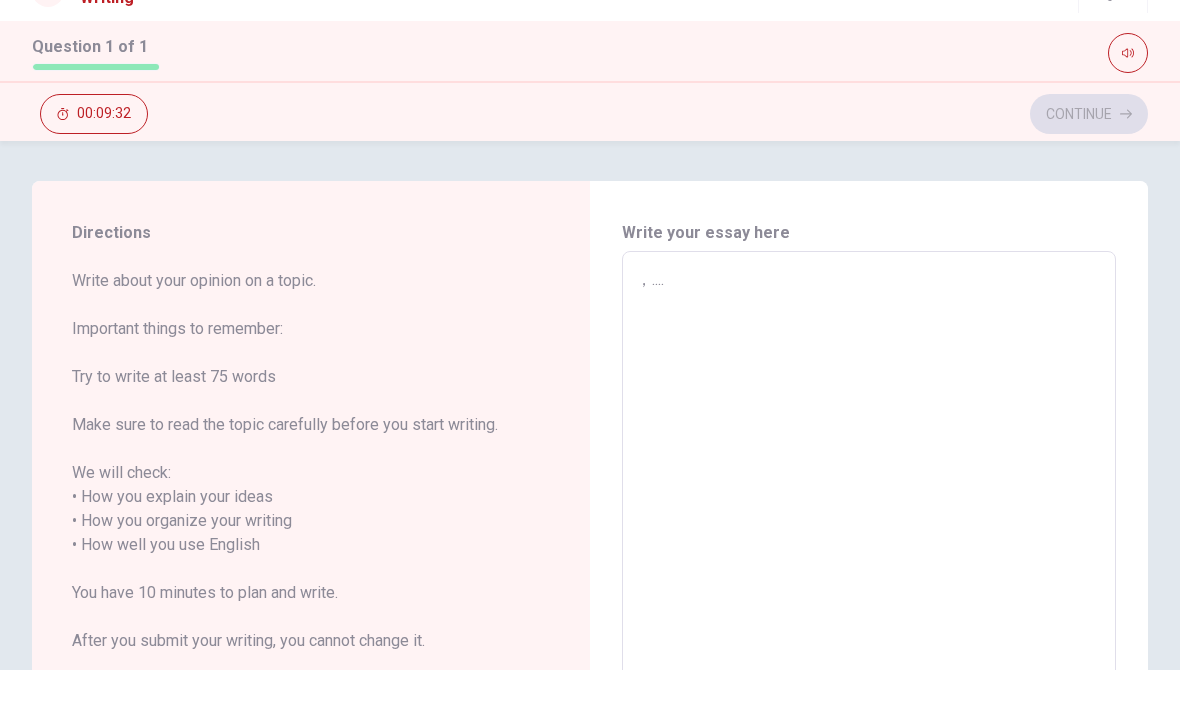 type on "x" 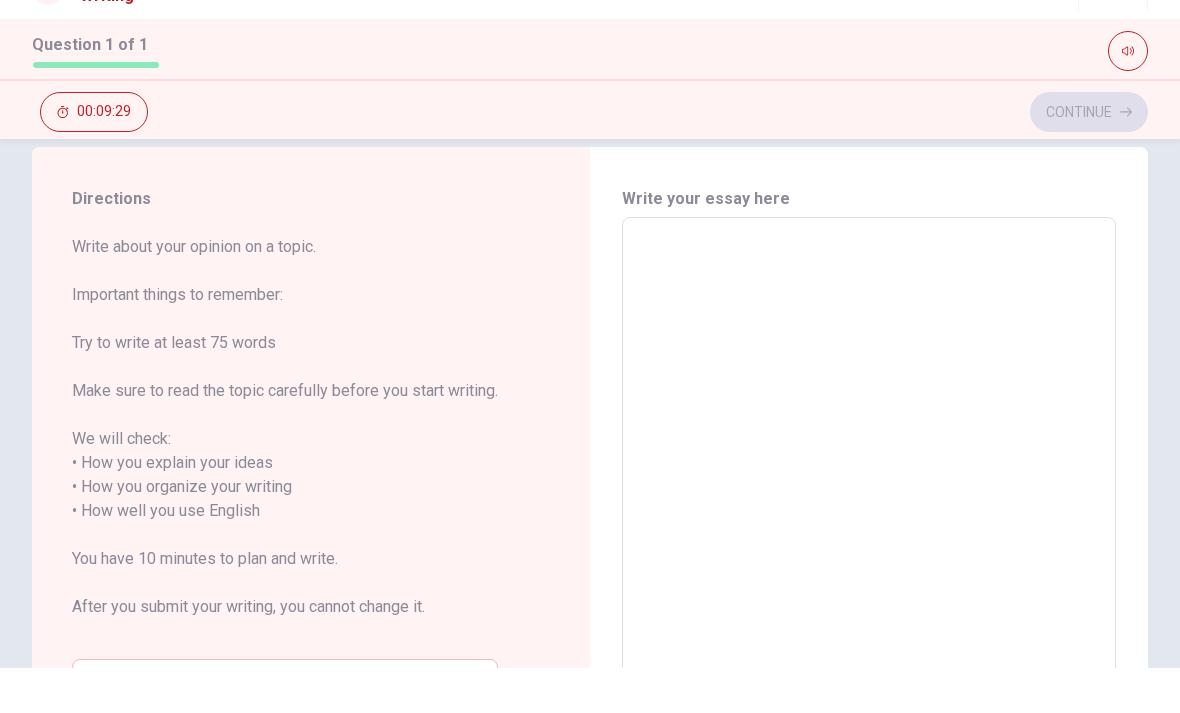 scroll, scrollTop: 31, scrollLeft: 0, axis: vertical 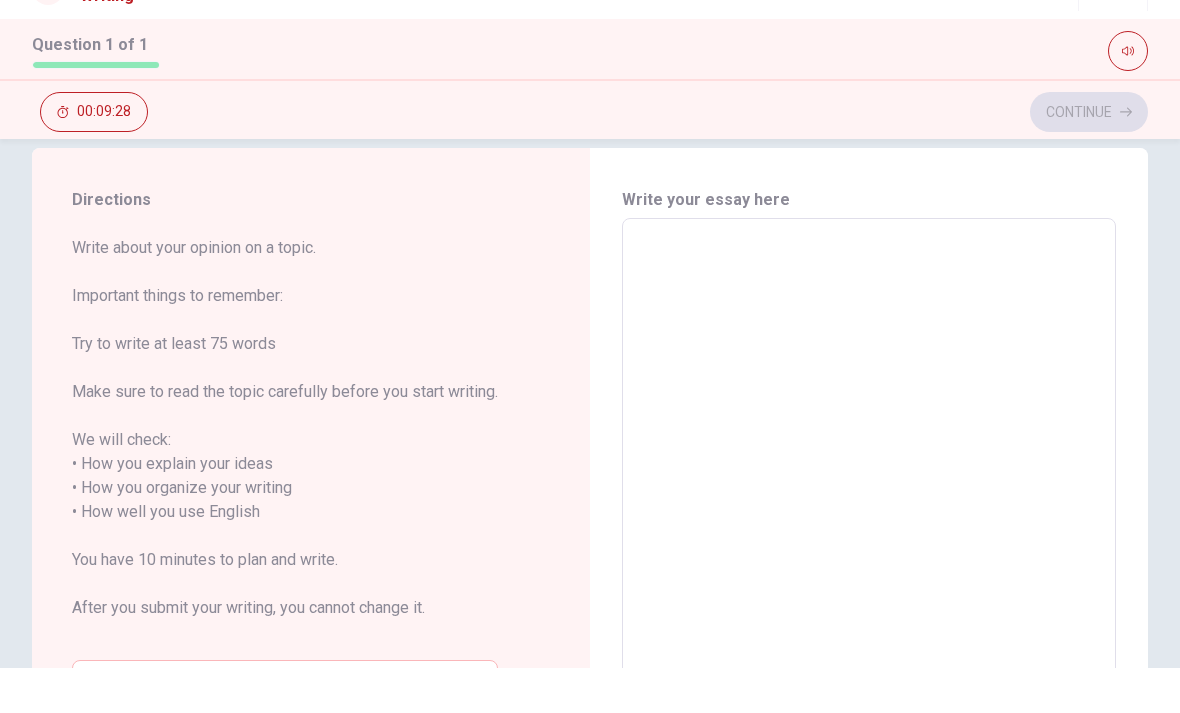 click on "Directions Write about your opinion on a topic.
Important things to remember:
Try to write at least 75 words
Make sure to read the topic carefully before you start writing.
We will check:
• How you explain your ideas
• How you organize your writing
• How well you use English
You have 10 minutes to plan and write.
After you submit your writing, you cannot change it.  Question Describe a time you made a difficult decision. Give reasons and details in your response." at bounding box center [311, 546] 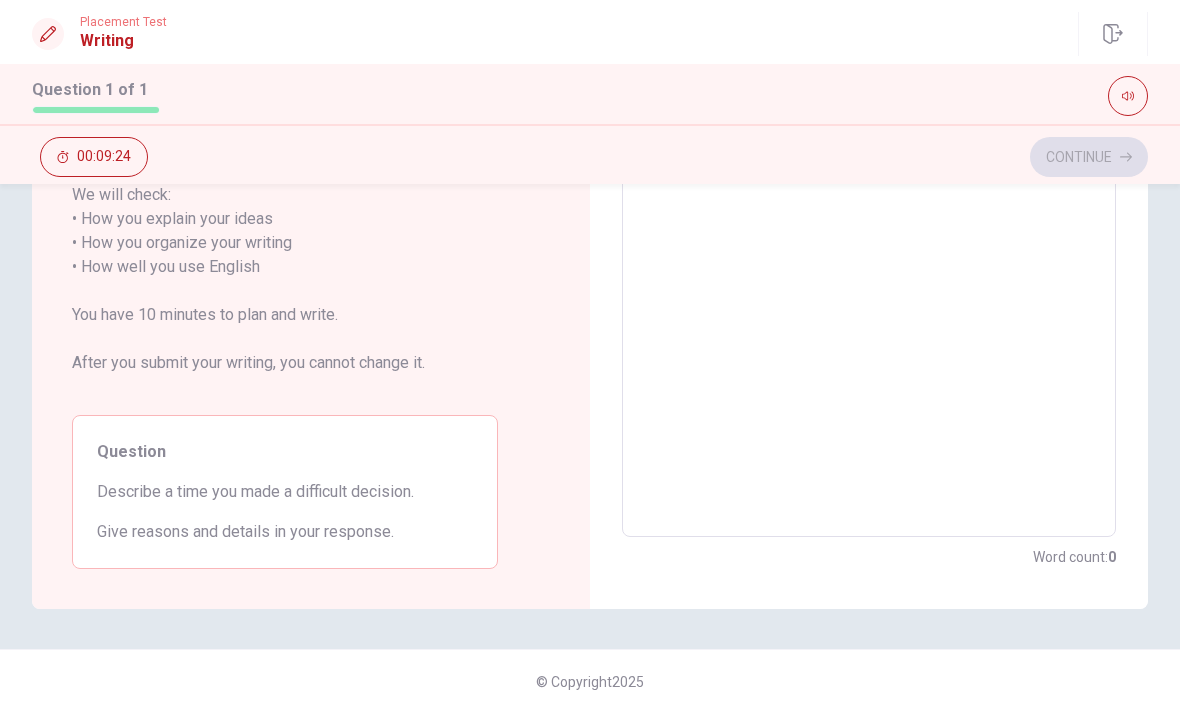 scroll, scrollTop: 321, scrollLeft: 0, axis: vertical 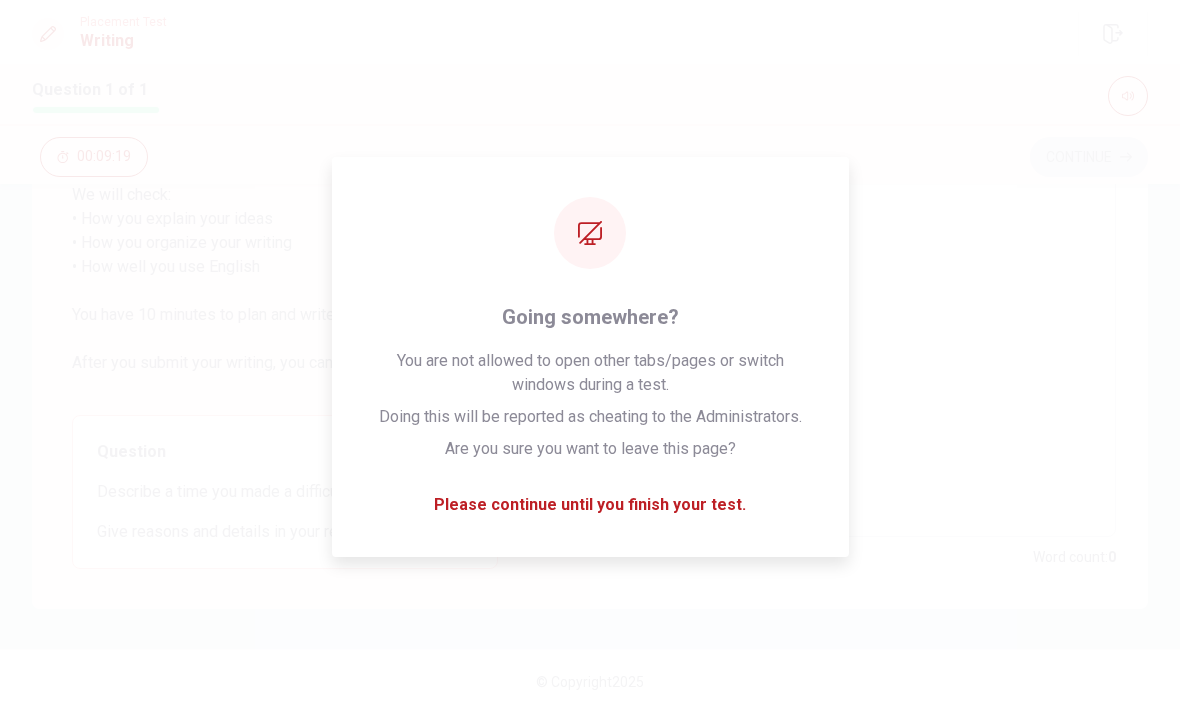 click at bounding box center (869, 255) 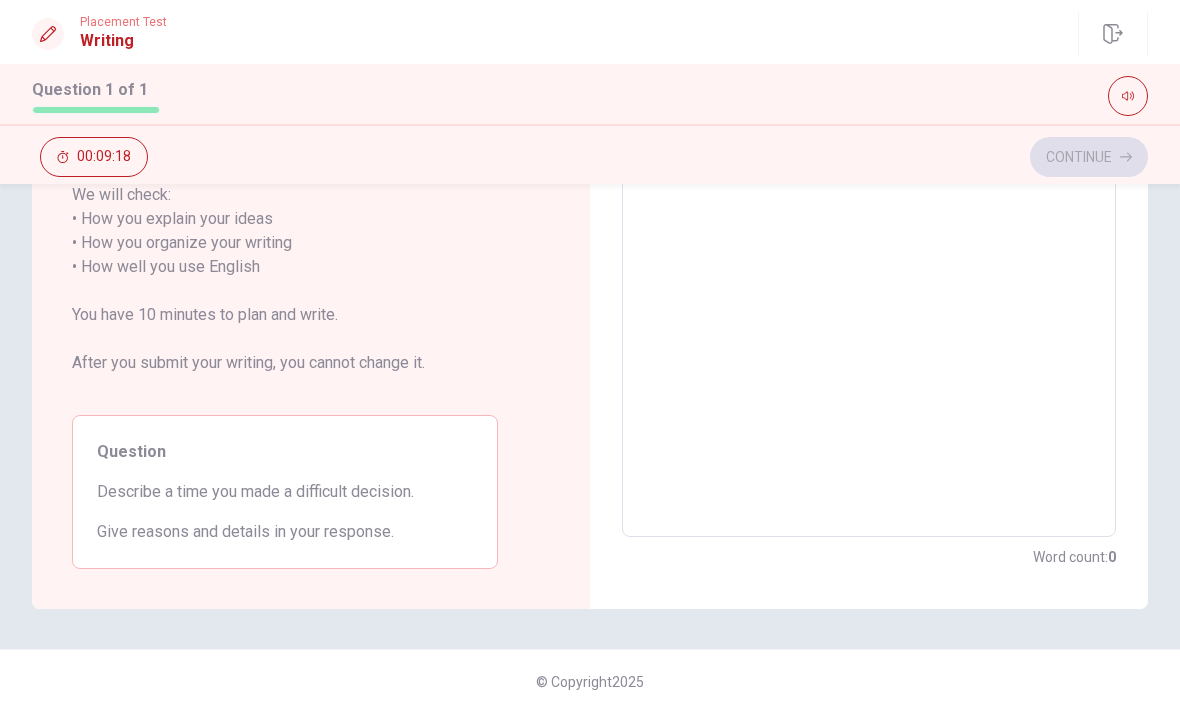 click at bounding box center [869, 255] 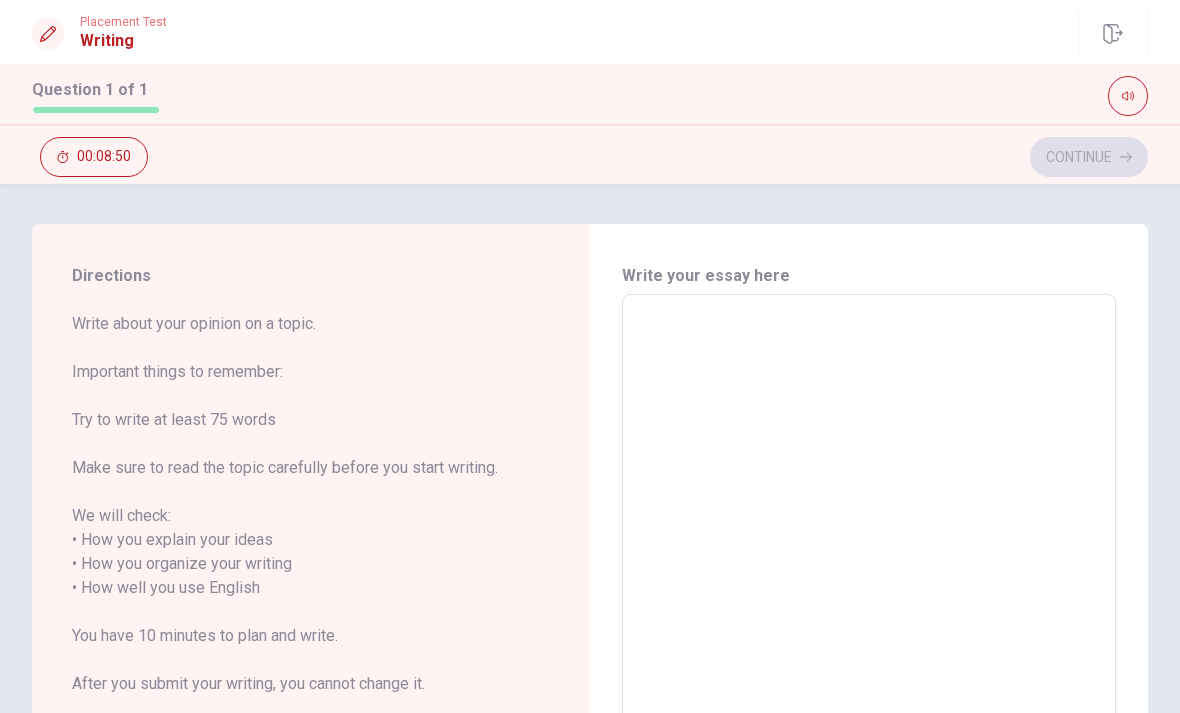 scroll, scrollTop: 0, scrollLeft: 0, axis: both 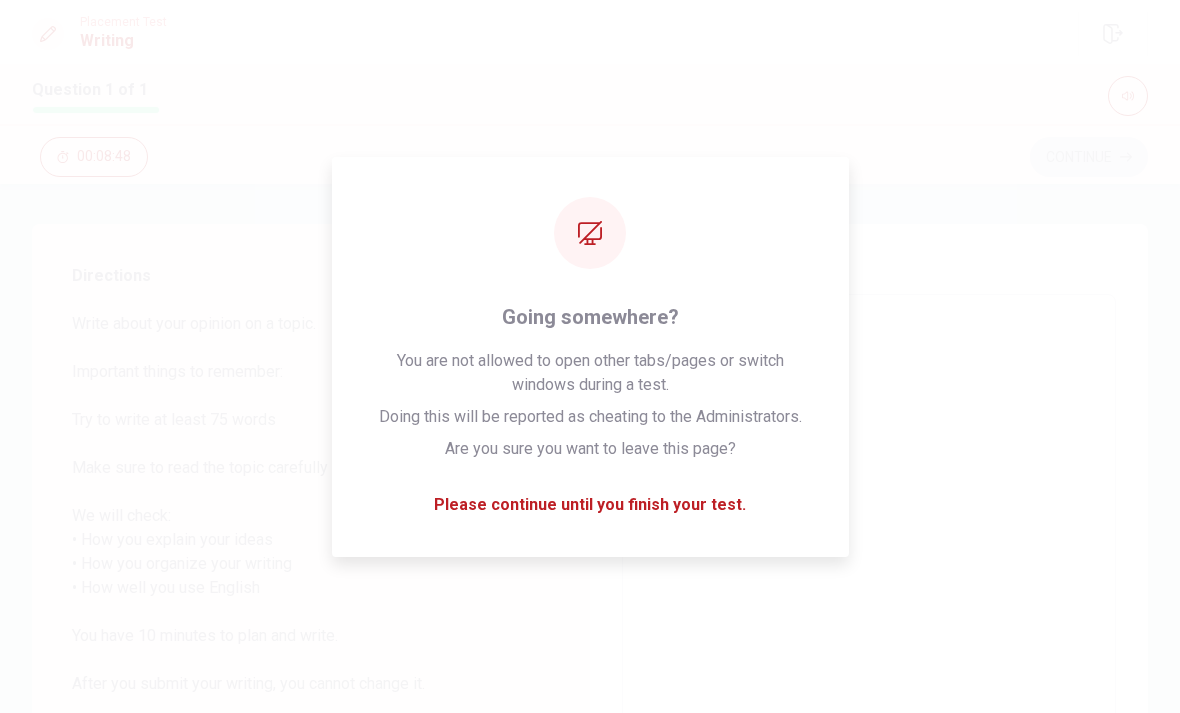 type on "I" 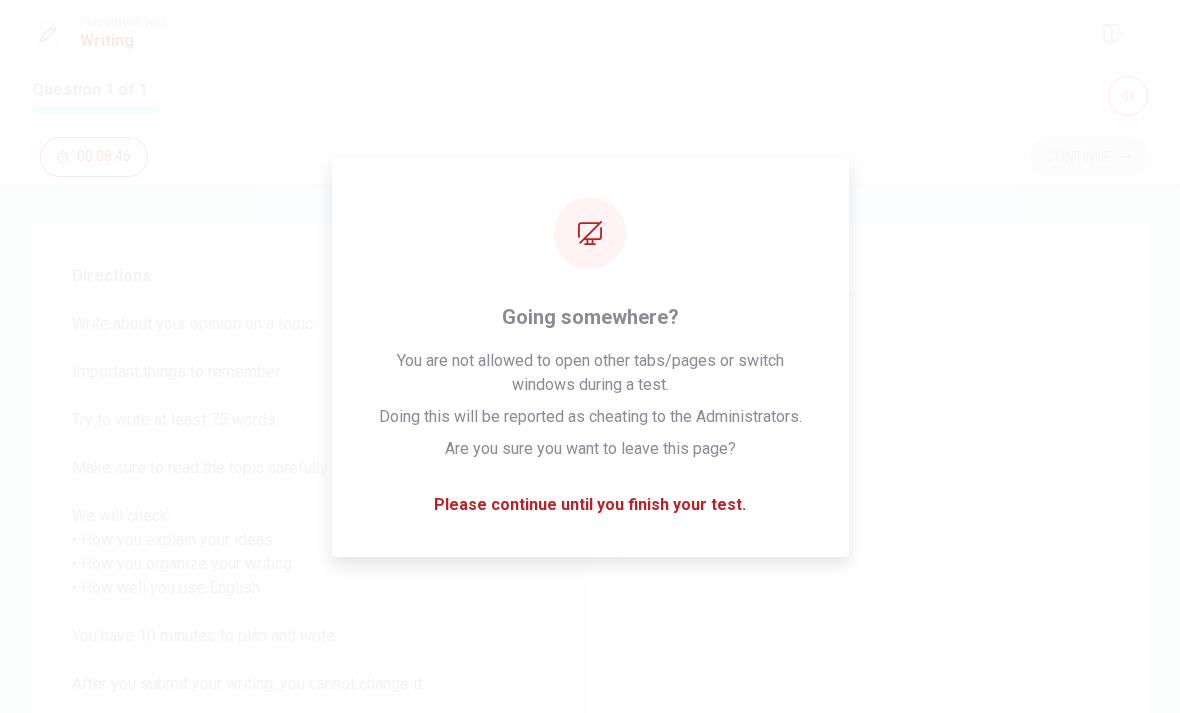 click on "I" at bounding box center (869, 576) 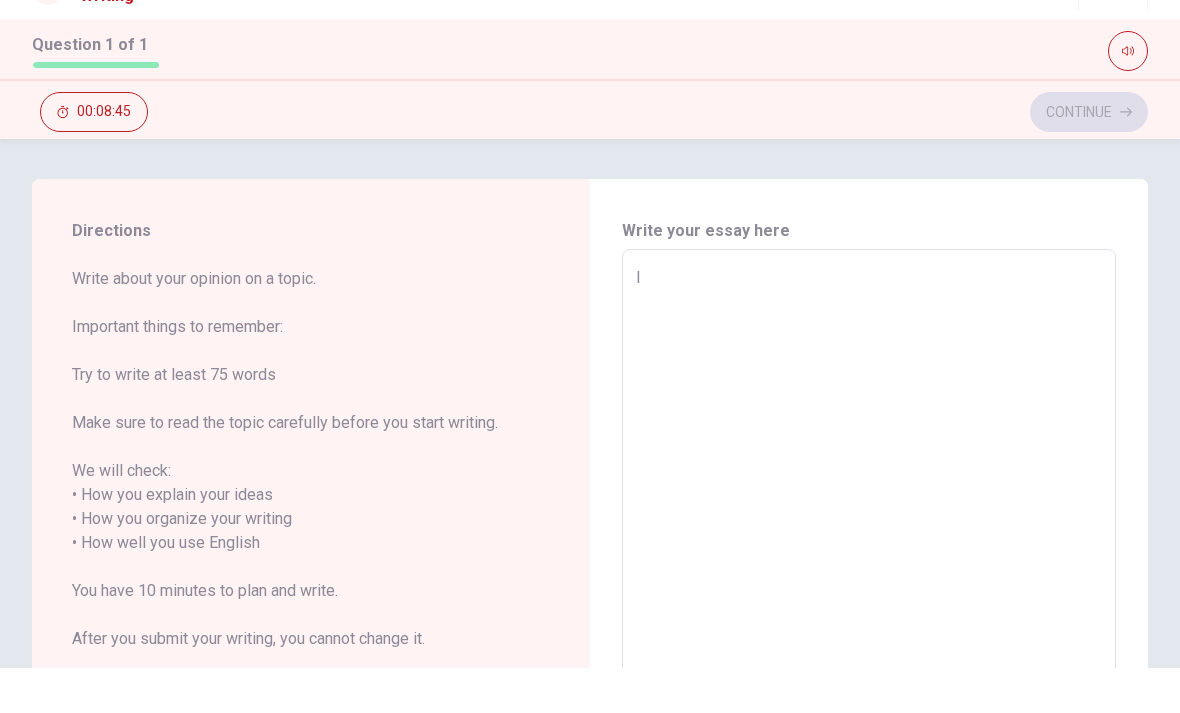 type on "x" 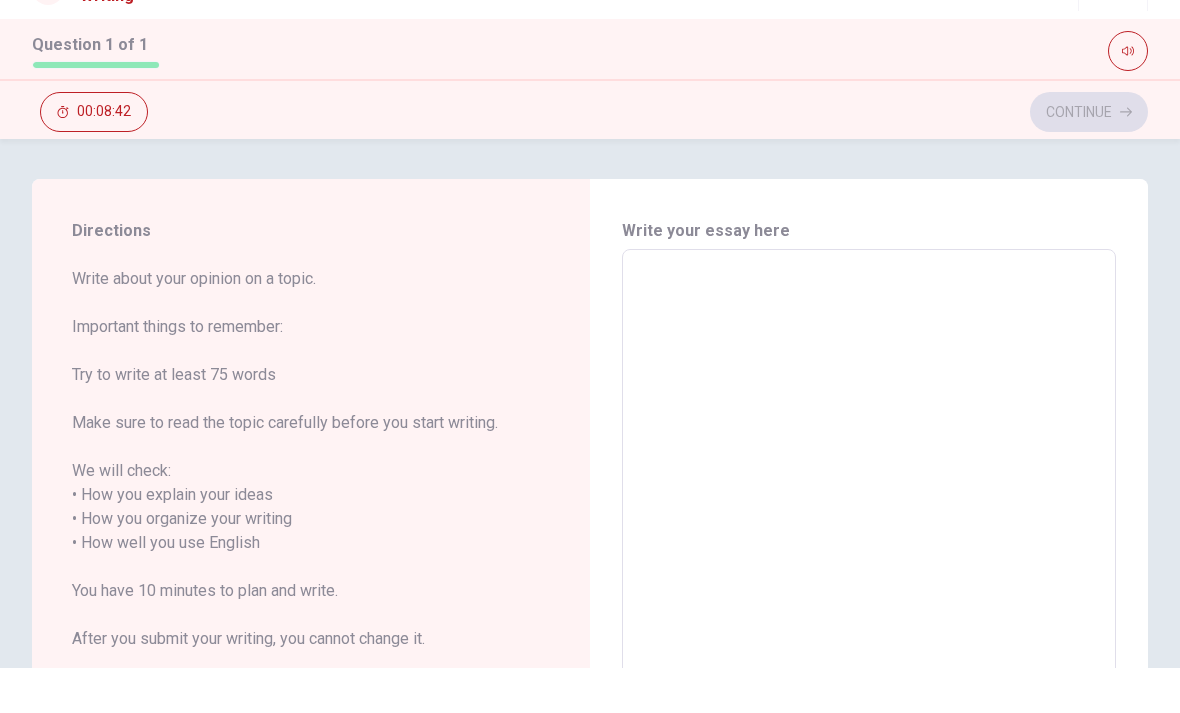 type on "I" 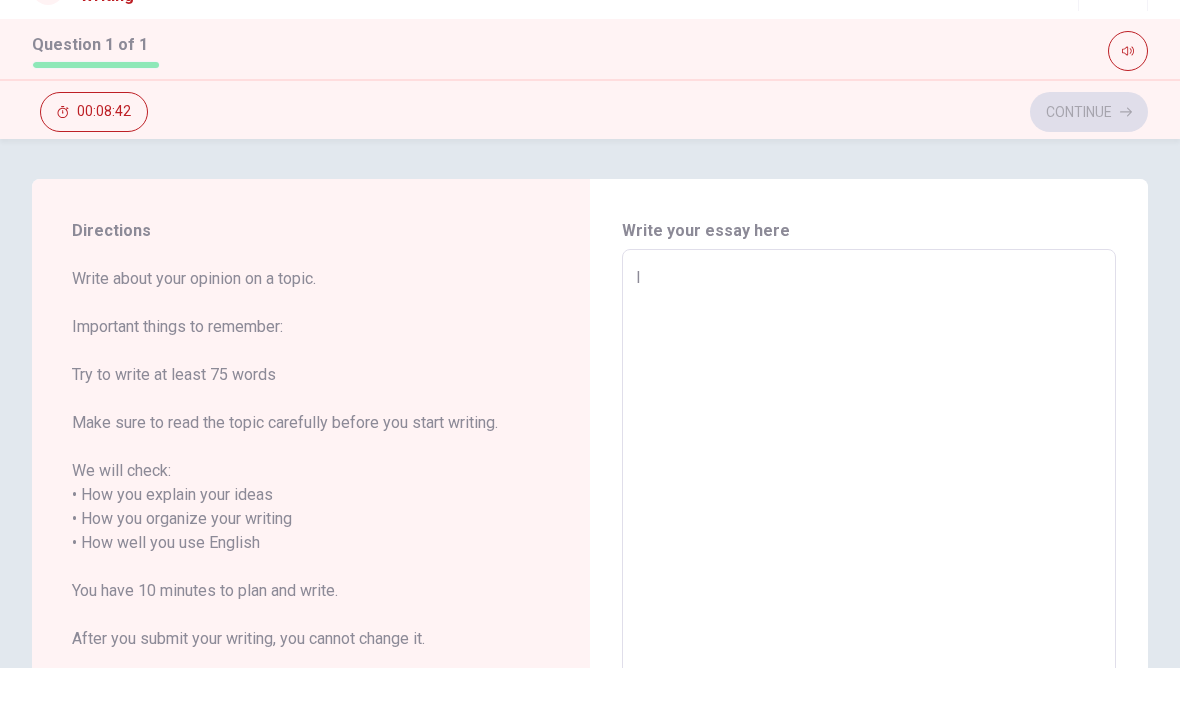 type on "x" 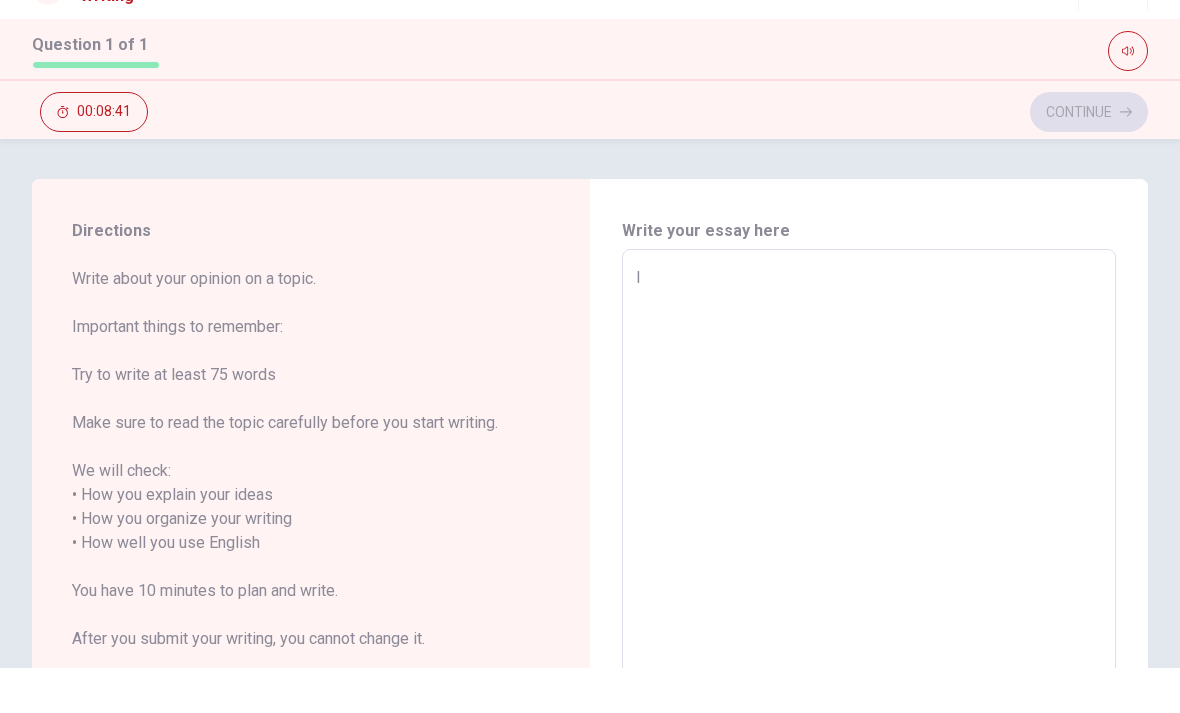 type on "I h" 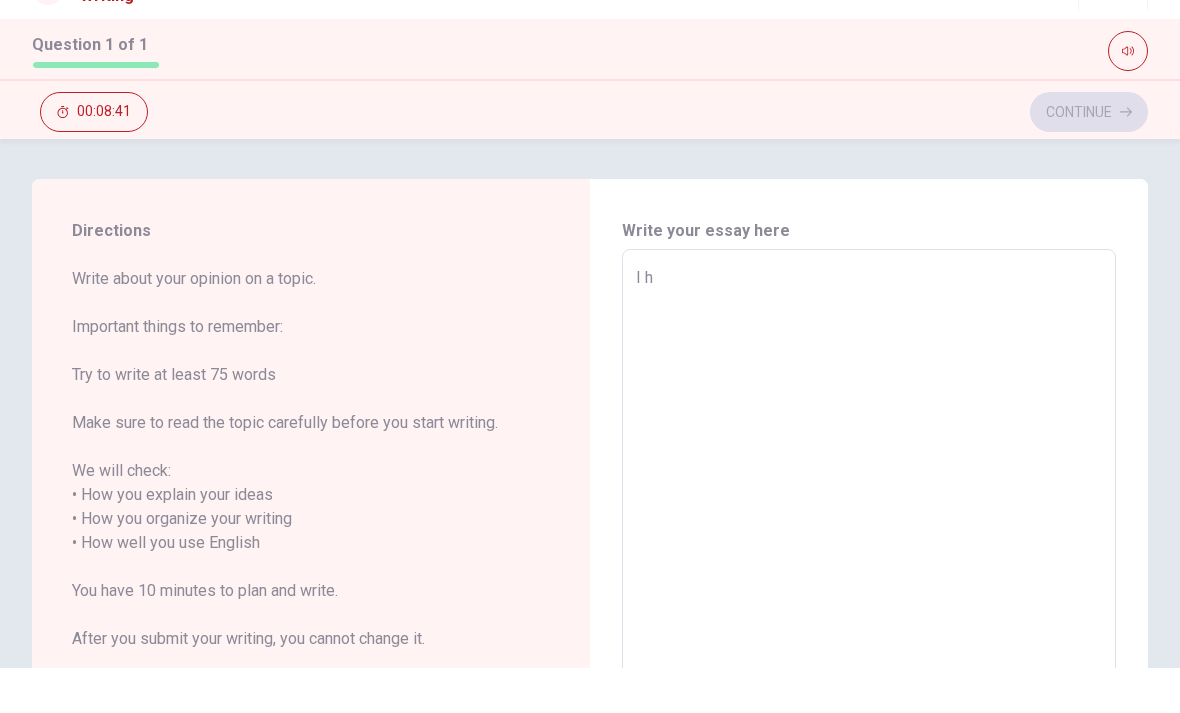 type on "x" 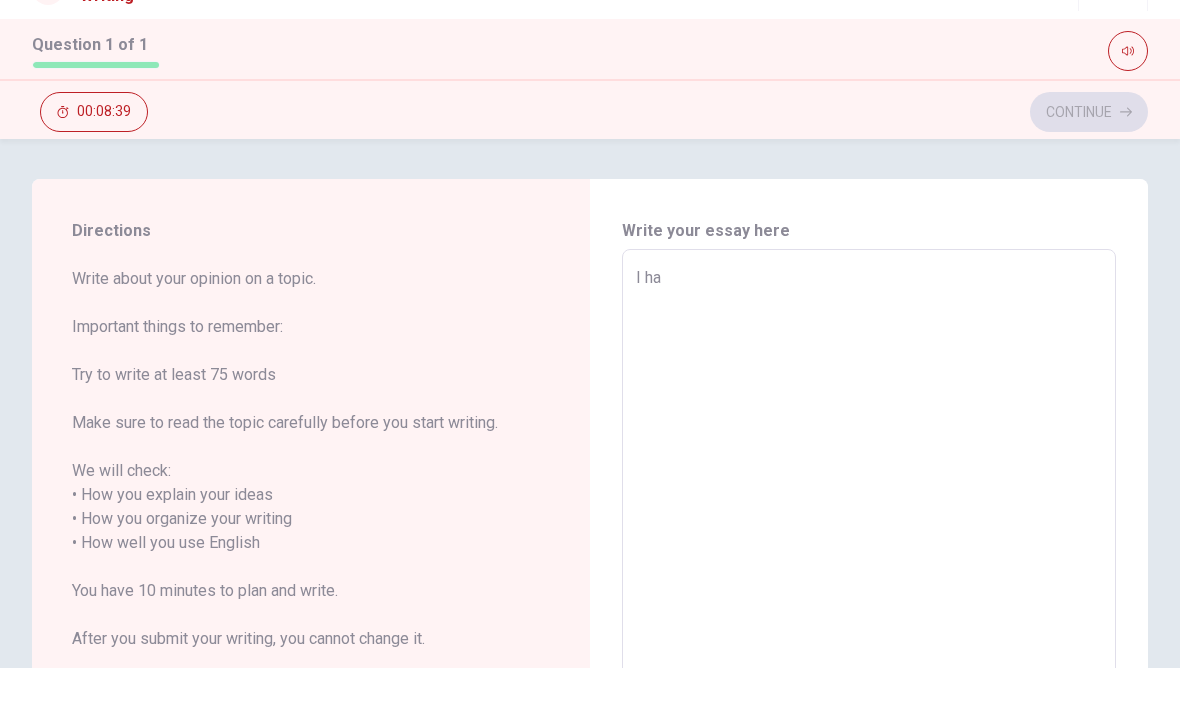 type on "x" 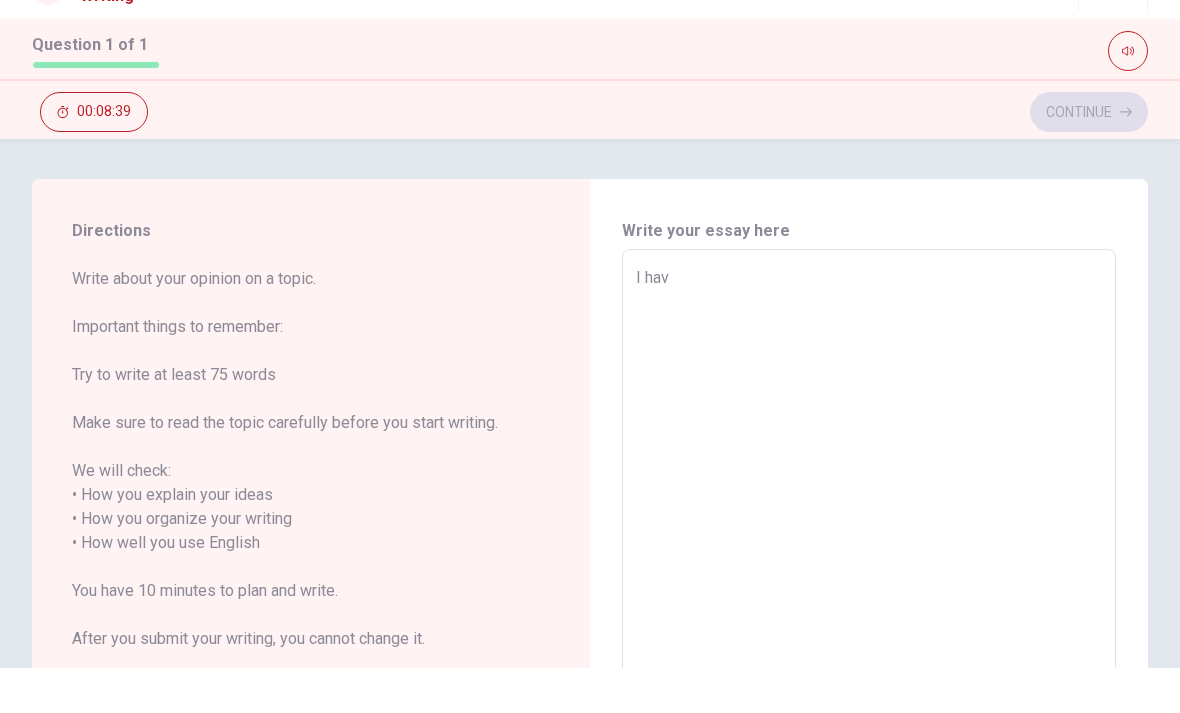type on "x" 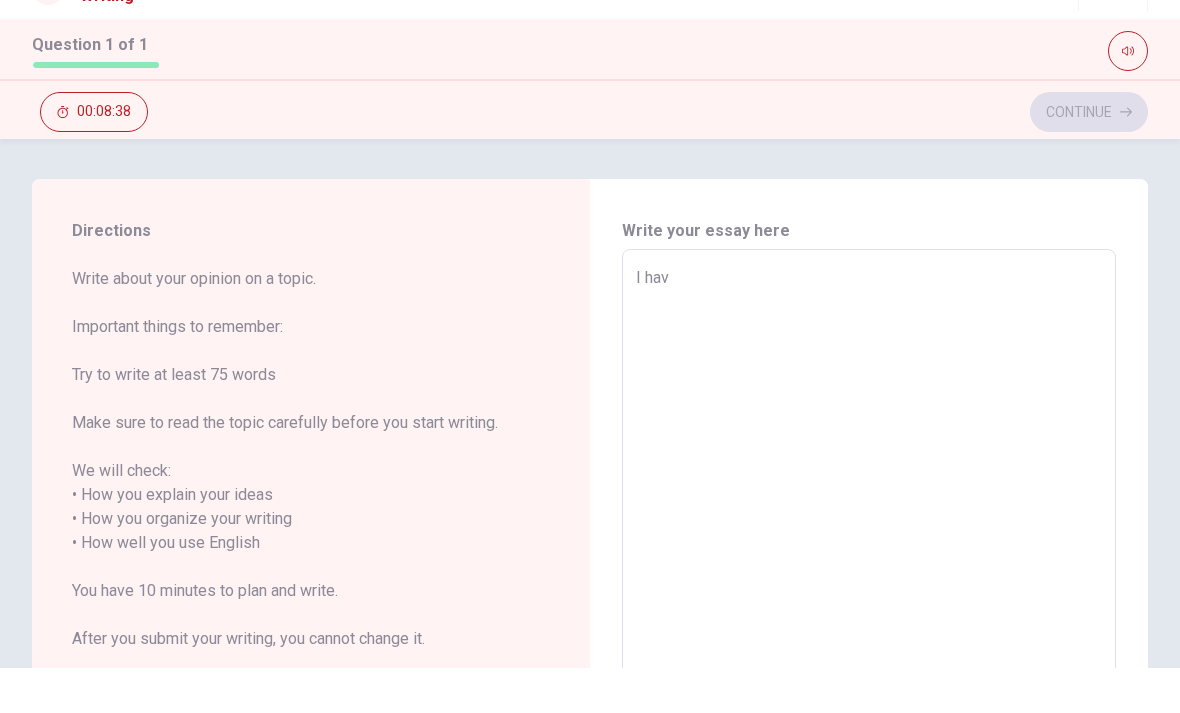 type on "I have" 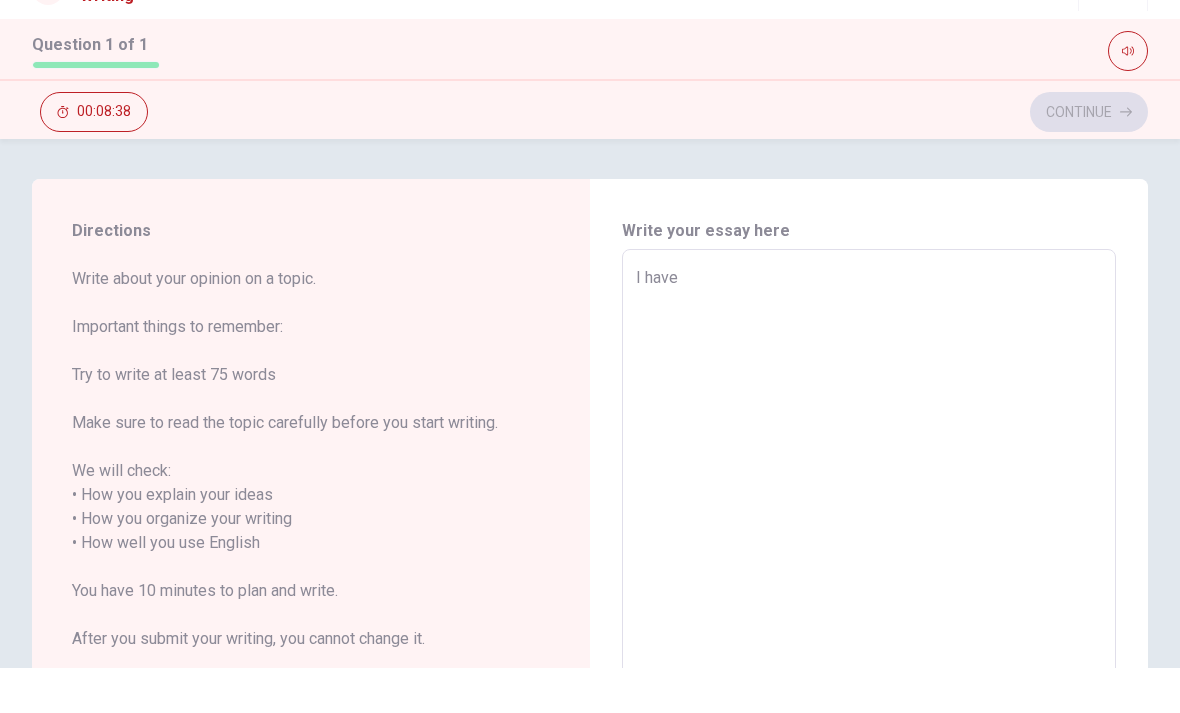 type on "x" 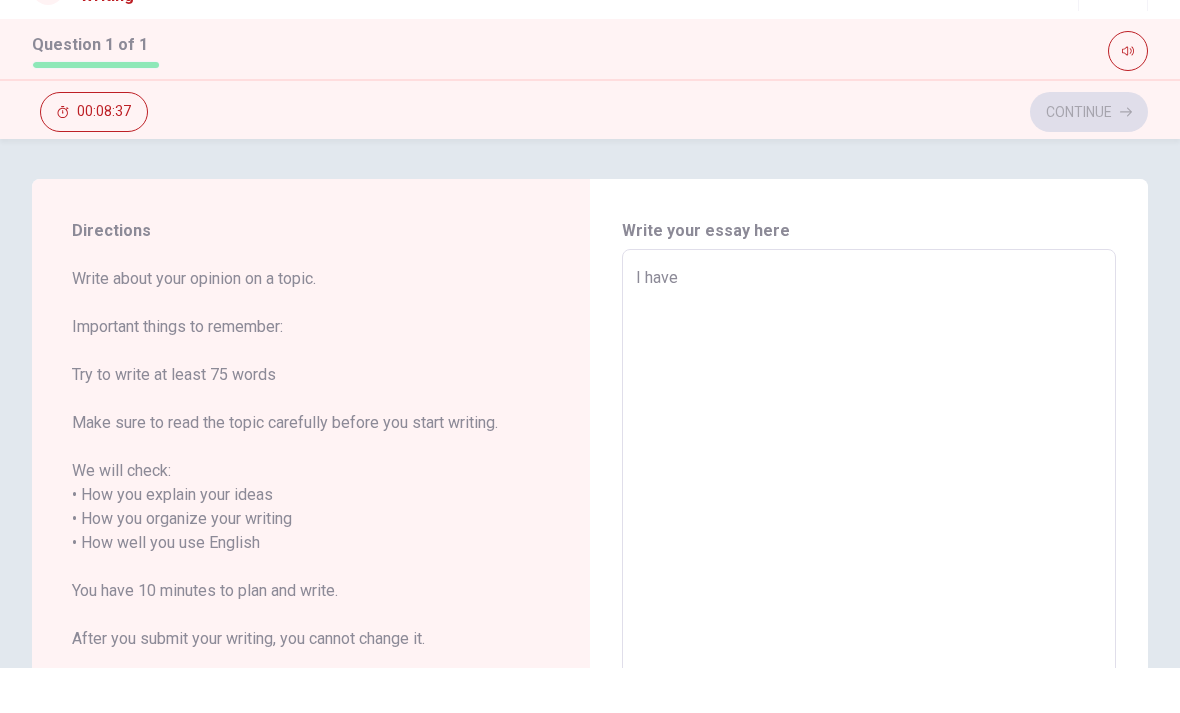 type on "I have" 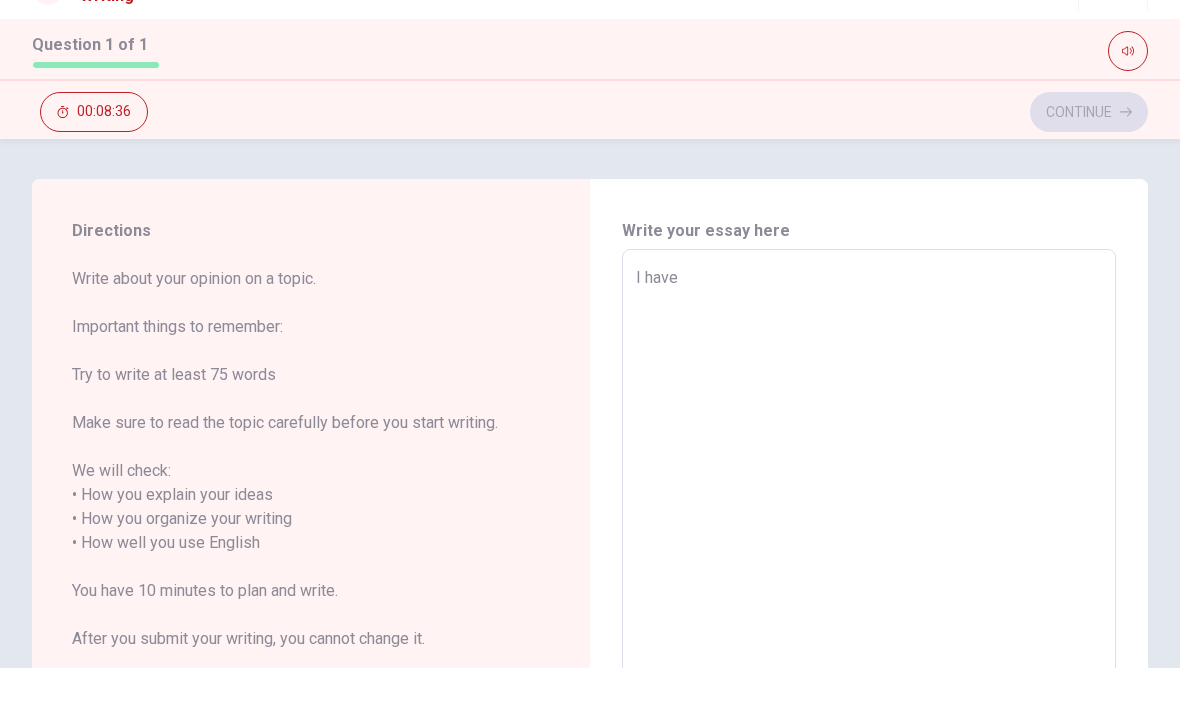 type on "I have a" 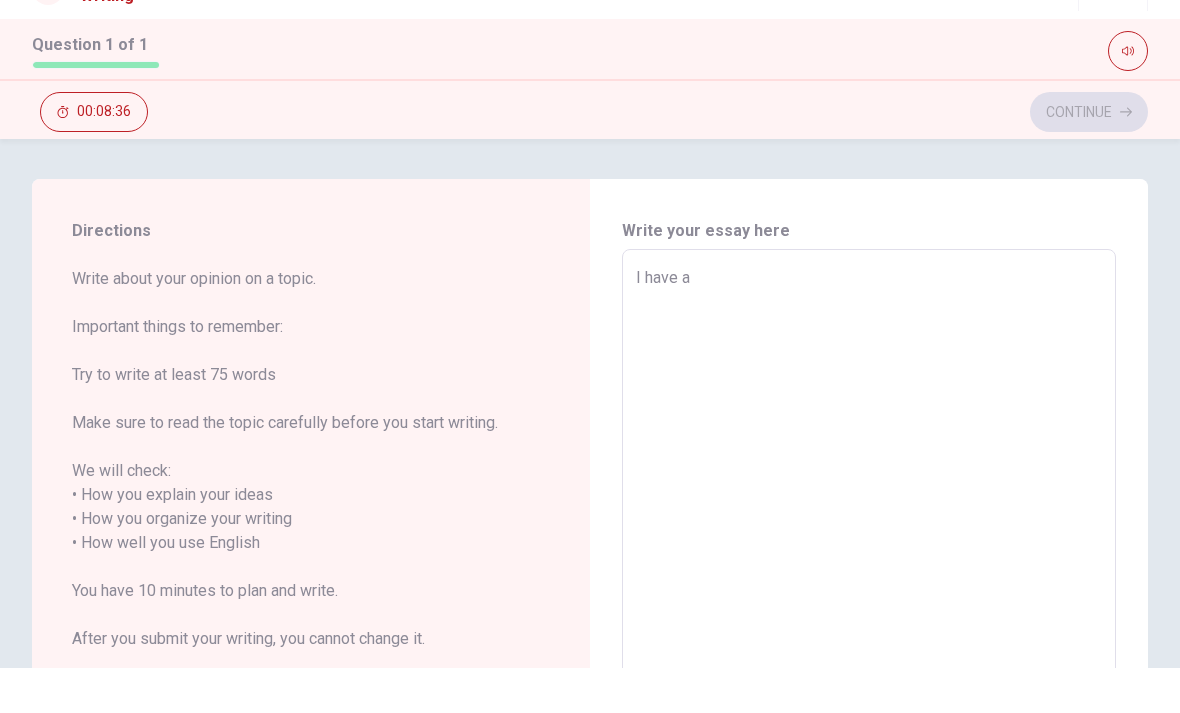 type on "x" 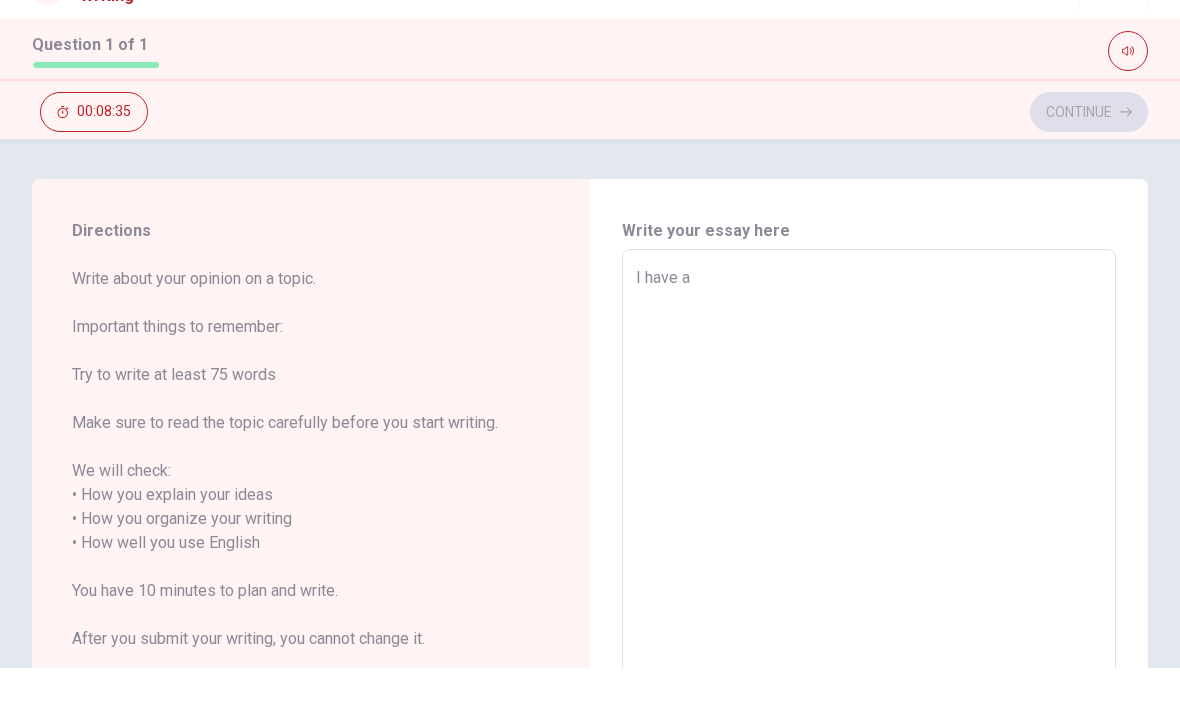 type on "I have a" 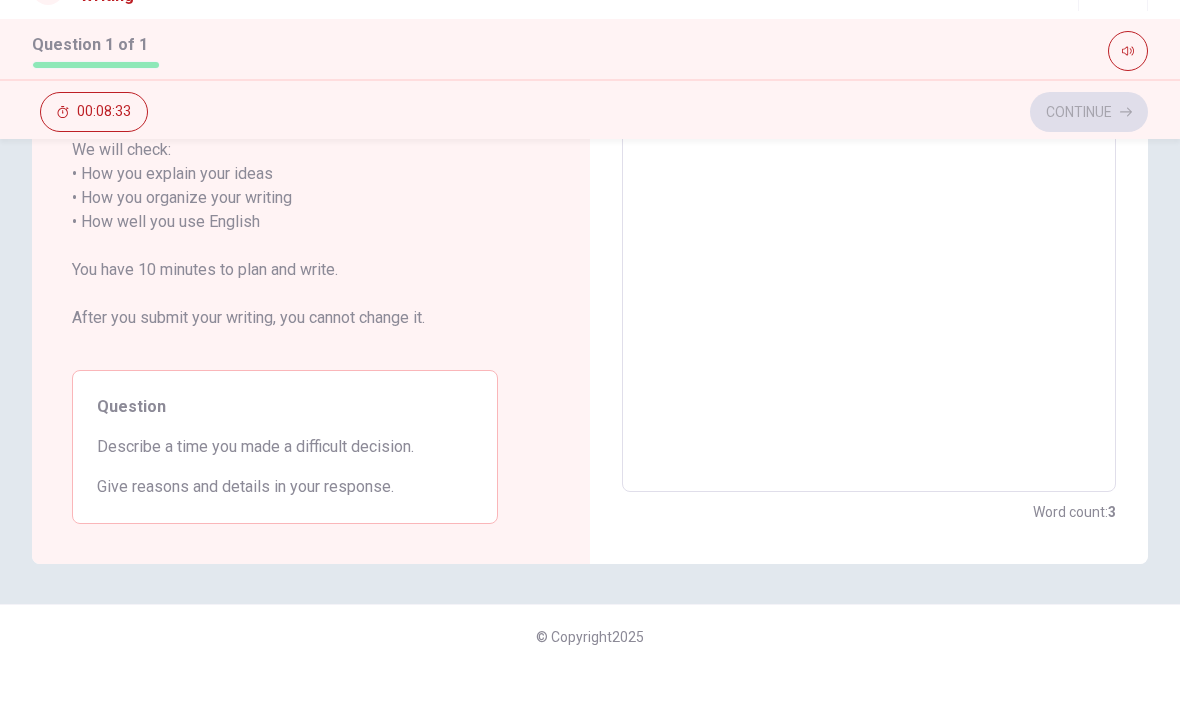 scroll, scrollTop: 321, scrollLeft: 0, axis: vertical 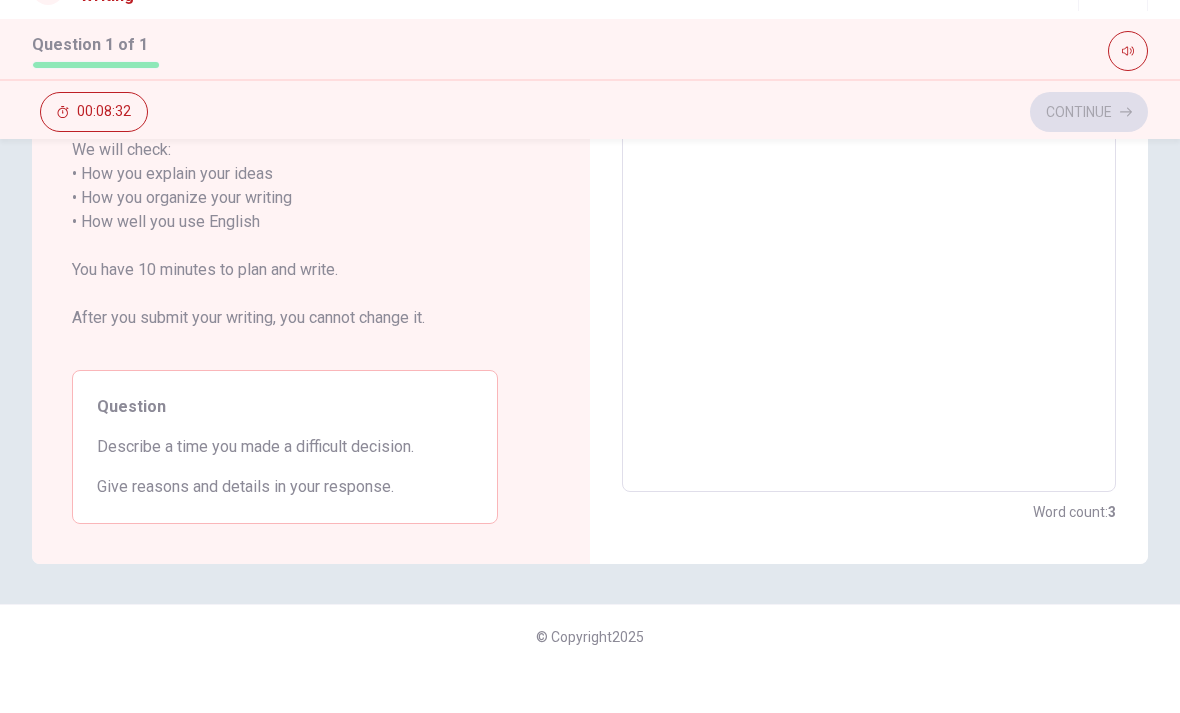 type on "I have a o" 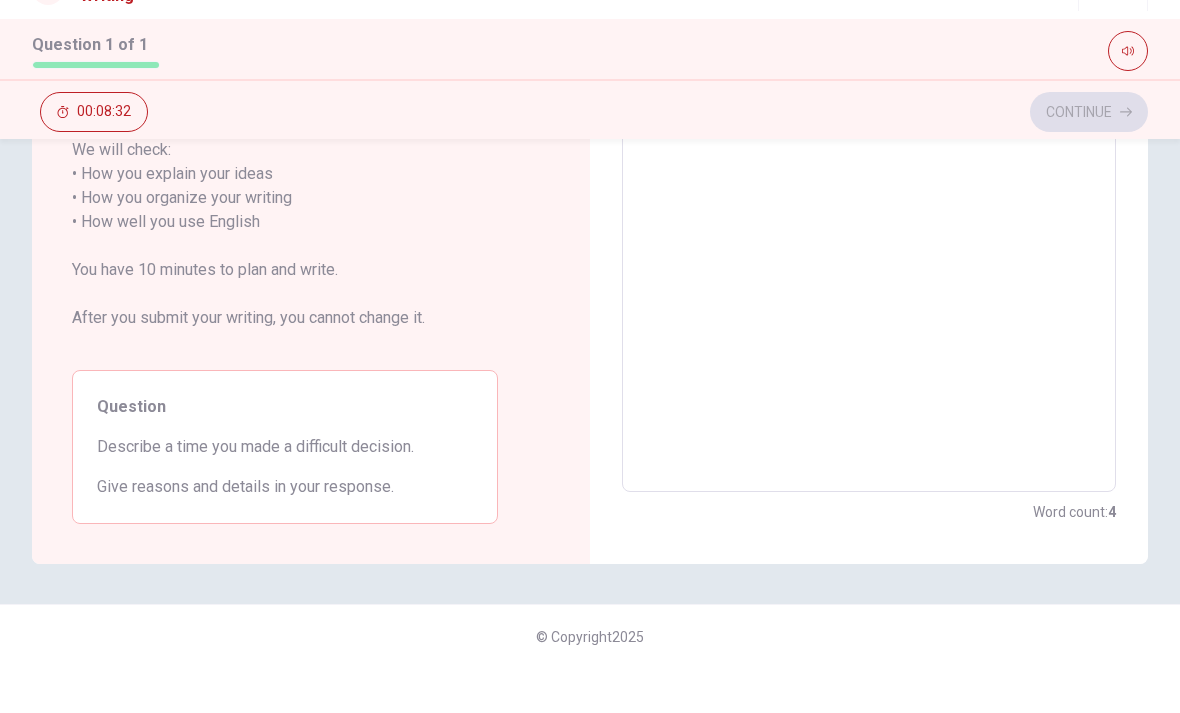 scroll, scrollTop: 0, scrollLeft: 0, axis: both 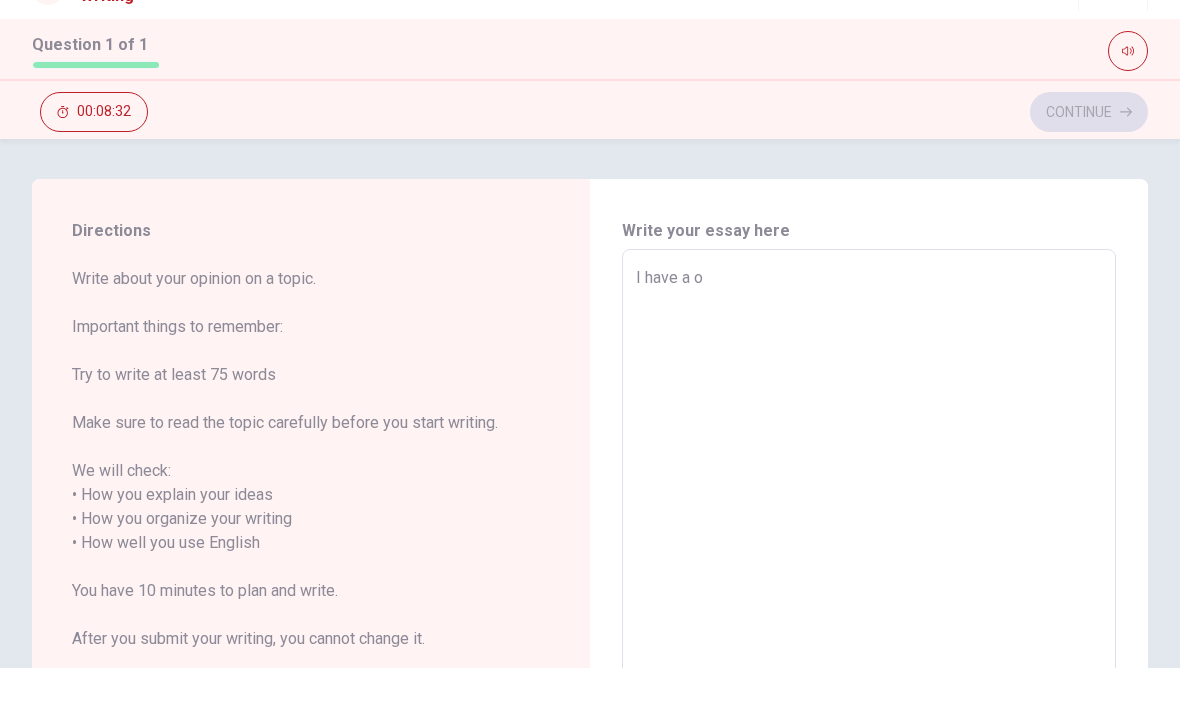 type on "x" 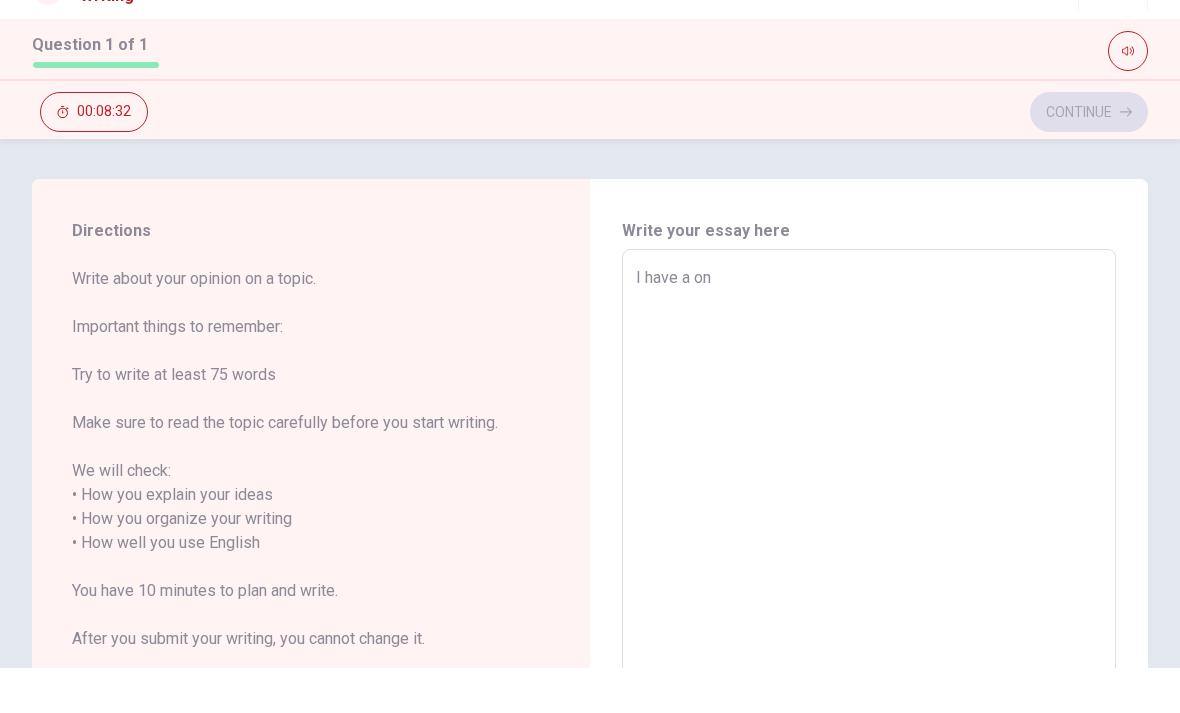 type on "x" 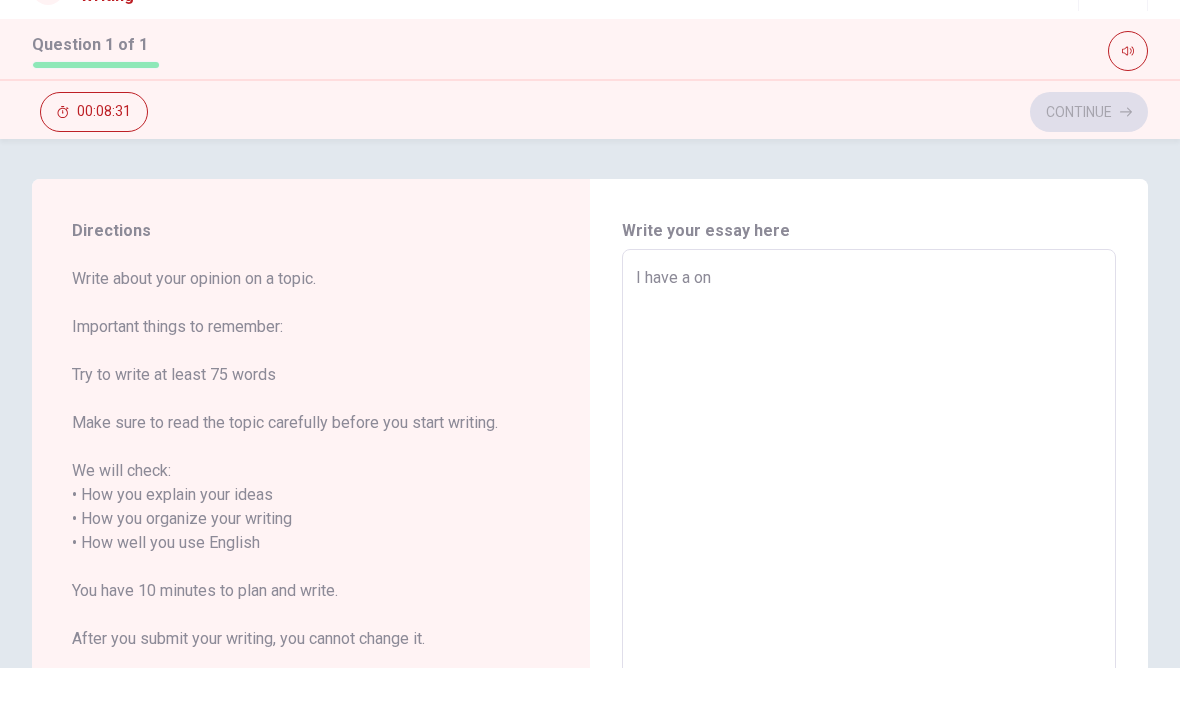 type on "I have a one" 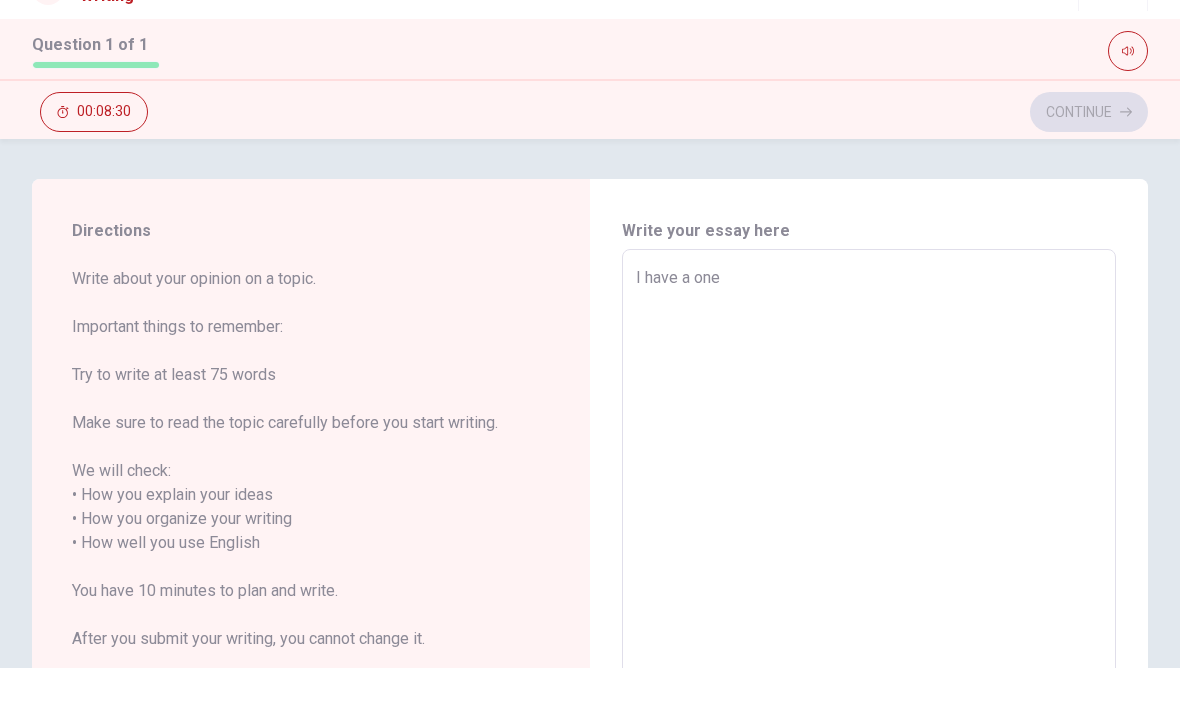 type on "x" 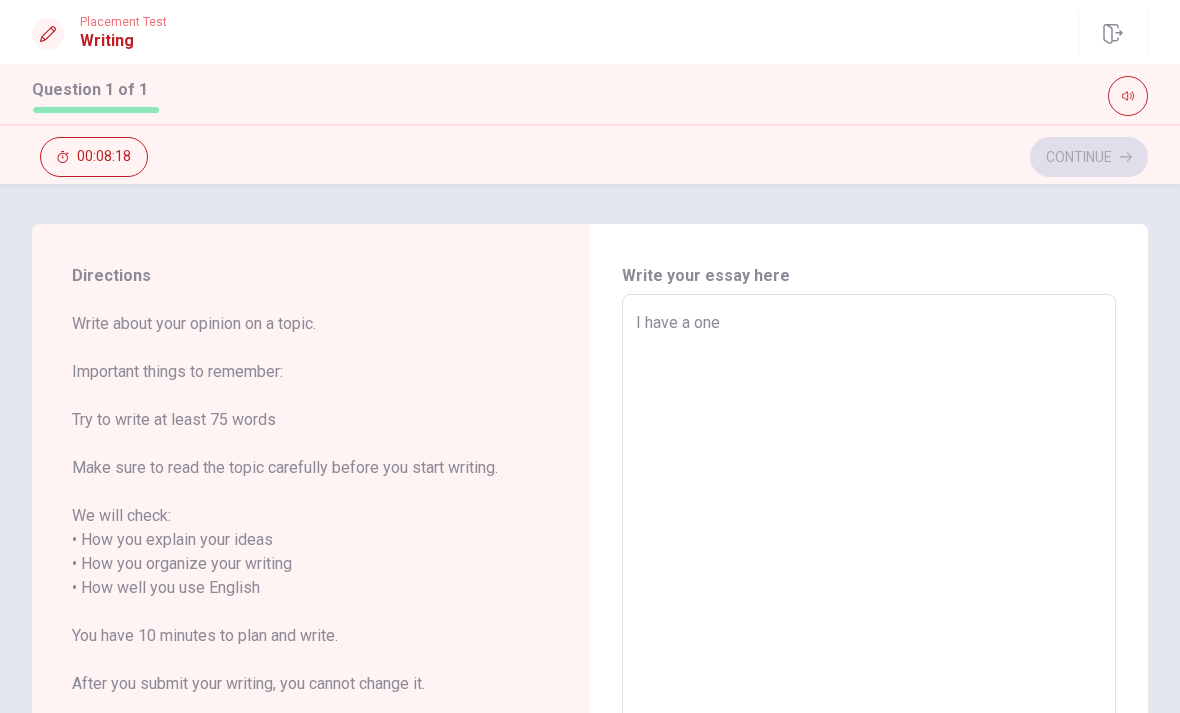 scroll, scrollTop: 0, scrollLeft: 0, axis: both 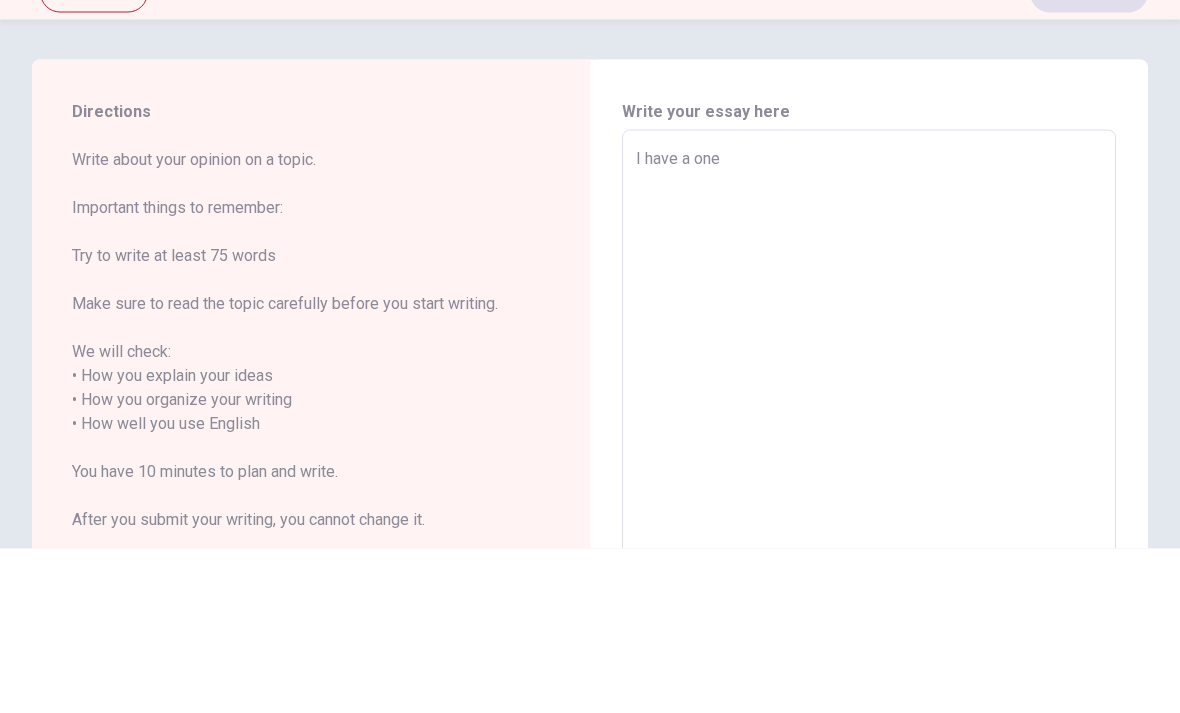 type on "x" 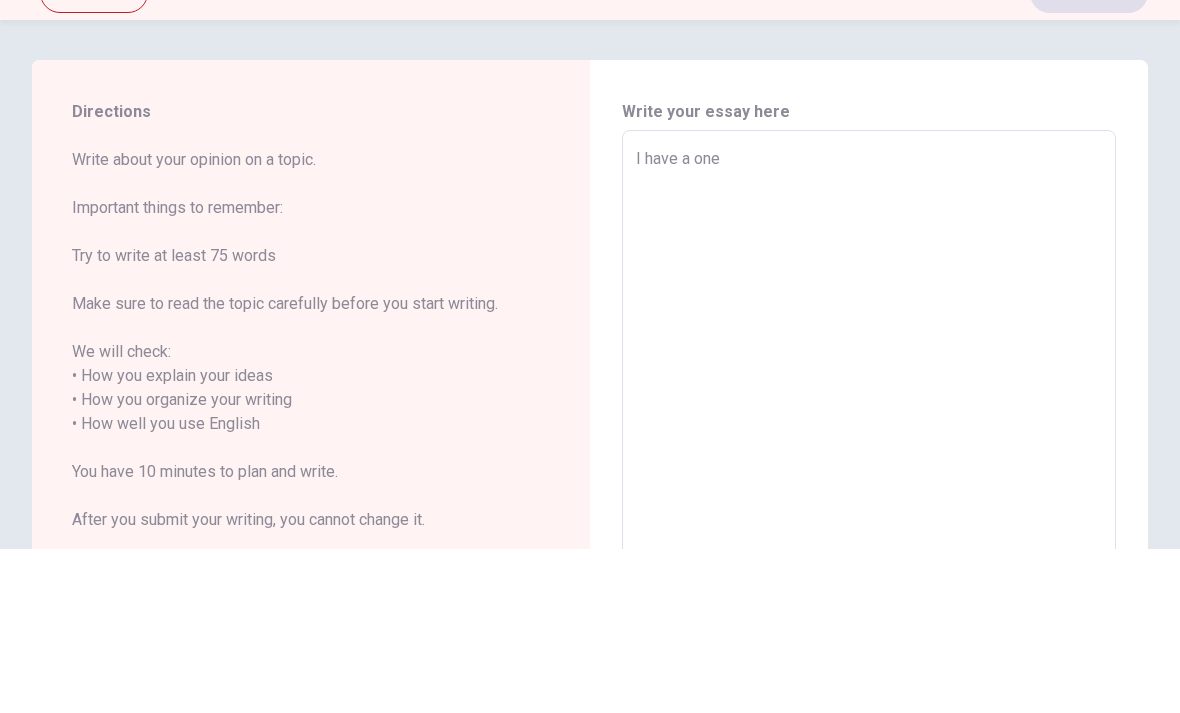 type on "x" 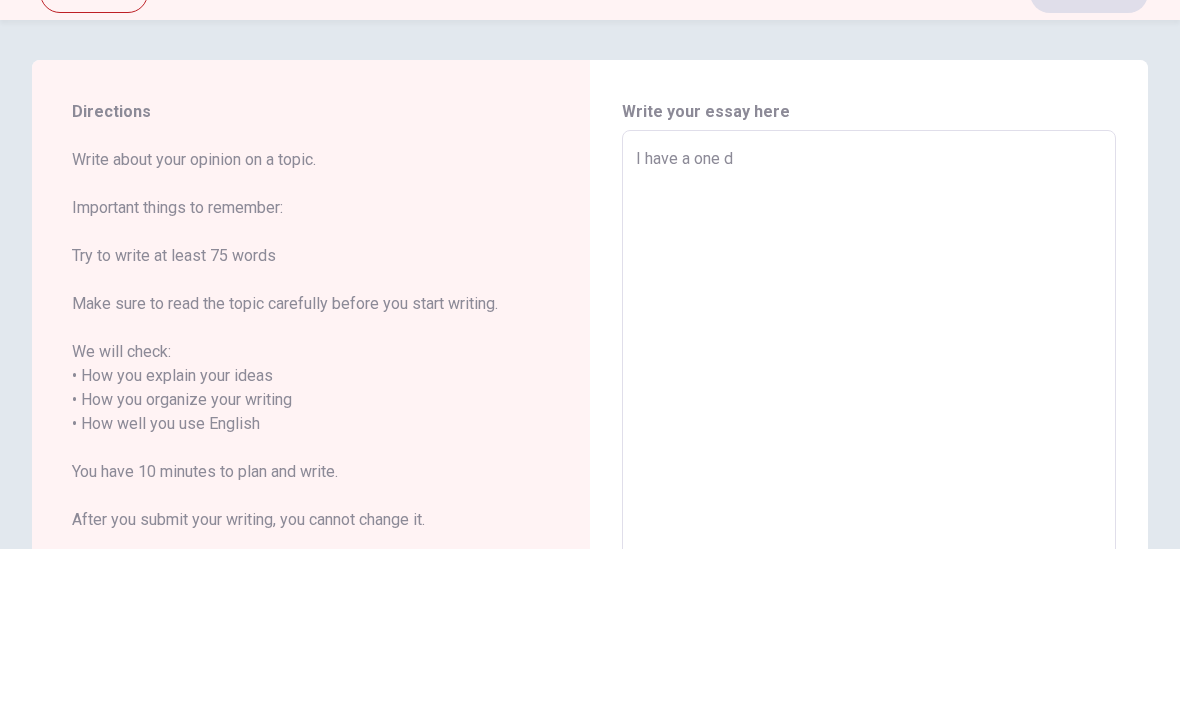 type on "x" 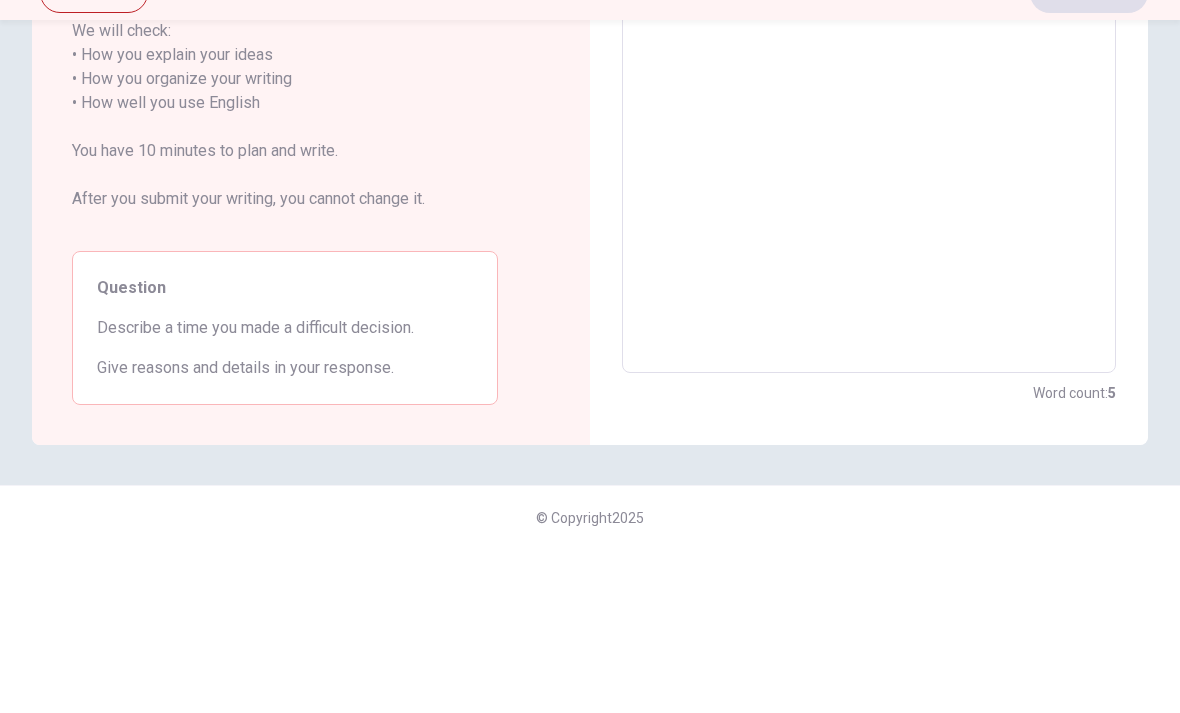 scroll, scrollTop: 321, scrollLeft: 0, axis: vertical 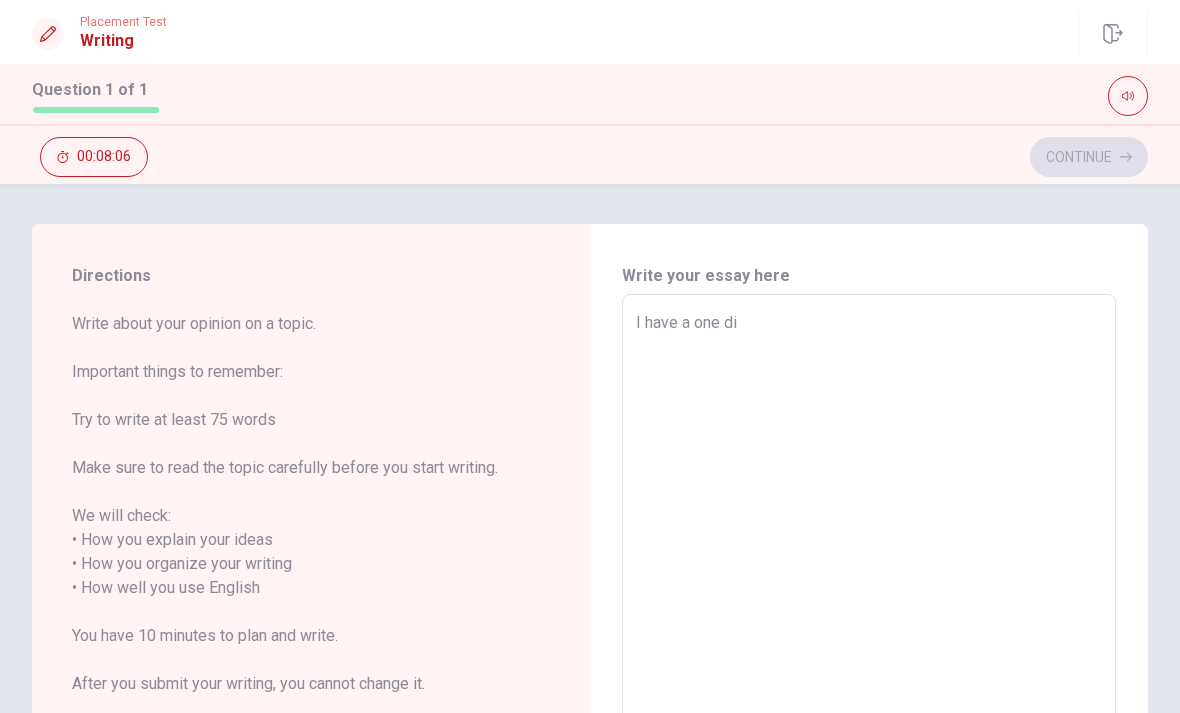click on "I have a one di" at bounding box center (869, 576) 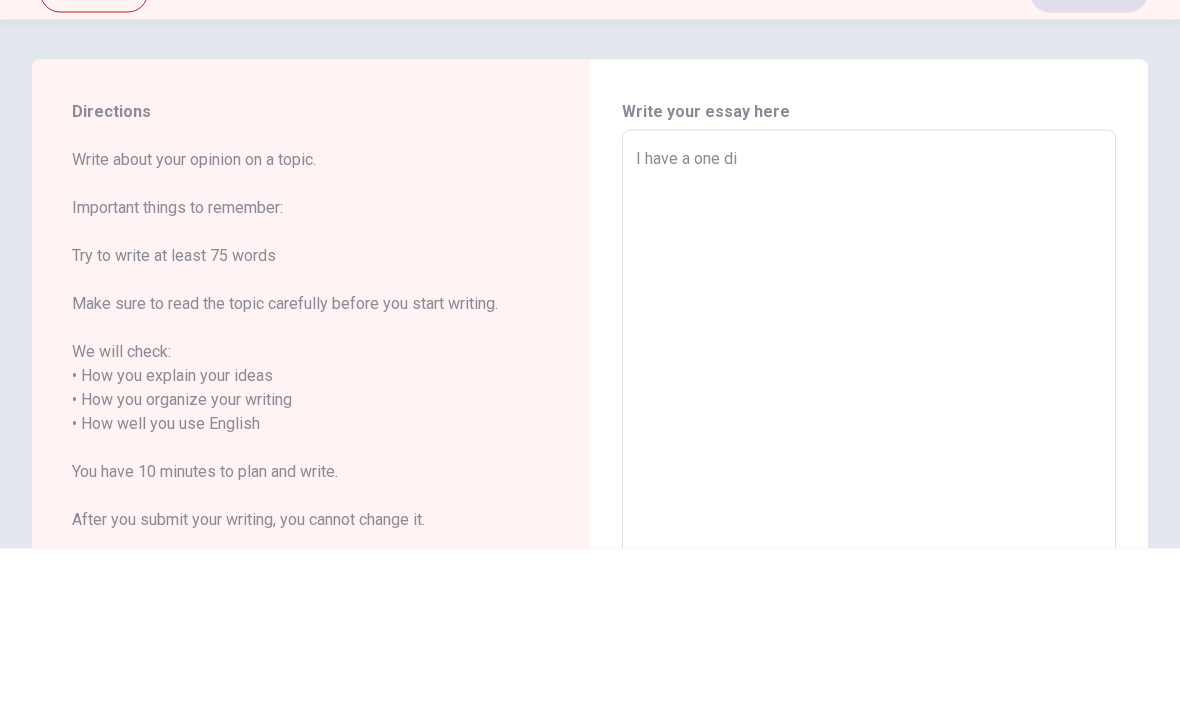 type on "x" 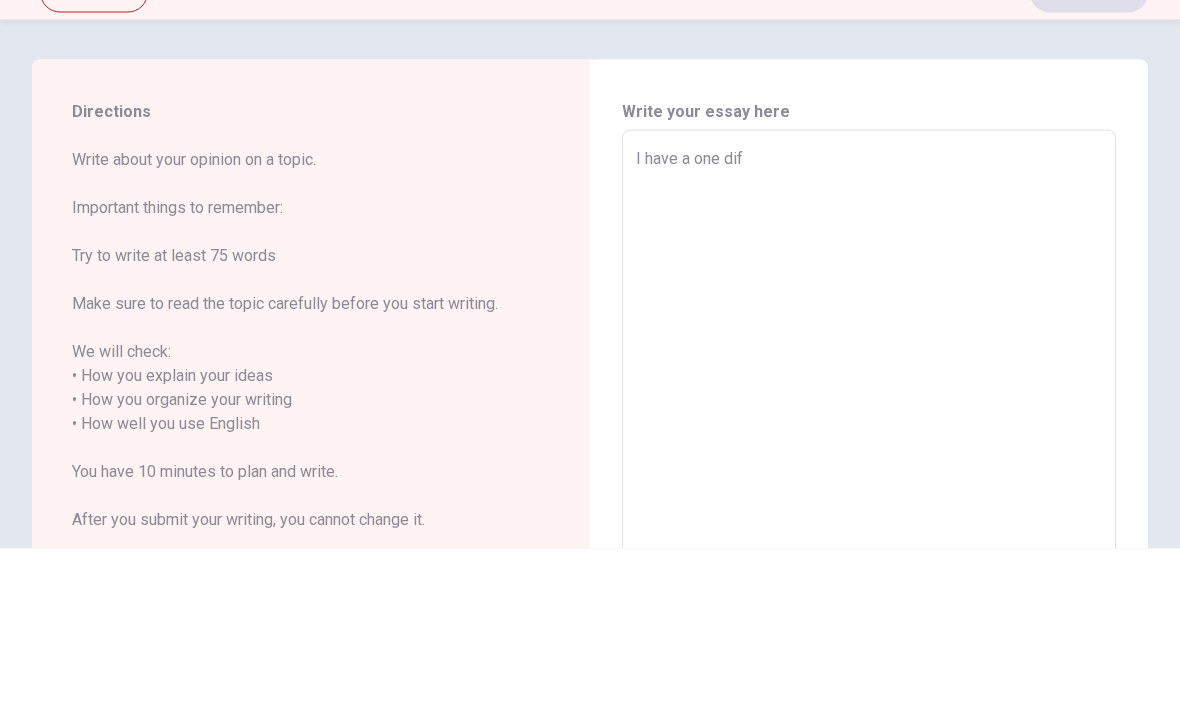 type on "x" 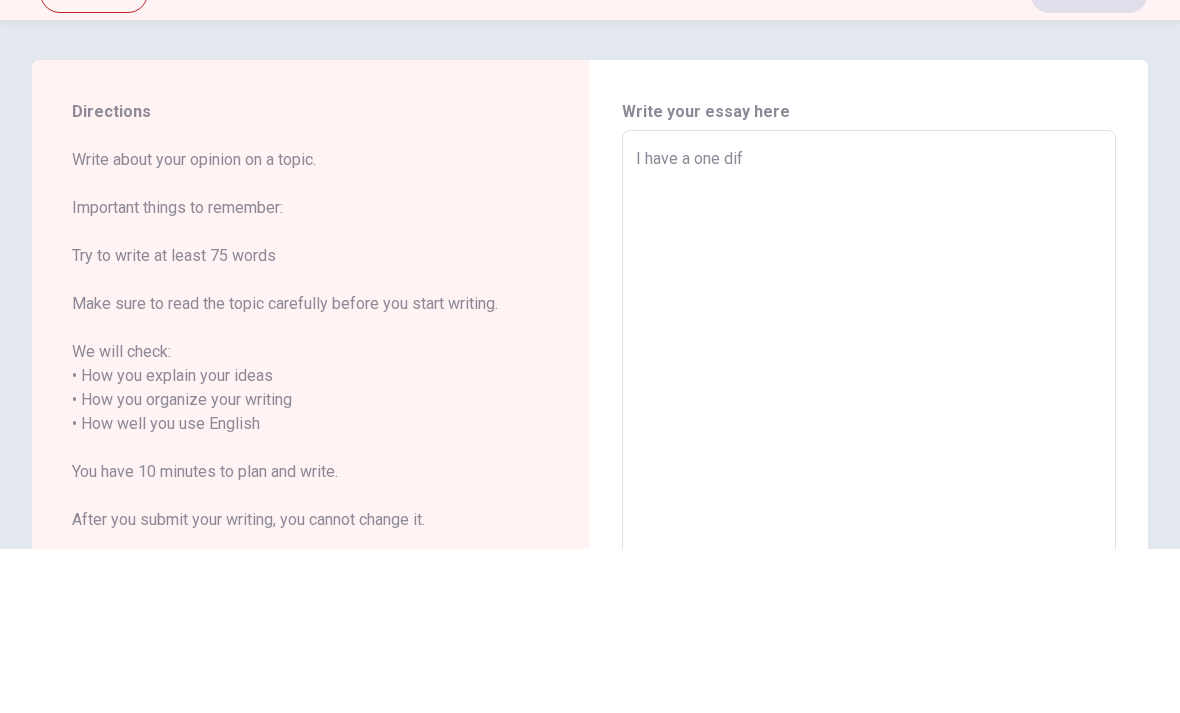 type on "I have a one diff" 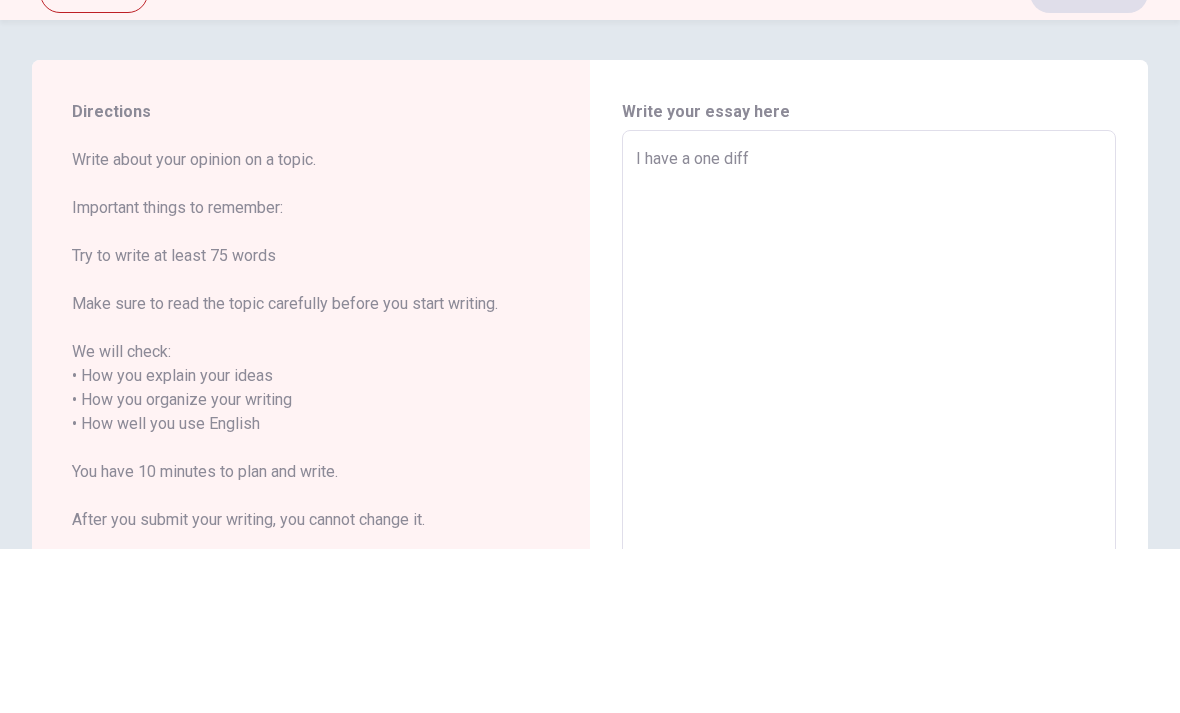 type on "x" 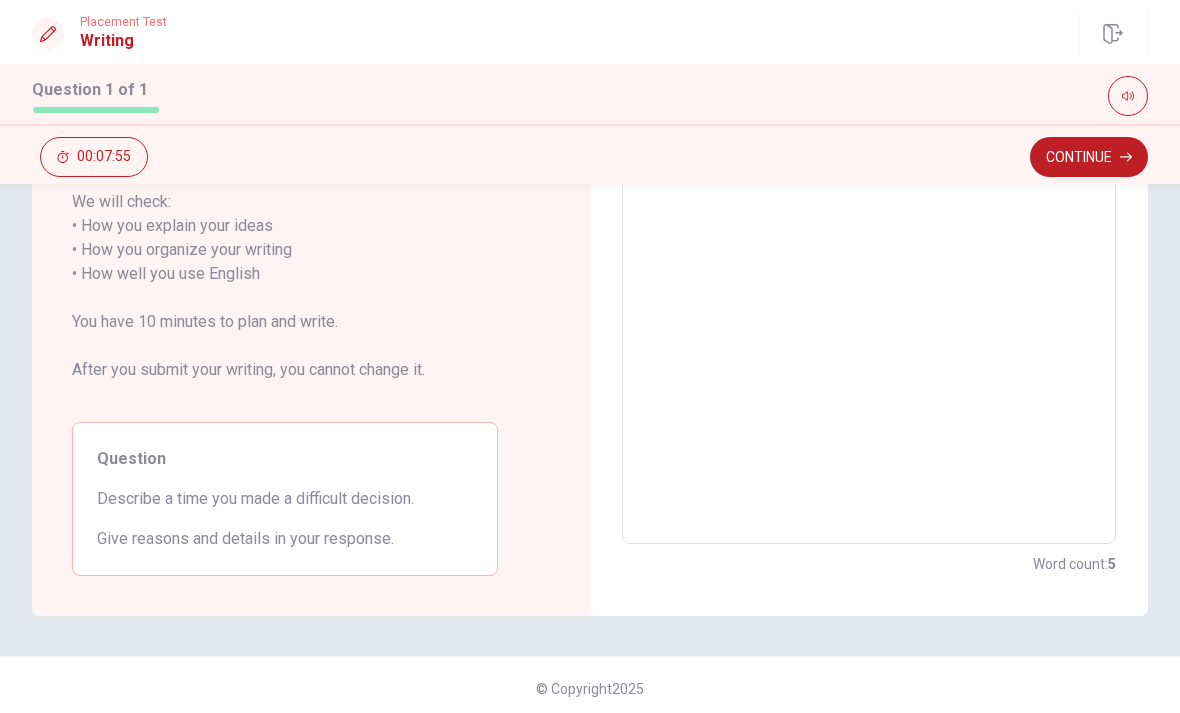 scroll, scrollTop: 310, scrollLeft: 0, axis: vertical 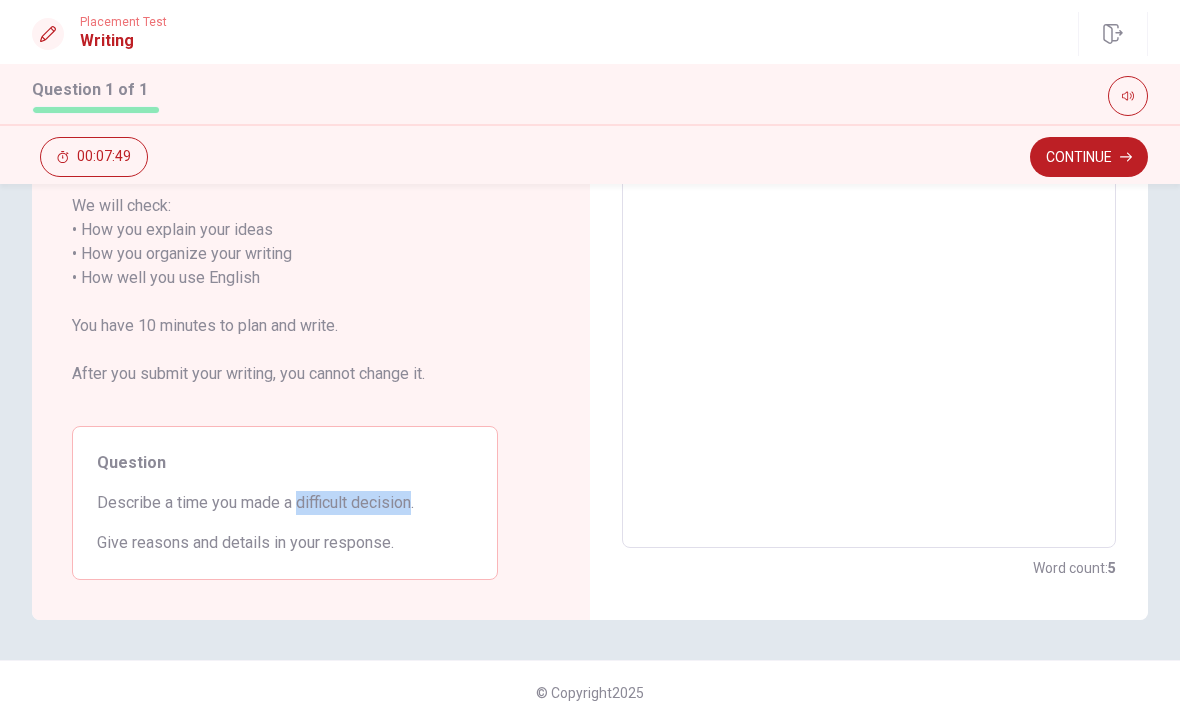 copy on "difficult decision" 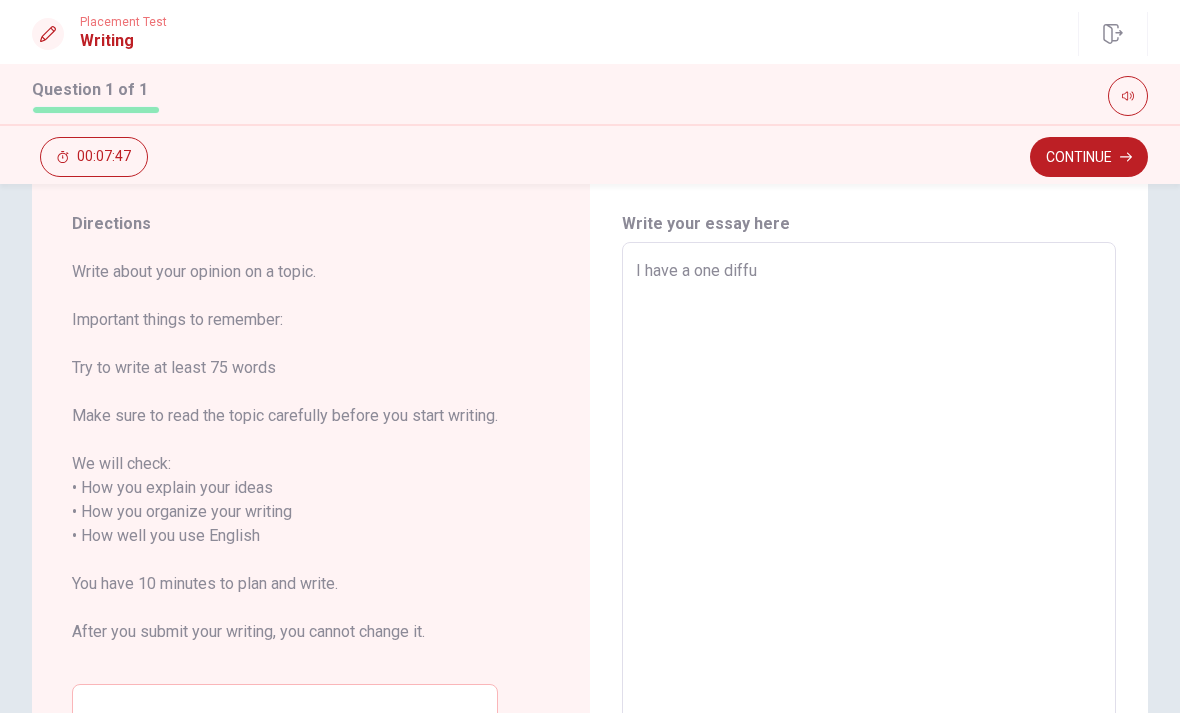 scroll, scrollTop: 13, scrollLeft: 0, axis: vertical 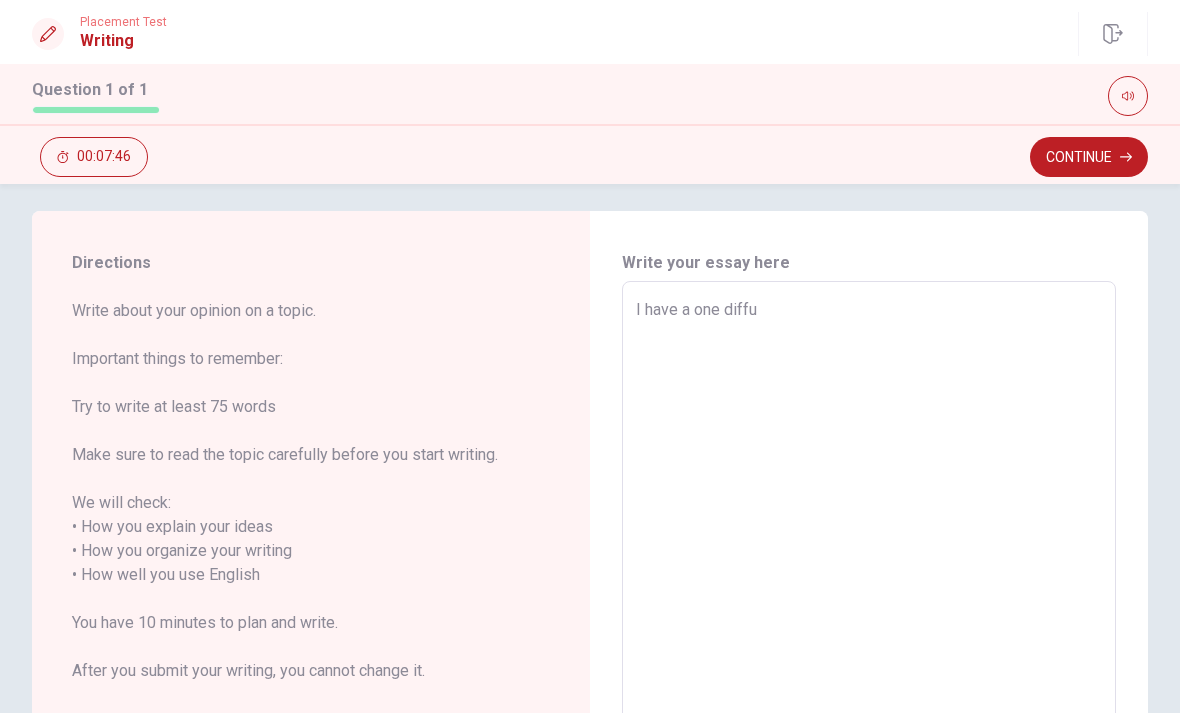 click on "I have a one diffu" at bounding box center [869, 563] 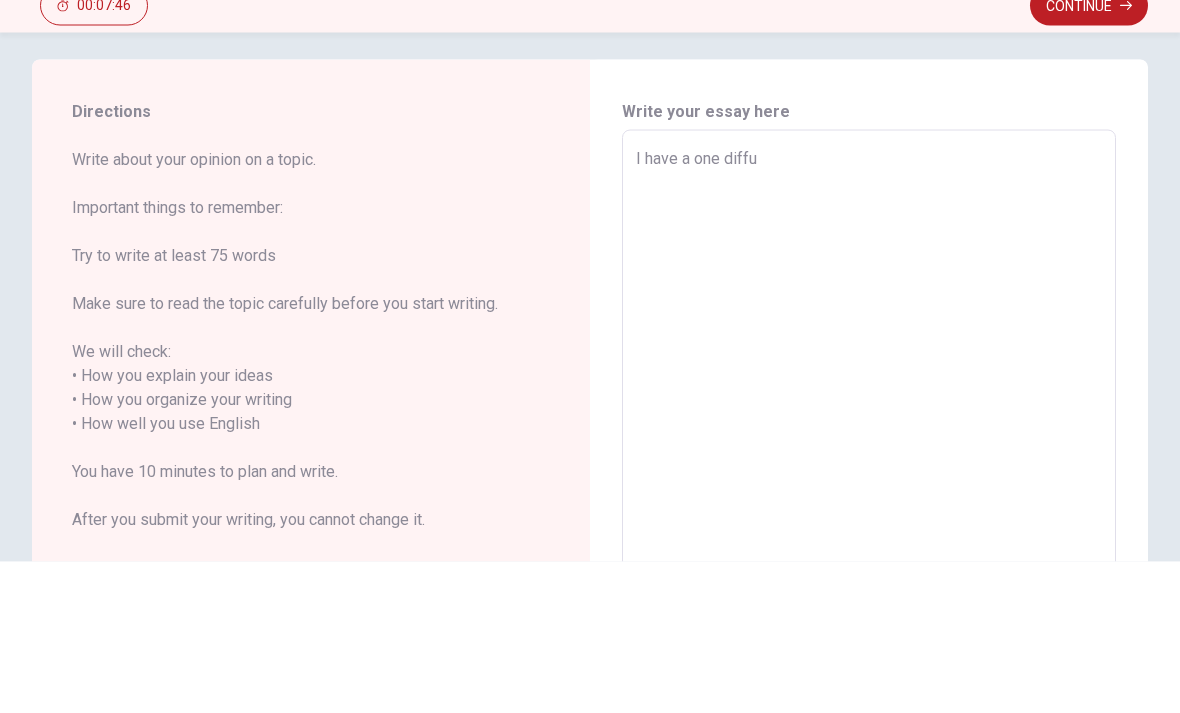 type on "x" 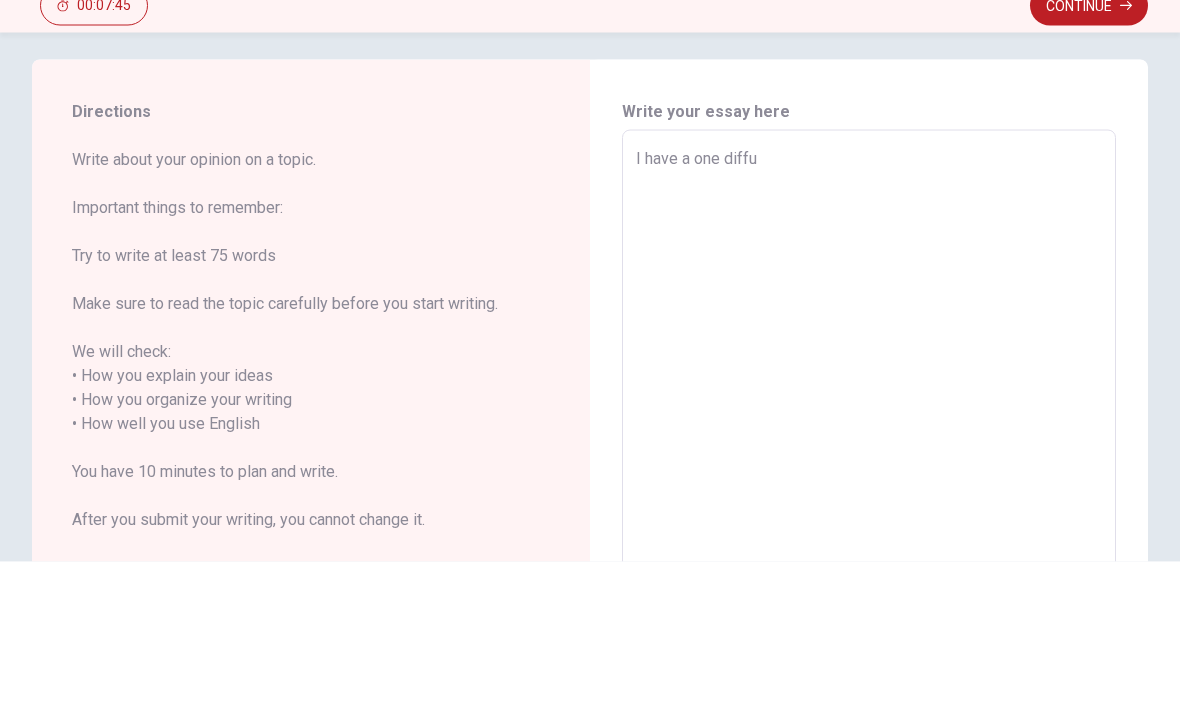 type on "I have a one diff" 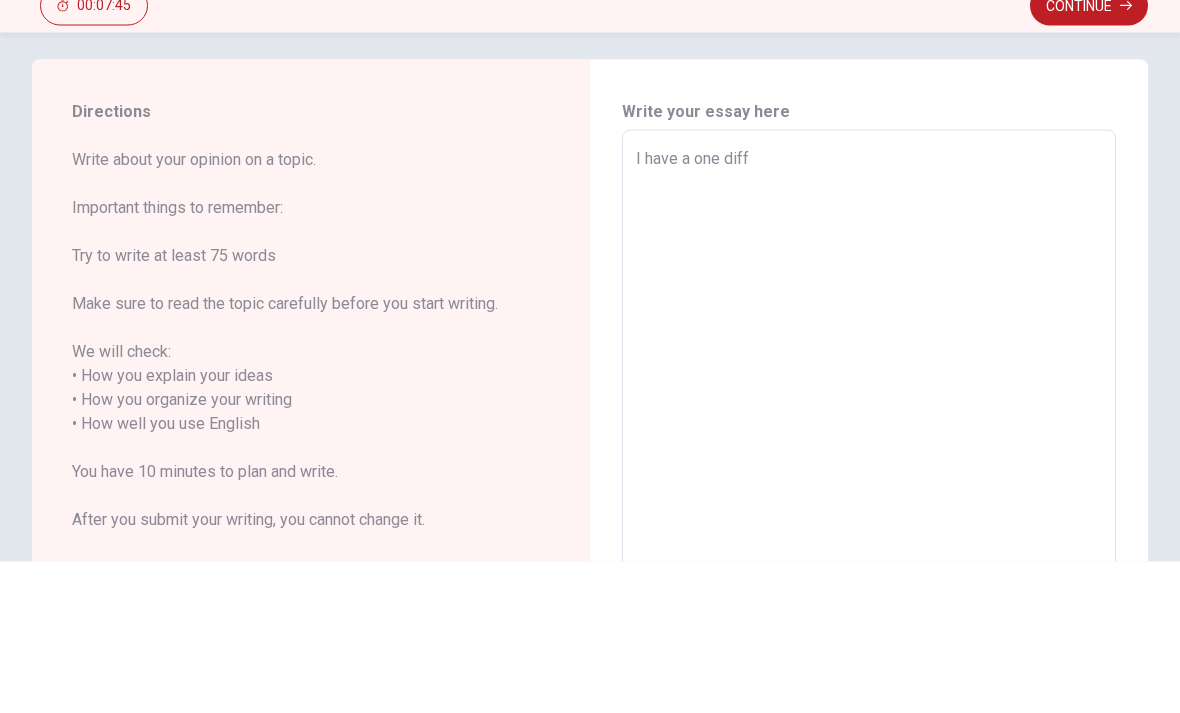 type on "x" 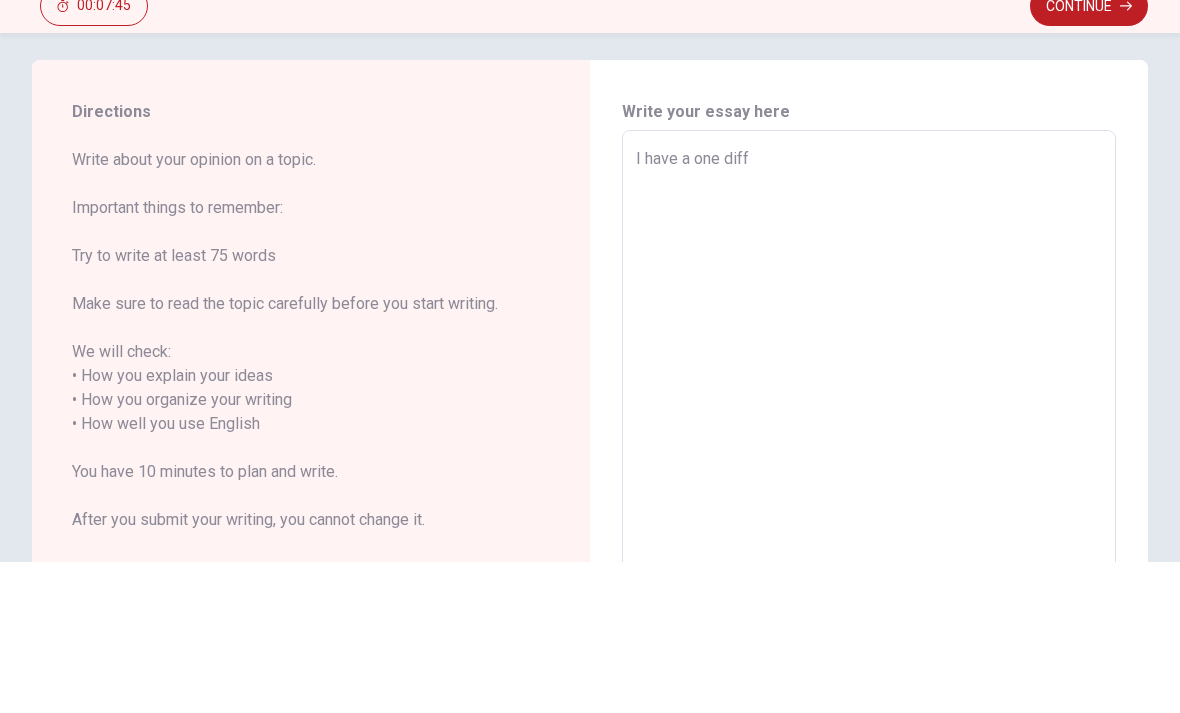 type on "I have a one dif" 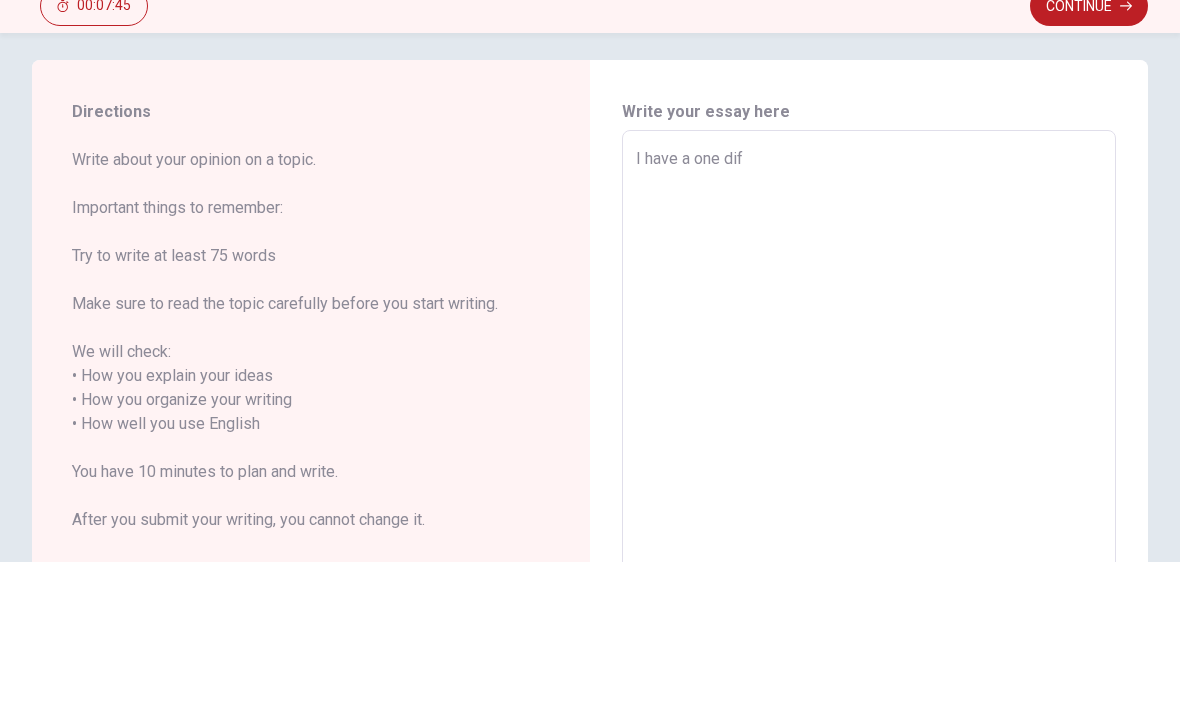 type on "x" 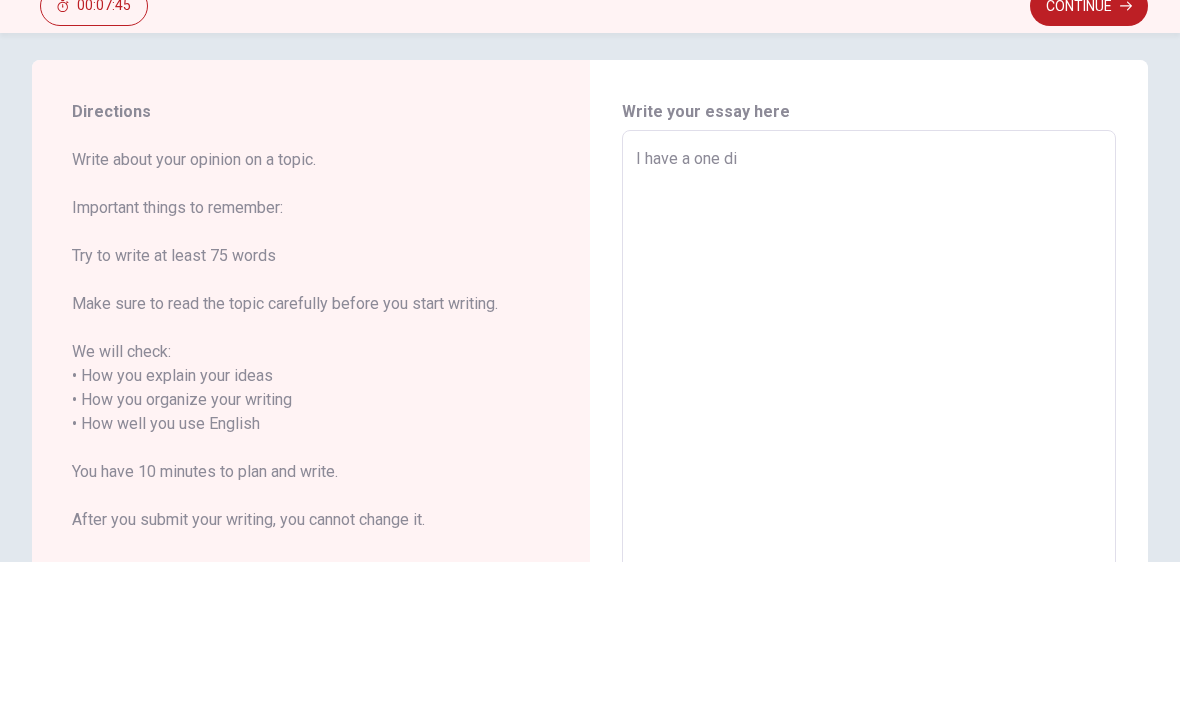 type on "x" 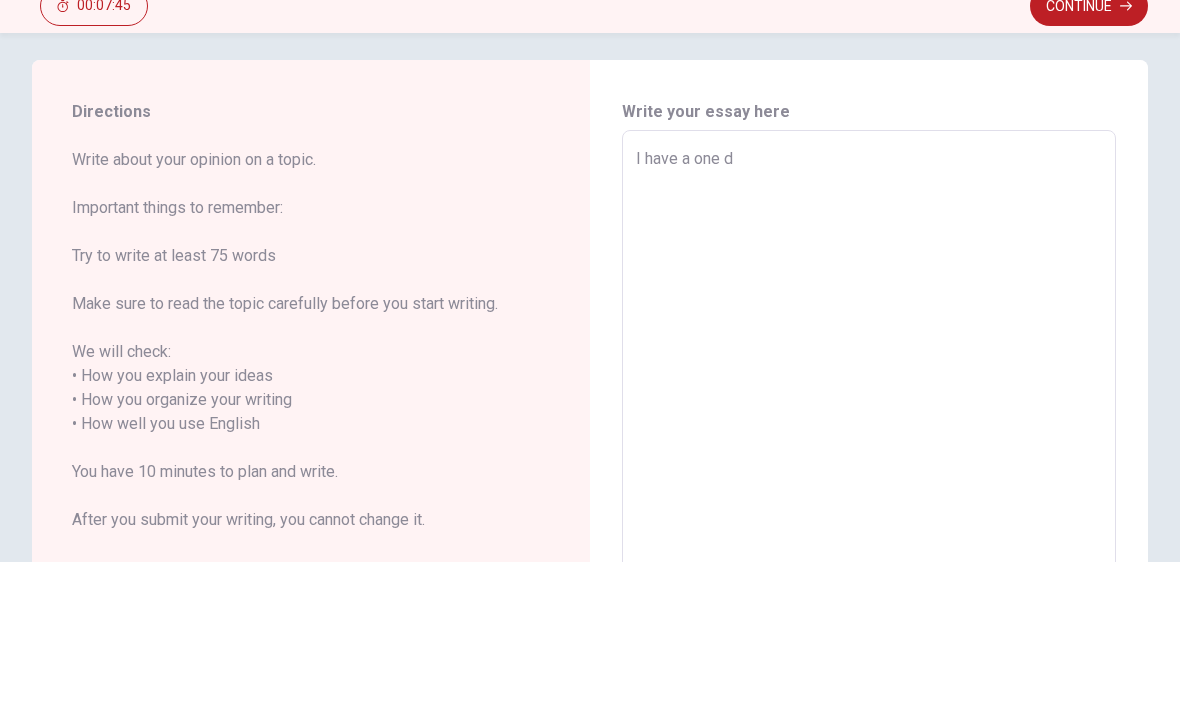 type on "x" 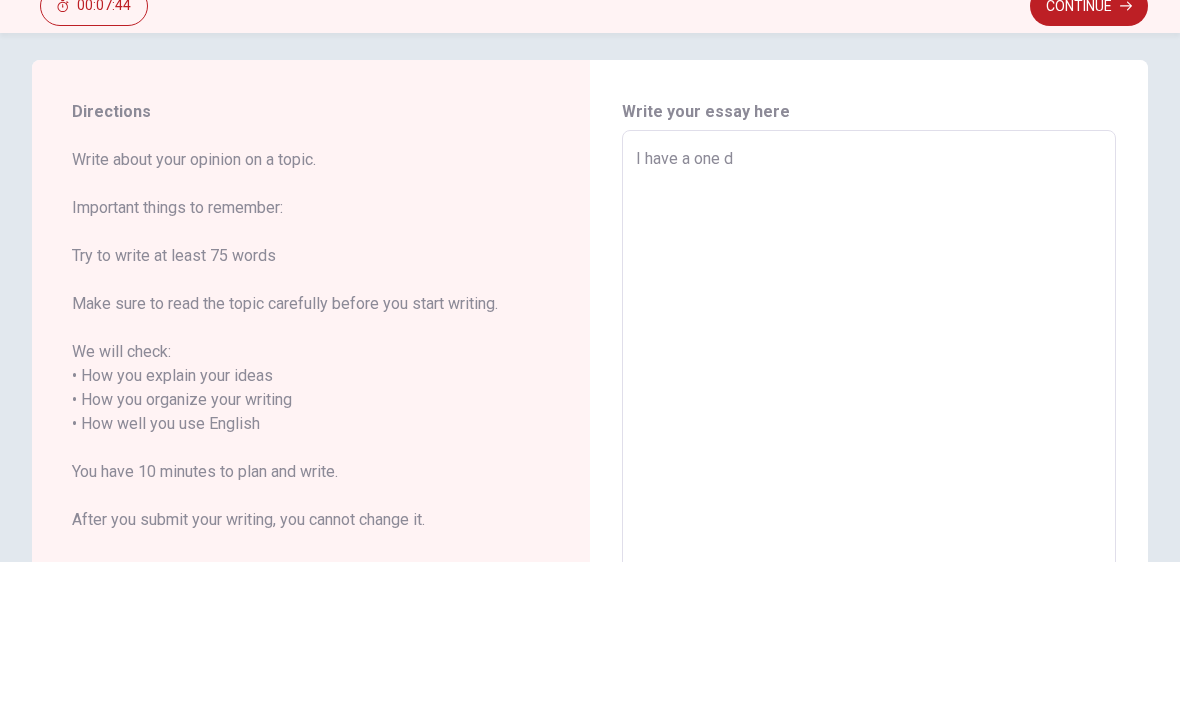 type on "I have a one" 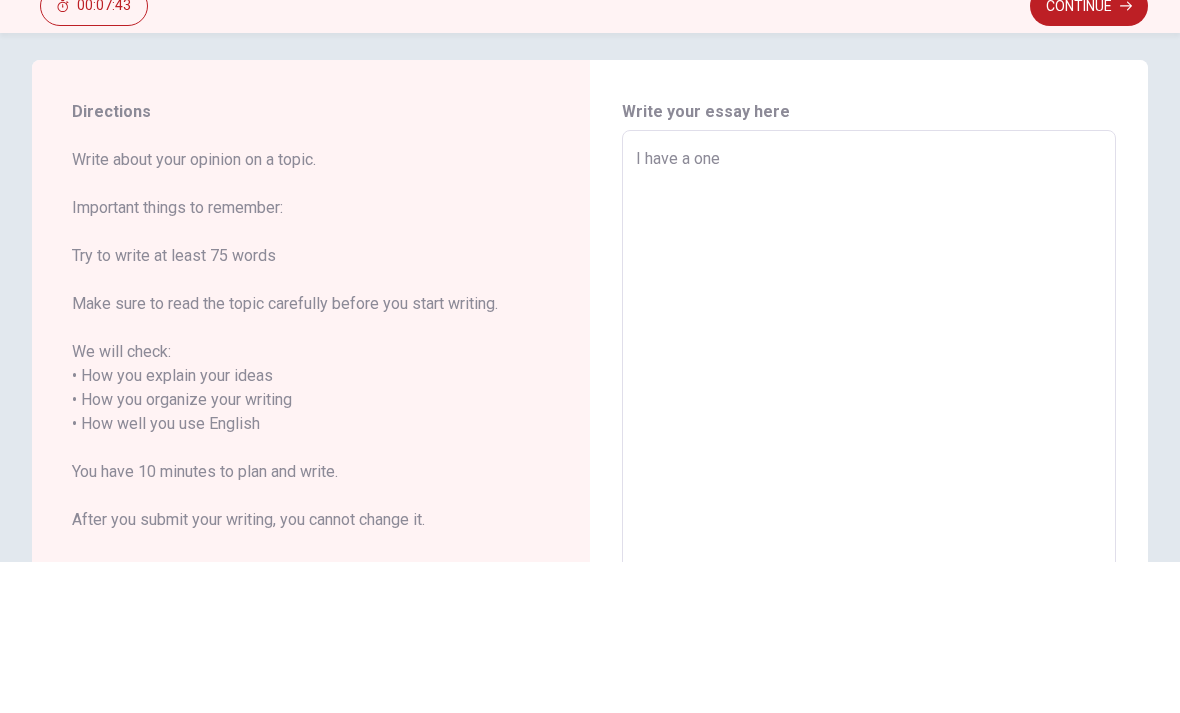 click on "I have a one" at bounding box center [869, 563] 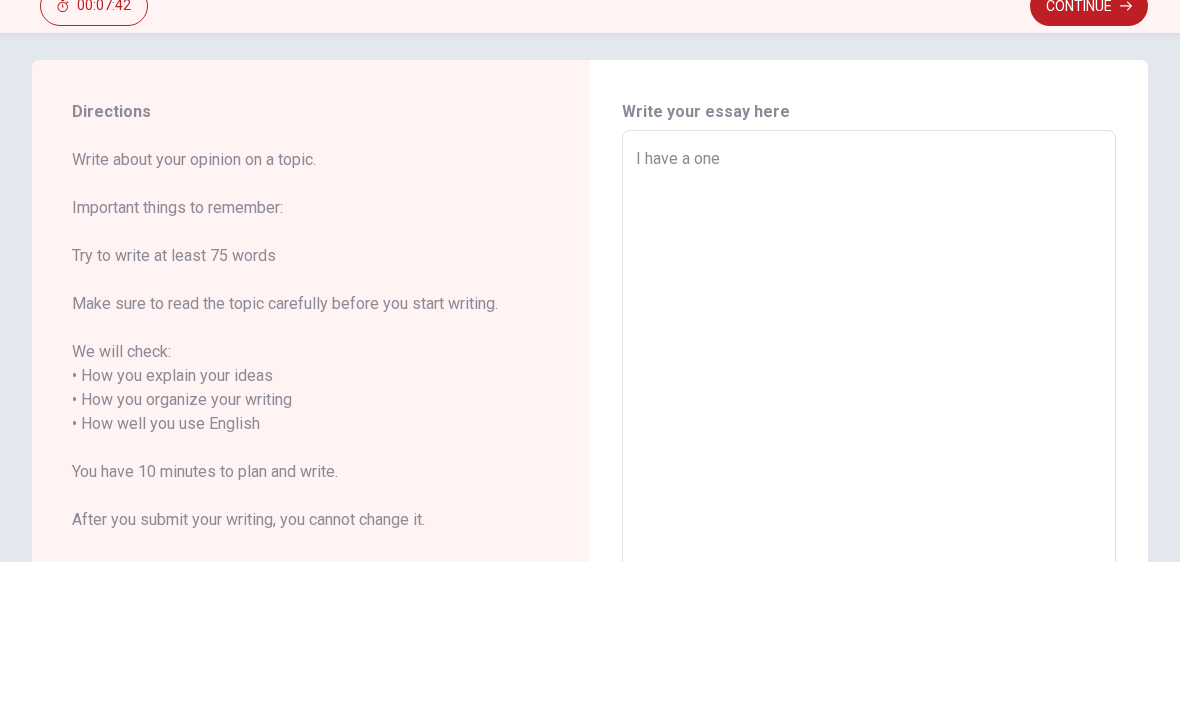click on "I have a one" at bounding box center [869, 563] 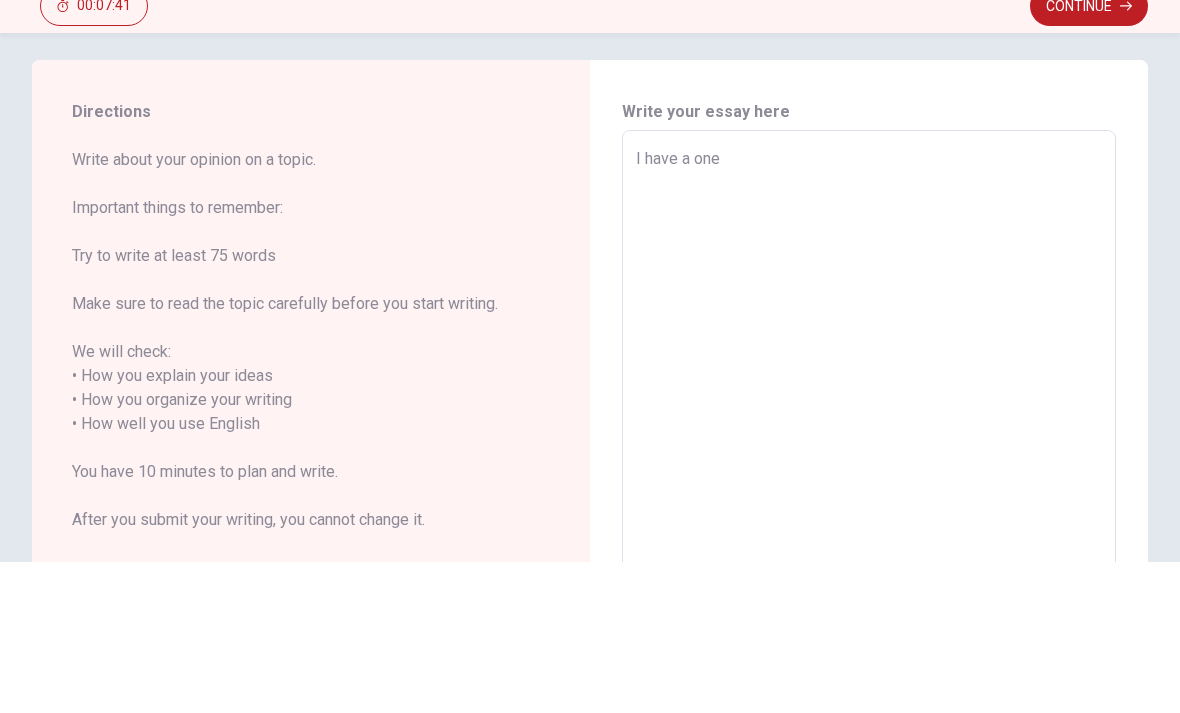 click on "I have a one" at bounding box center [869, 563] 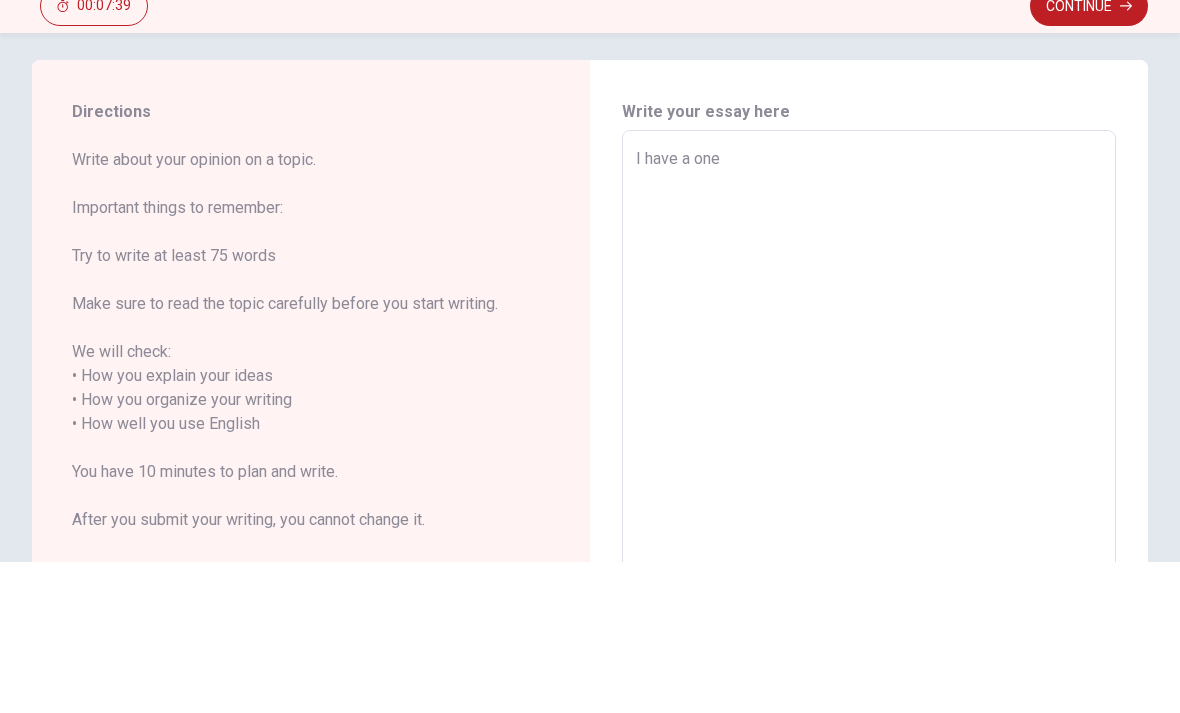 click on "I have a one" at bounding box center (869, 563) 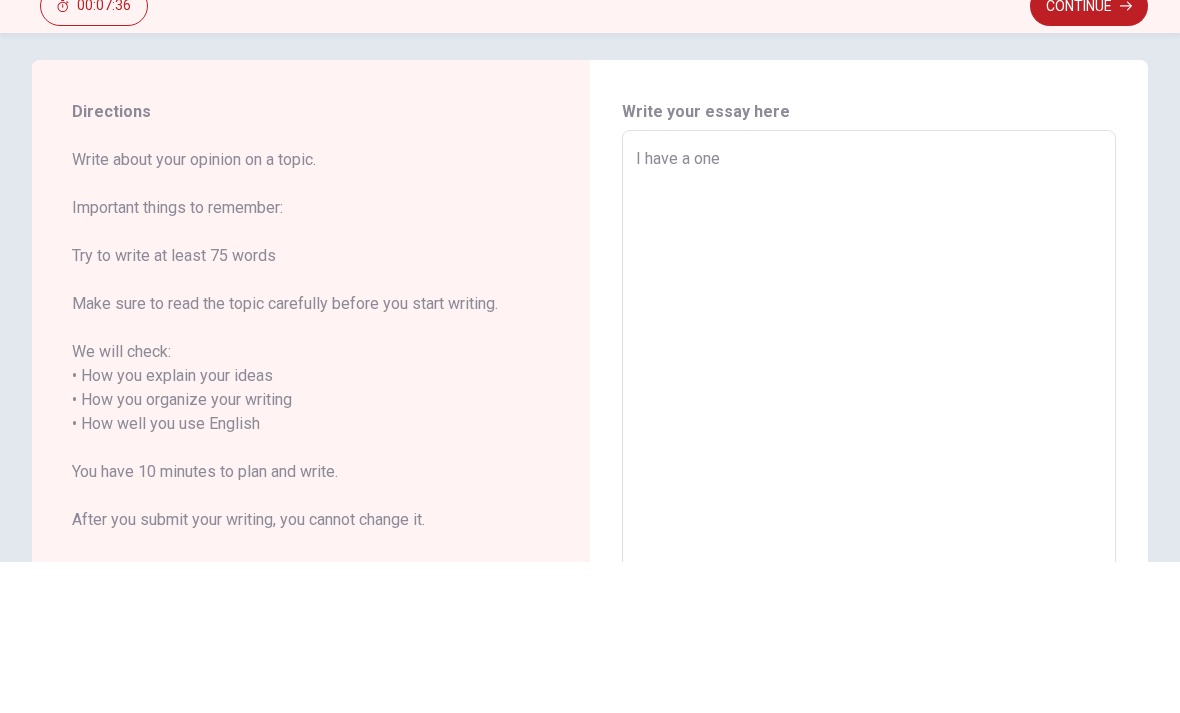 click on "I have a one" at bounding box center [869, 563] 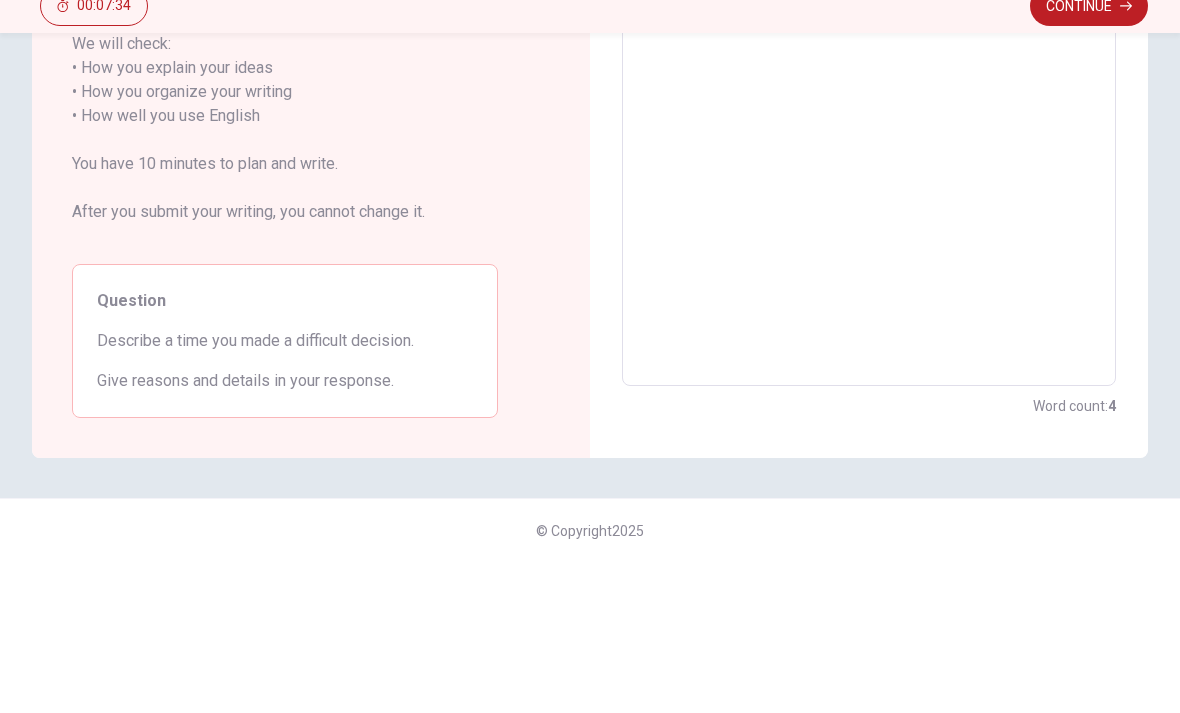 scroll, scrollTop: 321, scrollLeft: 0, axis: vertical 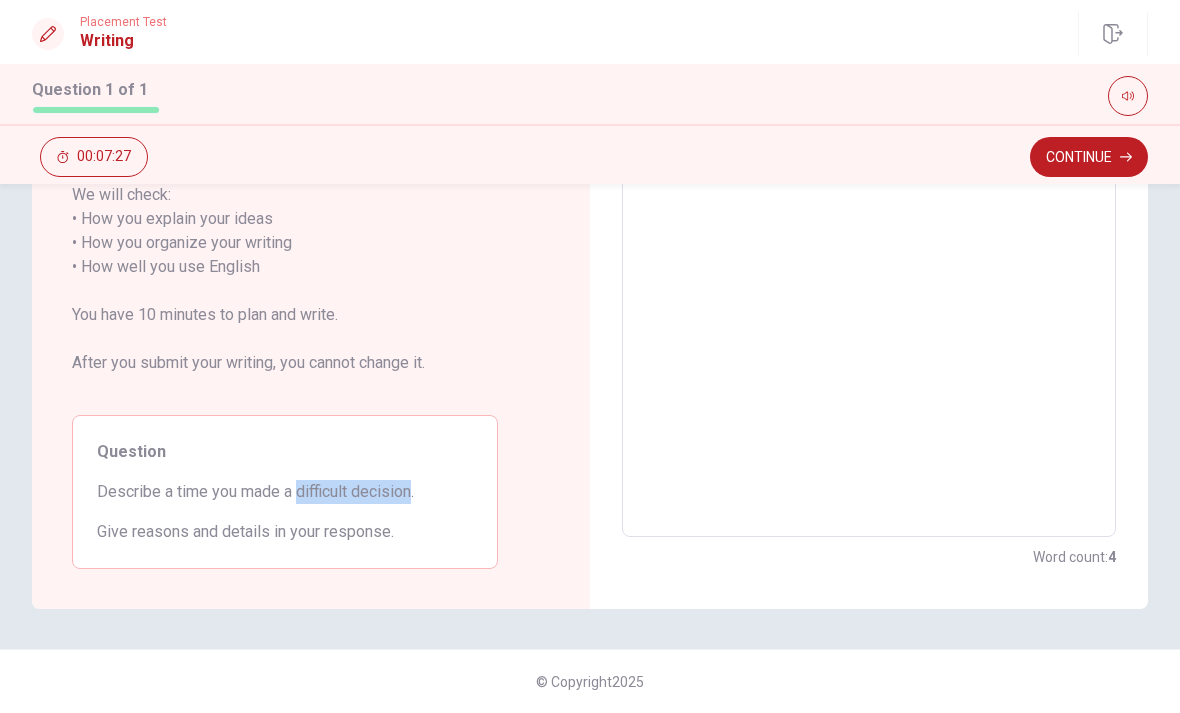 copy on "difficult decision" 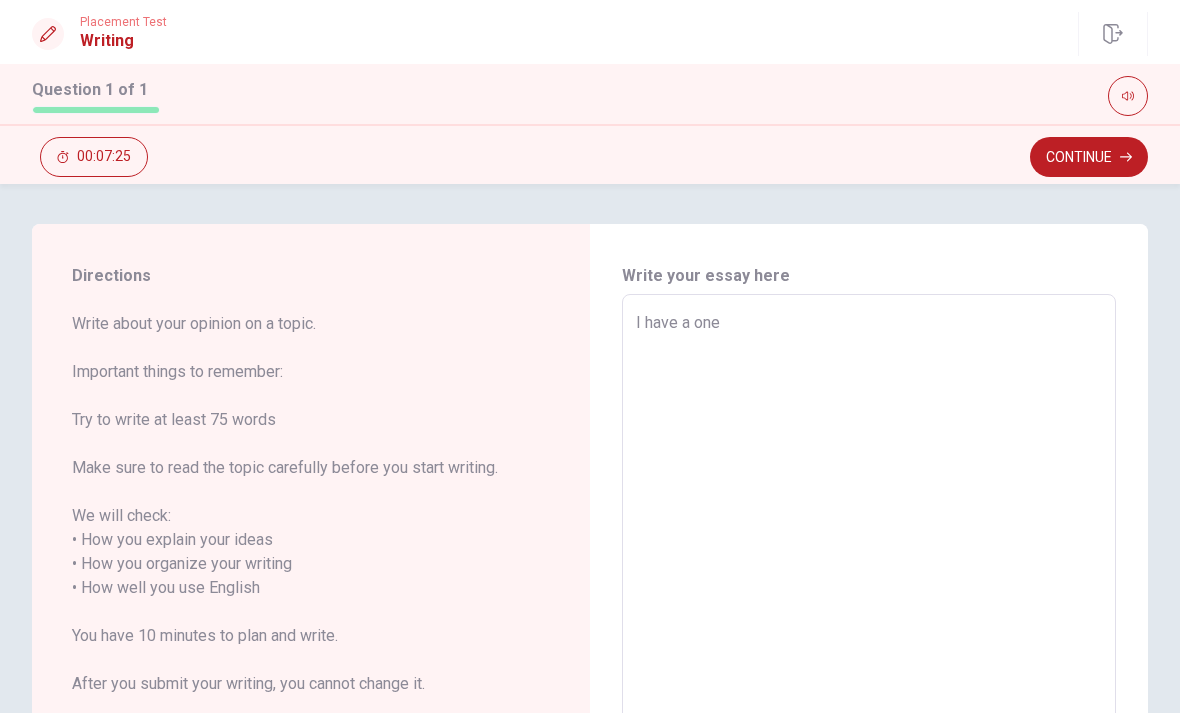 scroll, scrollTop: 0, scrollLeft: 0, axis: both 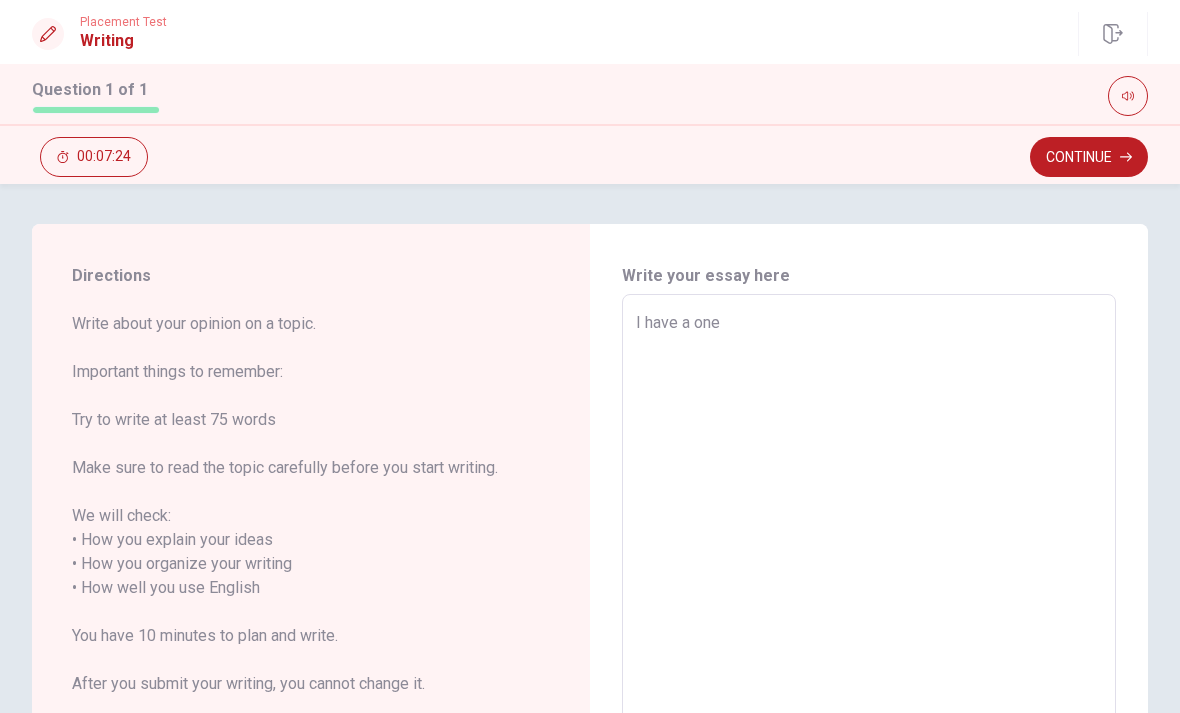 click on "I have a one" at bounding box center [869, 576] 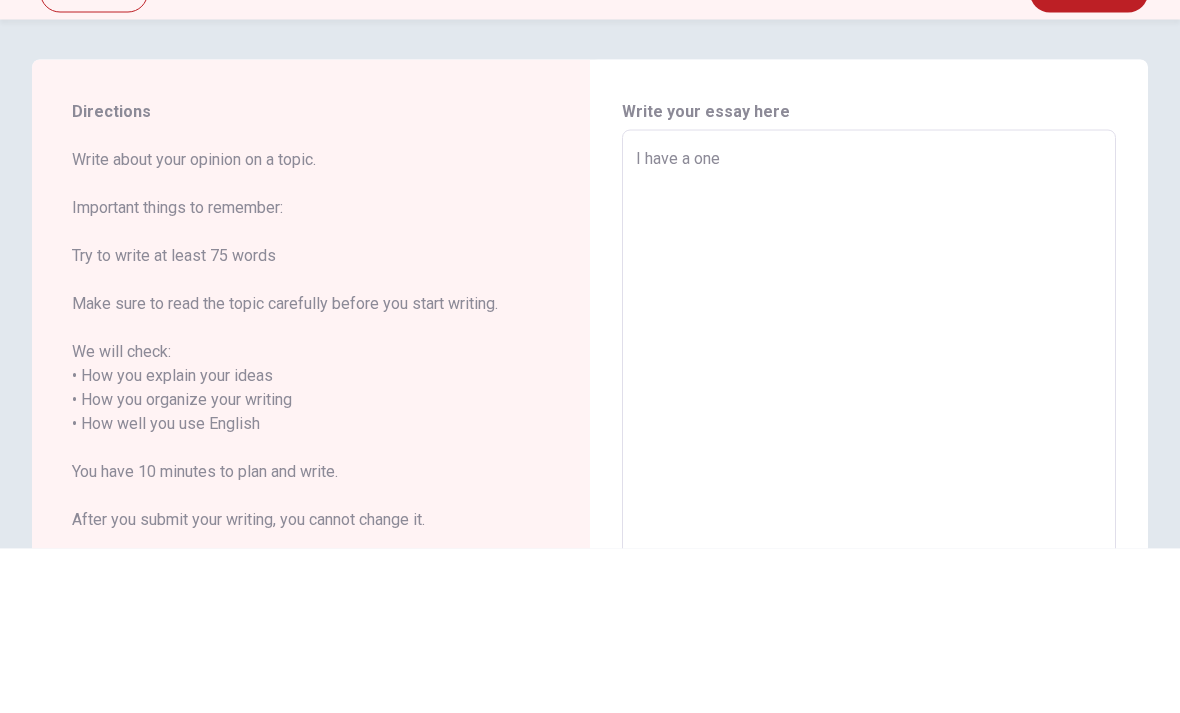 click on "I have a one" at bounding box center (869, 576) 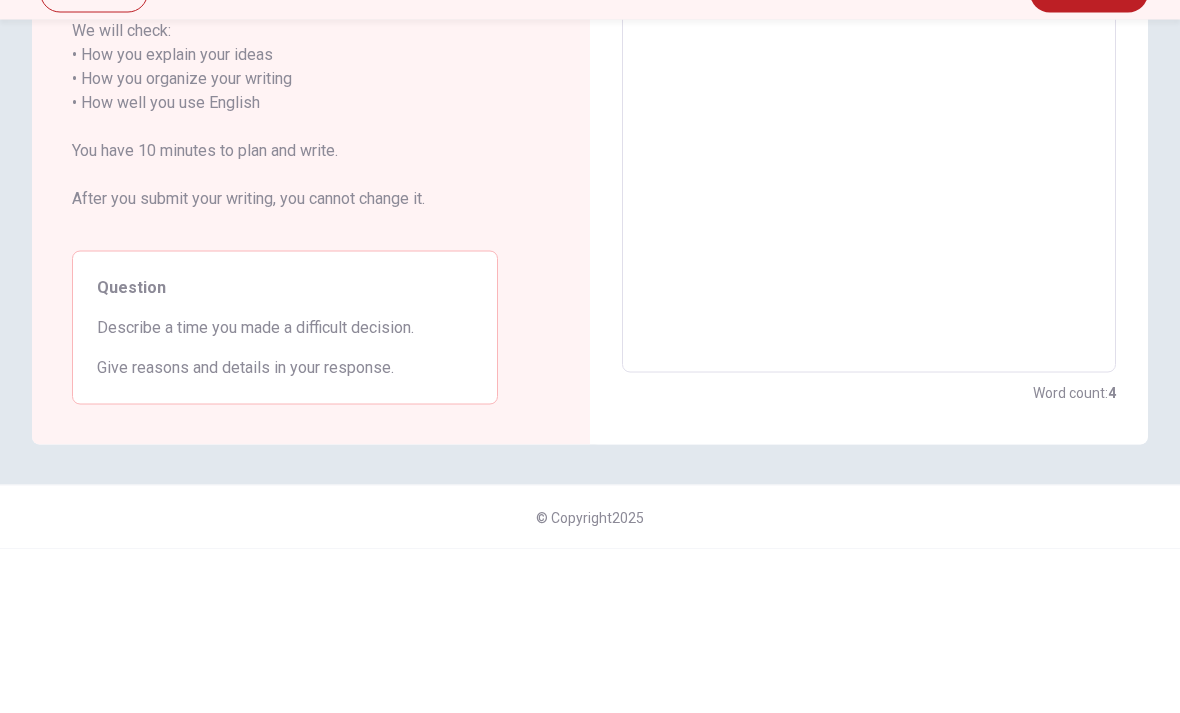 scroll, scrollTop: 321, scrollLeft: 0, axis: vertical 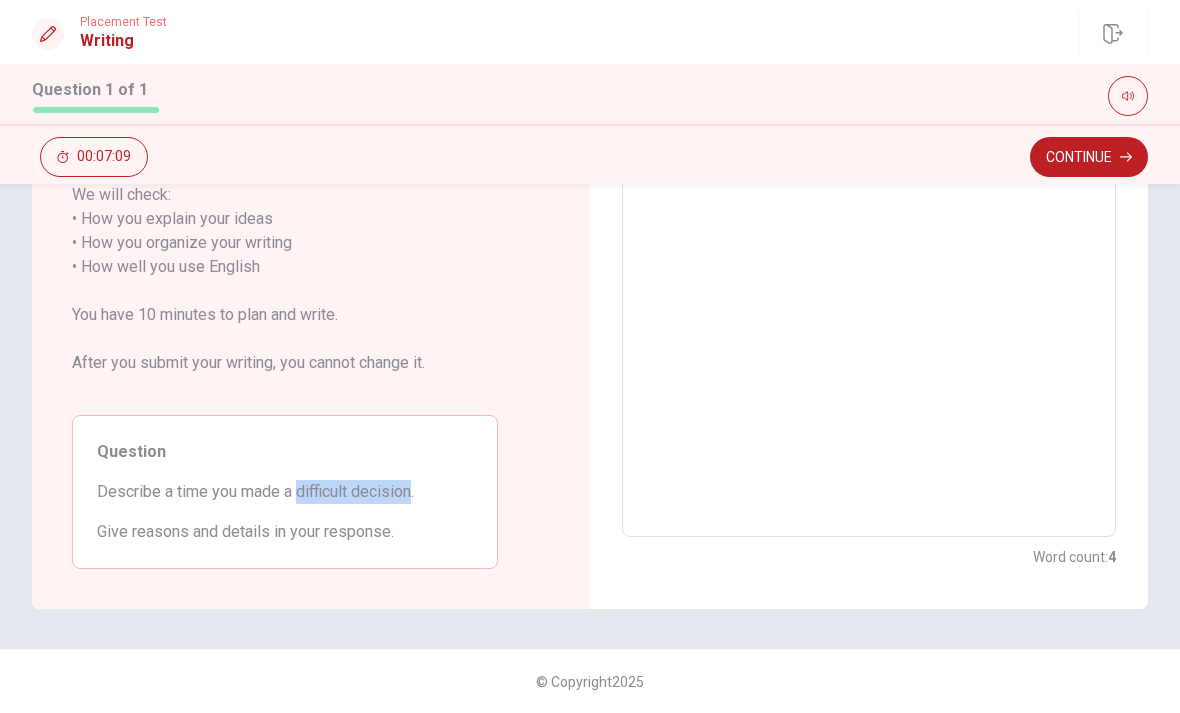 copy on "difficult decision" 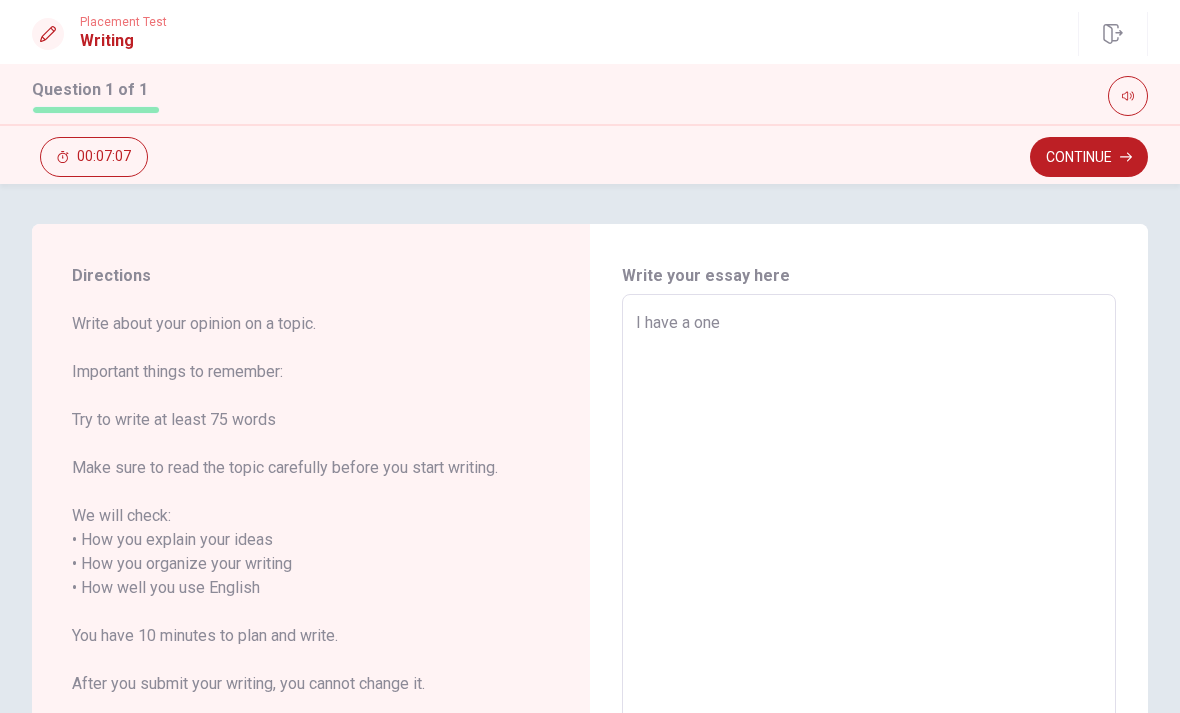 scroll, scrollTop: 0, scrollLeft: 0, axis: both 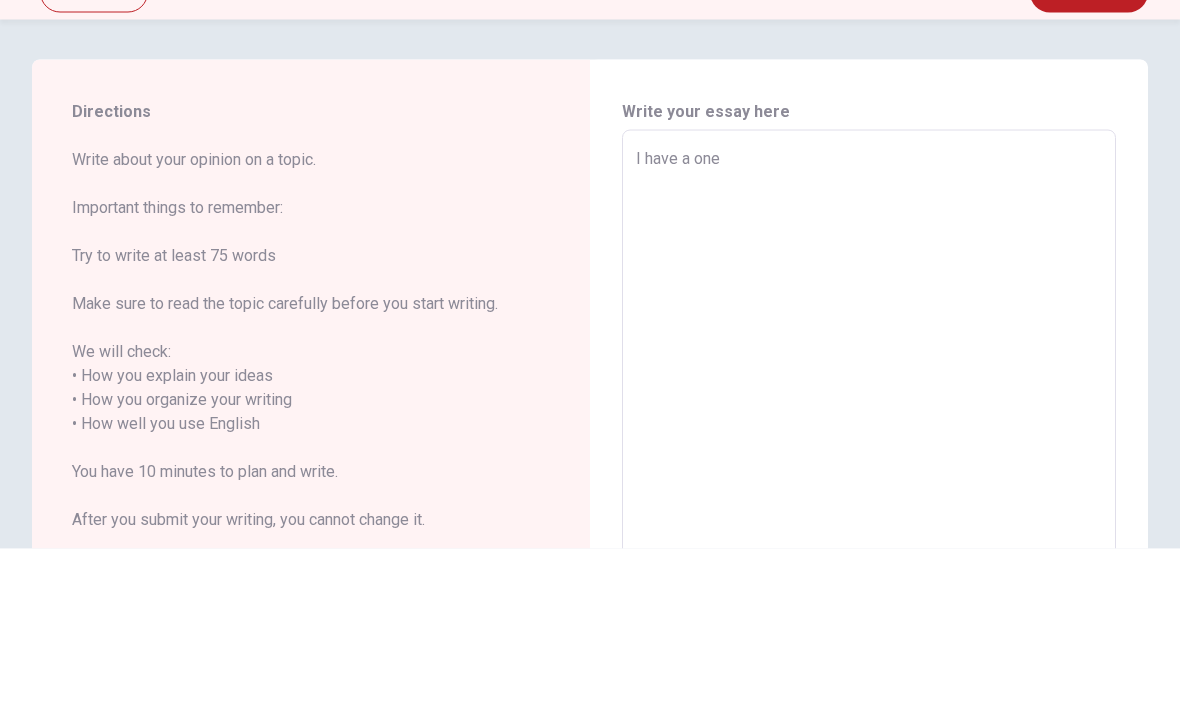 click on "I have a one" at bounding box center [869, 576] 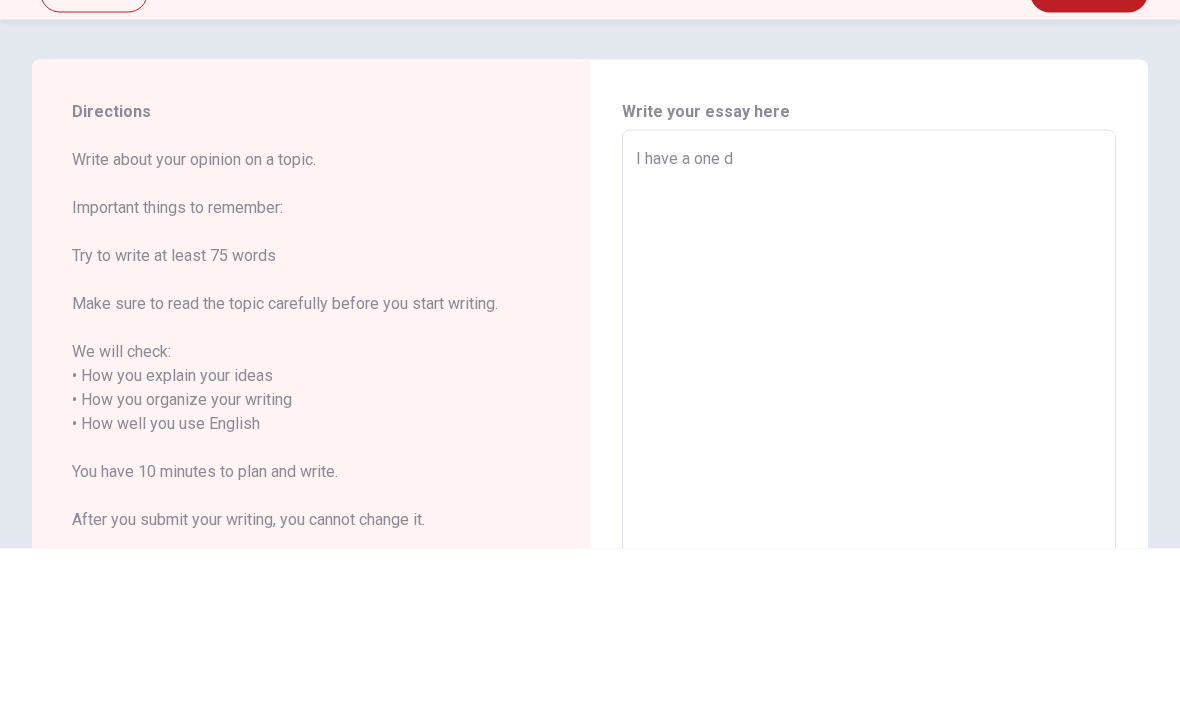 type on "x" 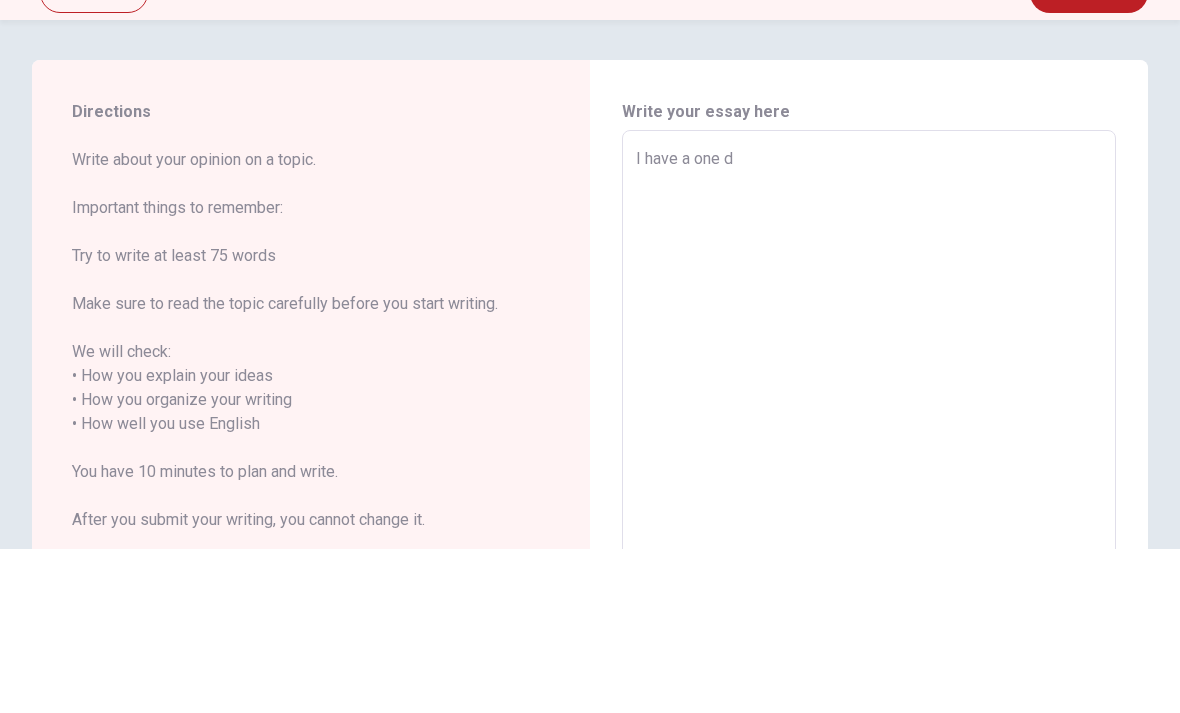 type on "I have a one di" 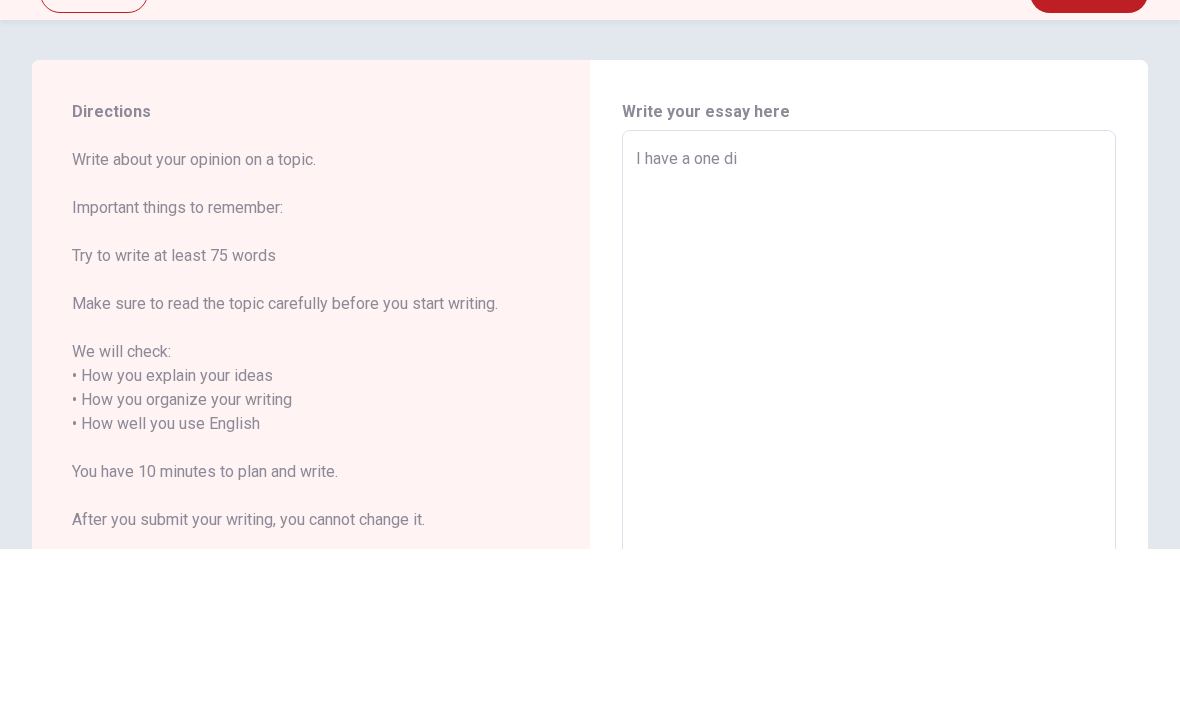 type on "x" 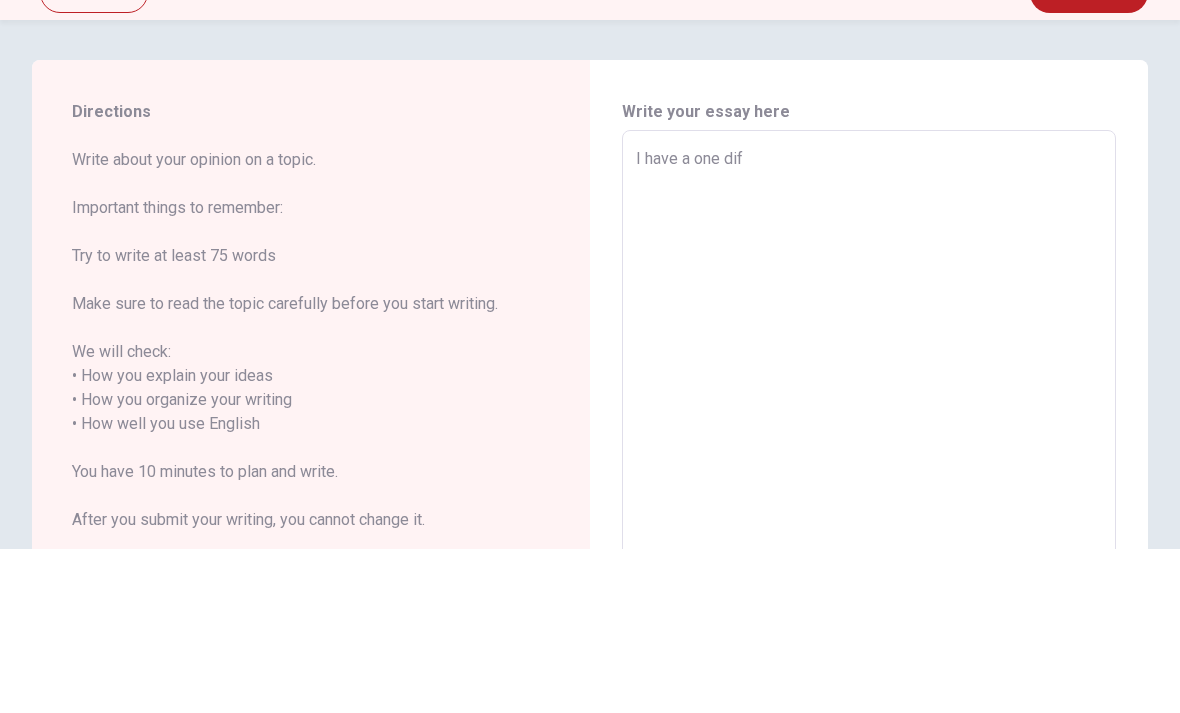 type on "x" 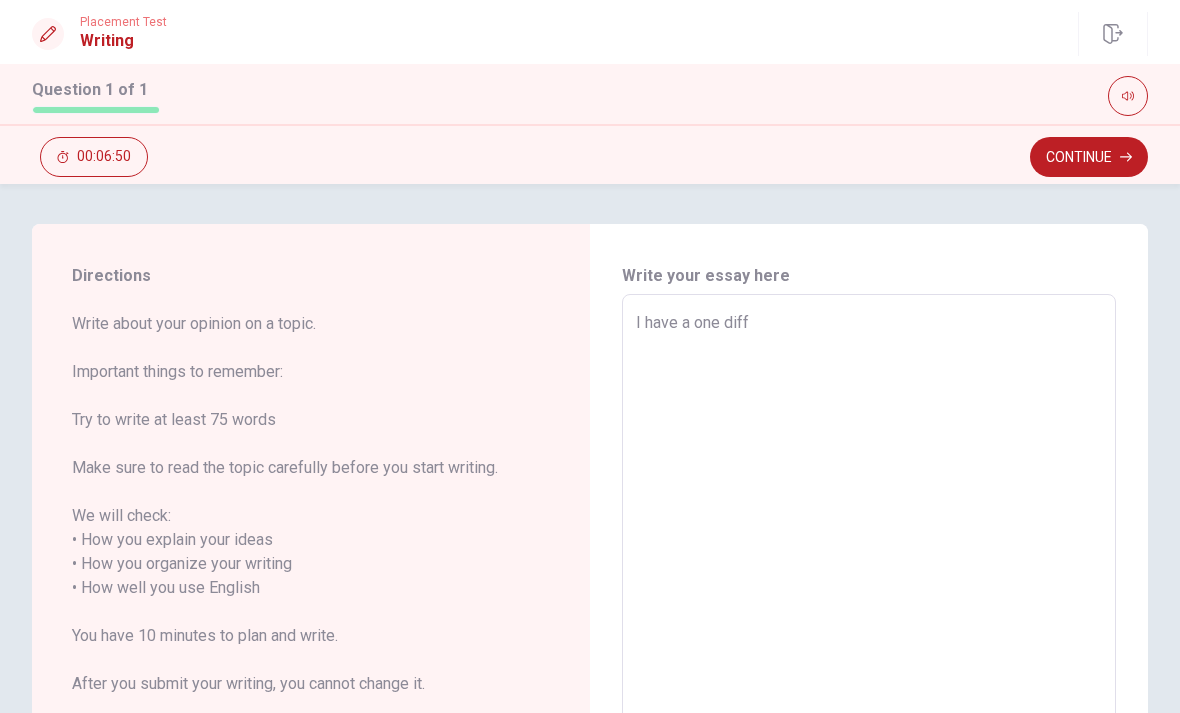 scroll, scrollTop: 0, scrollLeft: 0, axis: both 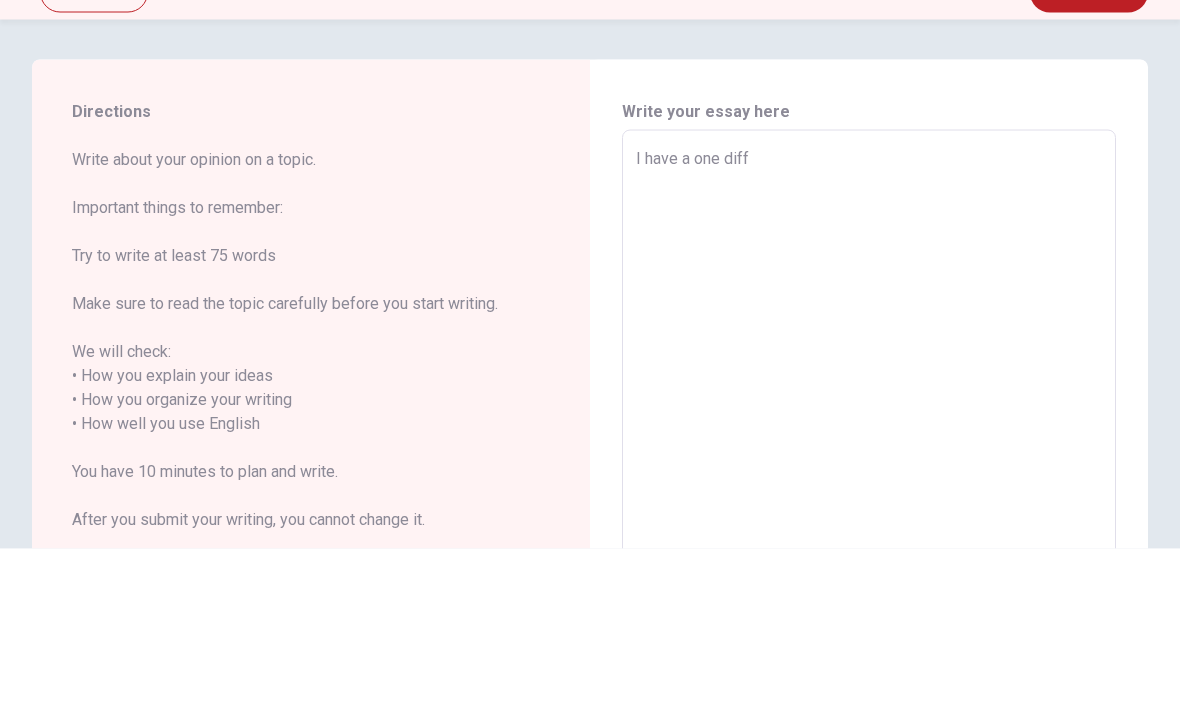 type on "x" 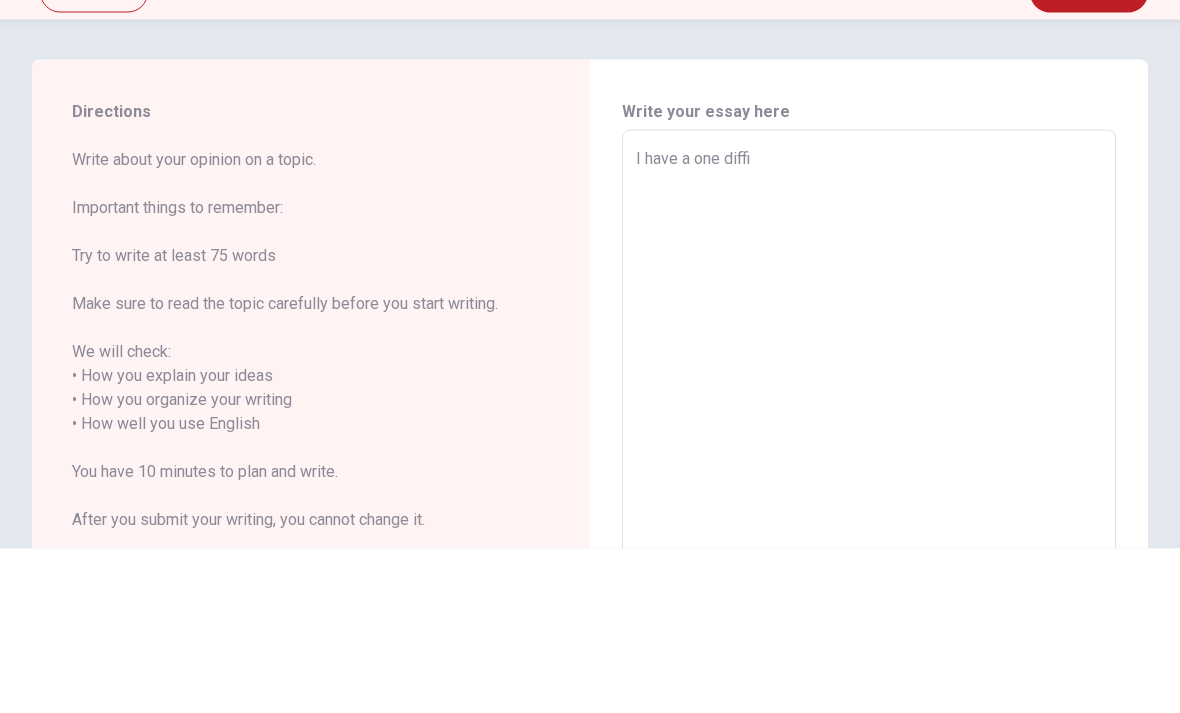 type on "x" 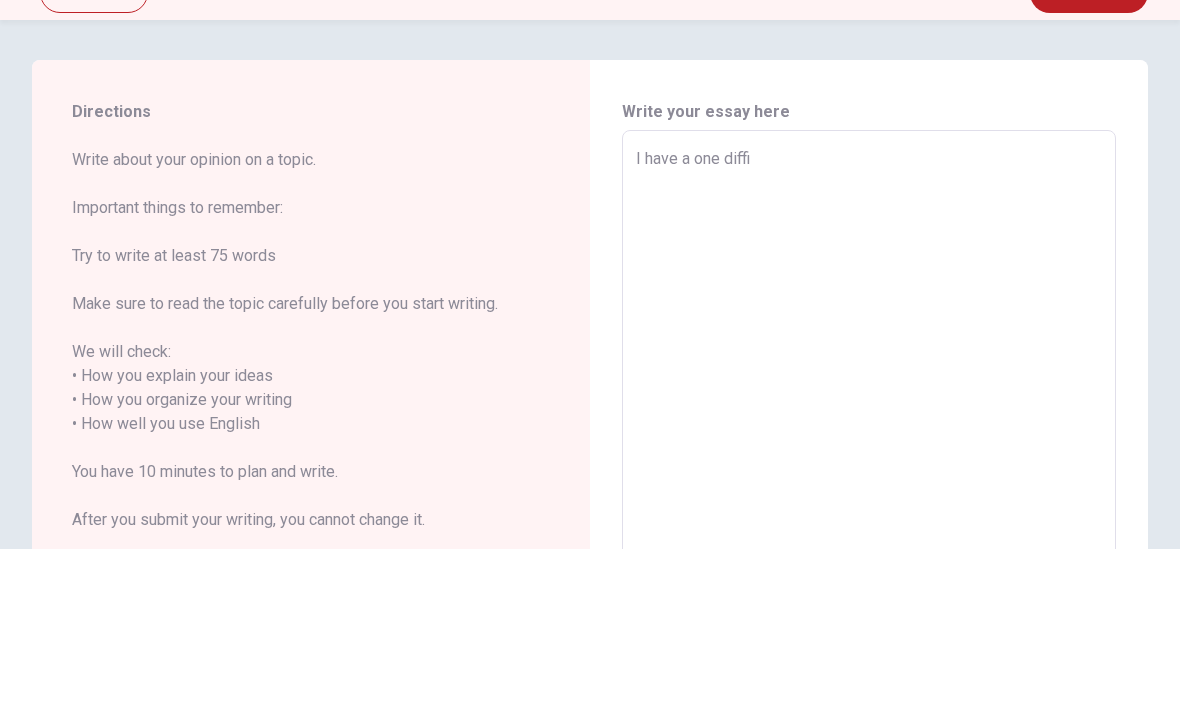 type on "I have a one diffic" 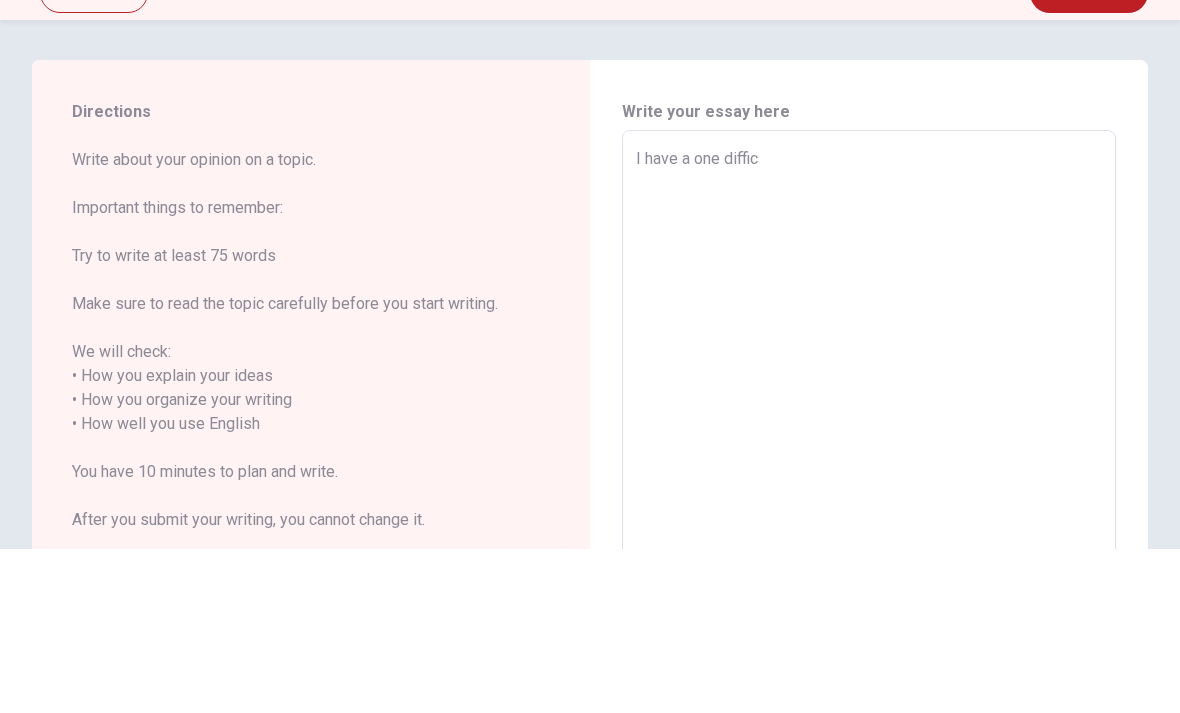 type on "x" 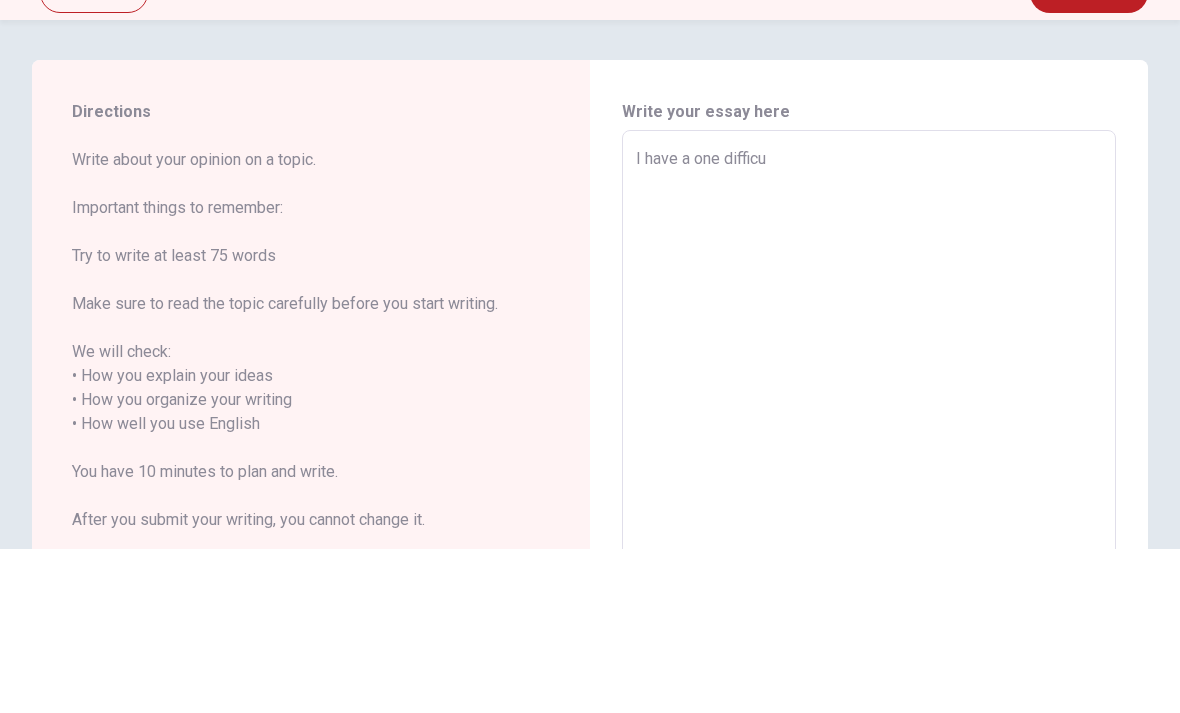 type on "x" 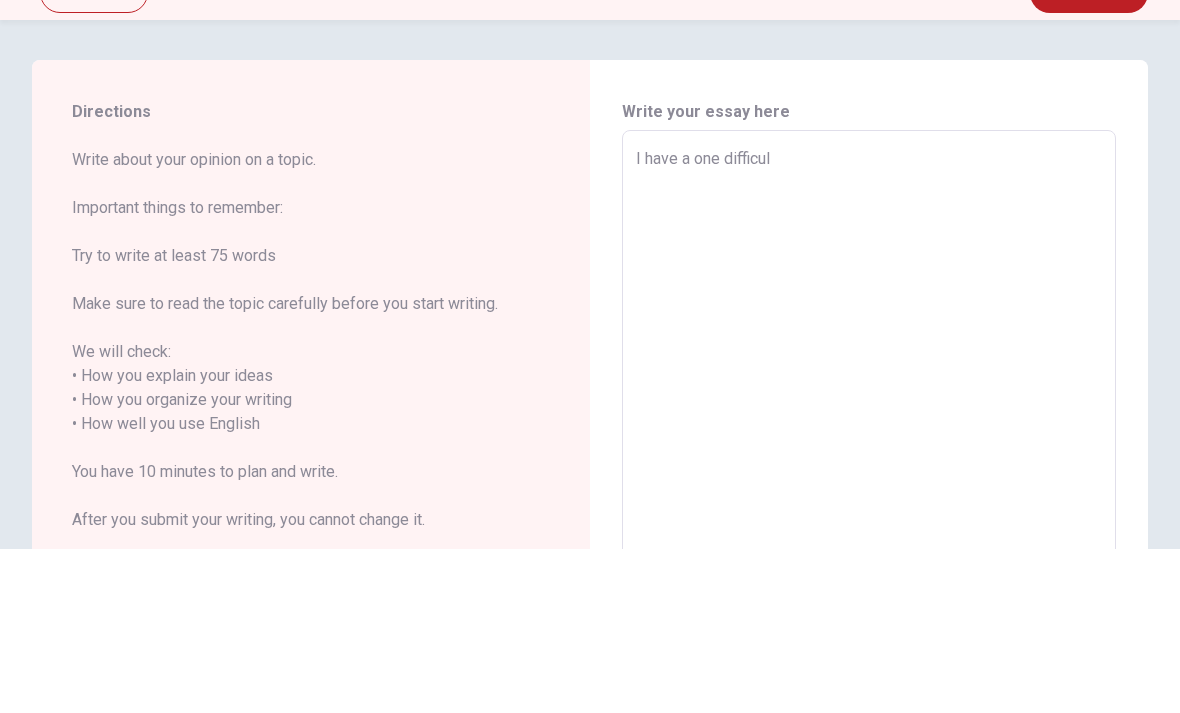 type on "x" 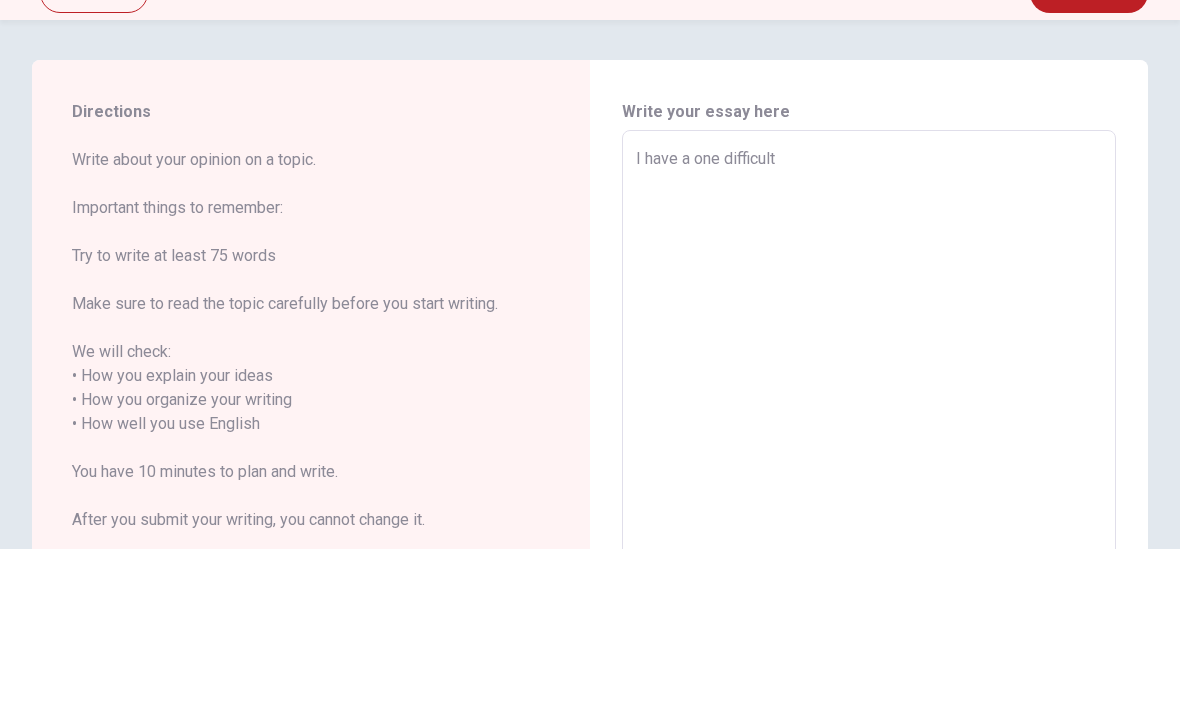 type on "x" 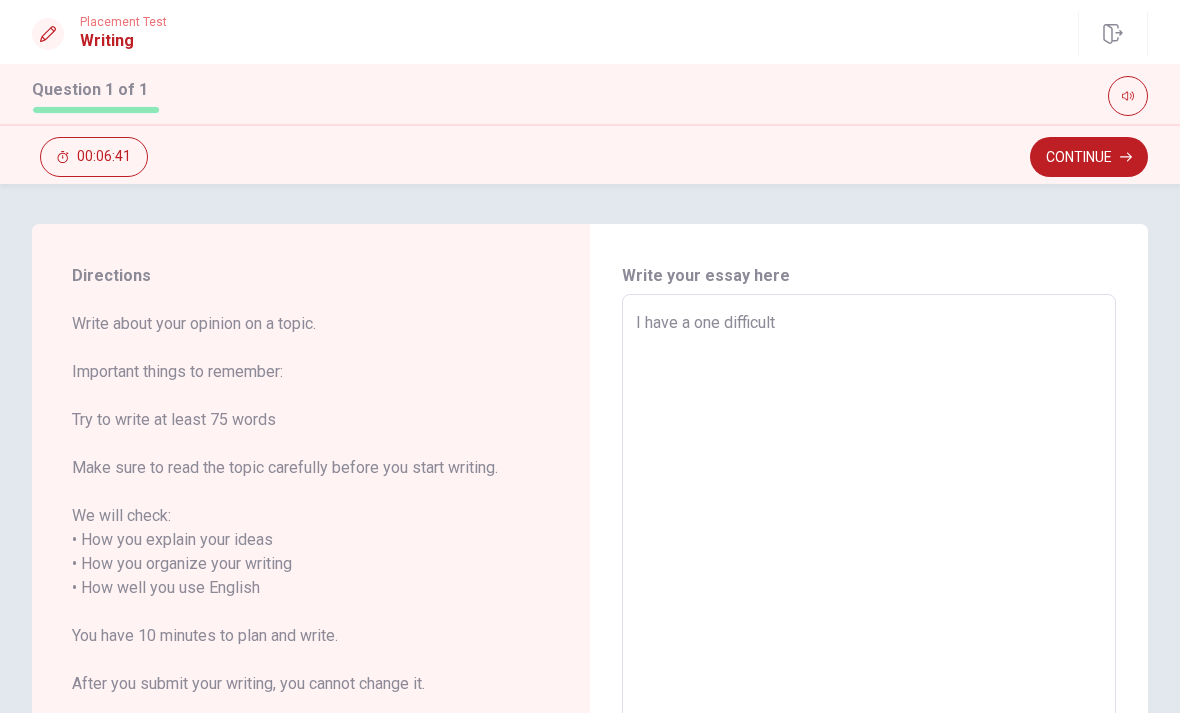 scroll, scrollTop: 0, scrollLeft: 0, axis: both 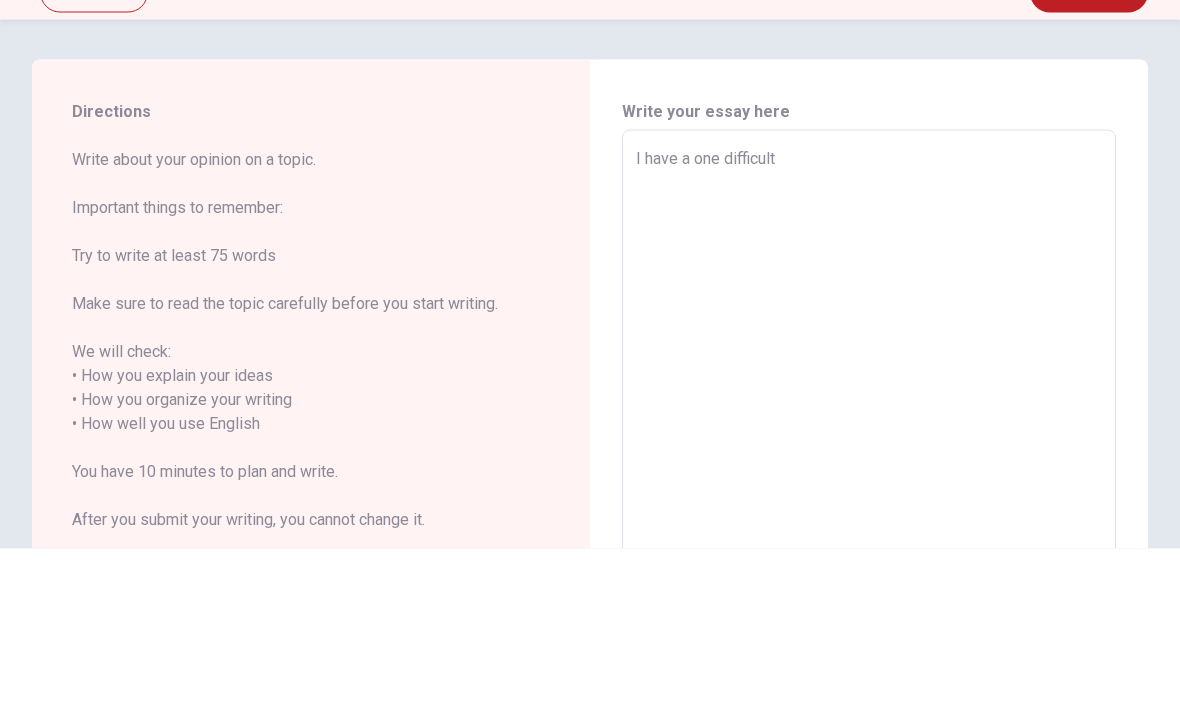 type on "x" 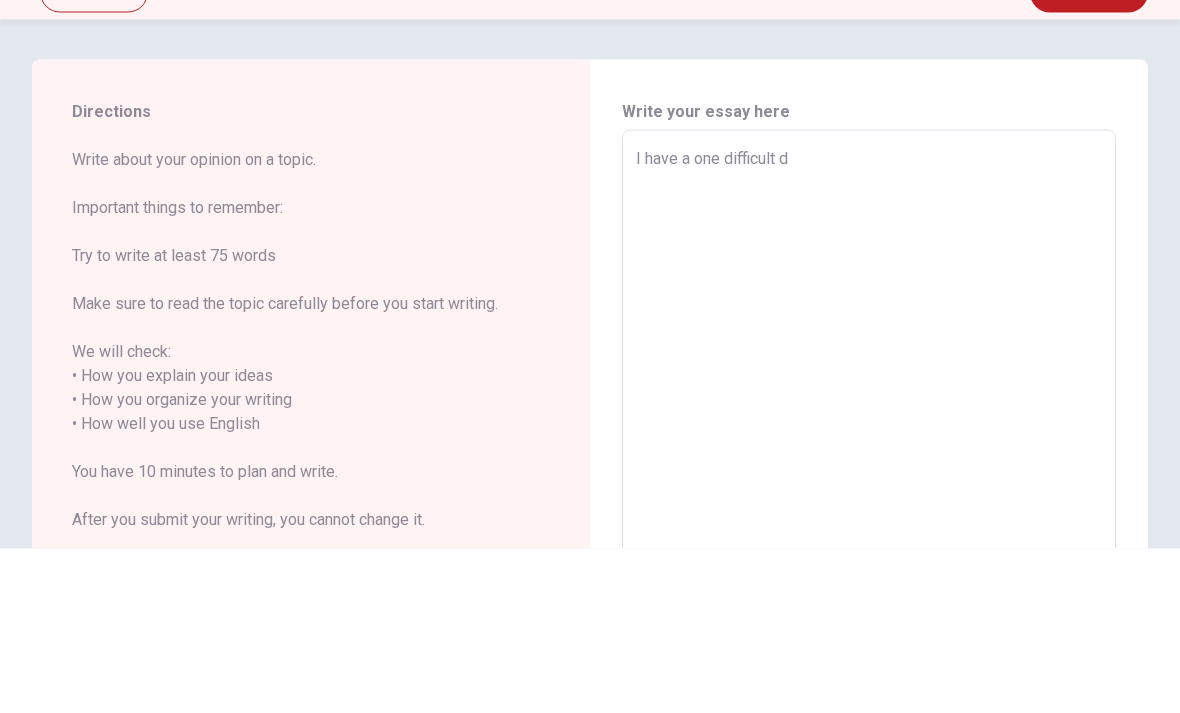 type on "x" 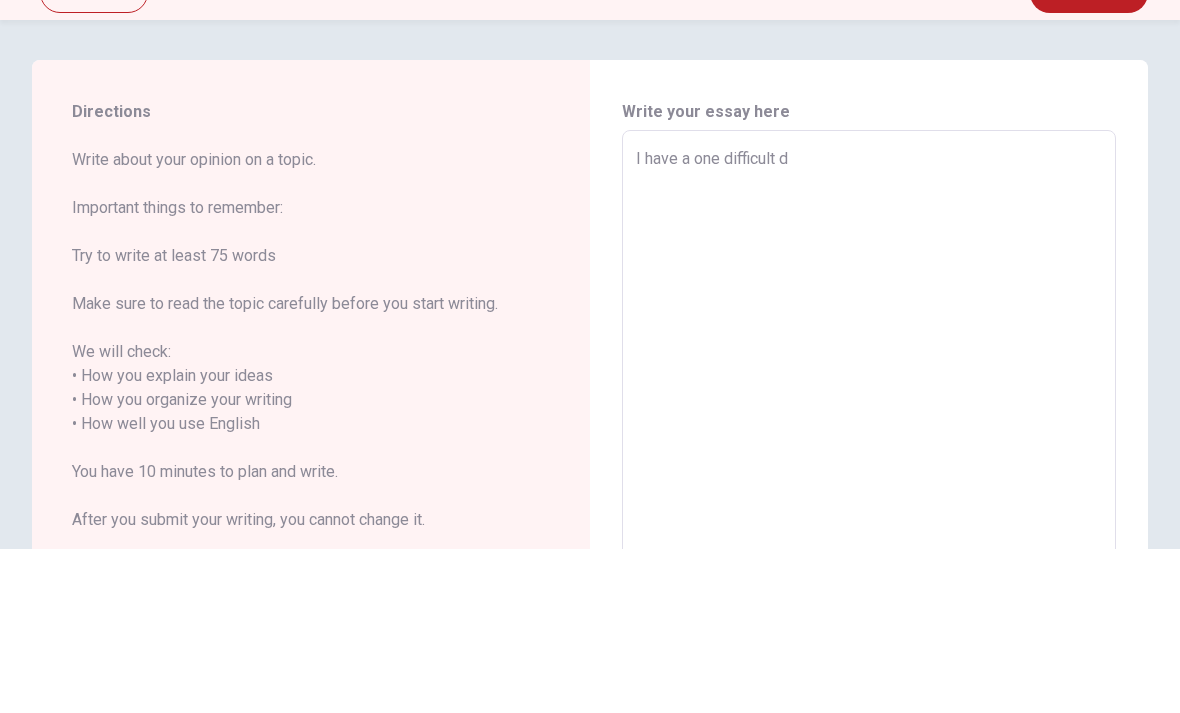 type on "I have a one difficult de" 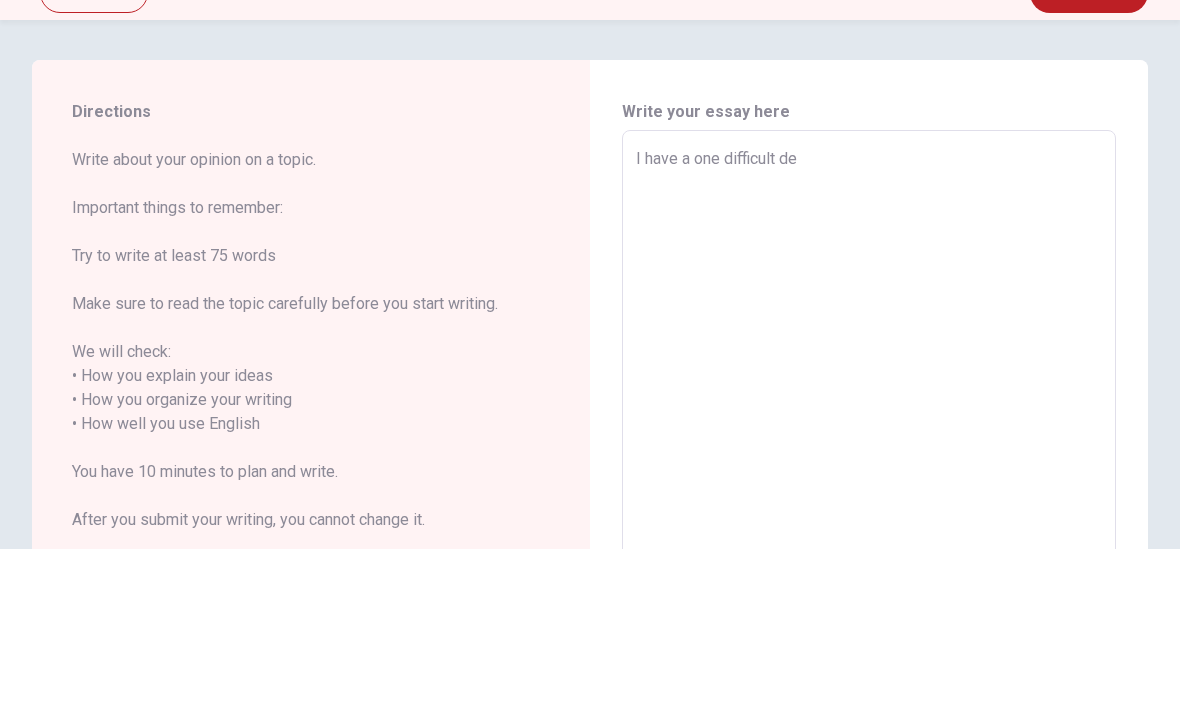 type on "x" 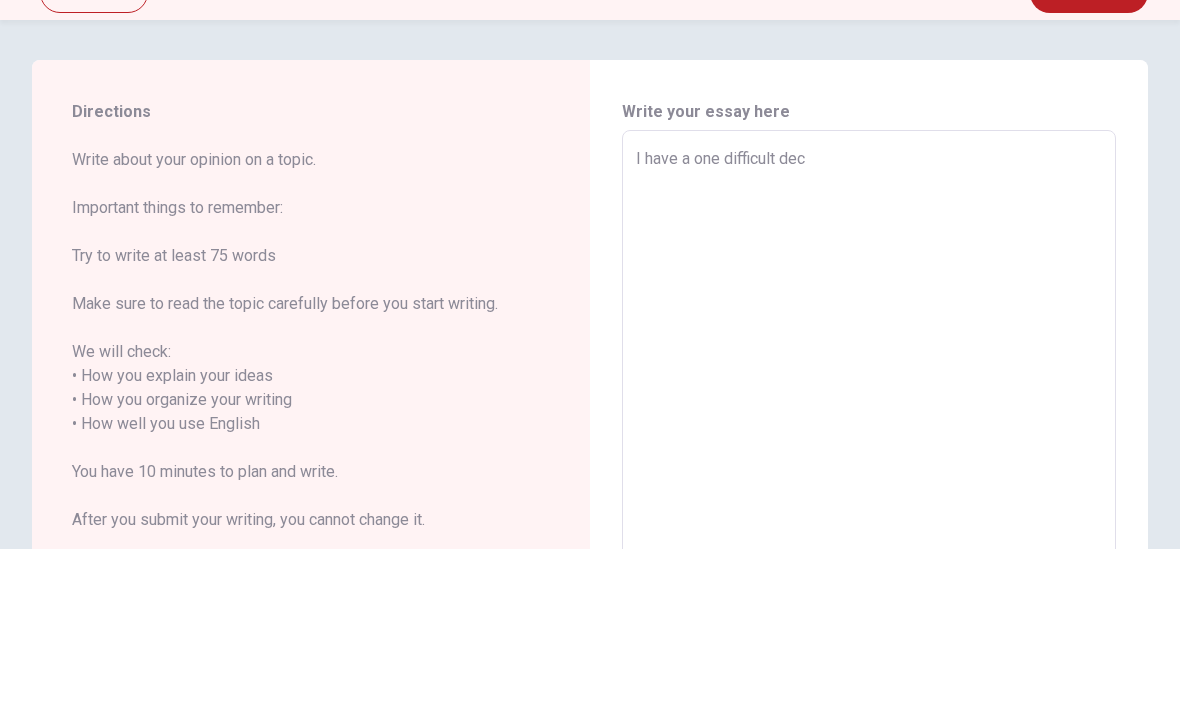 type on "x" 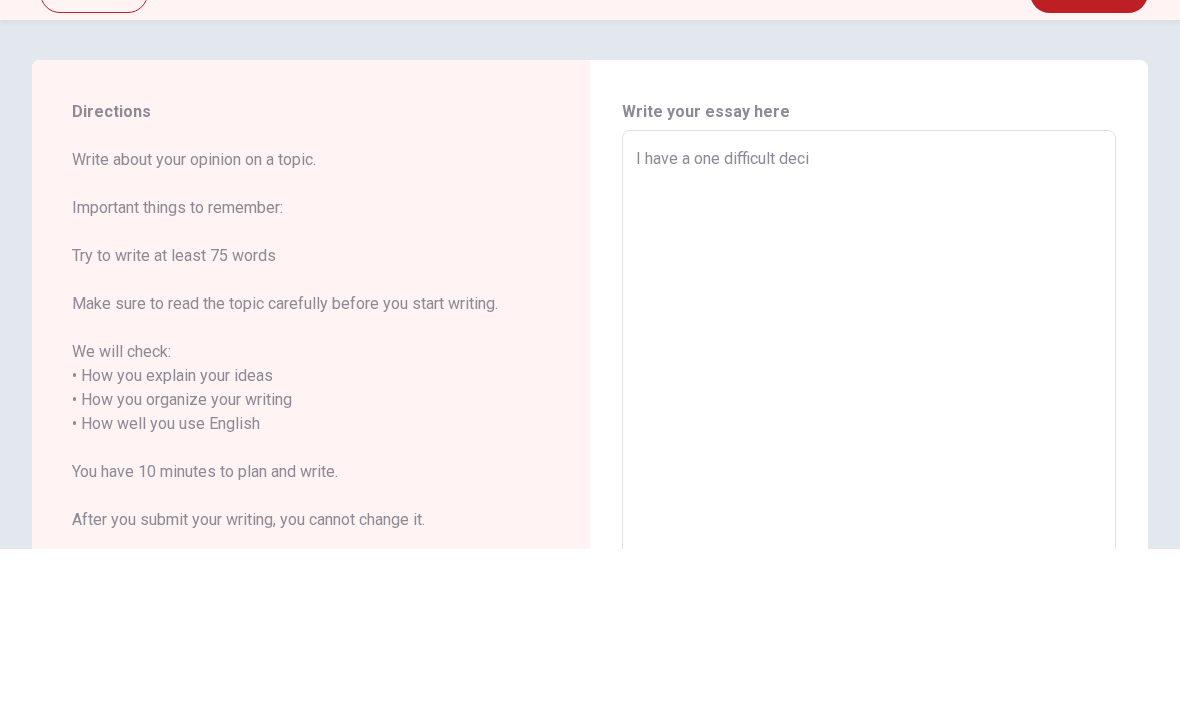 type on "x" 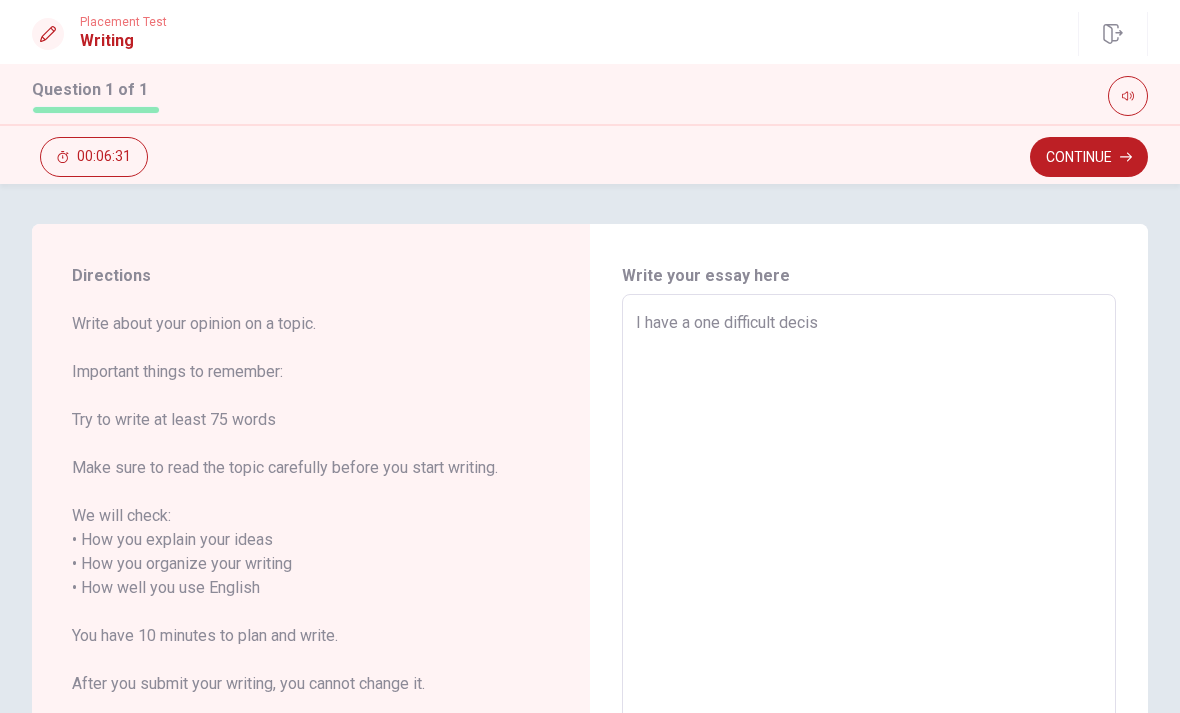 scroll, scrollTop: 0, scrollLeft: 0, axis: both 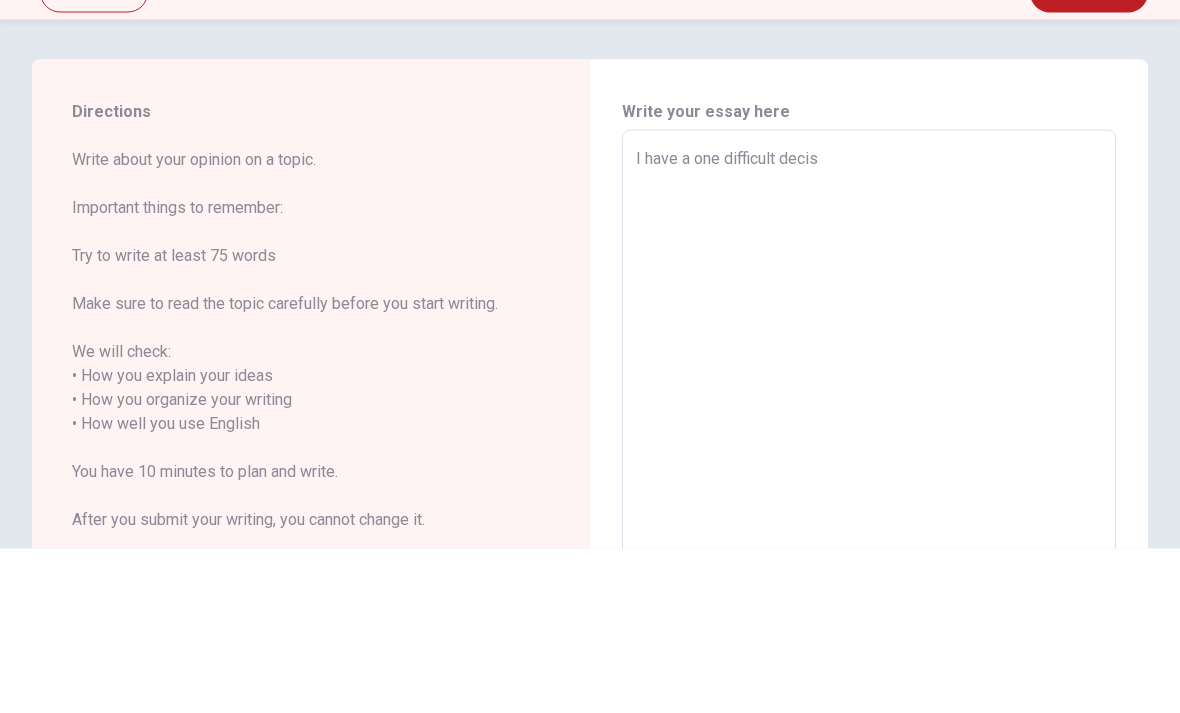 type on "x" 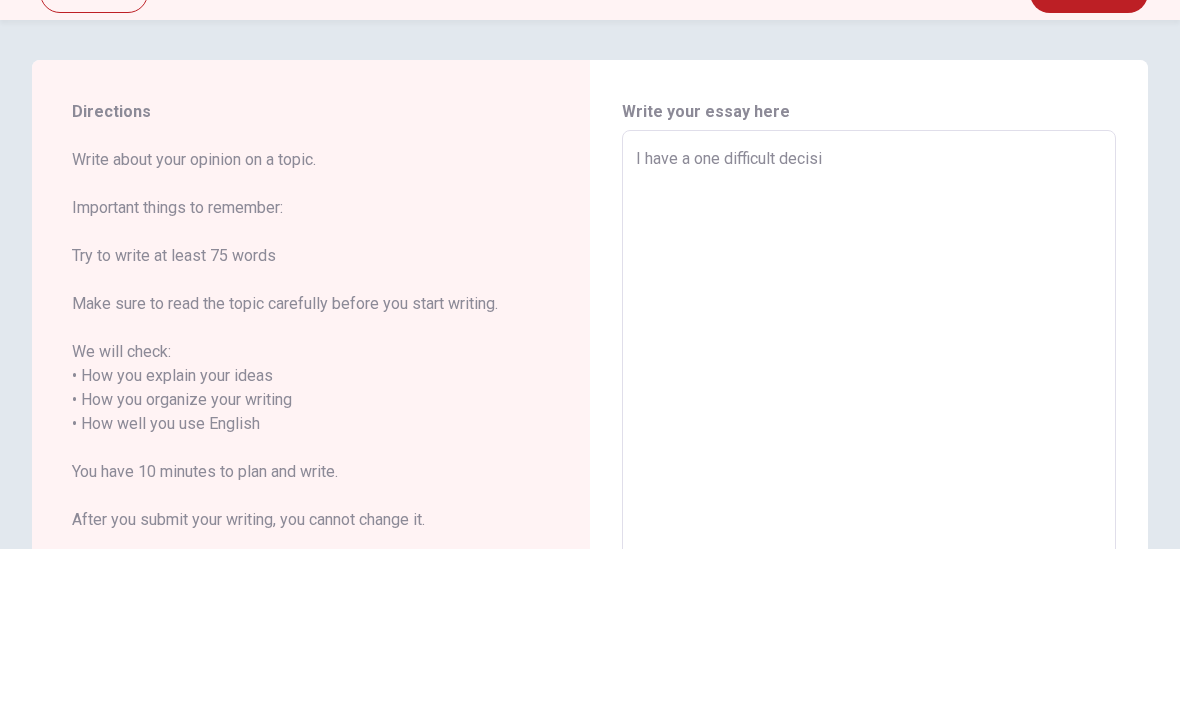 type on "x" 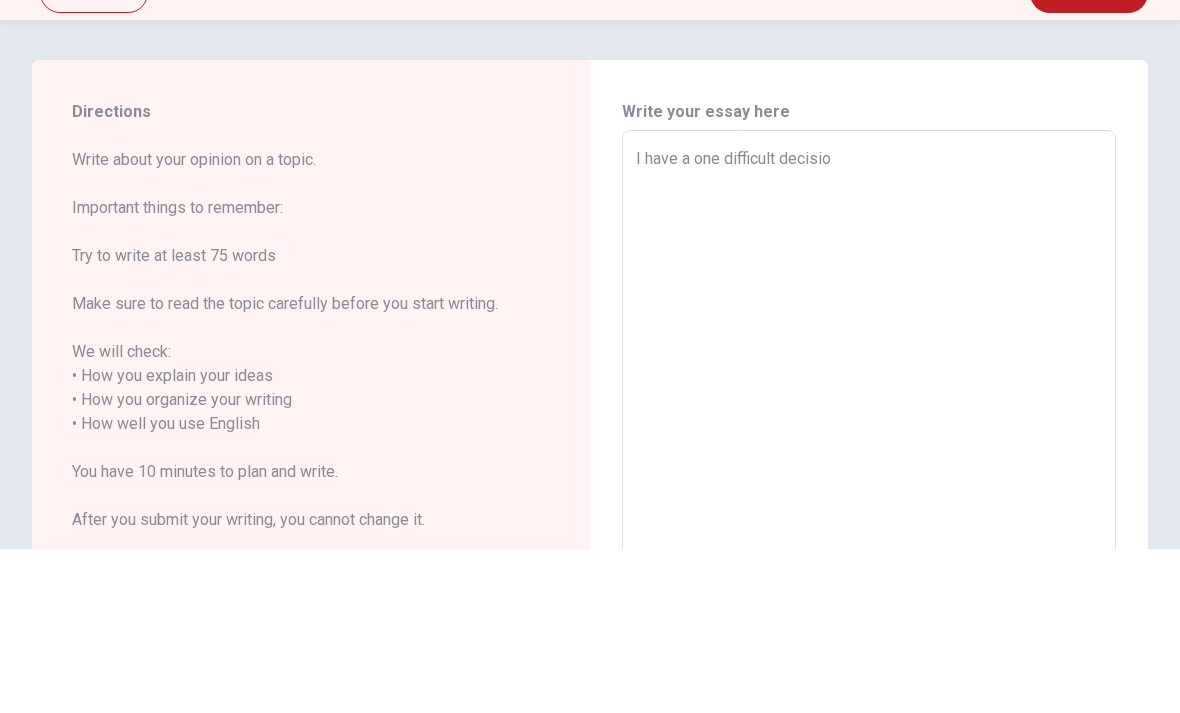 type on "x" 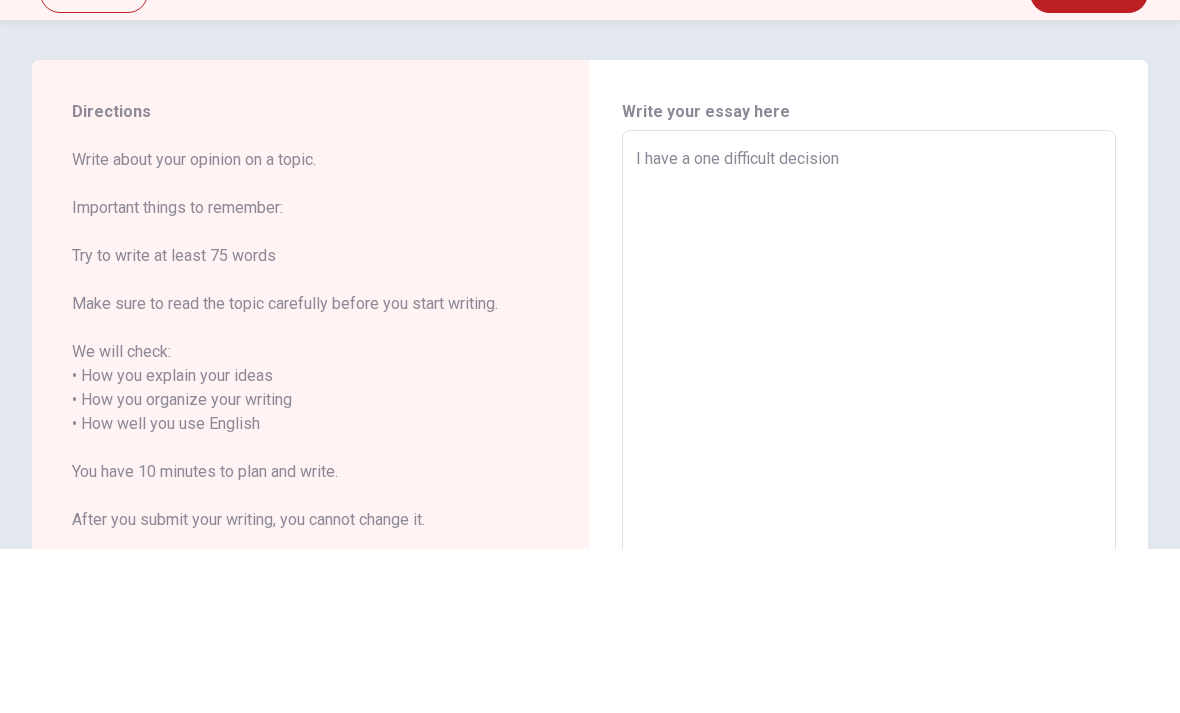 type on "x" 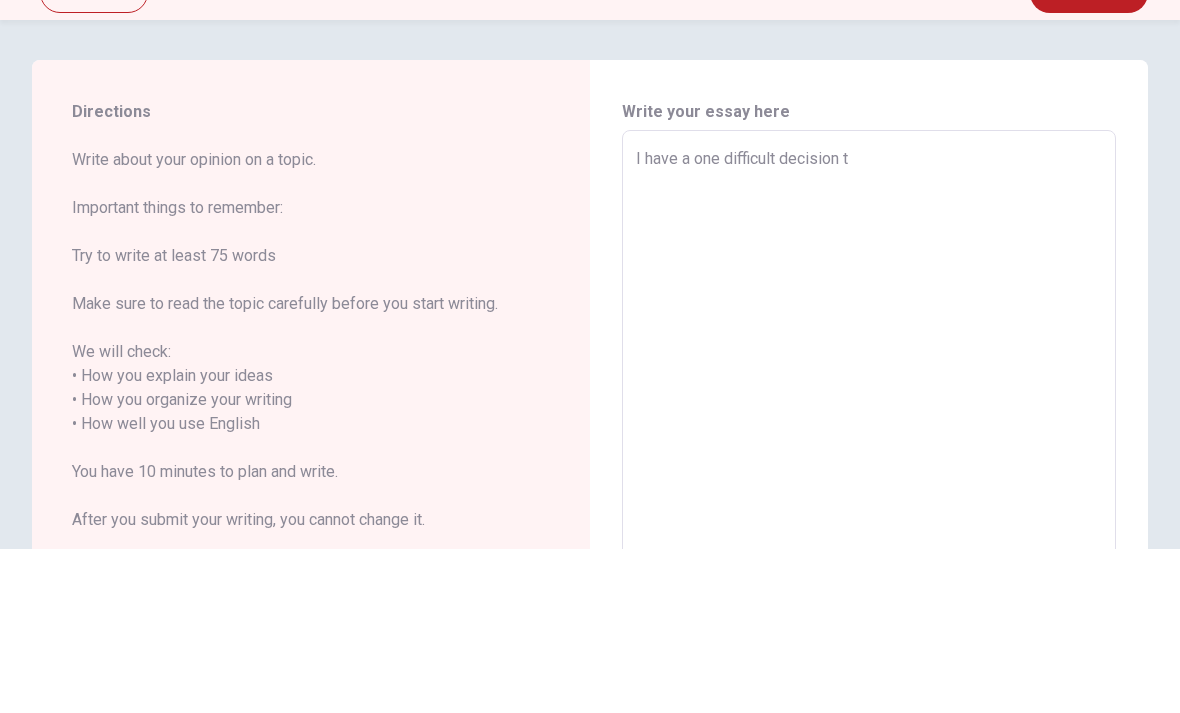 type on "x" 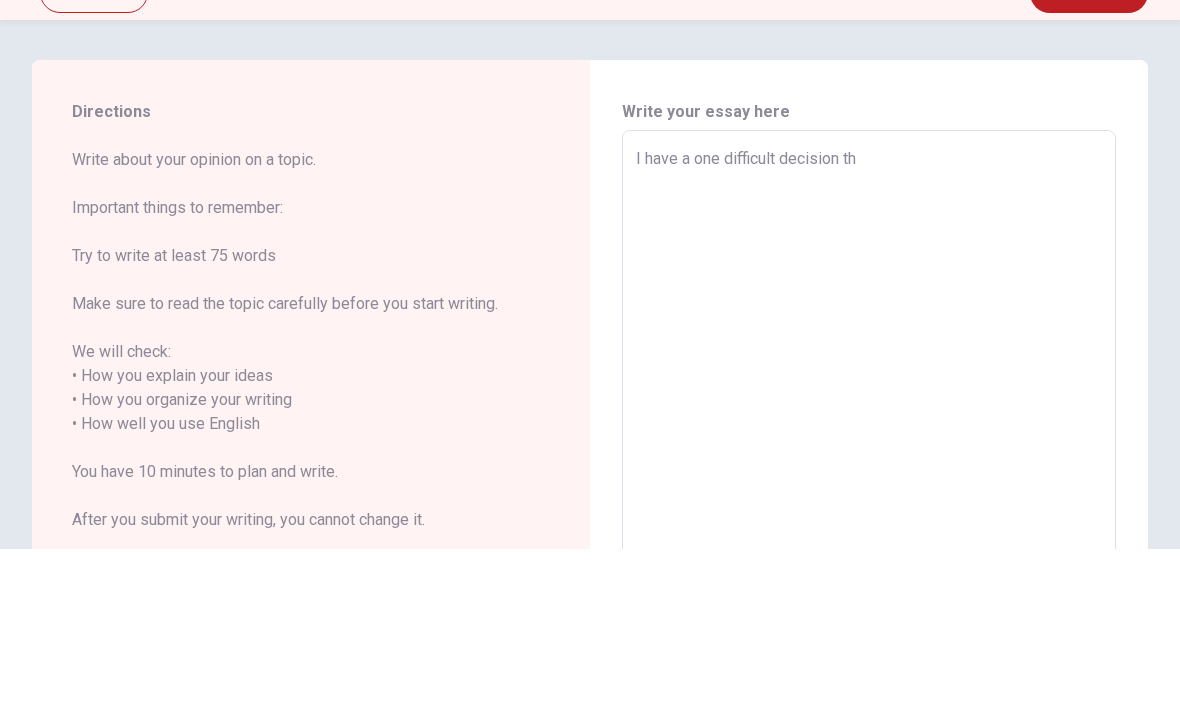 type on "x" 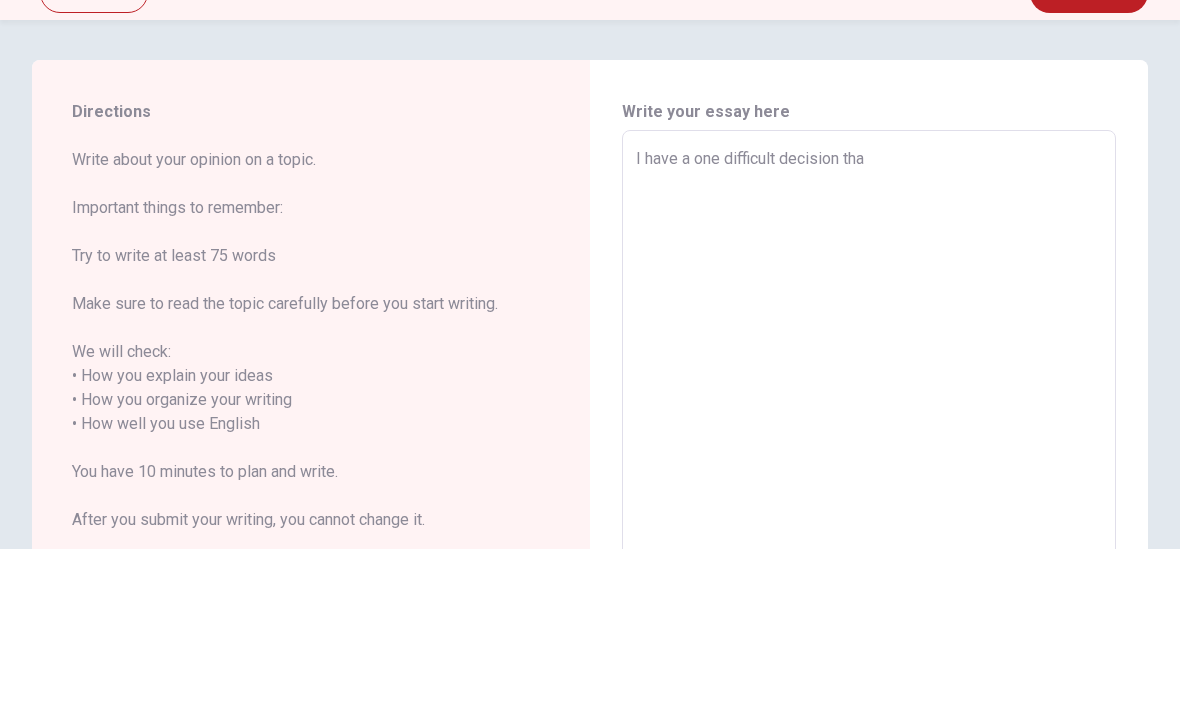 type on "x" 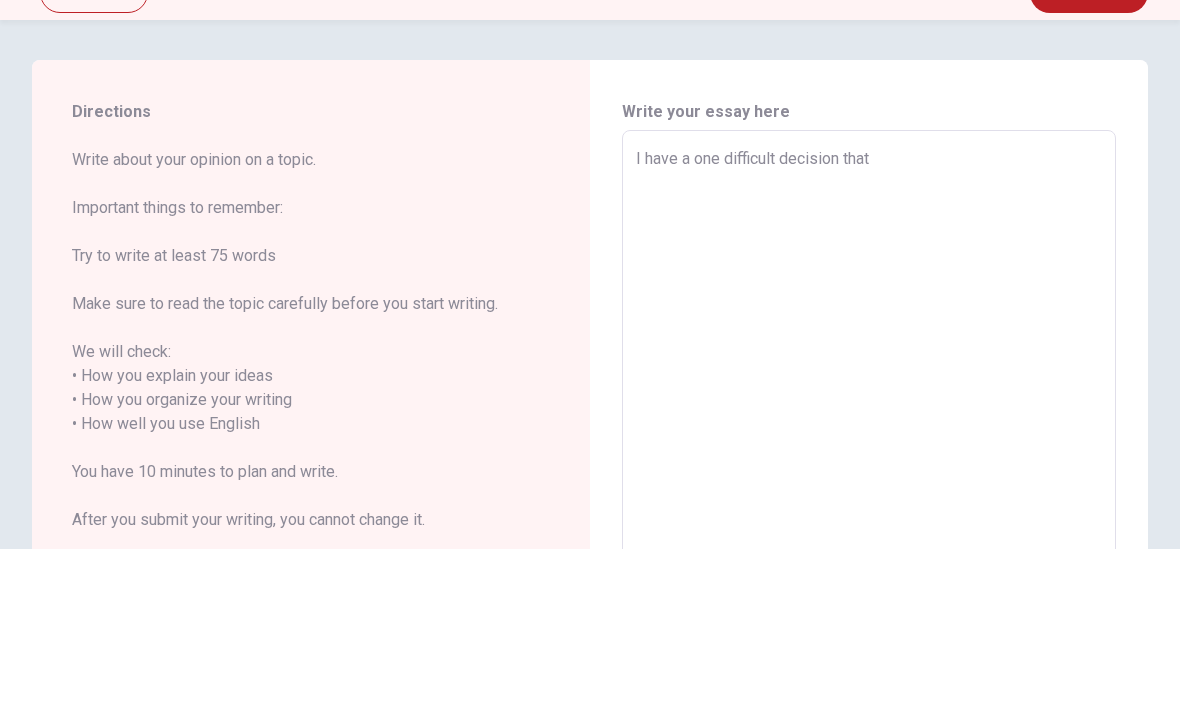 type on "x" 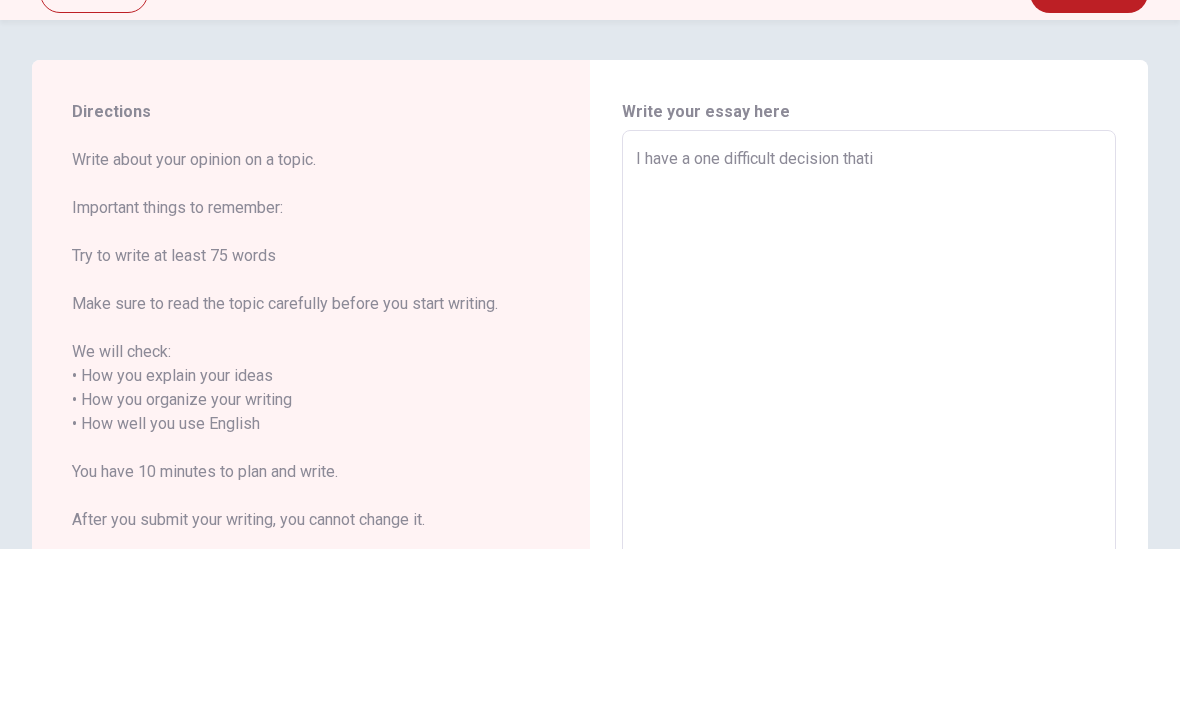 type on "x" 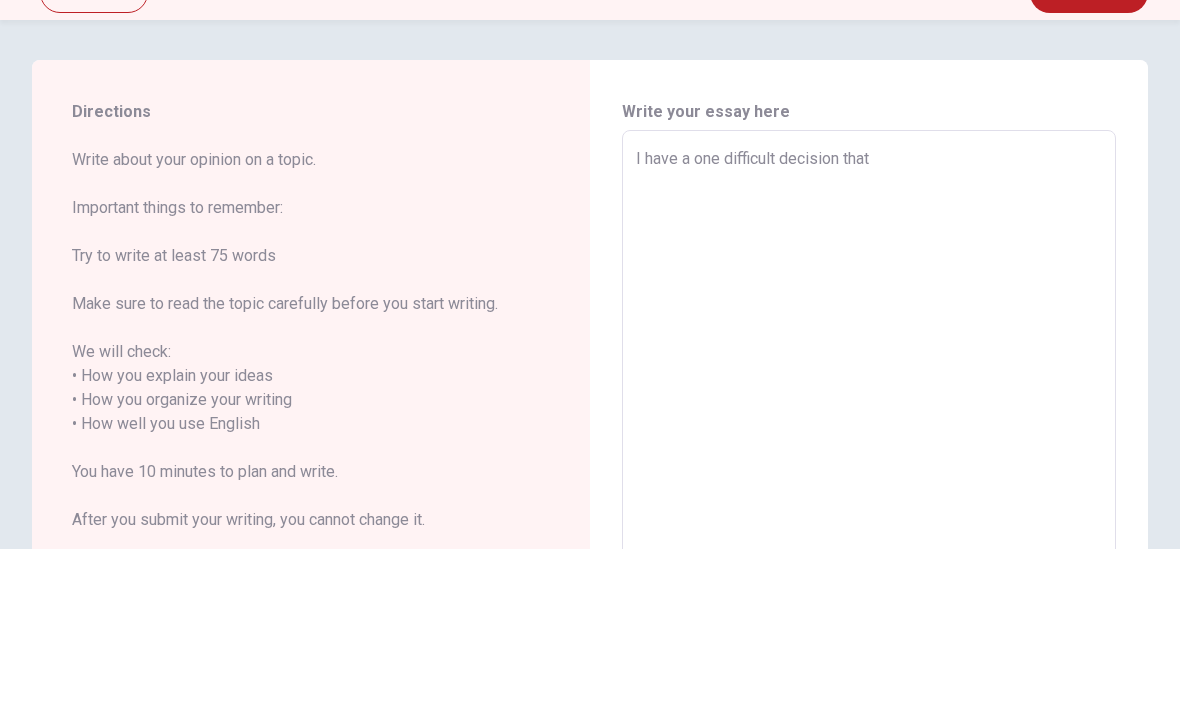 type on "x" 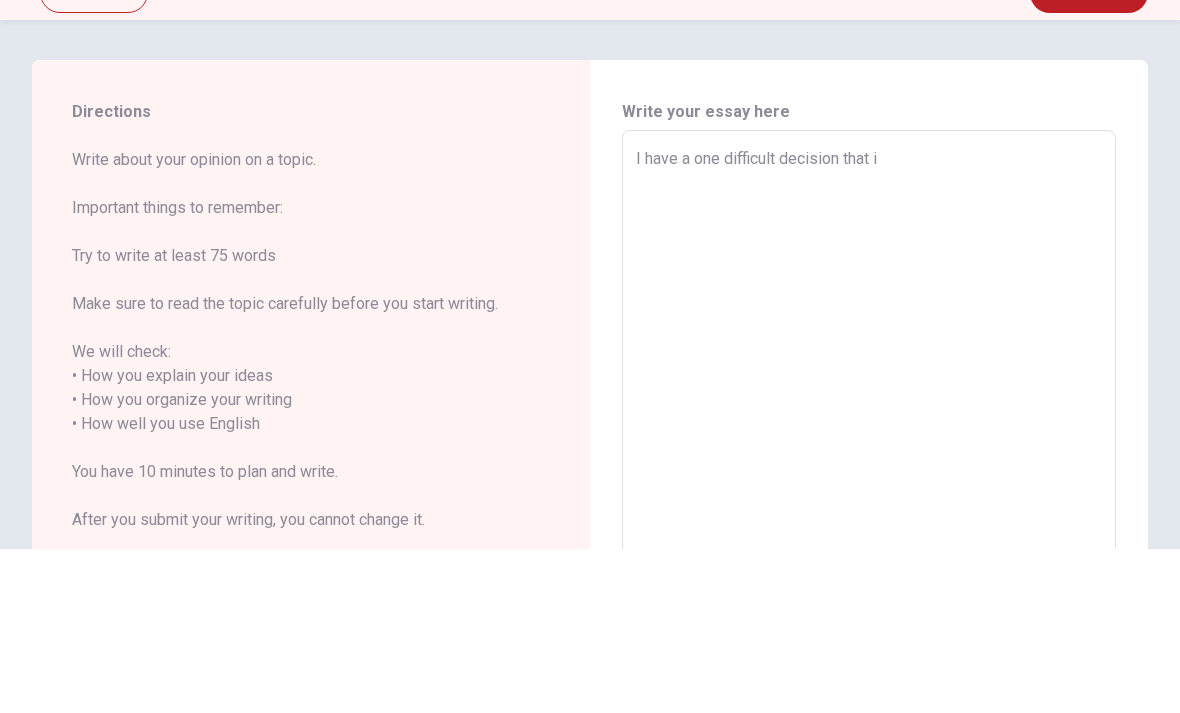 type on "x" 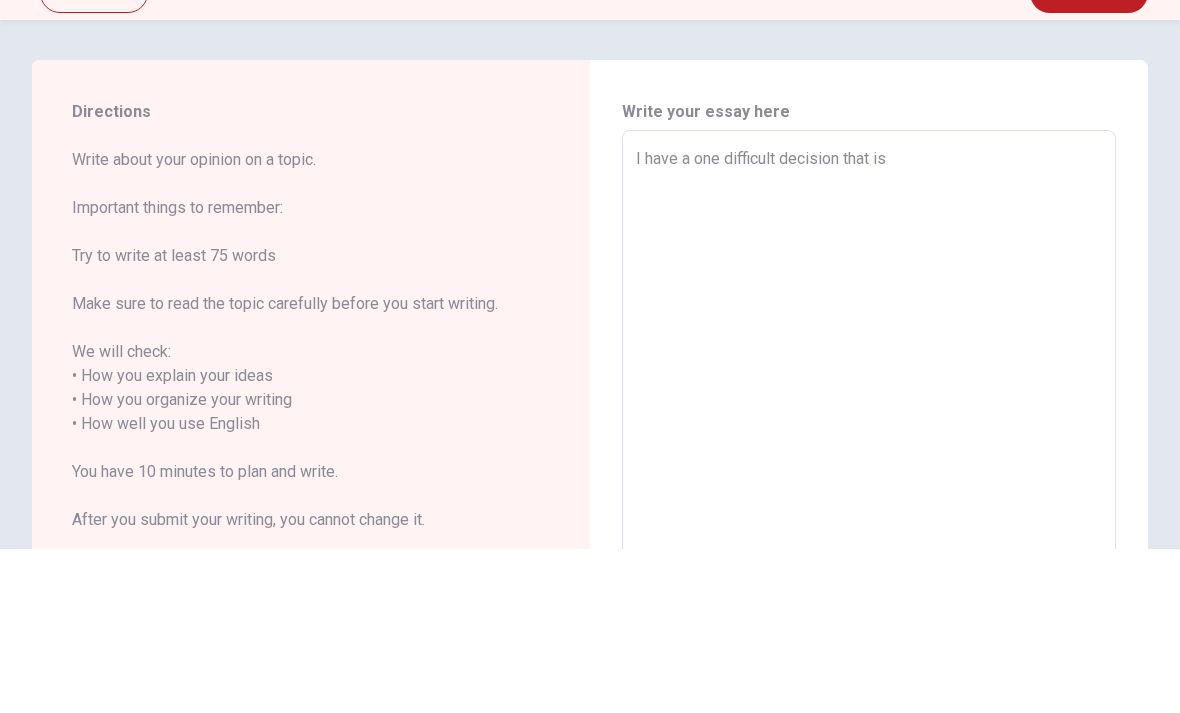 type on "x" 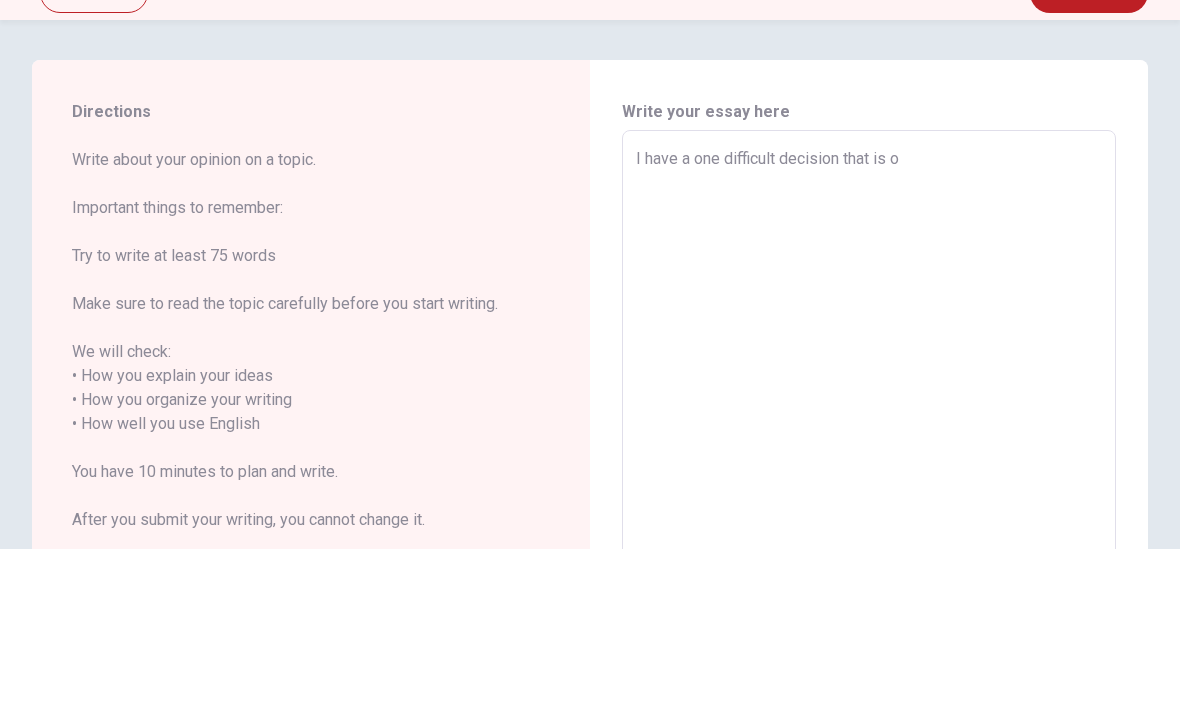 type on "x" 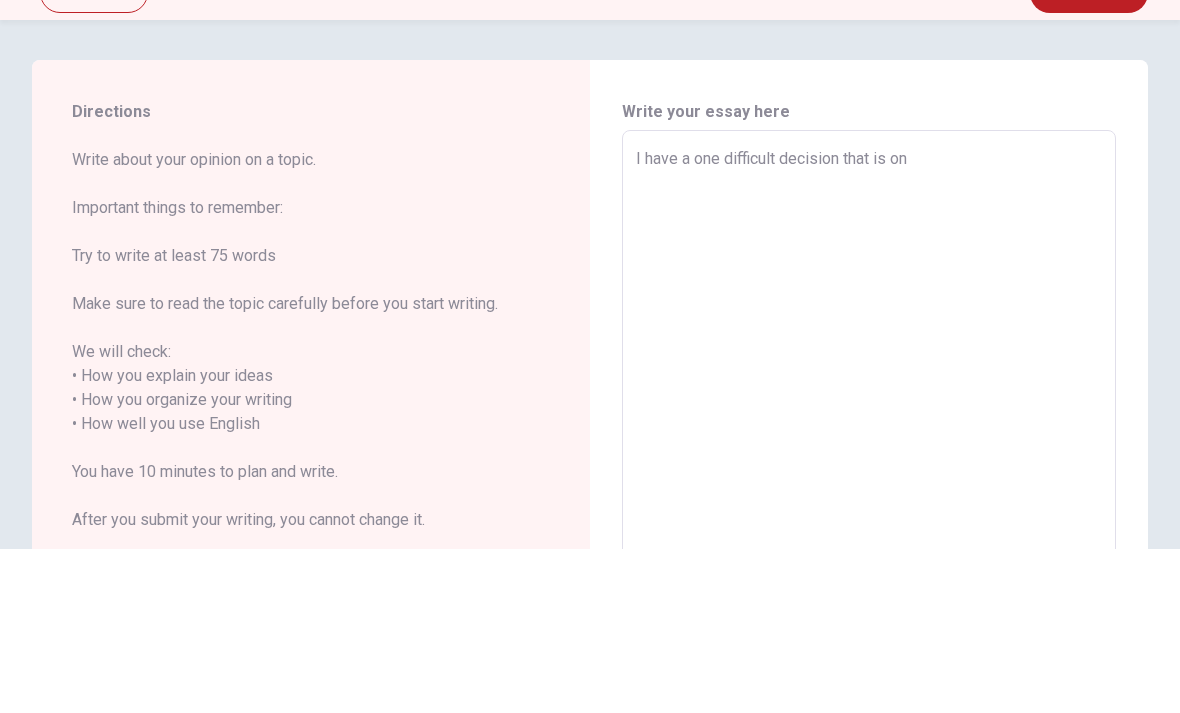 type on "x" 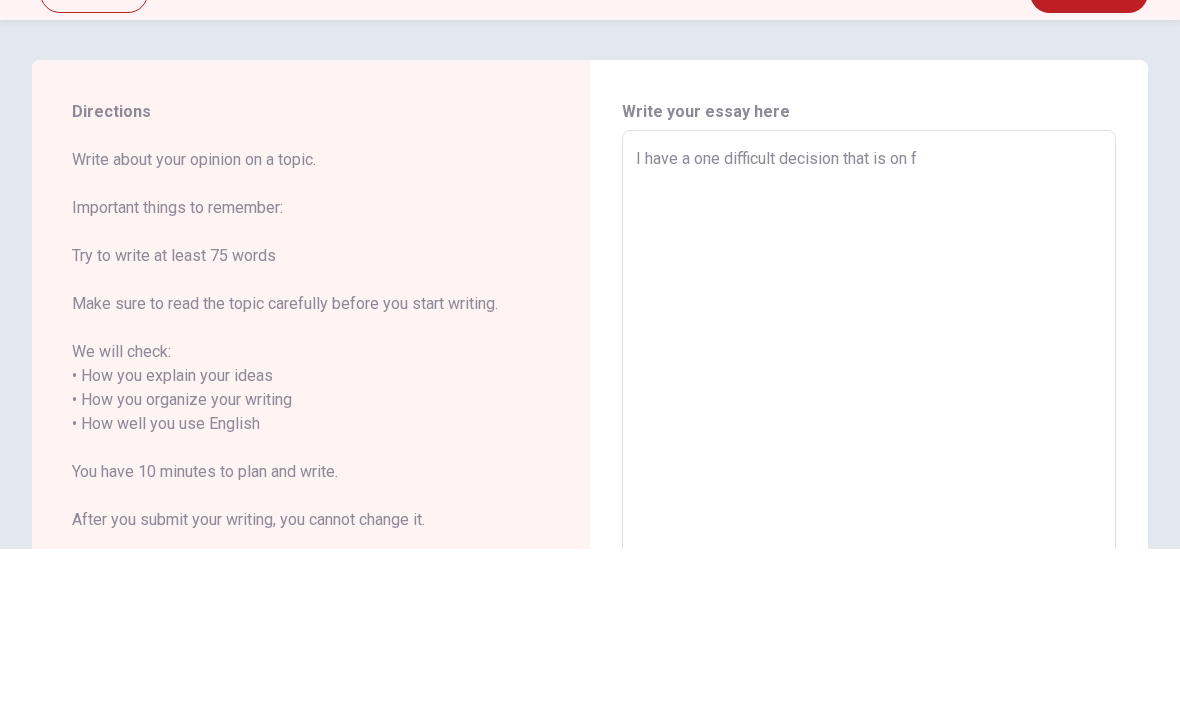 type on "x" 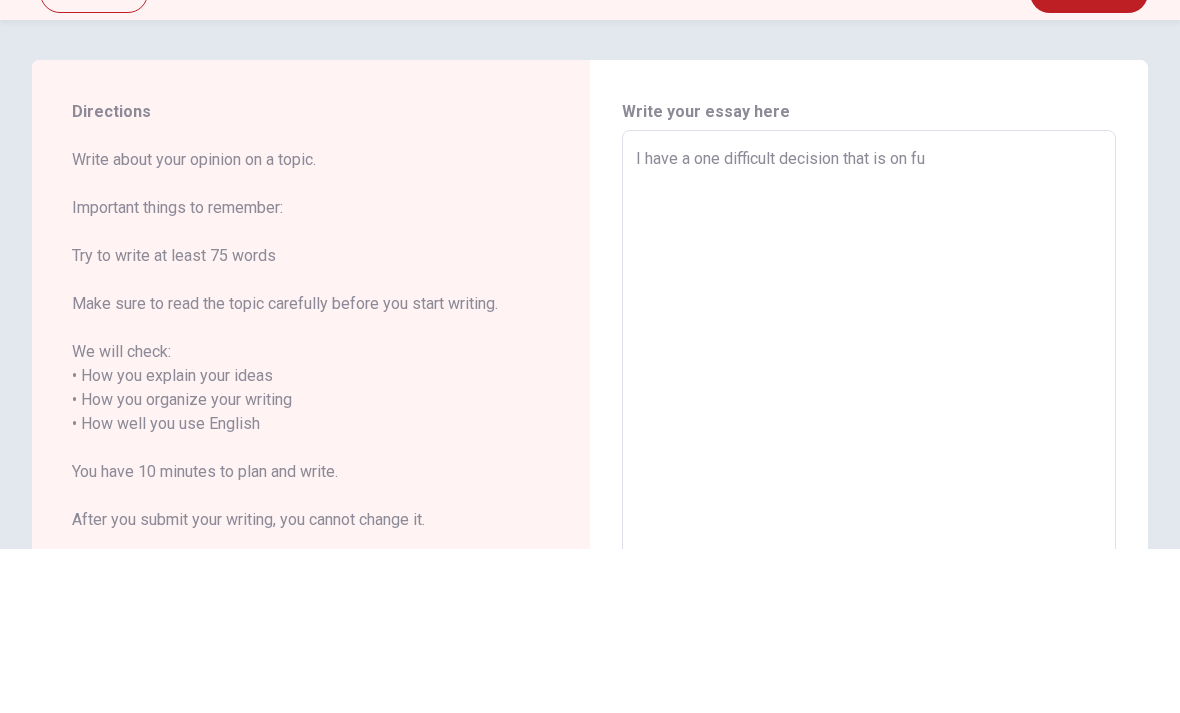 type on "x" 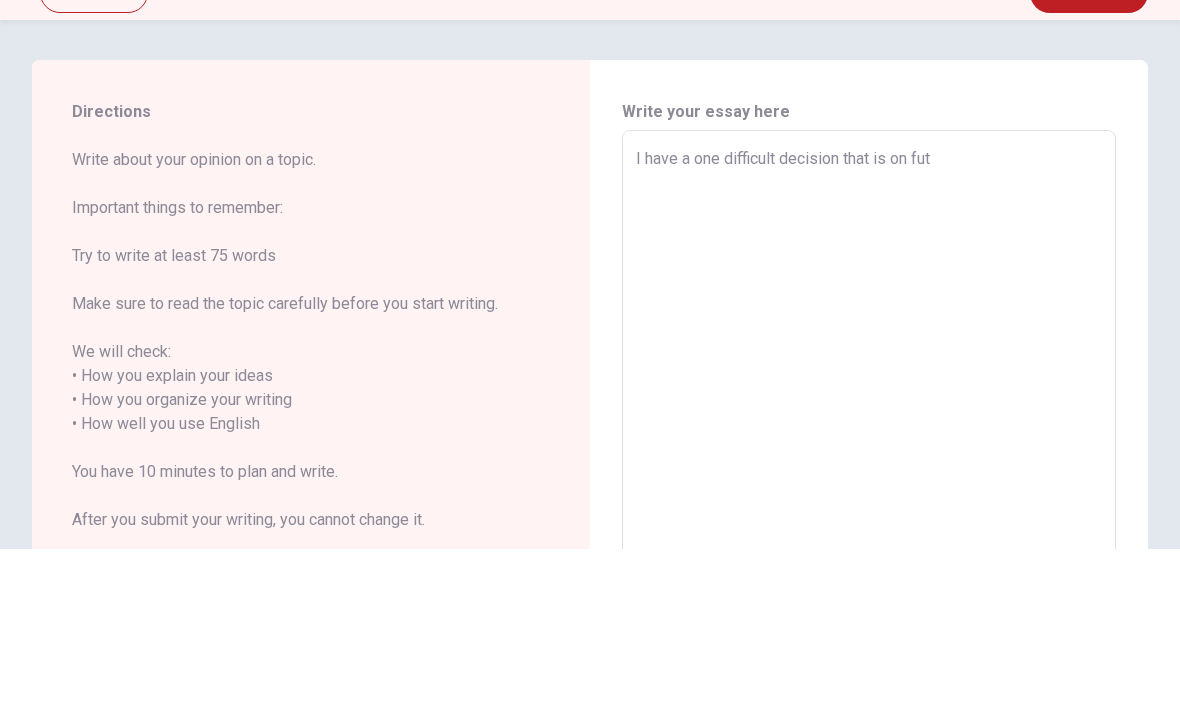 type on "x" 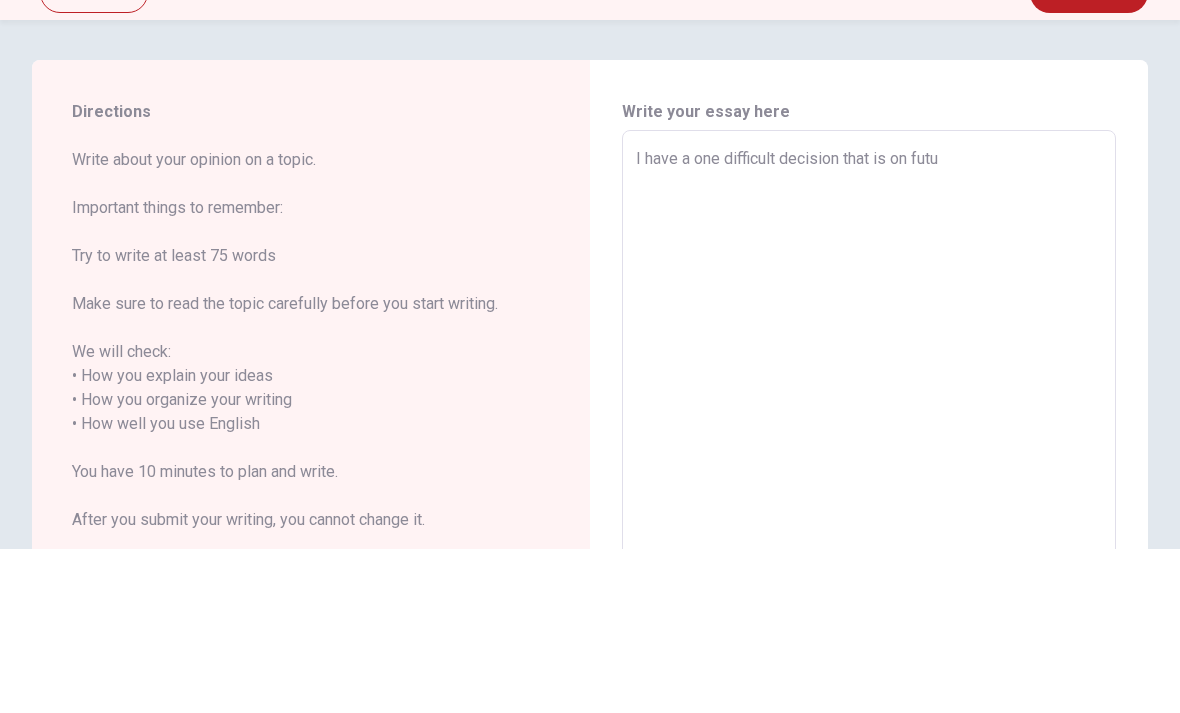 type on "x" 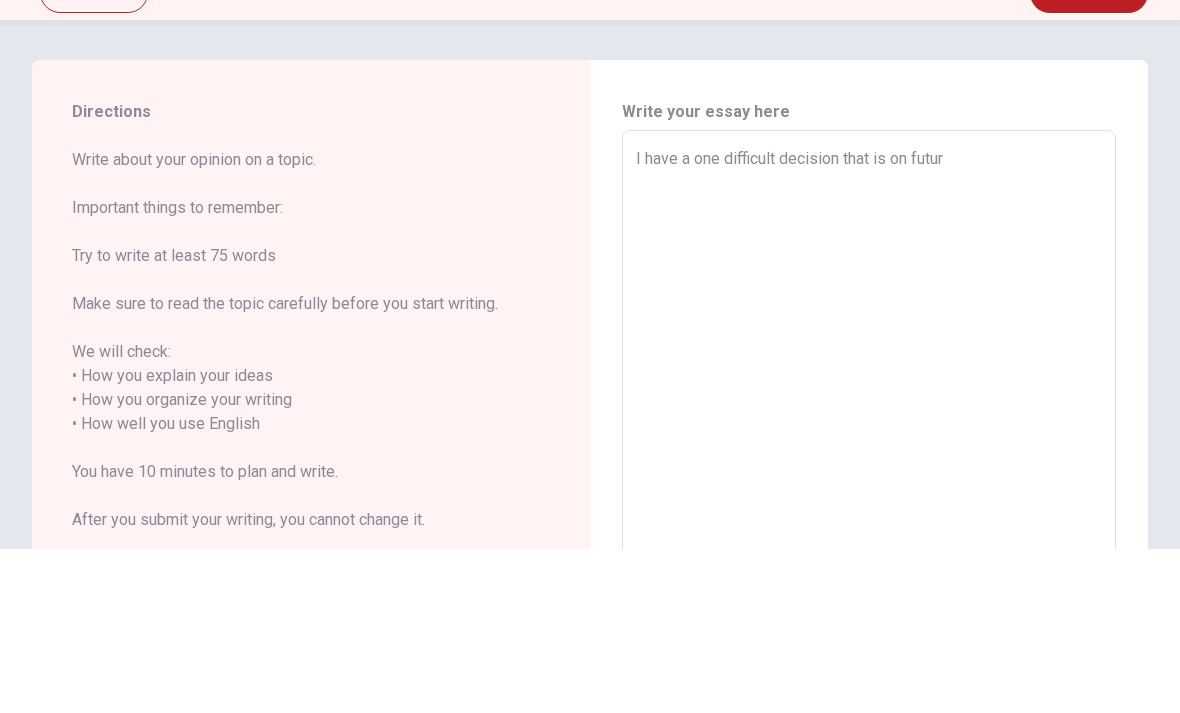 type on "x" 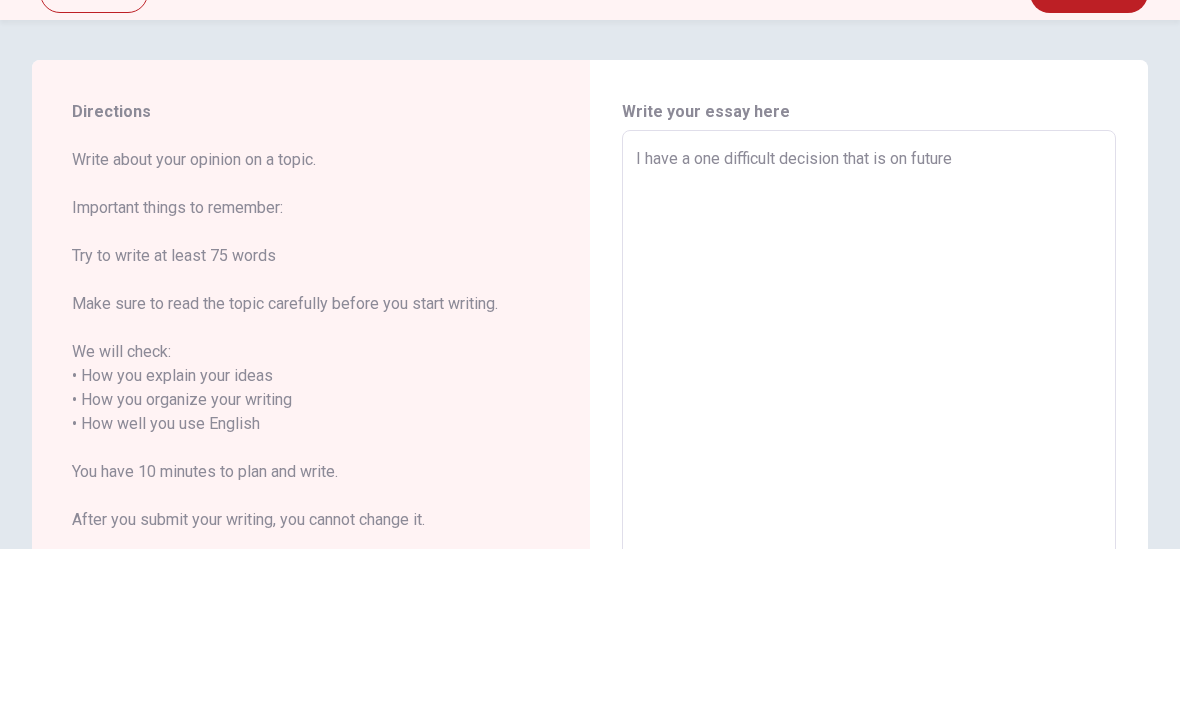 type on "x" 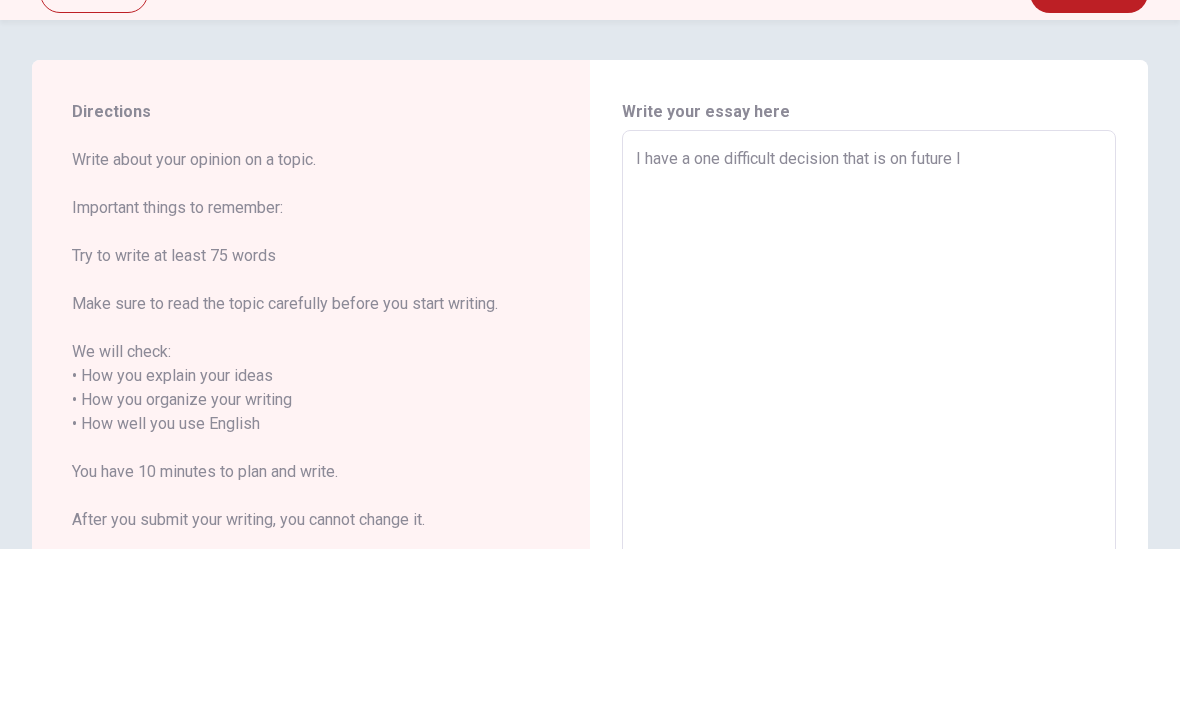 type on "x" 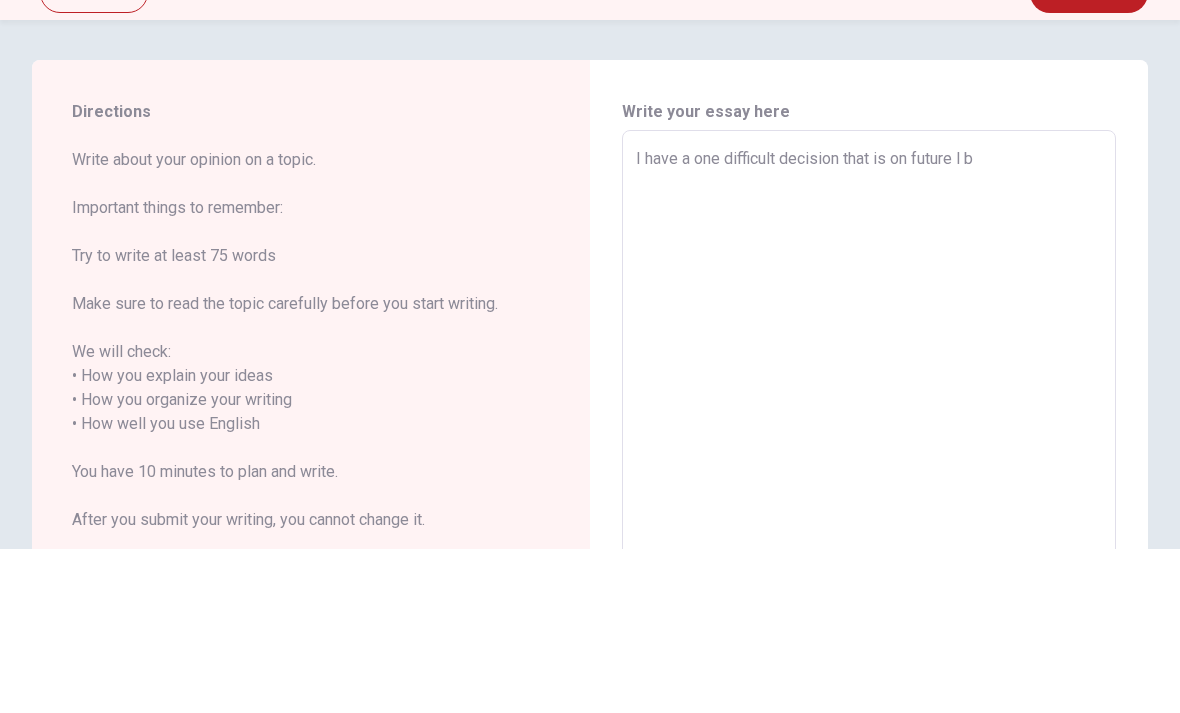 type on "x" 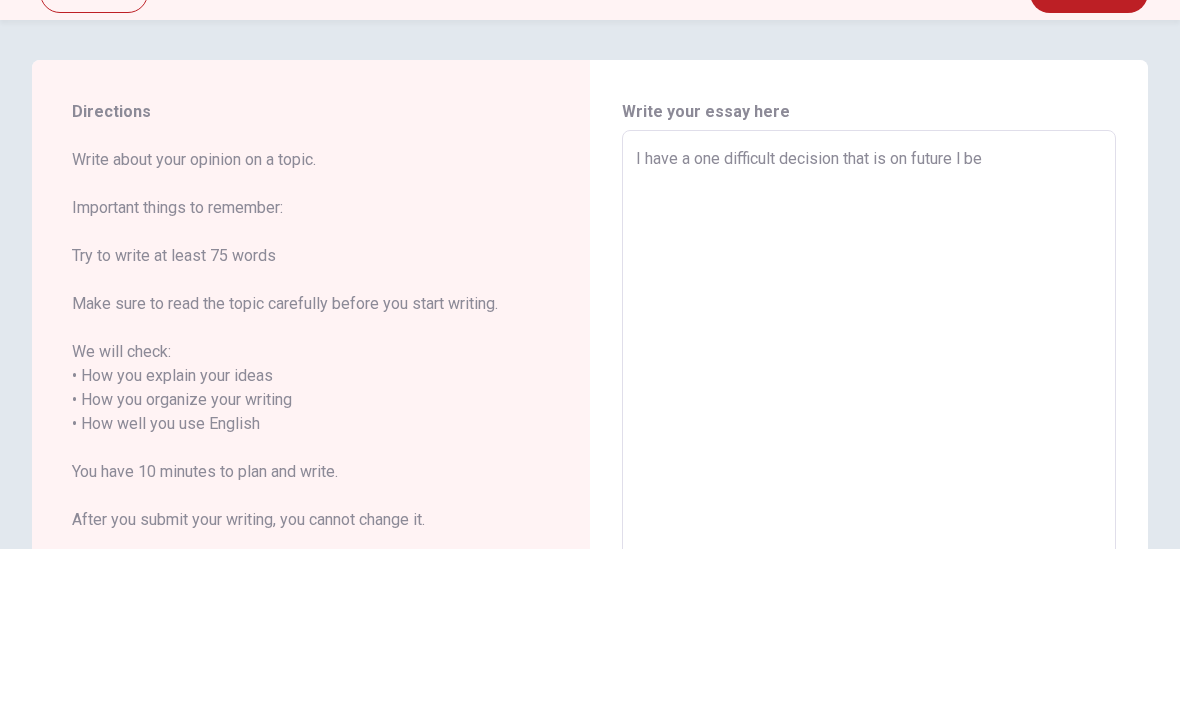 type on "x" 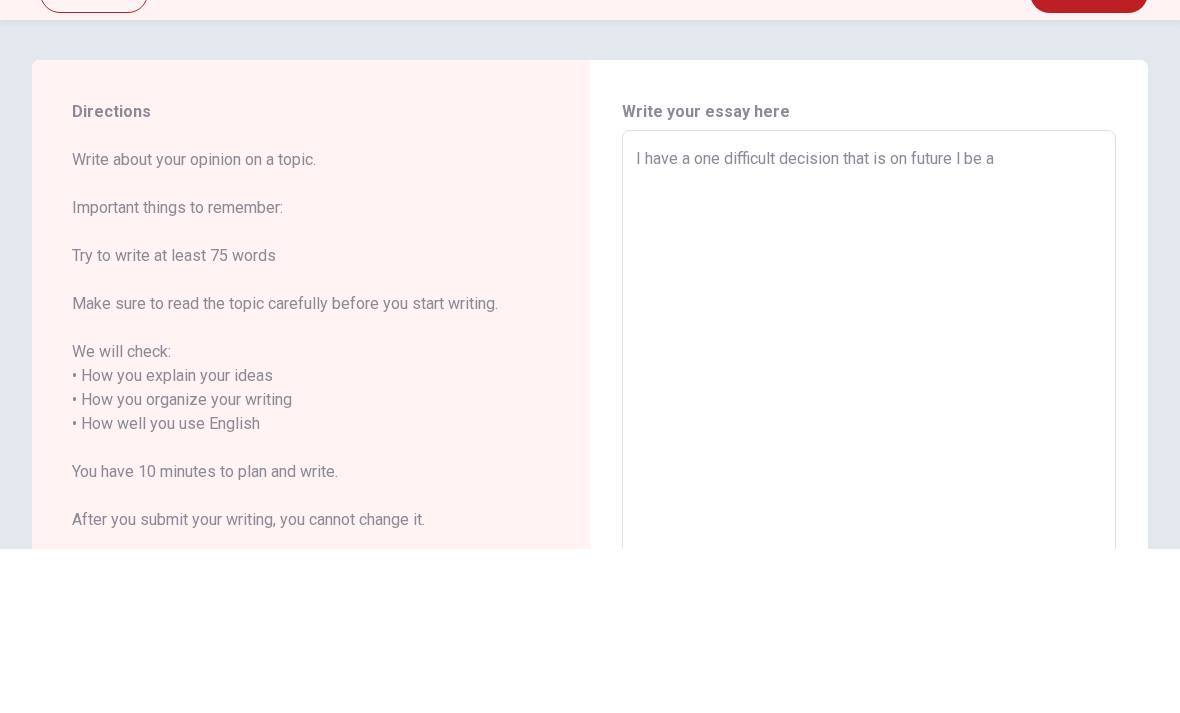 type on "x" 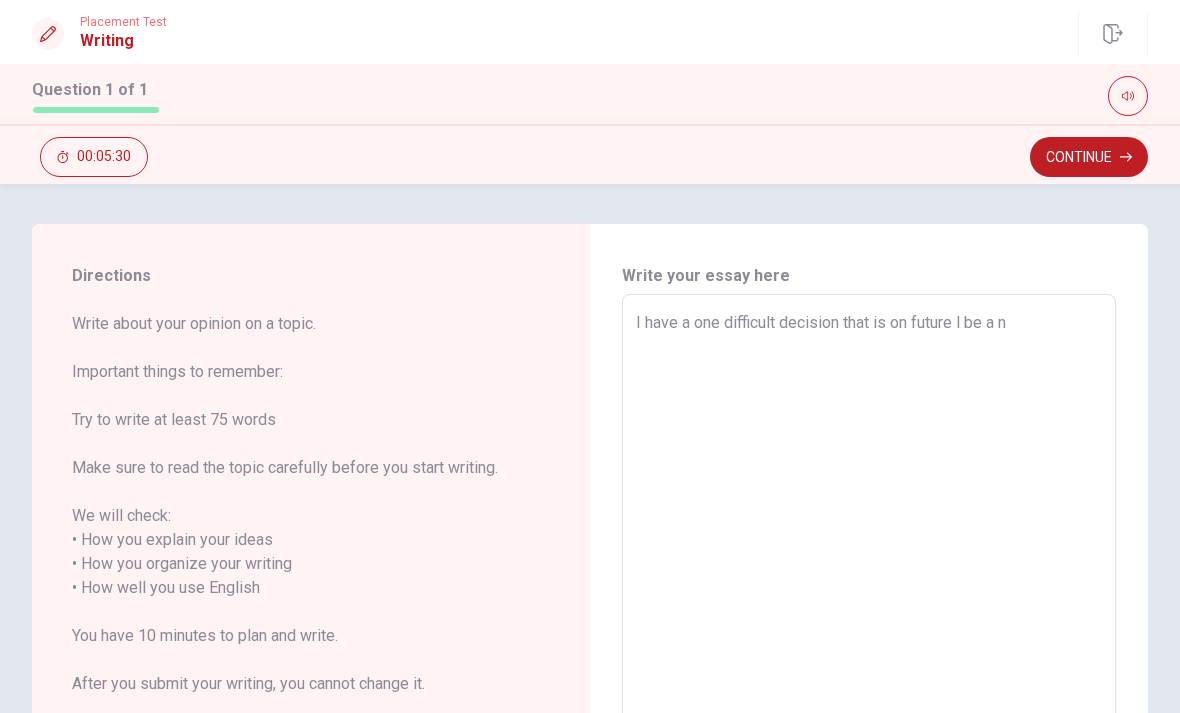 type on "x" 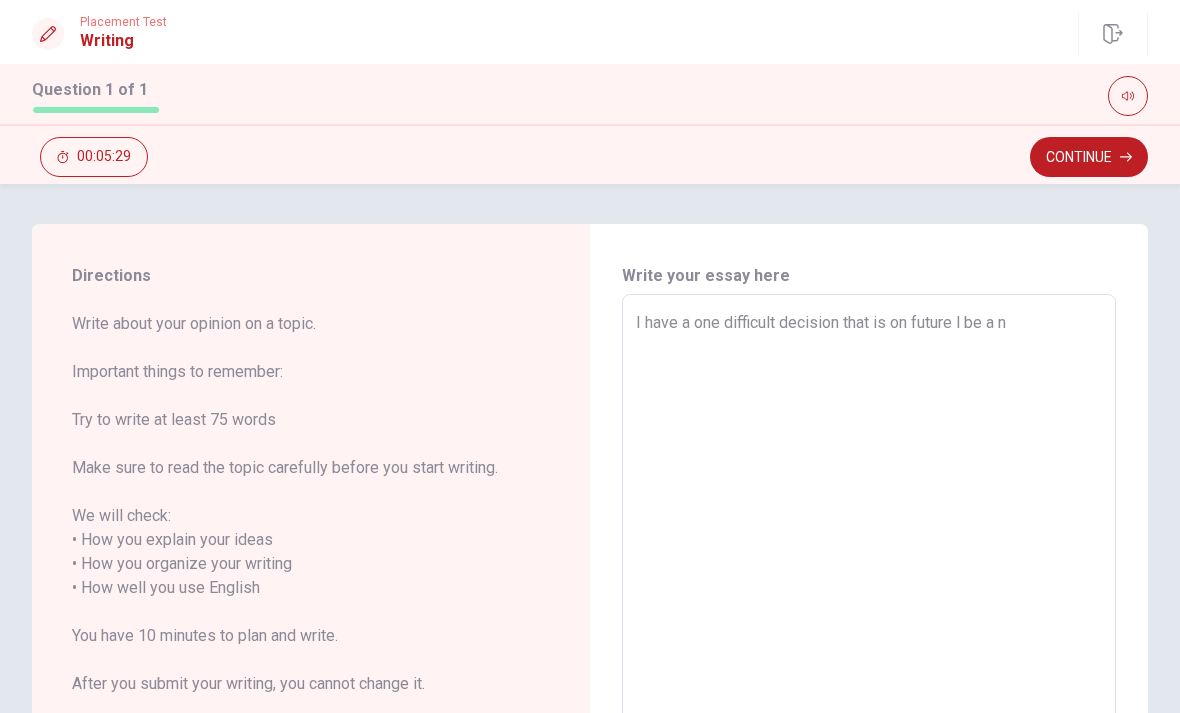 type on "I have a one difficult decision that is on future l be a nu" 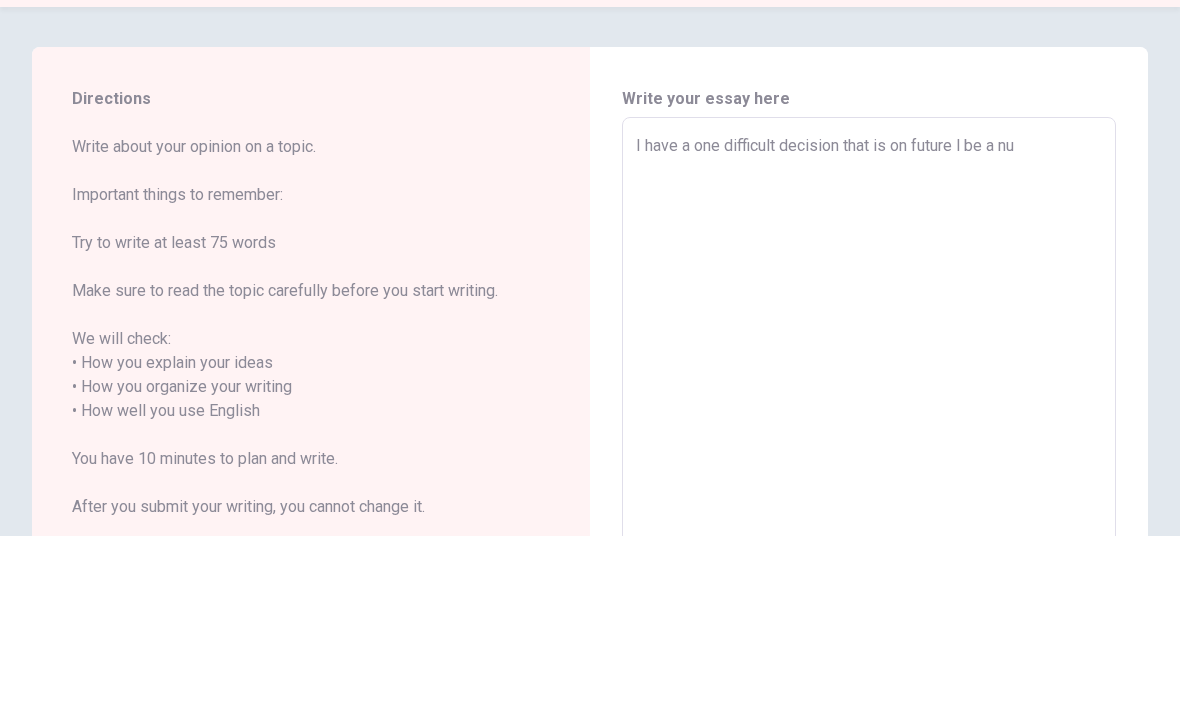 type on "x" 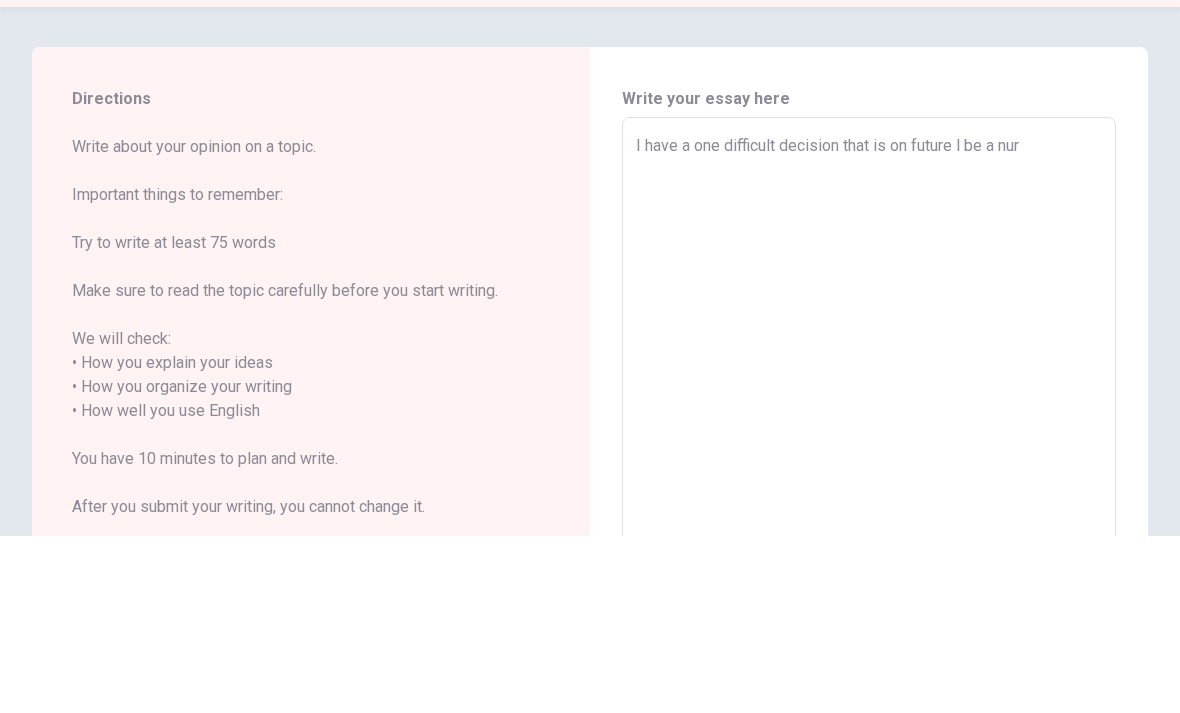 type on "x" 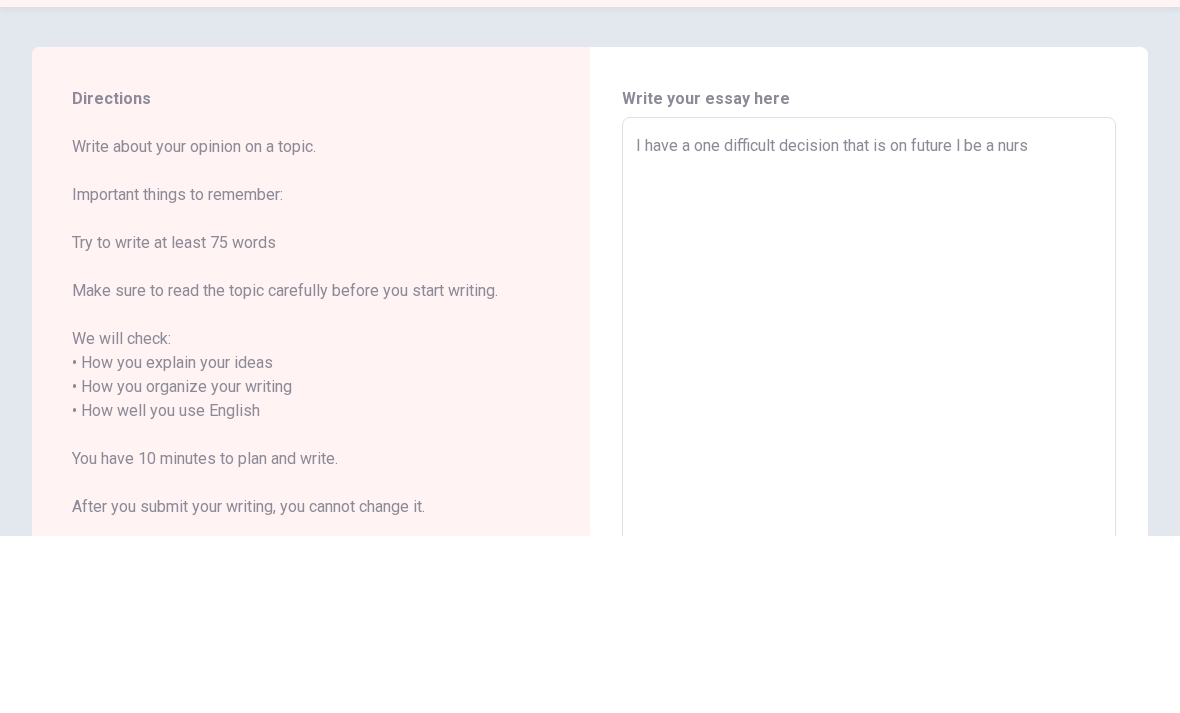 type on "x" 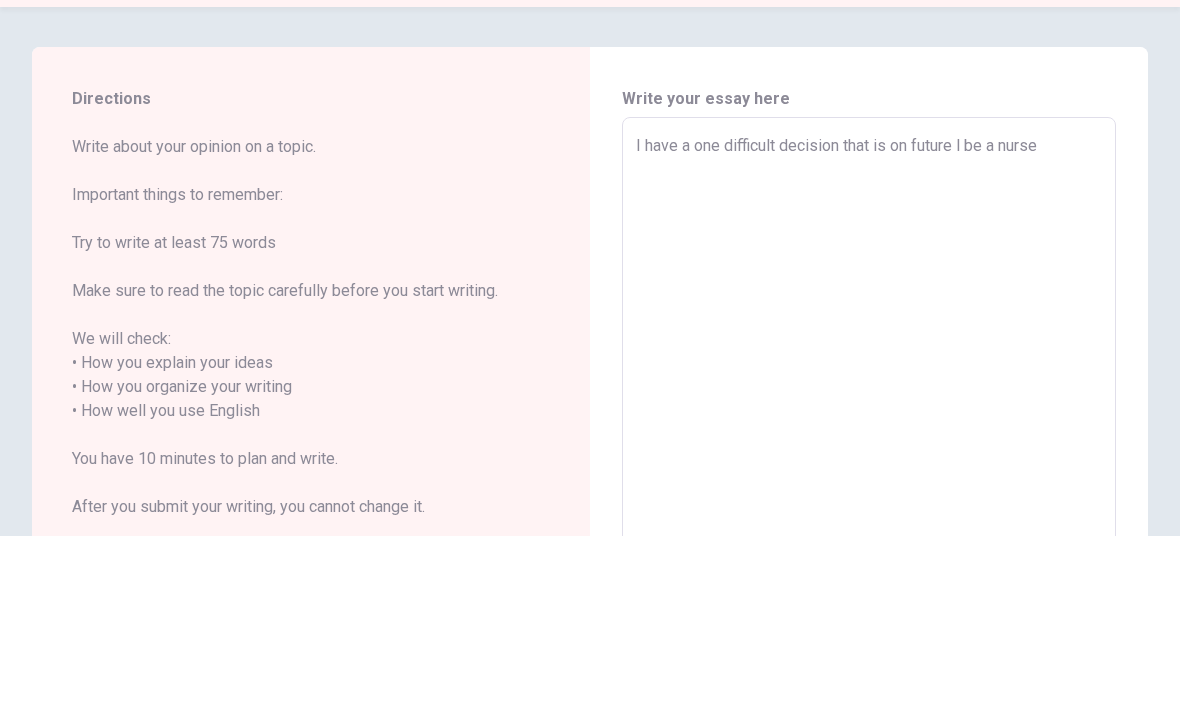 type on "x" 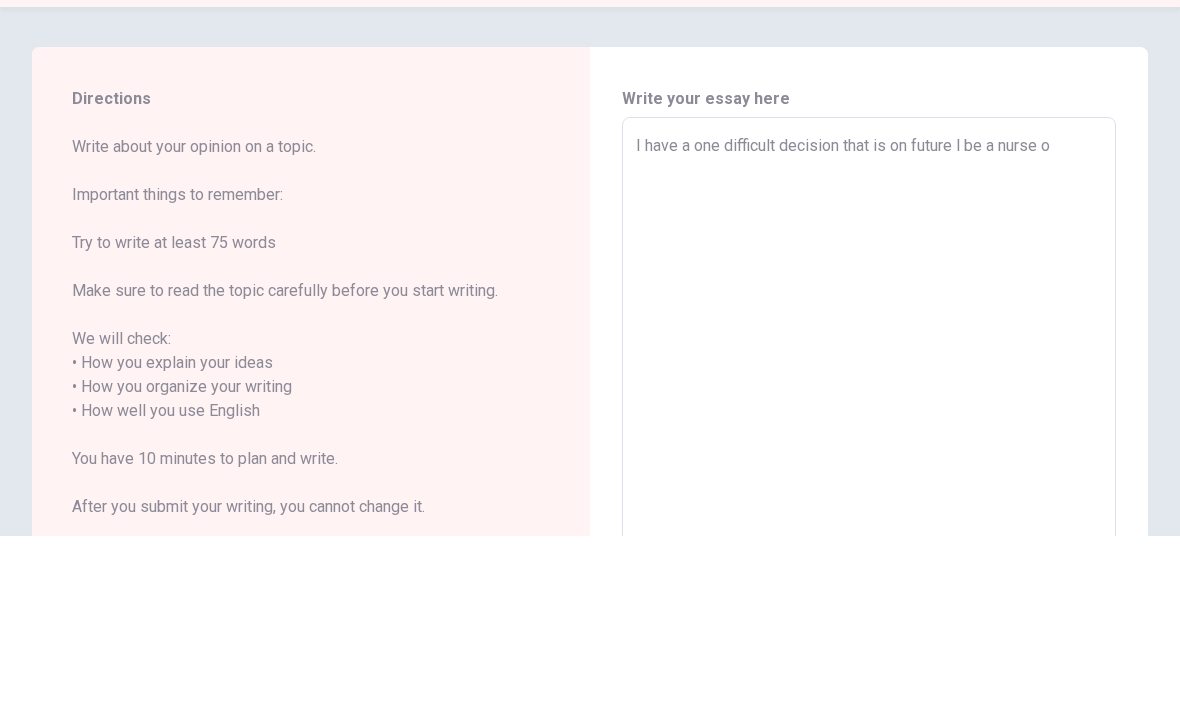 type on "x" 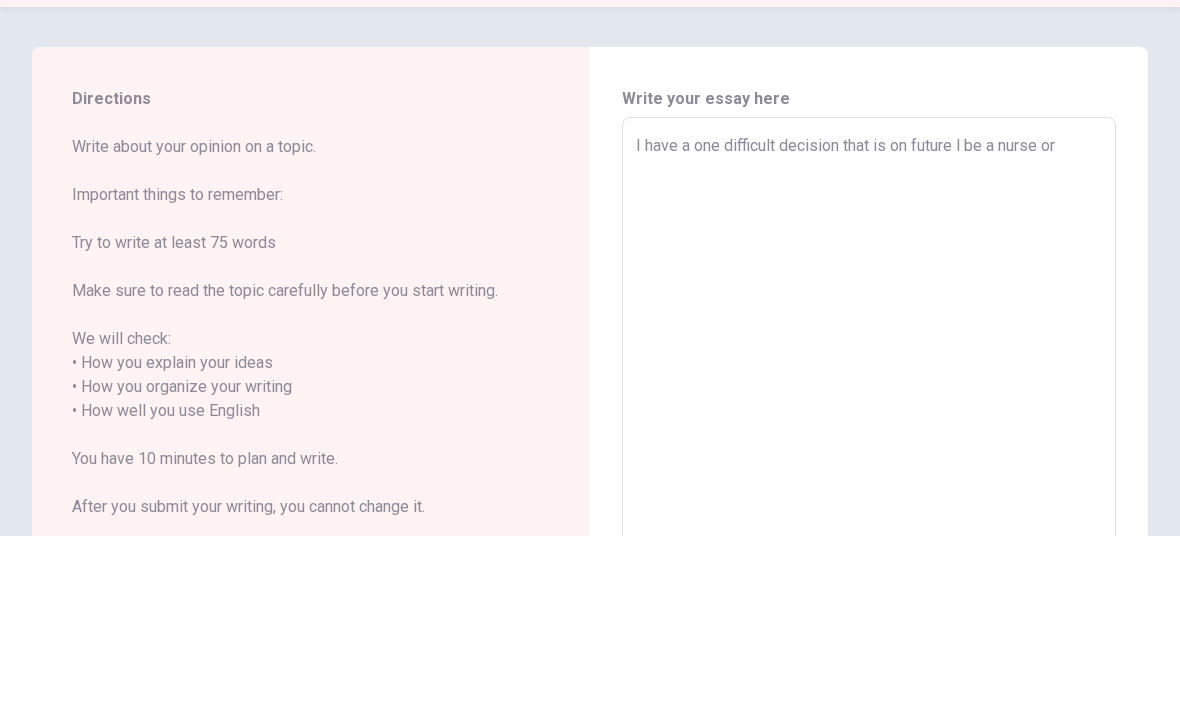 type on "x" 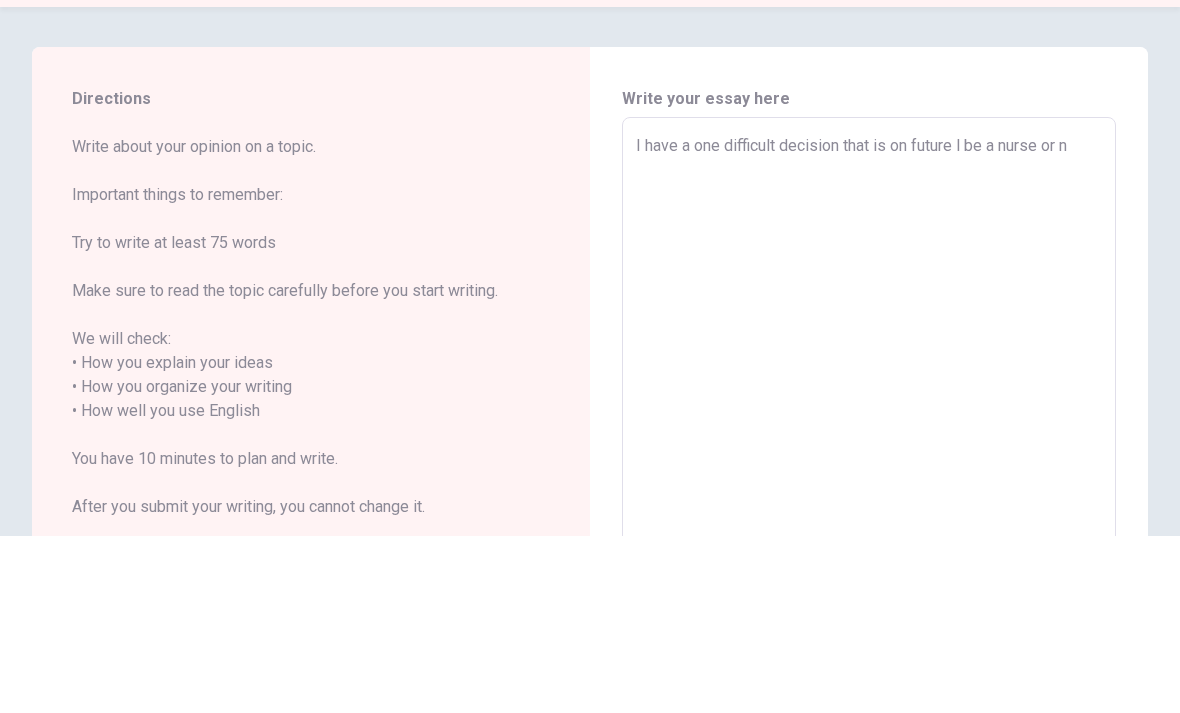 type on "x" 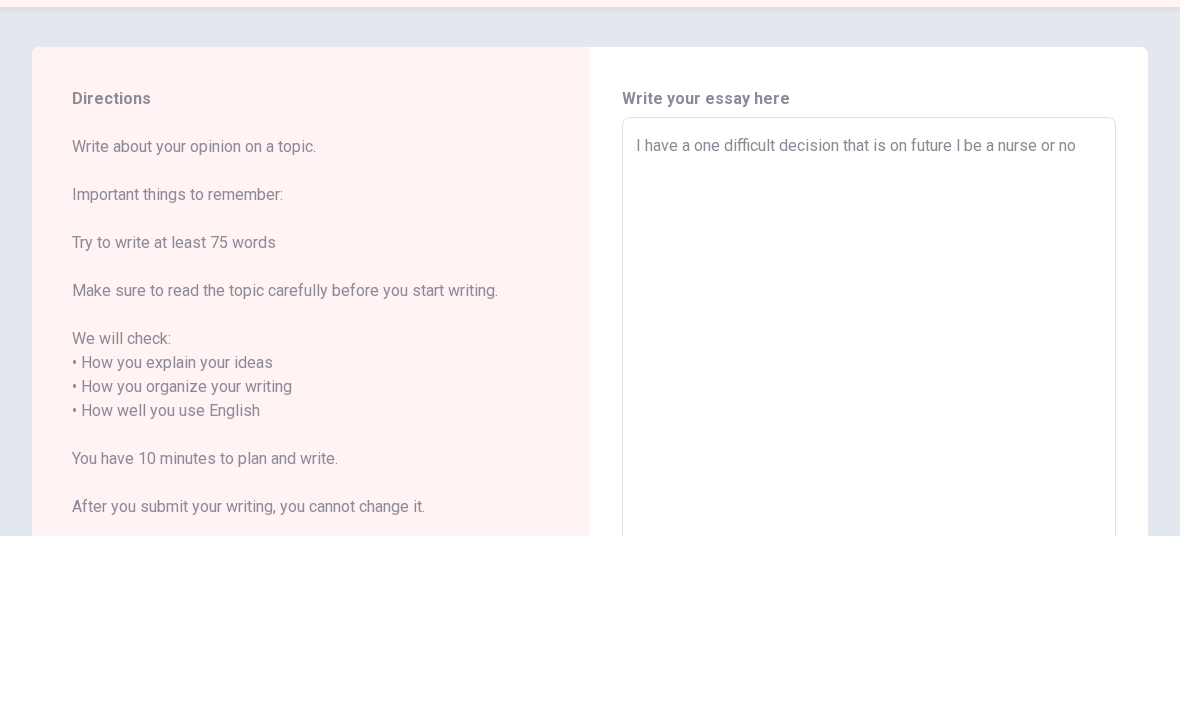 type on "x" 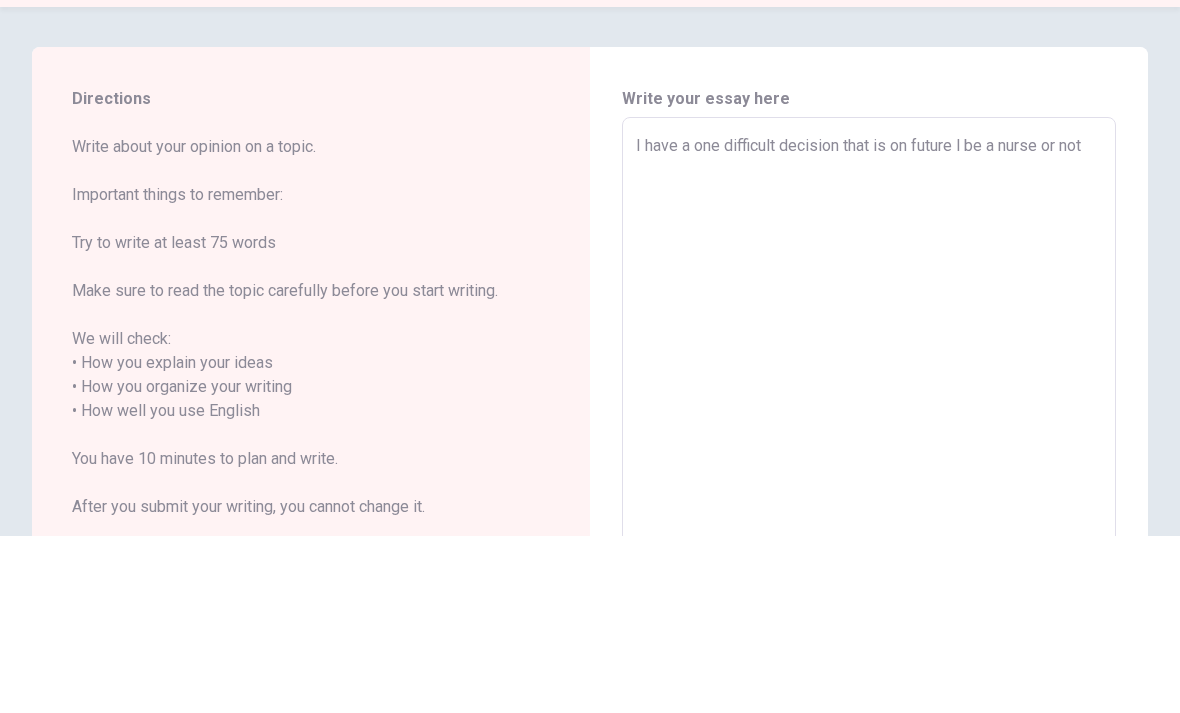 type on "x" 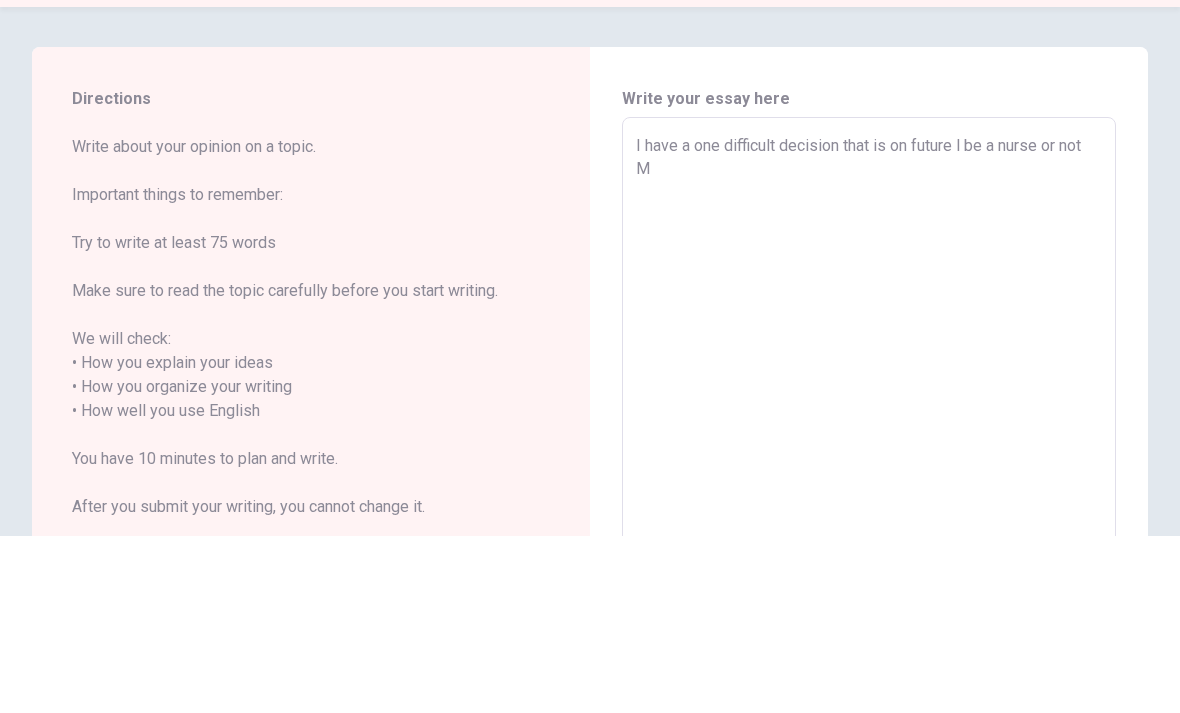 type on "x" 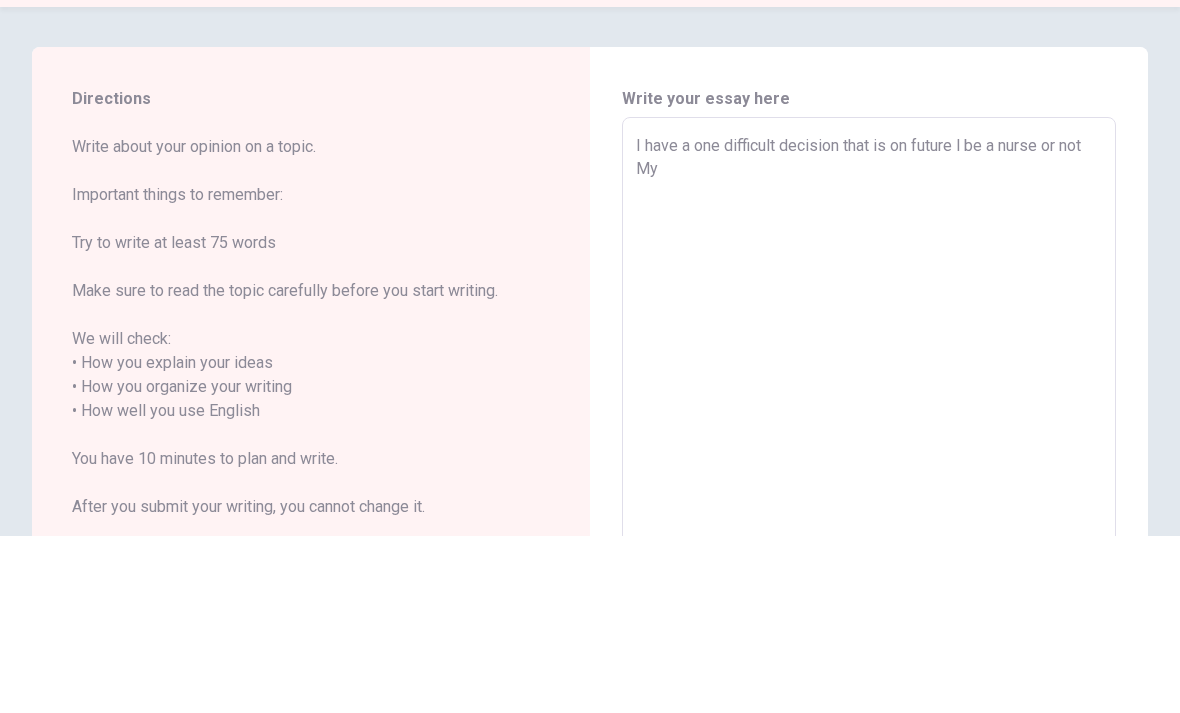 type on "x" 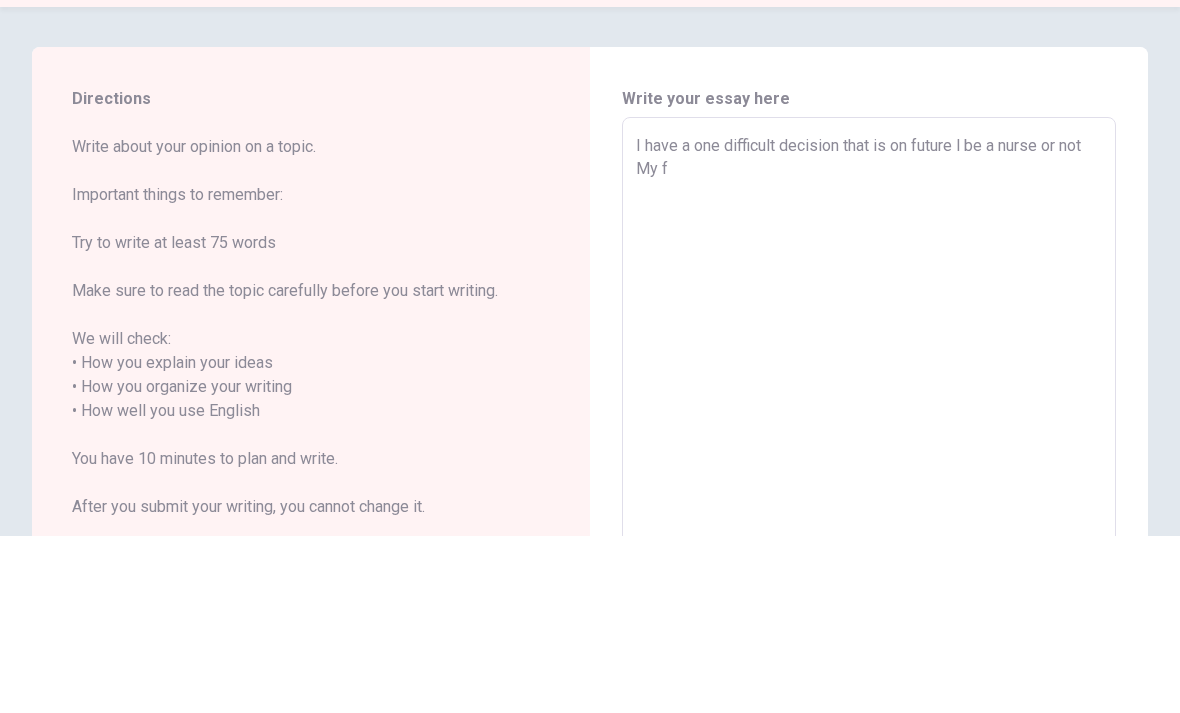 type on "x" 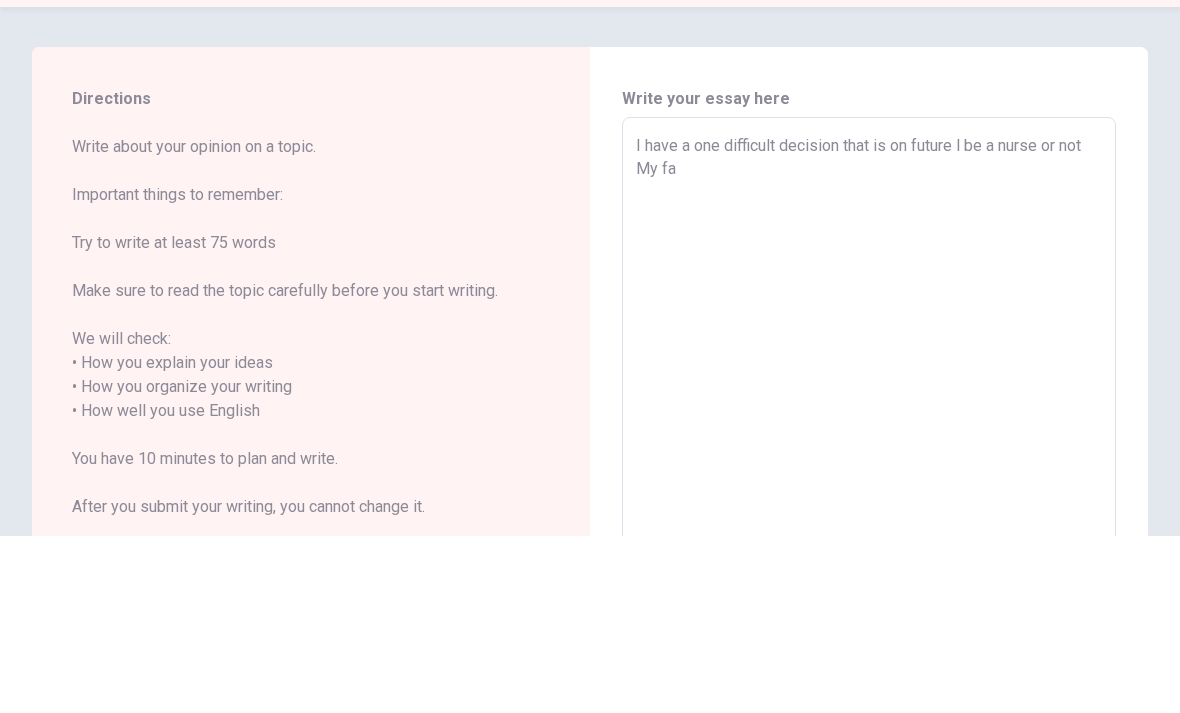 type on "x" 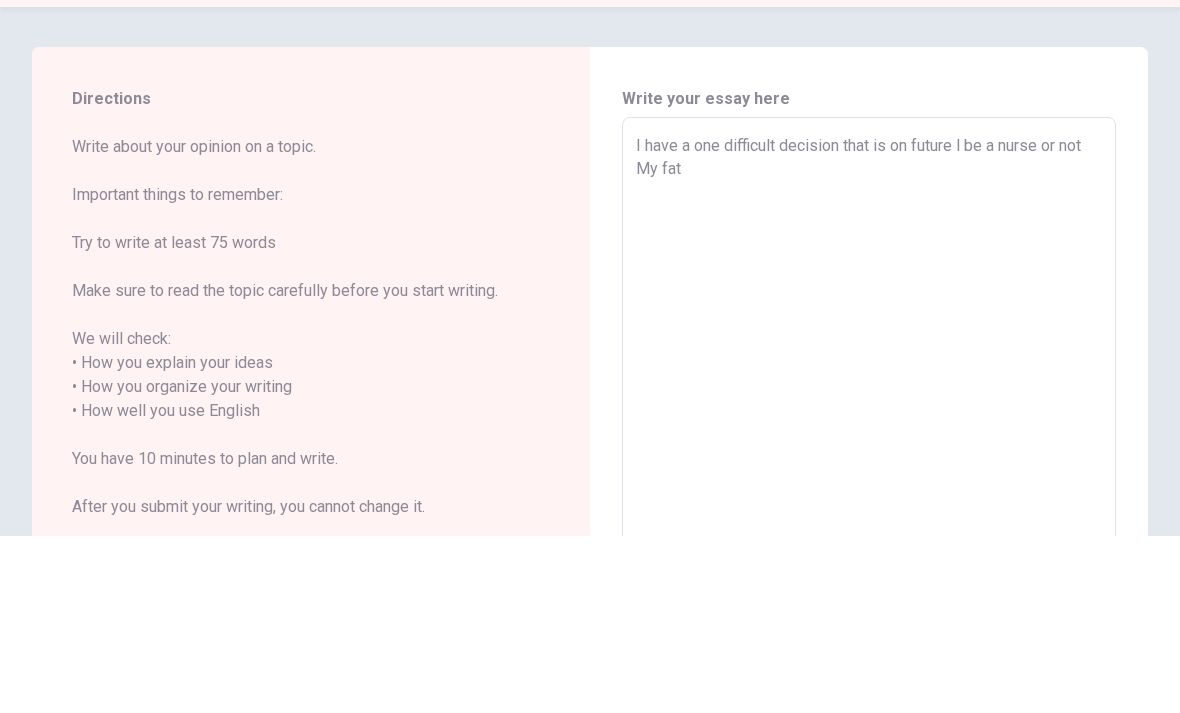 type on "x" 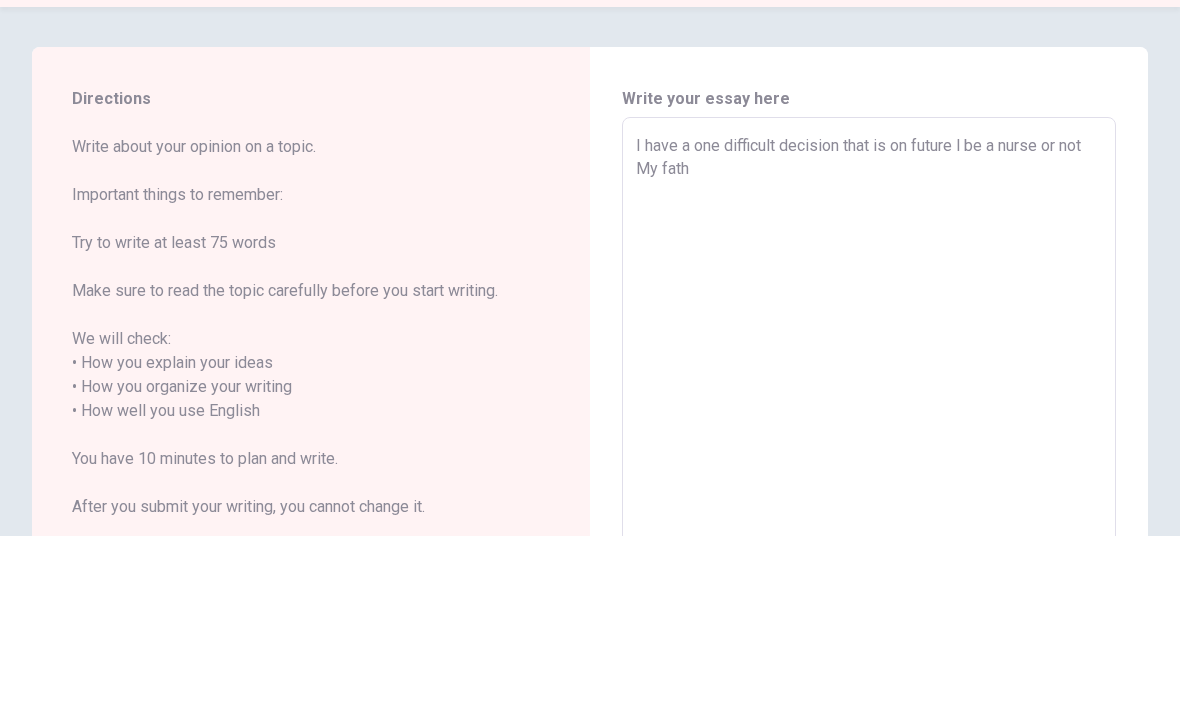 type on "x" 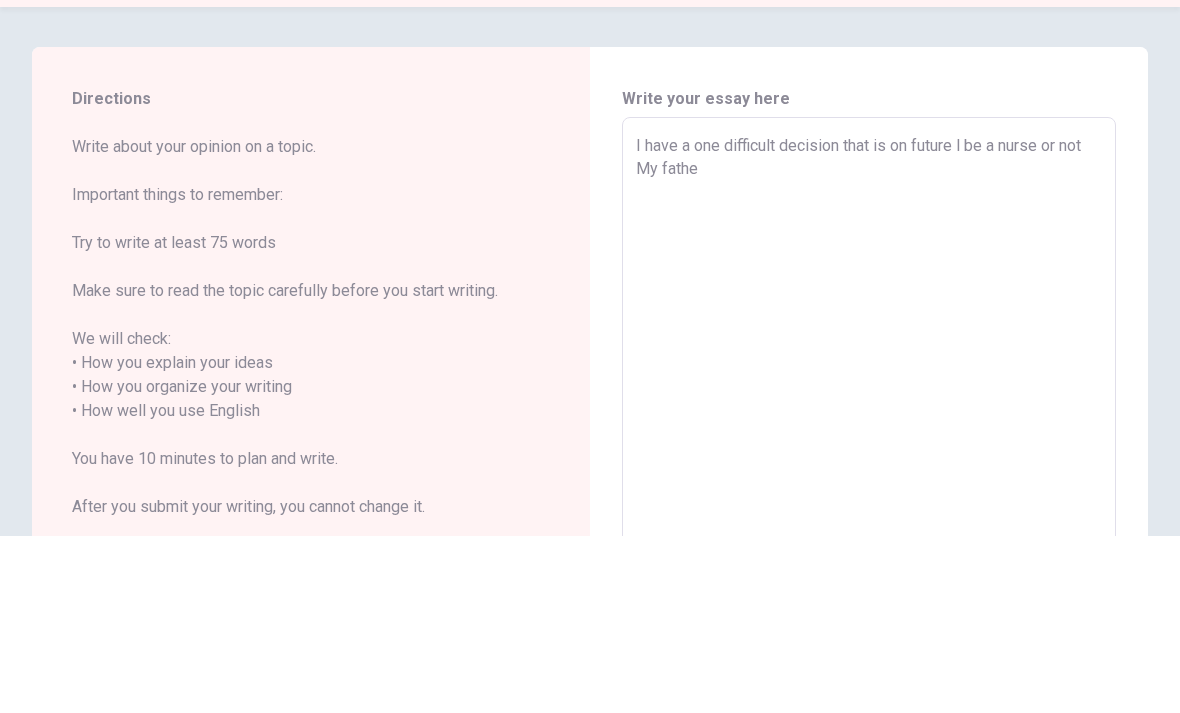 type on "x" 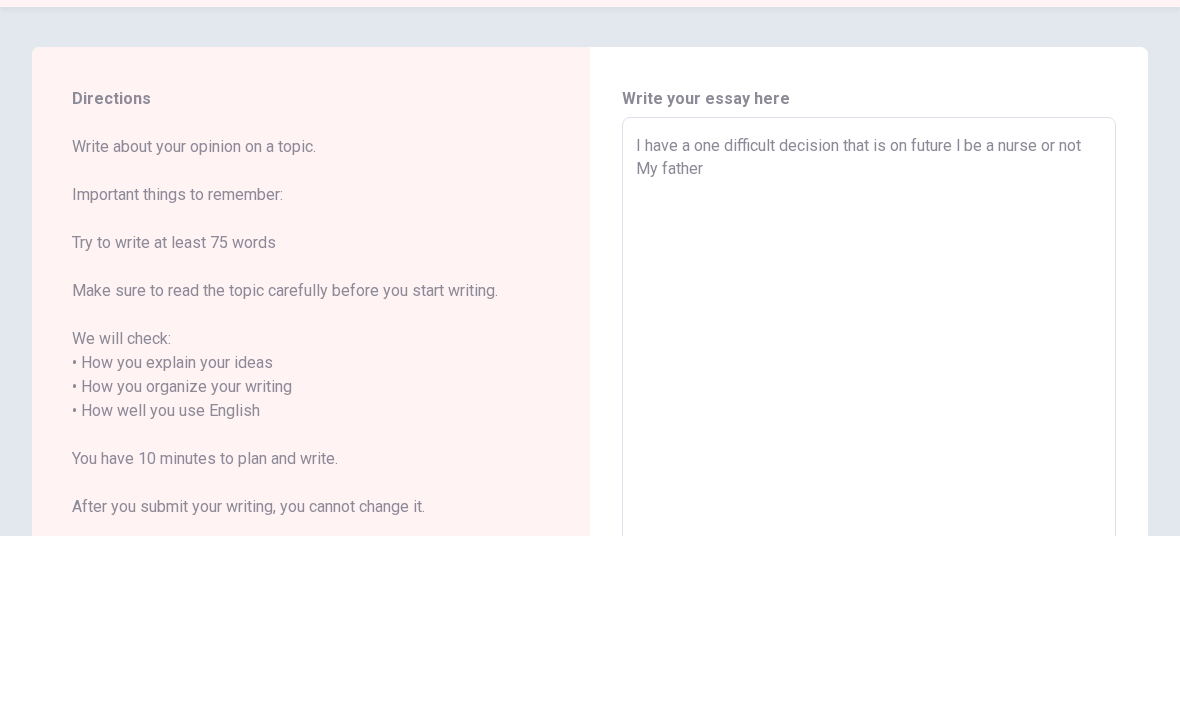type on "x" 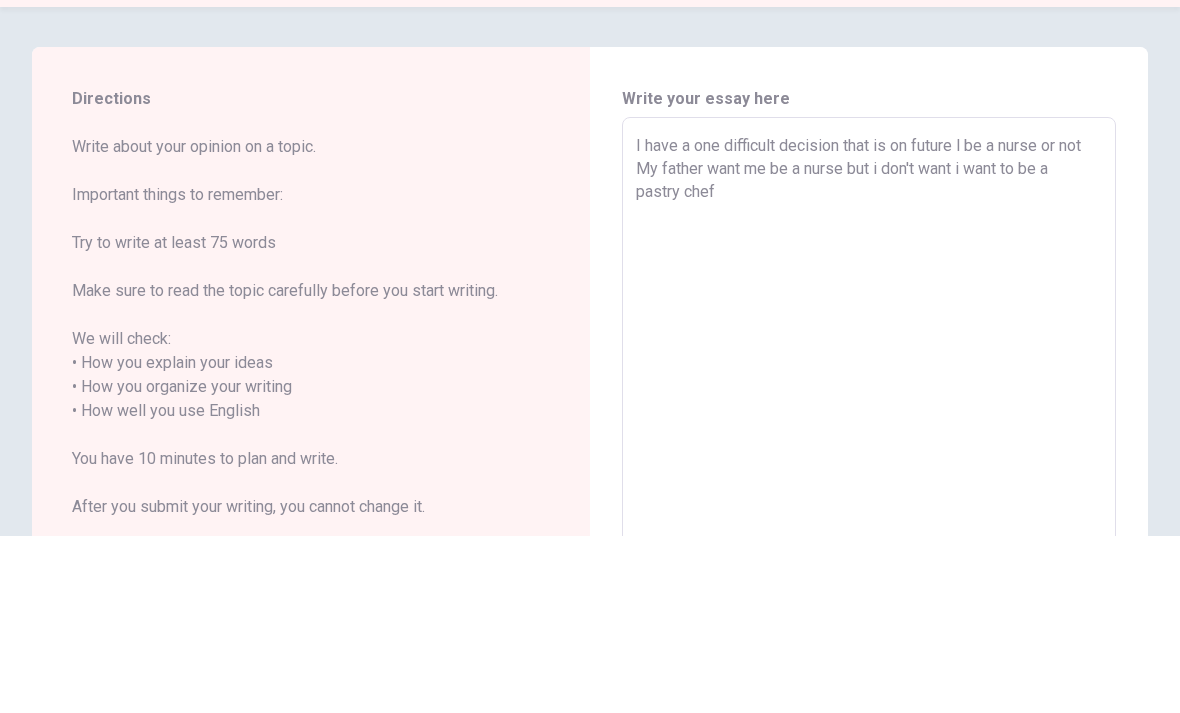 click on "I have a one difficult decision that is on future l be a nurse or not
My father want me be a nurse but i don't want i want to be a pastry chef" at bounding box center [869, 576] 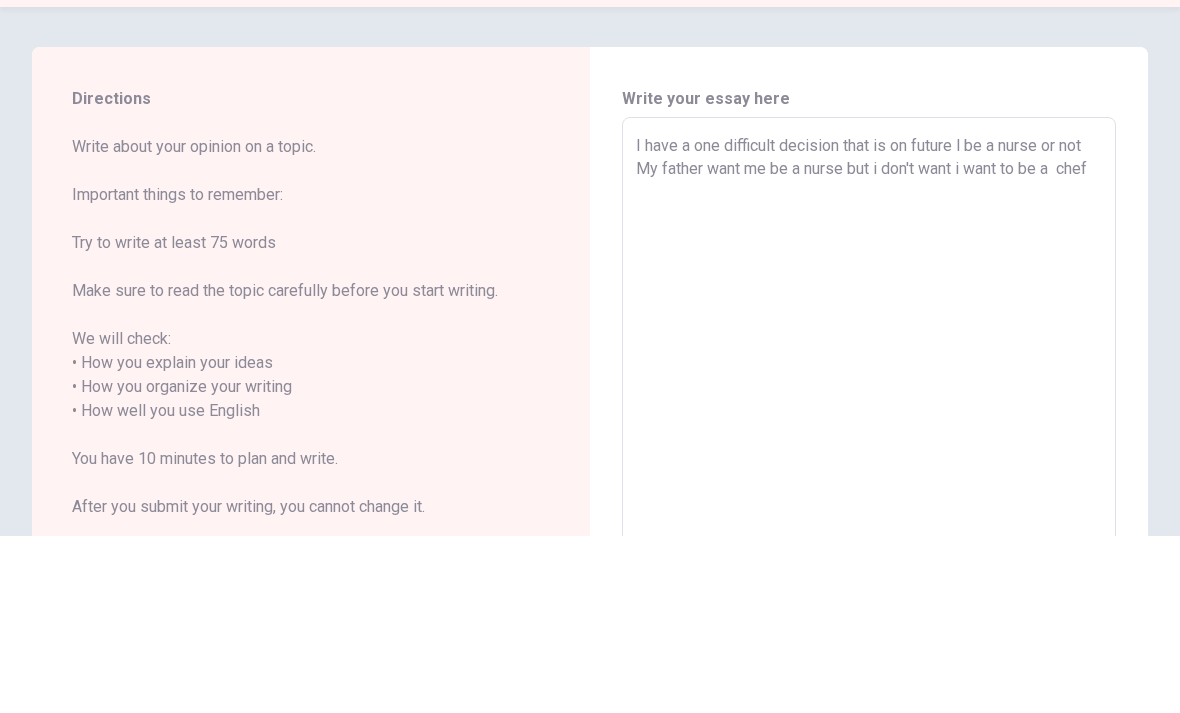 click on "I have a one difficult decision that is on future l be a nurse or not
My father want me be a nurse but i don't want i want to be a  chef" at bounding box center [869, 576] 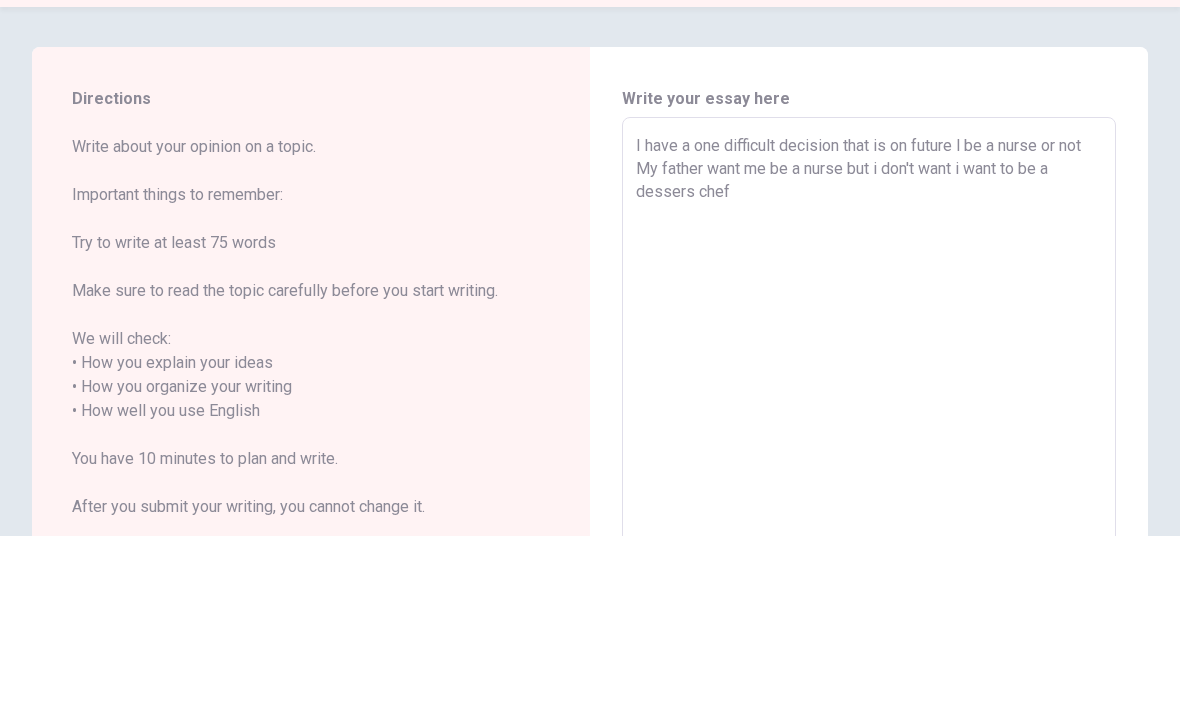 click on "I have a one difficult decision that is on future l be a nurse or not
My father want me be a nurse but i don't want i want to be a  dessers chef" at bounding box center (869, 576) 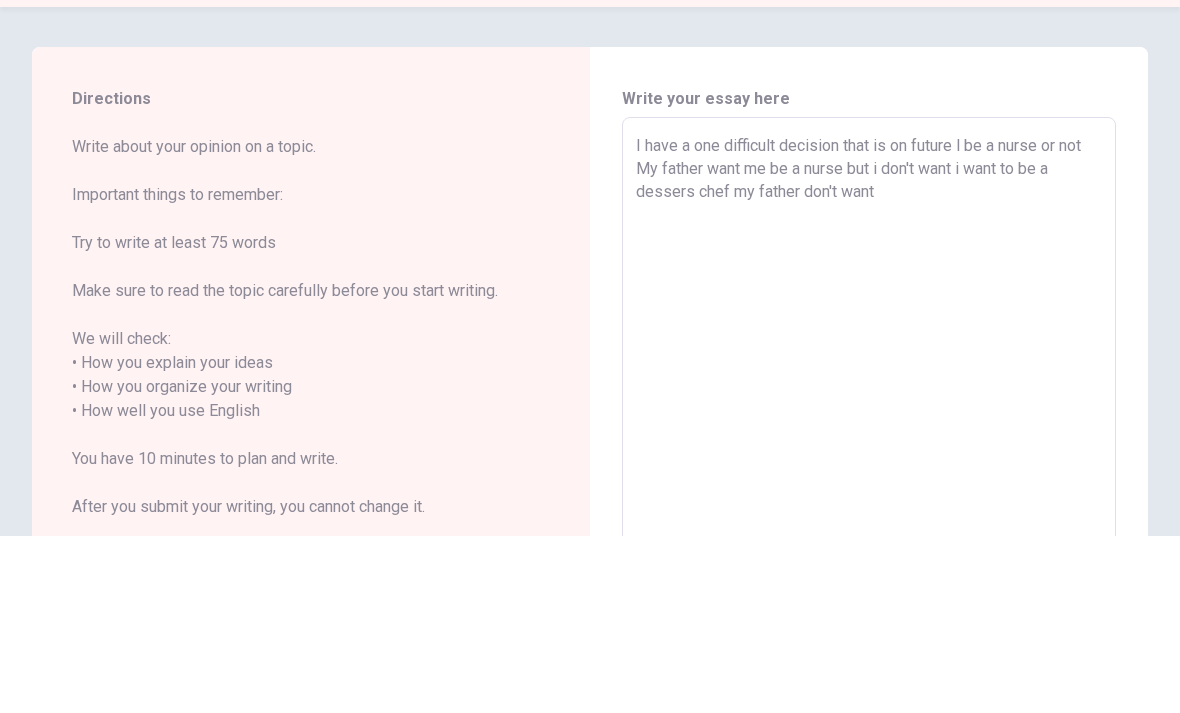 click on "I have a one difficult decision that is on future l be a nurse or not
My father want me be a nurse but i don't want i want to be a  dessers chef my father don't want" at bounding box center (869, 576) 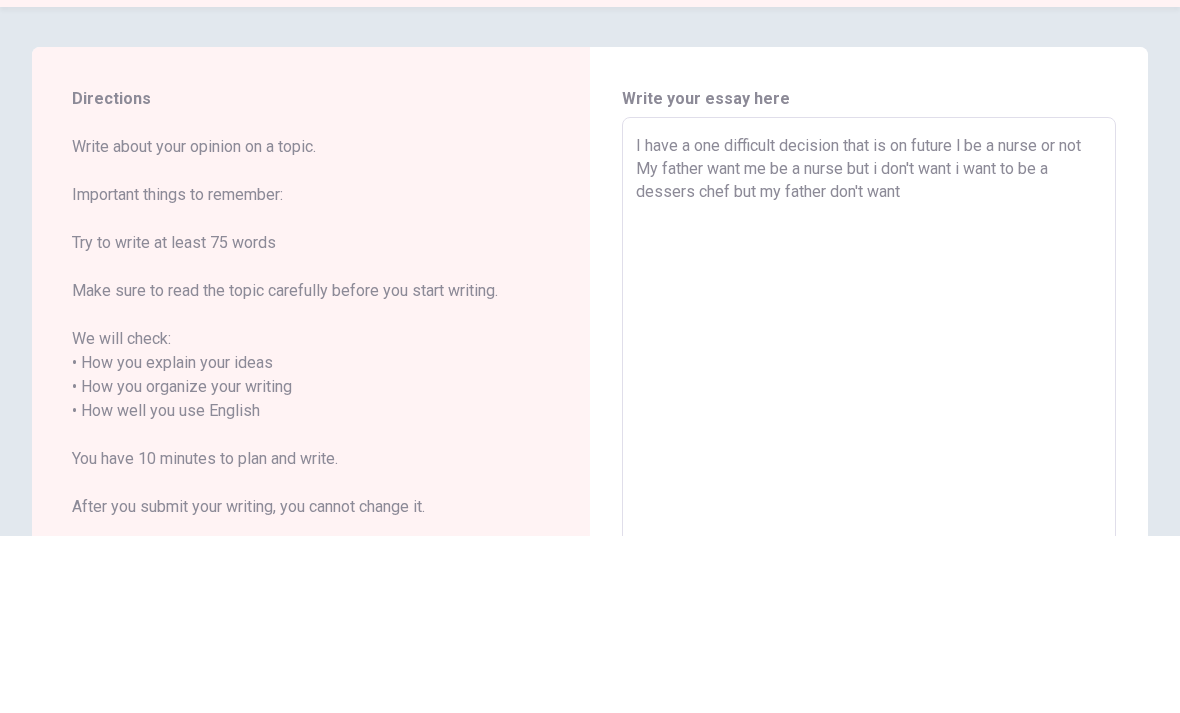 click on "I have a one difficult decision that is on future l be a nurse or not
My father want me be a nurse but i don't want i want to be a  dessers chef but my father don't want" at bounding box center [869, 576] 